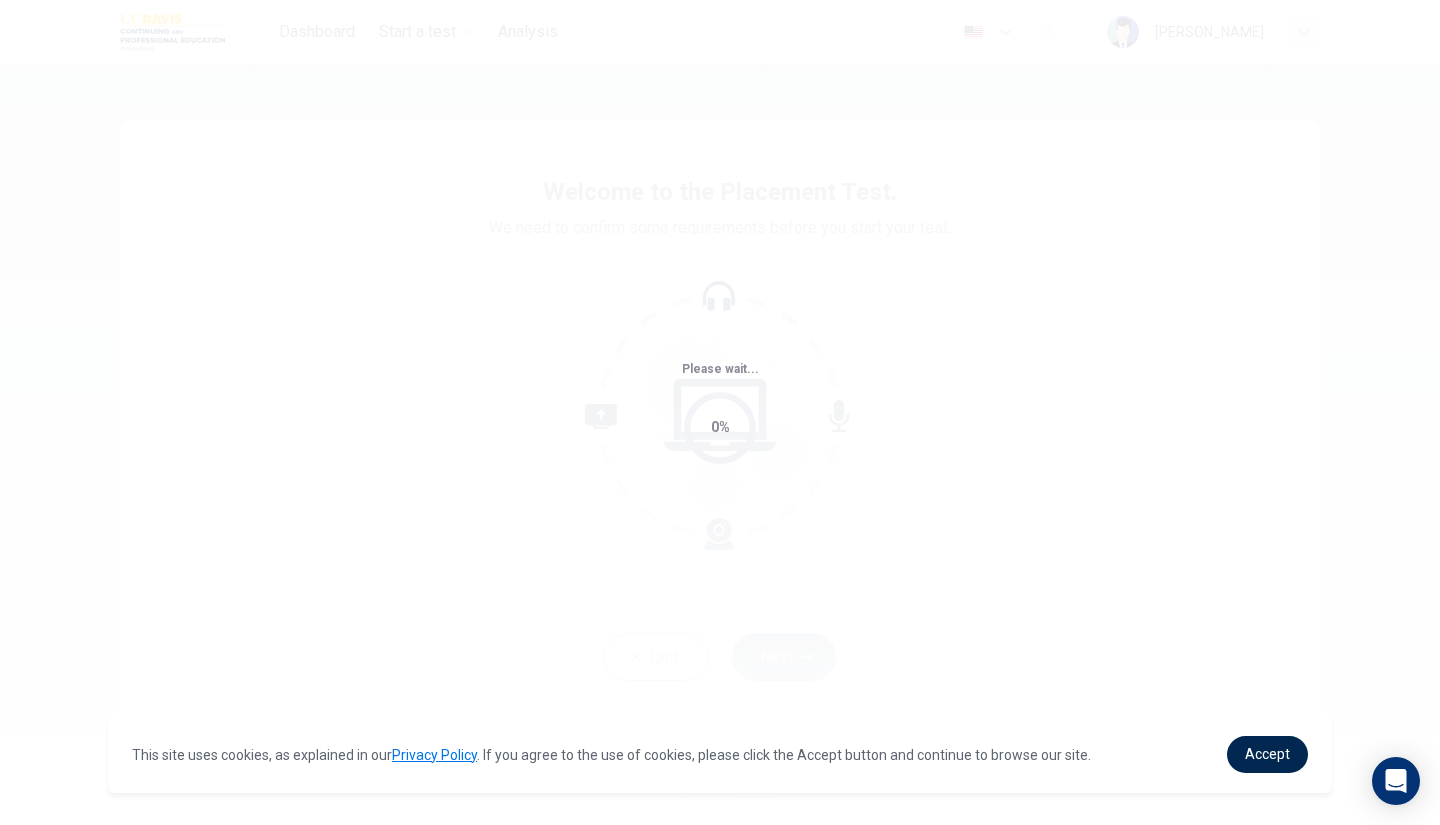 scroll, scrollTop: 0, scrollLeft: 0, axis: both 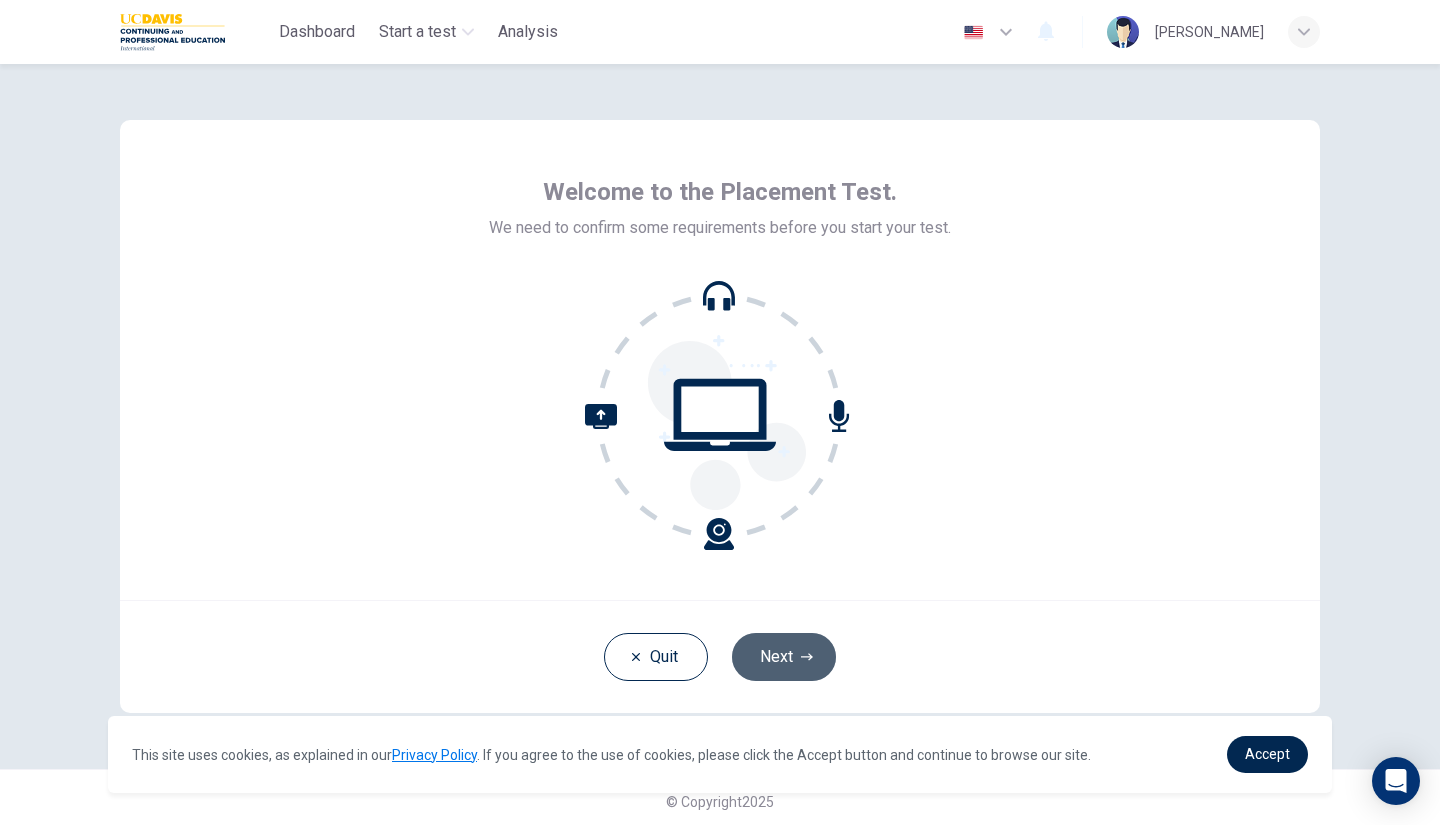 click on "Next" at bounding box center (784, 657) 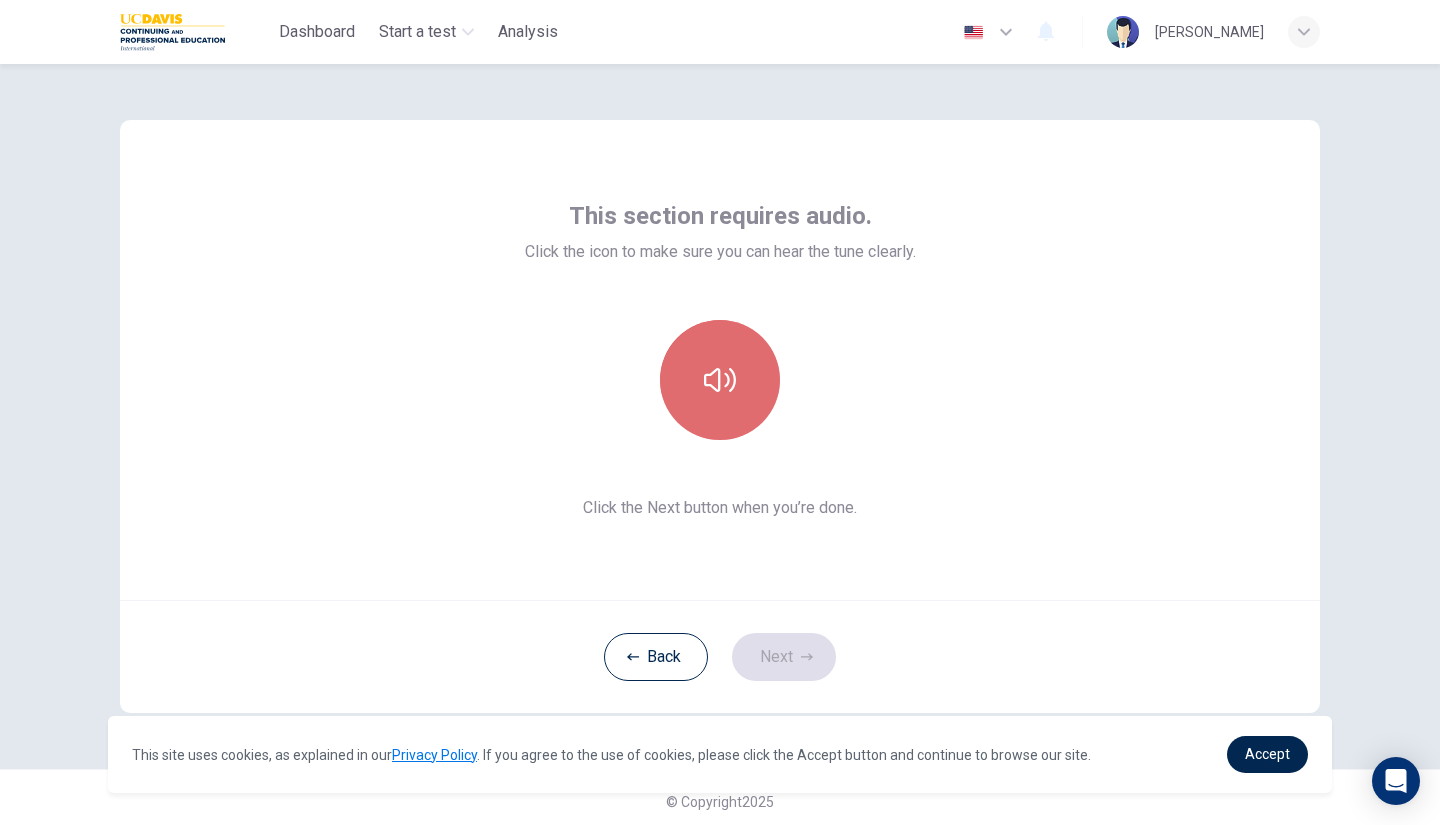click 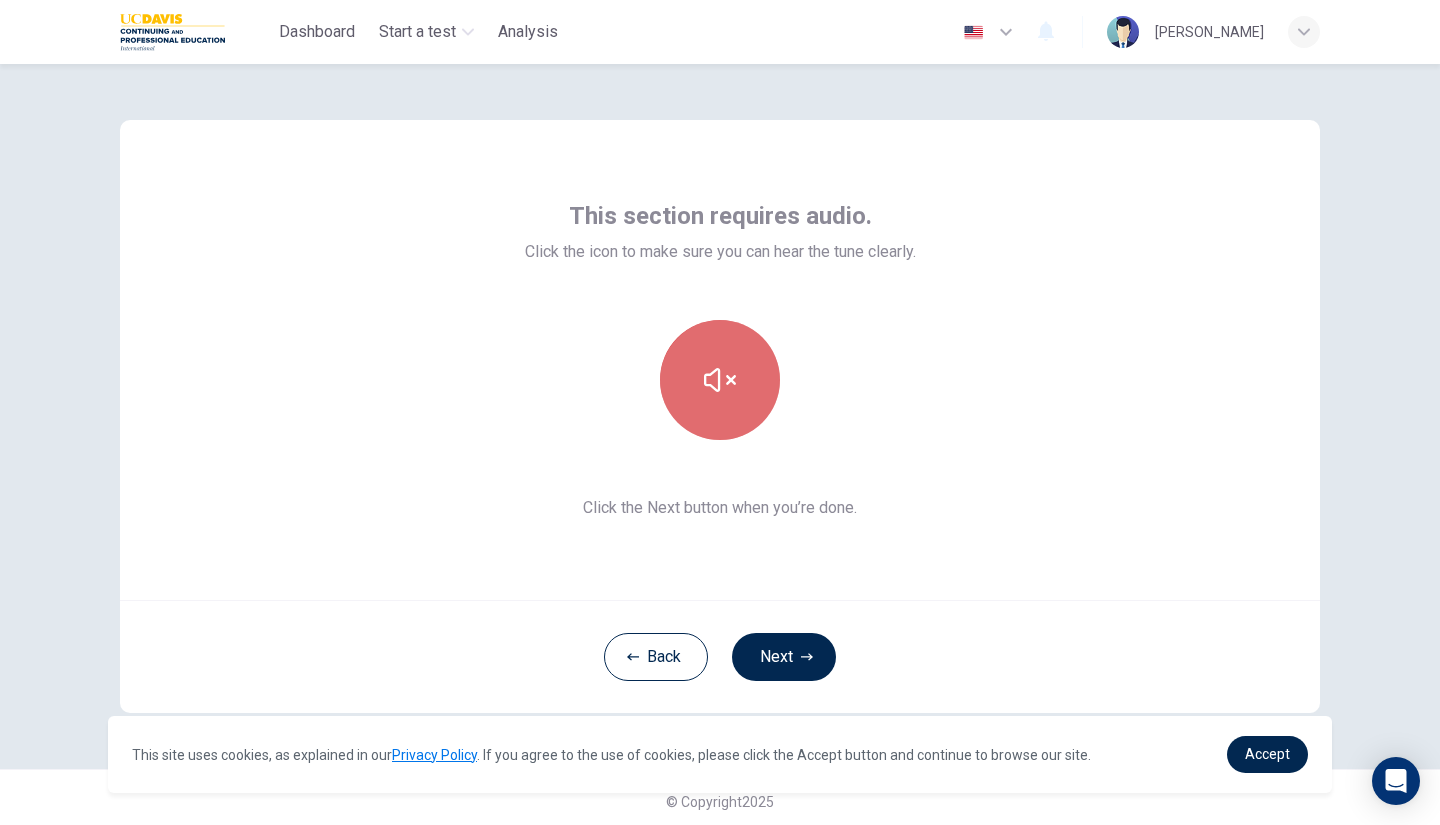 click 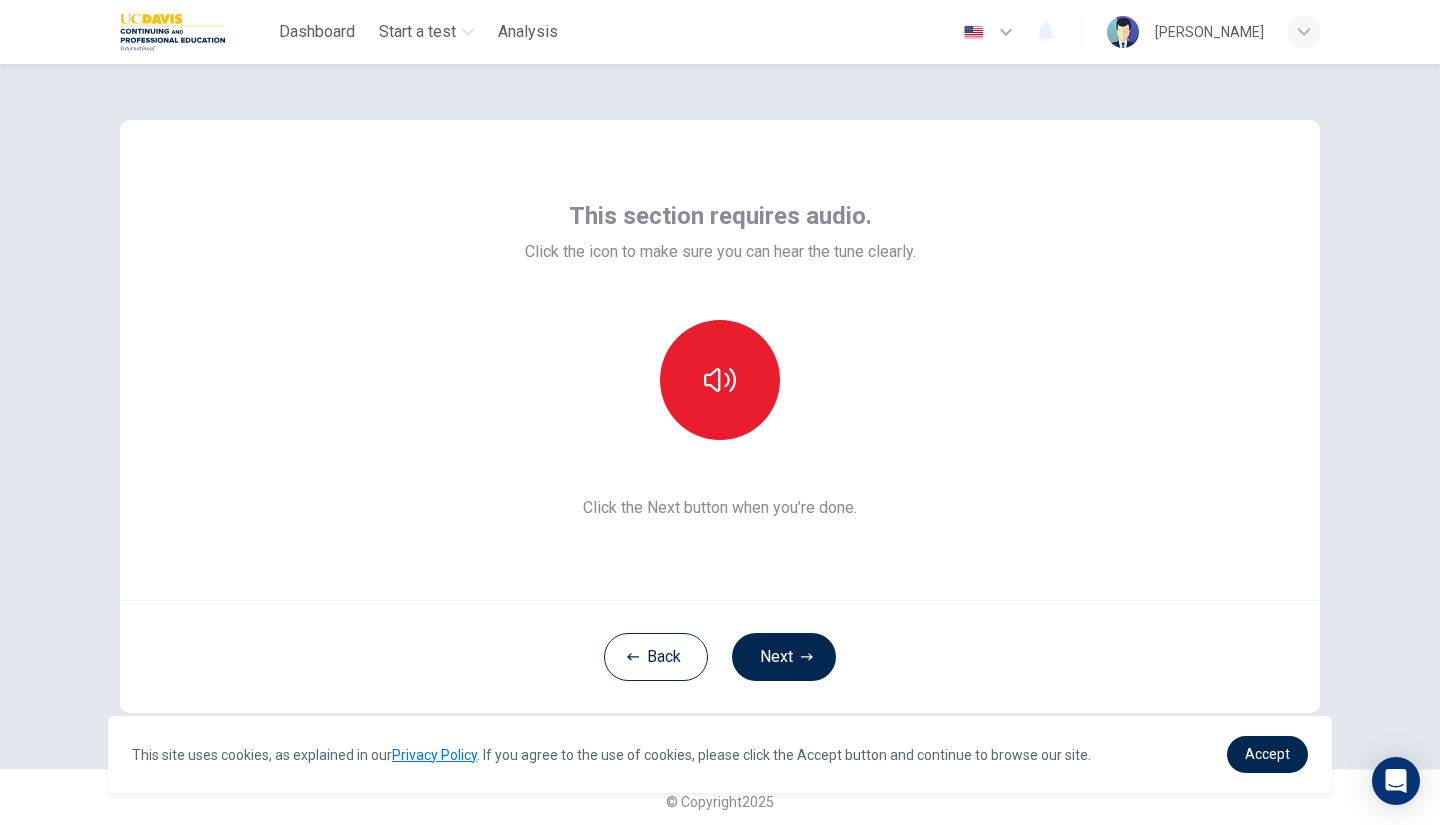 click at bounding box center (720, 380) 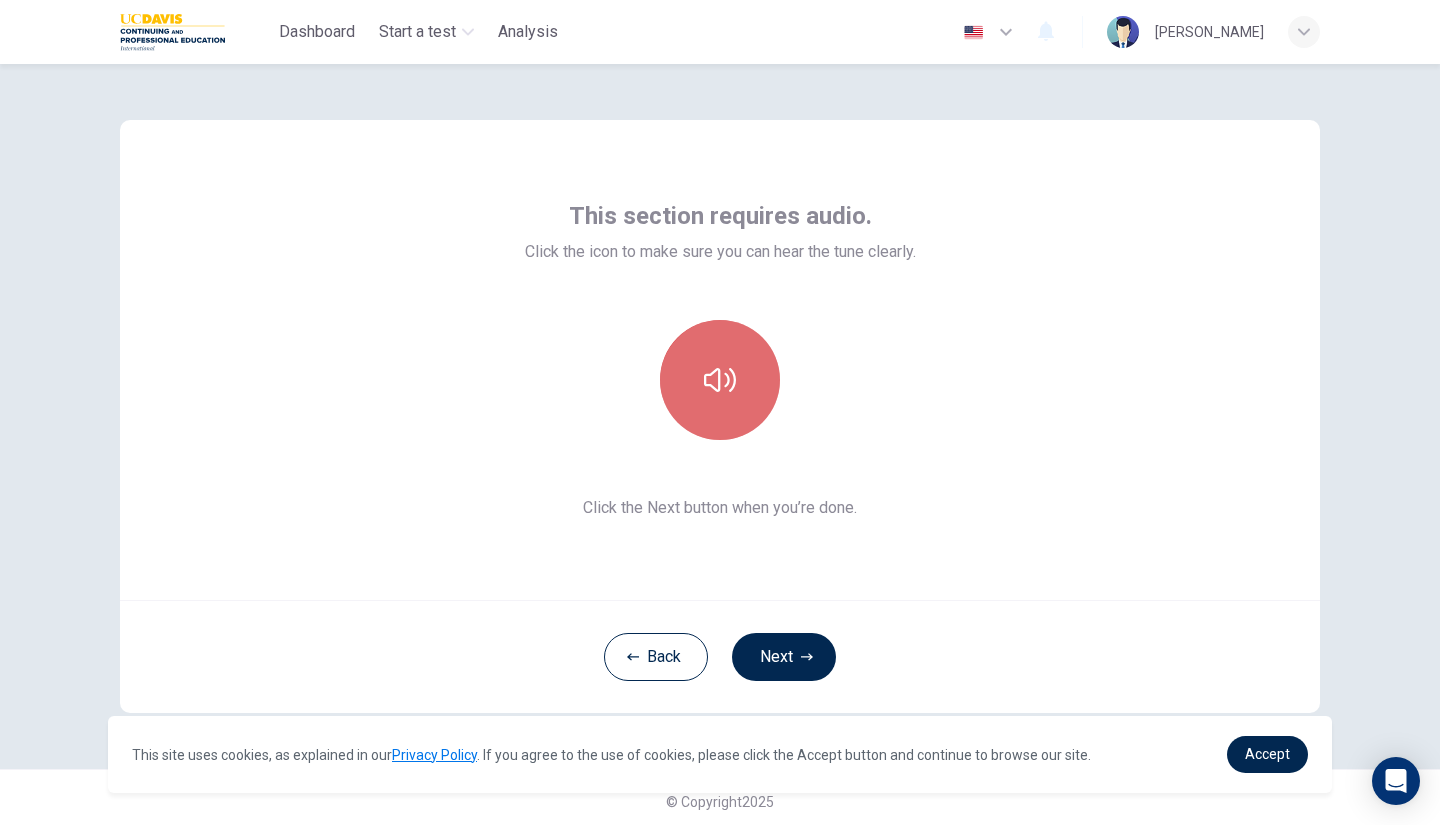 click at bounding box center [720, 380] 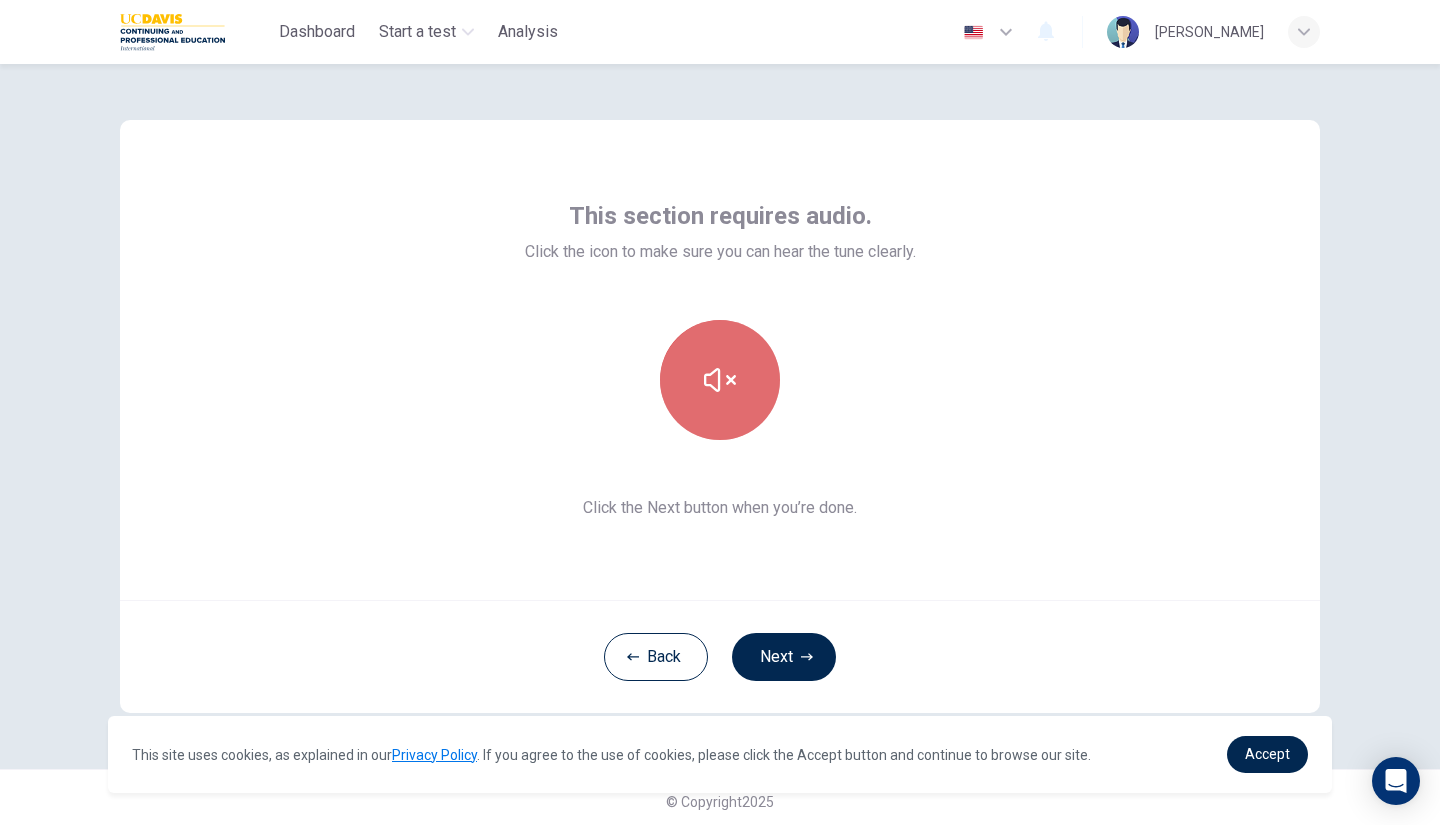 click at bounding box center (720, 380) 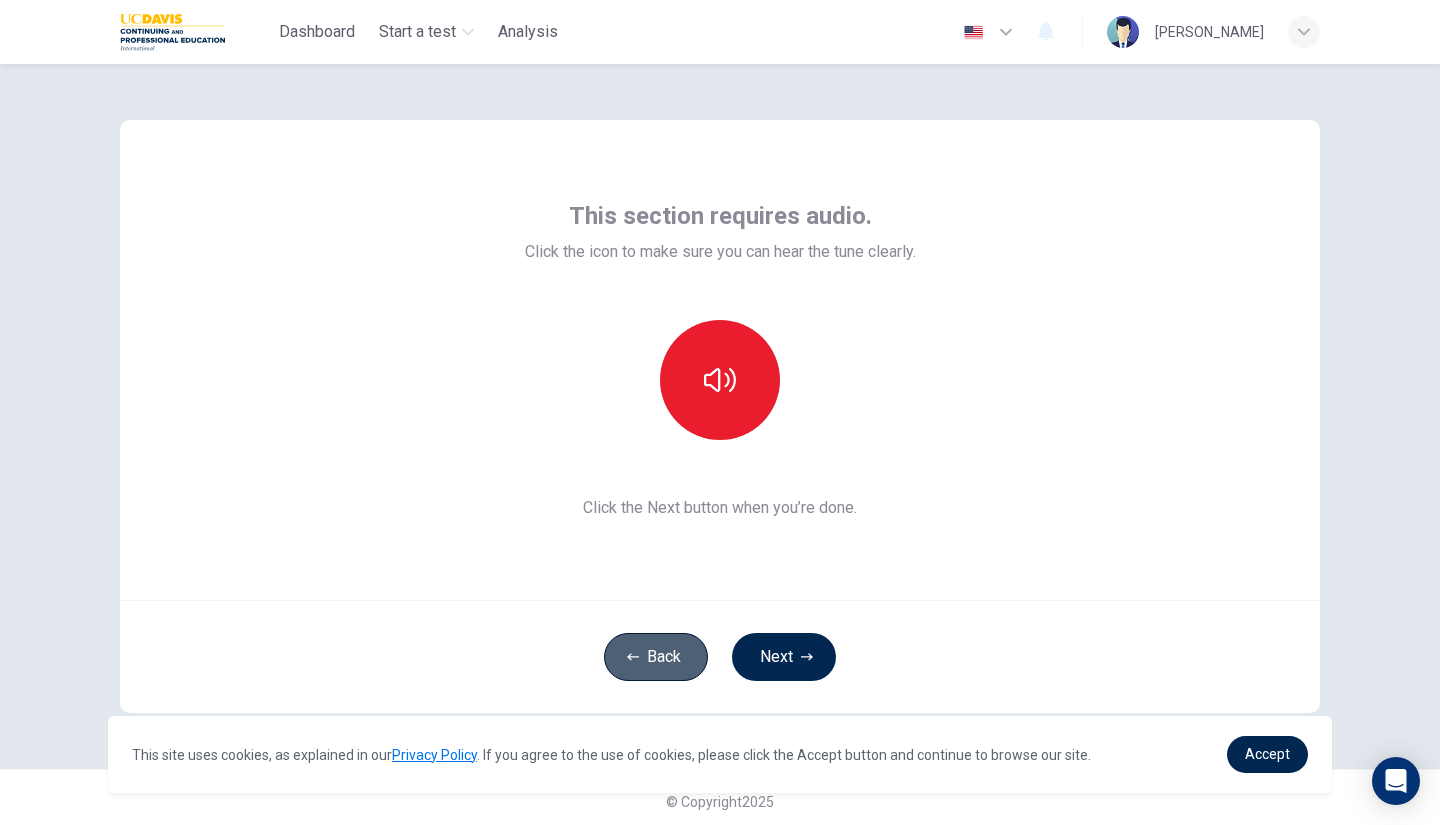 click on "Back" at bounding box center (656, 657) 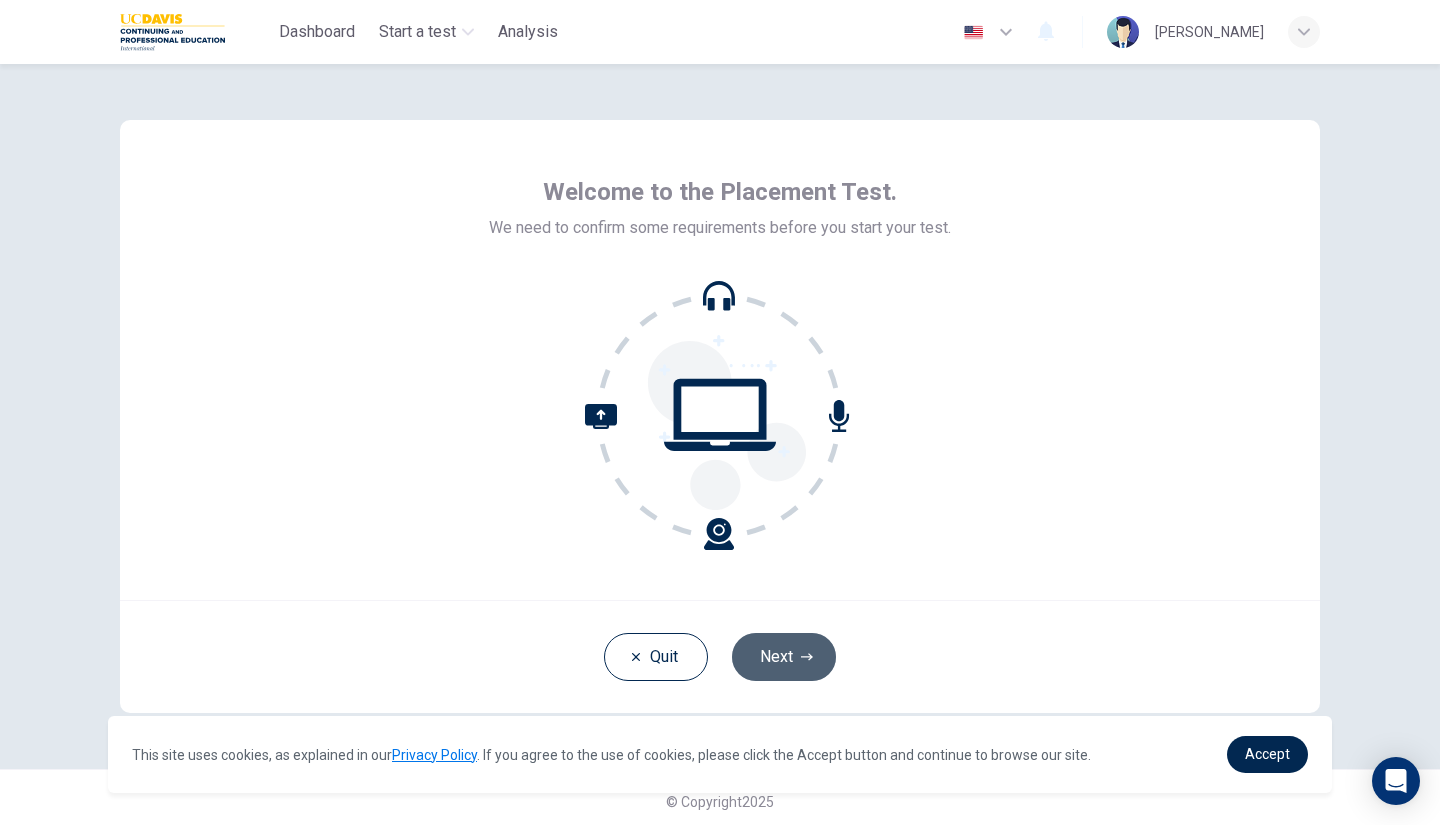 click on "Next" at bounding box center (784, 657) 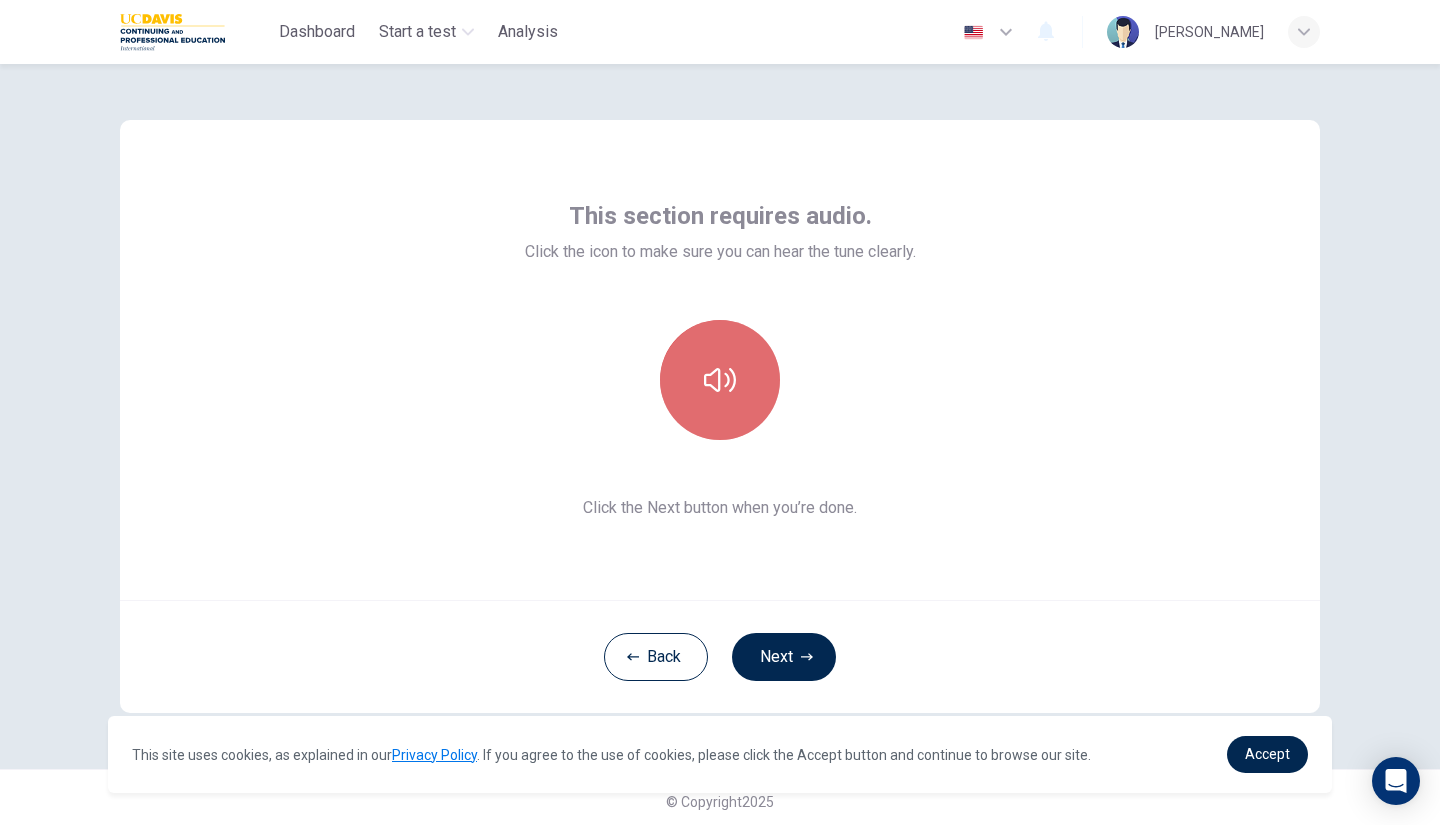 click 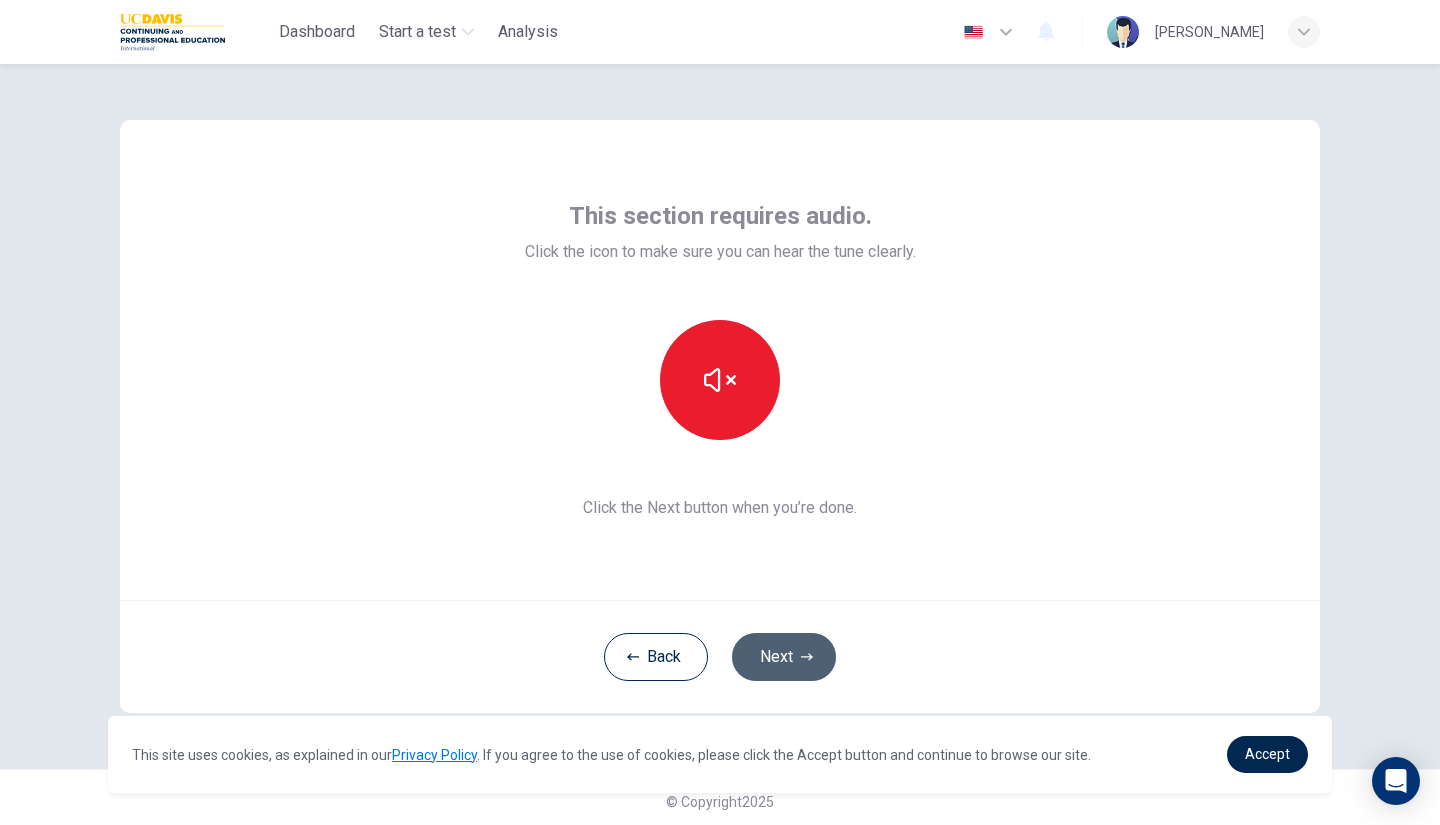 click on "Next" at bounding box center [784, 657] 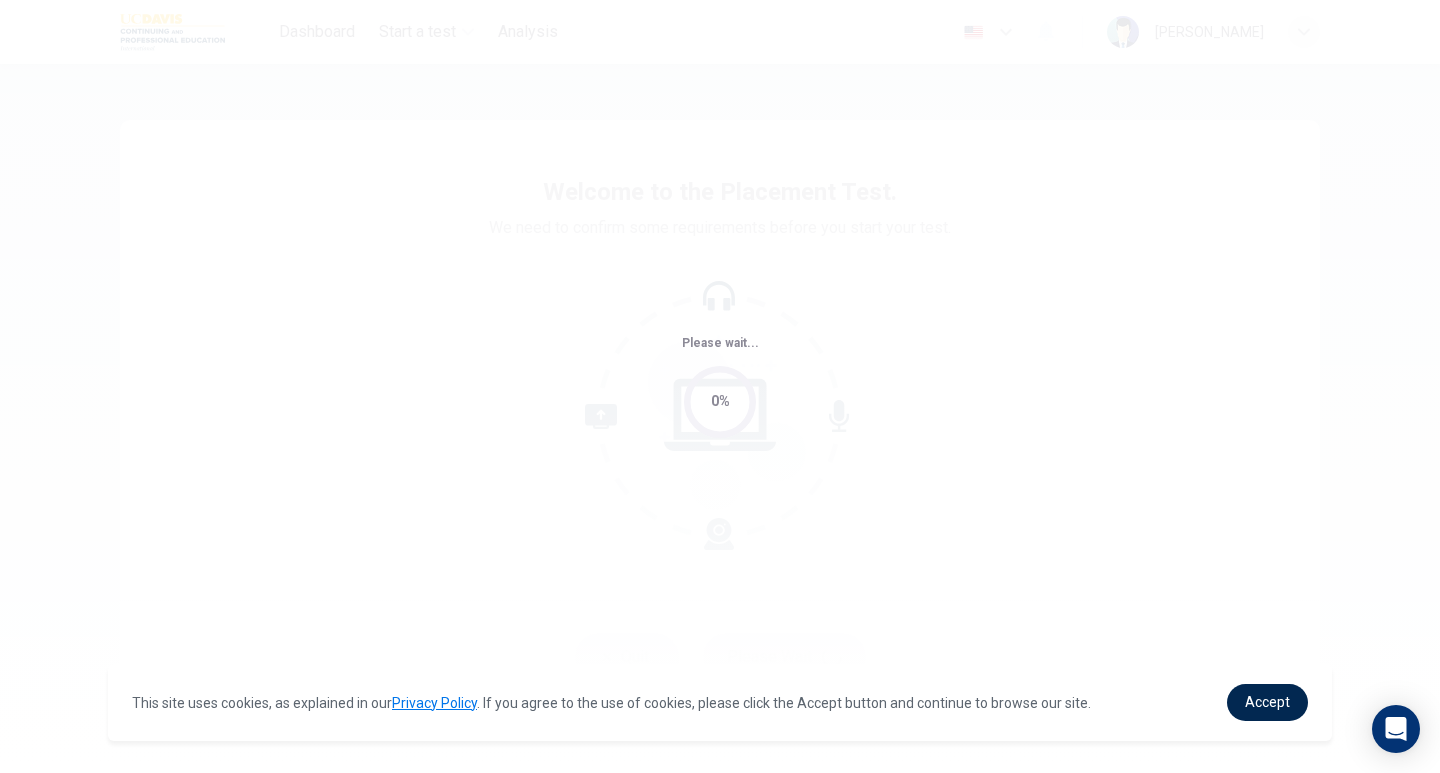 scroll, scrollTop: 0, scrollLeft: 0, axis: both 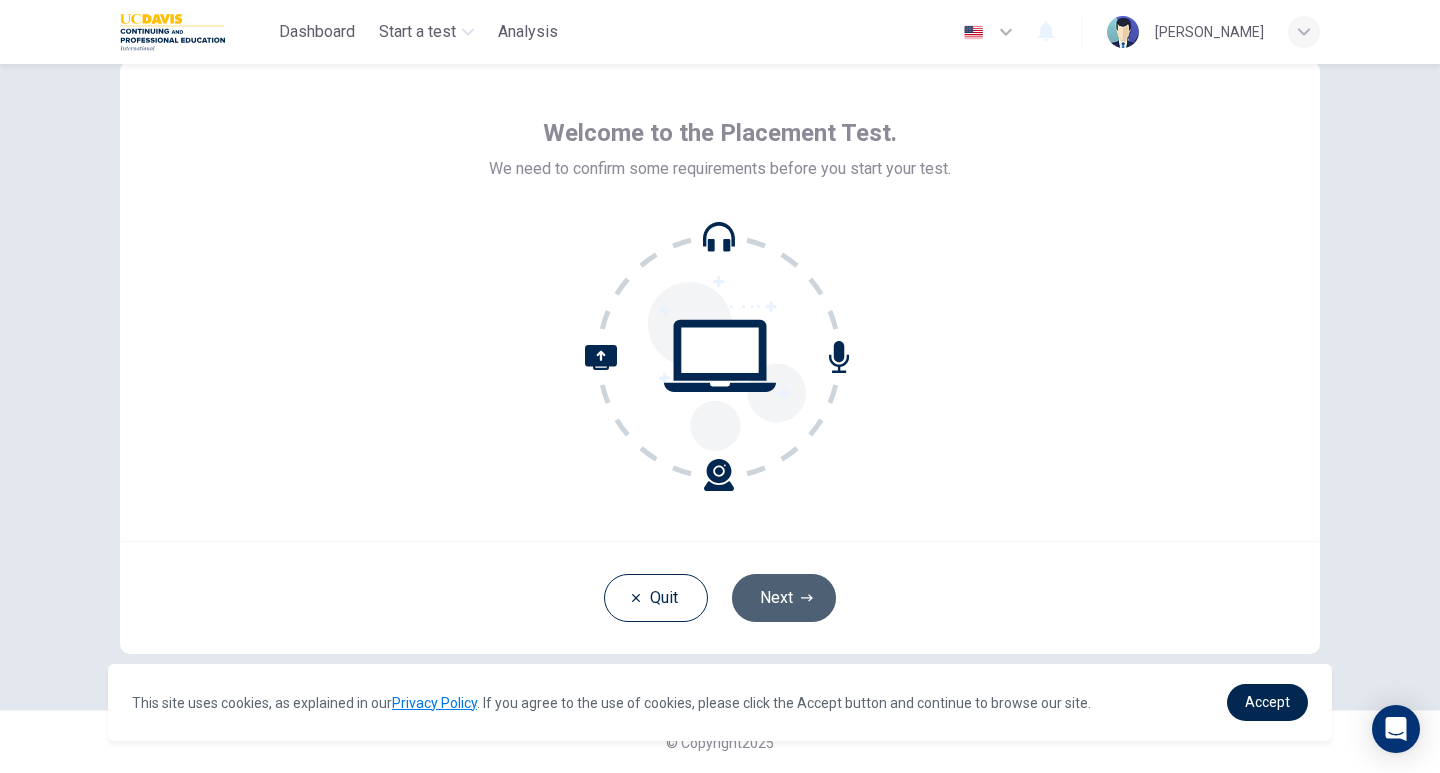 click on "Next" at bounding box center (784, 598) 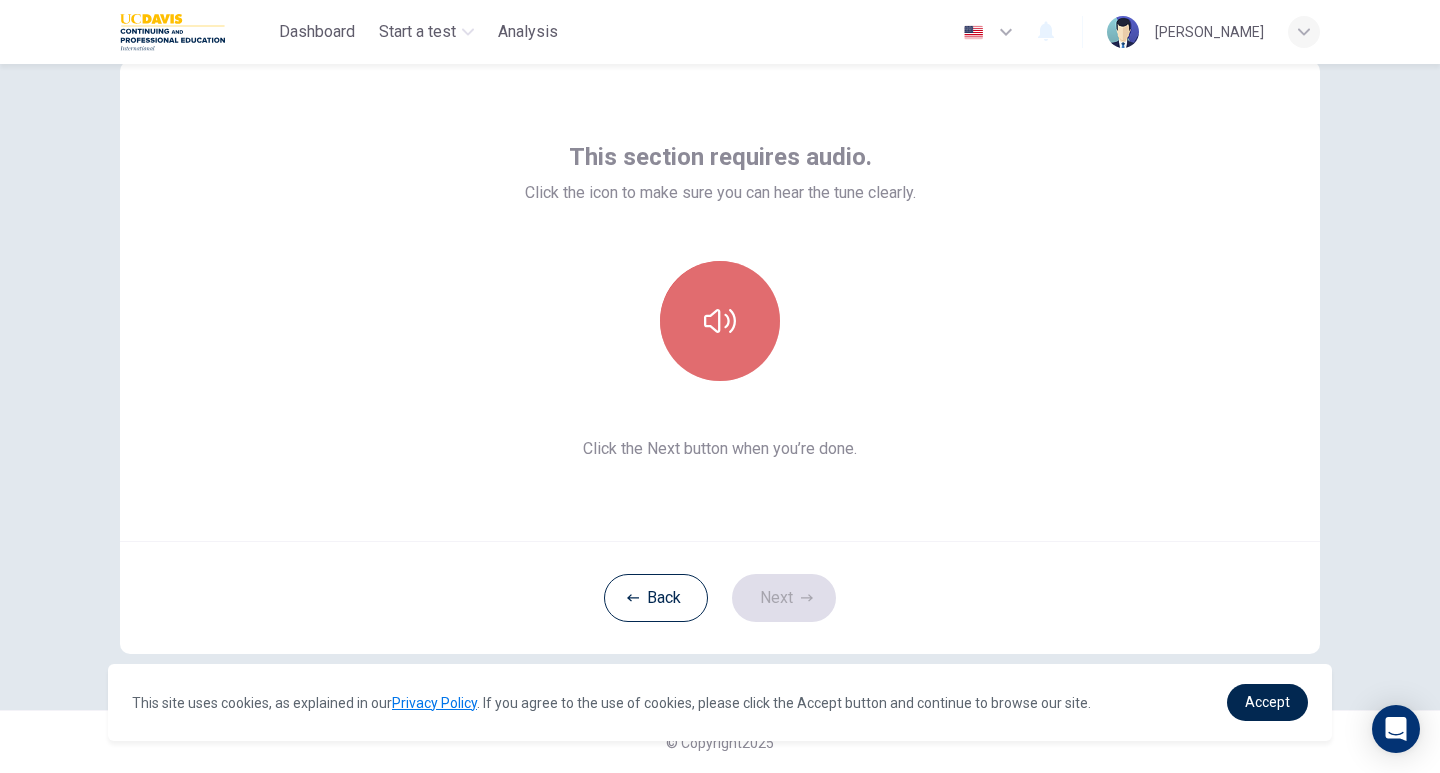 click at bounding box center (720, 321) 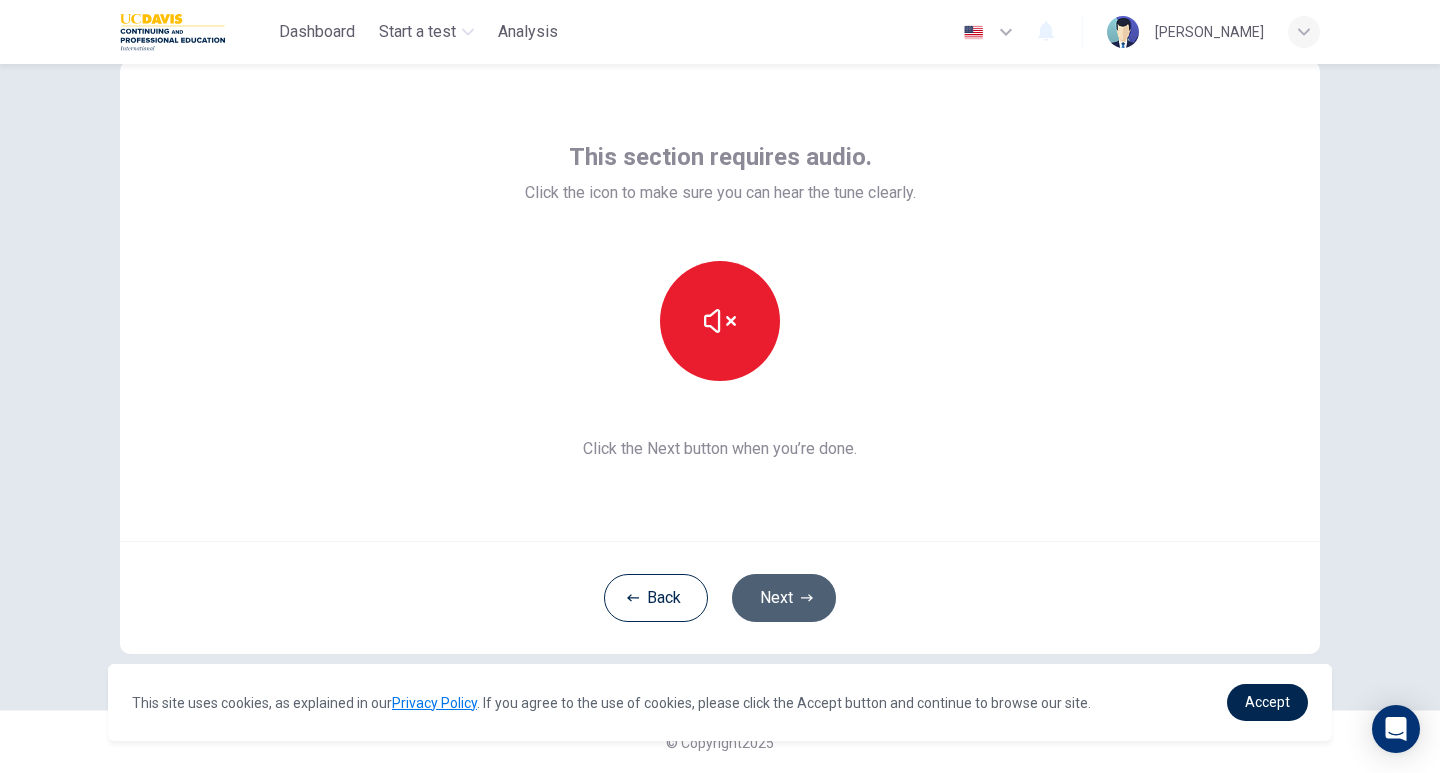 click on "Next" at bounding box center [784, 598] 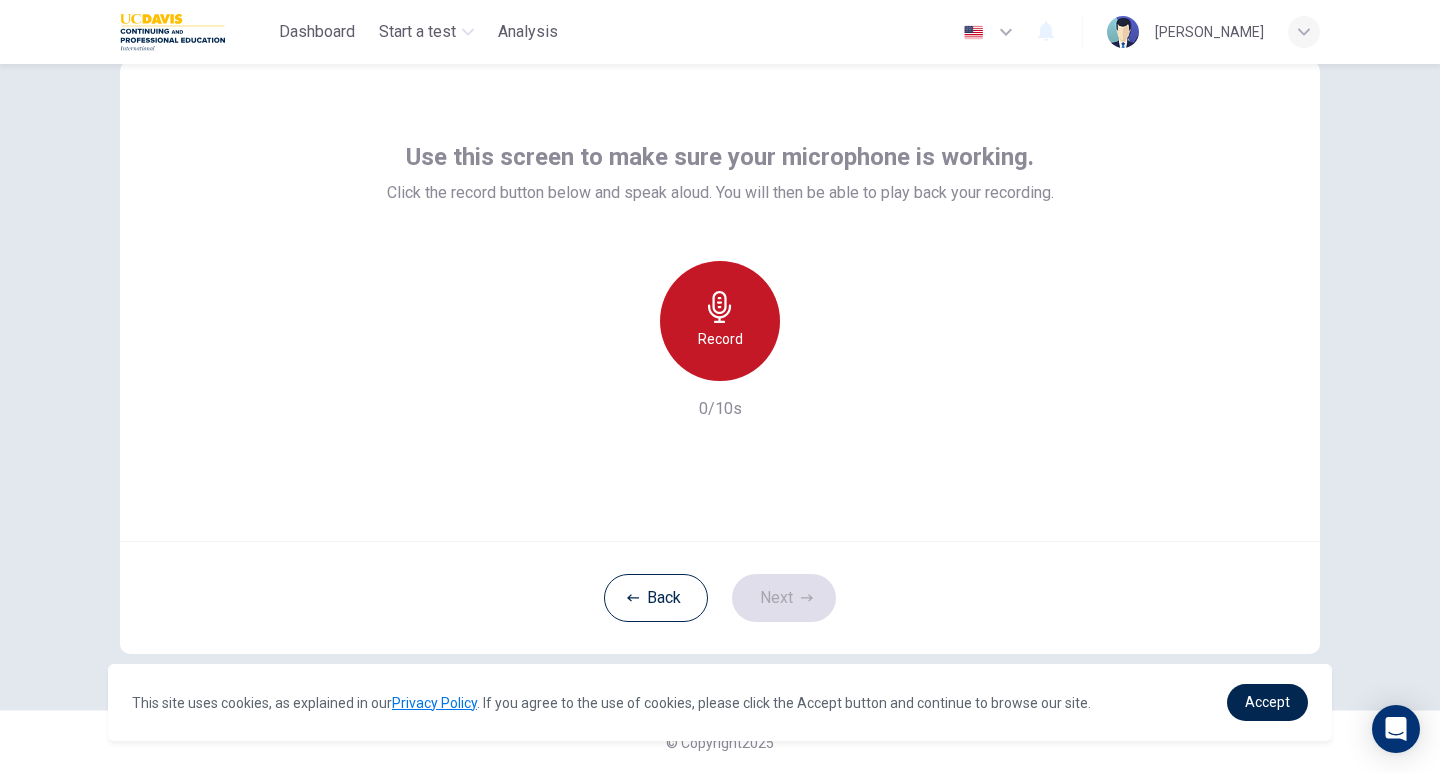 click on "Record" at bounding box center [720, 339] 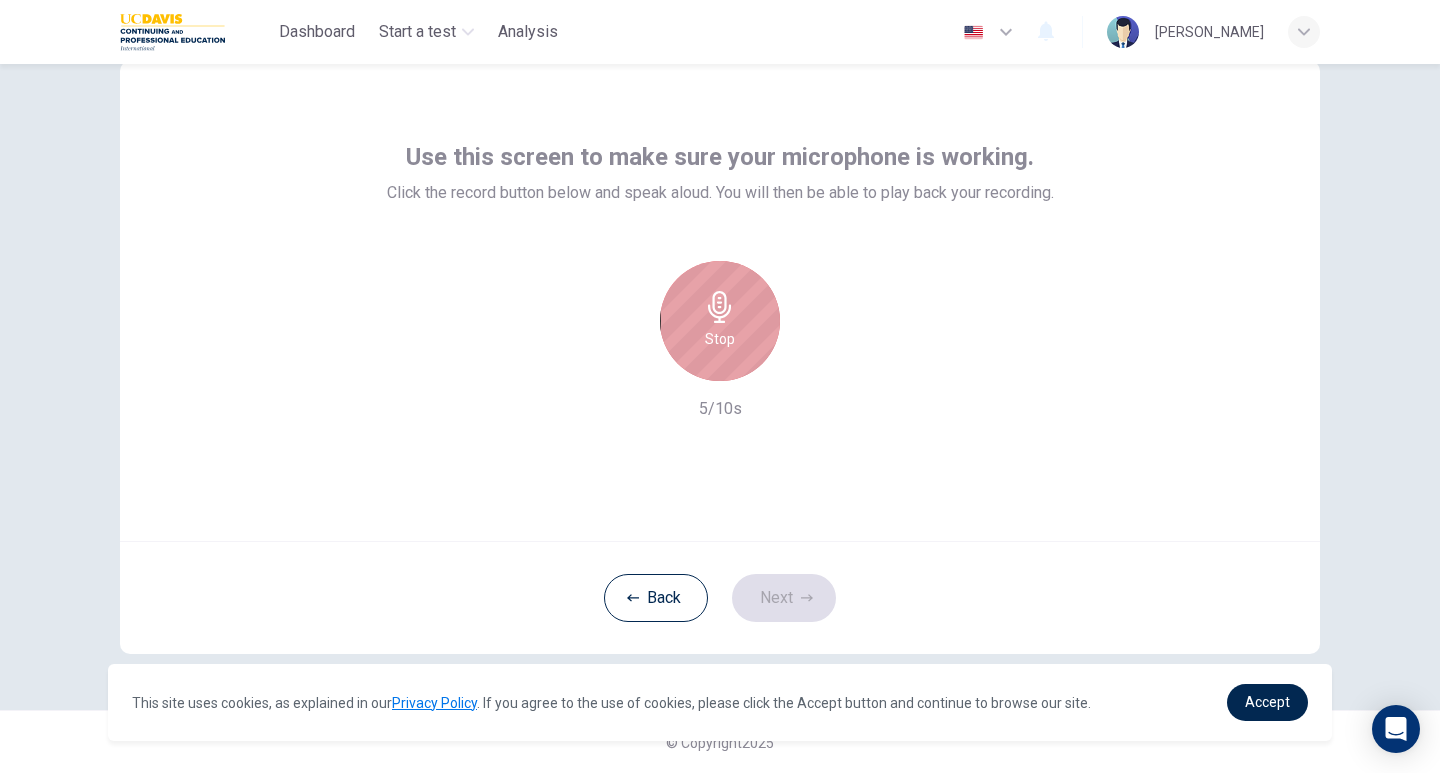 click on "Stop" at bounding box center [720, 339] 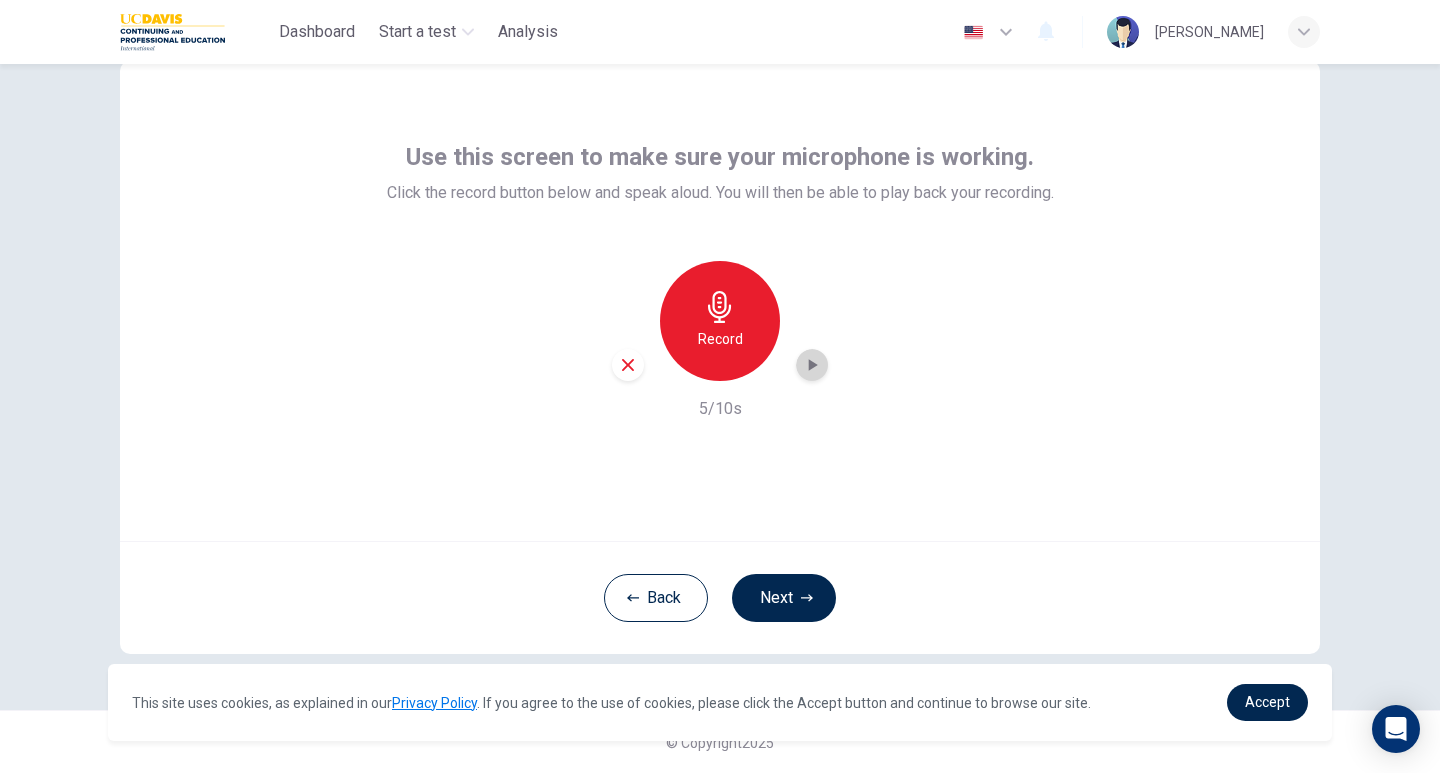 click at bounding box center (812, 365) 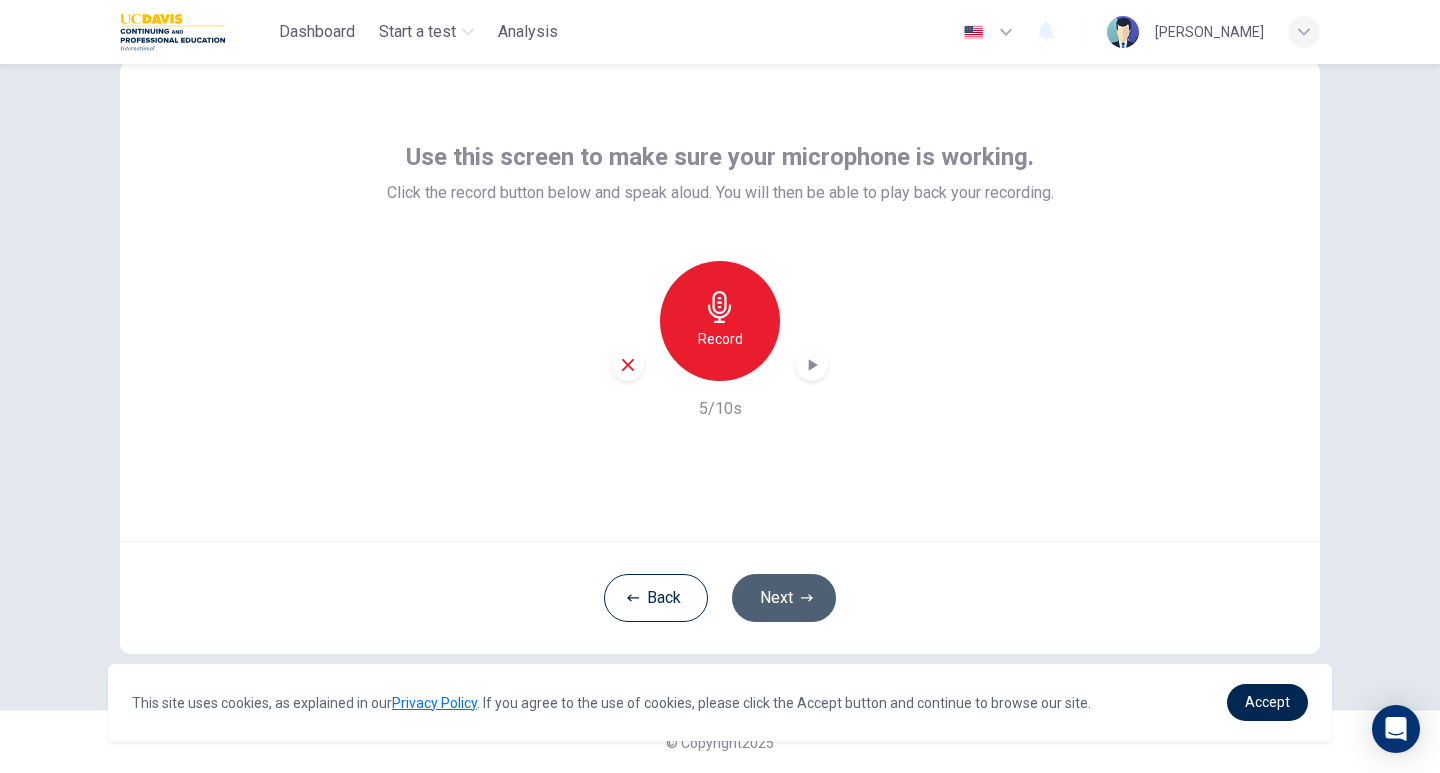click on "Next" at bounding box center (784, 598) 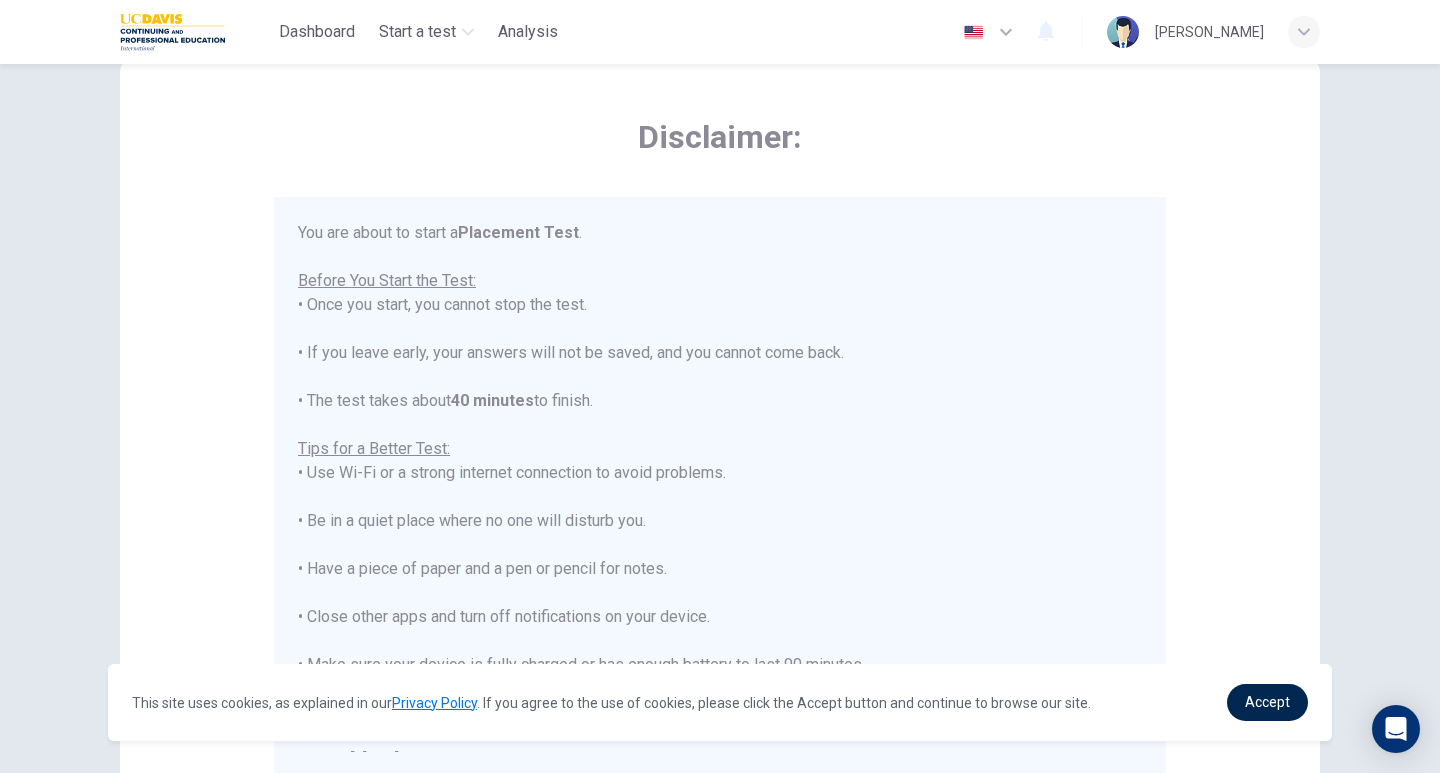 scroll, scrollTop: 22, scrollLeft: 0, axis: vertical 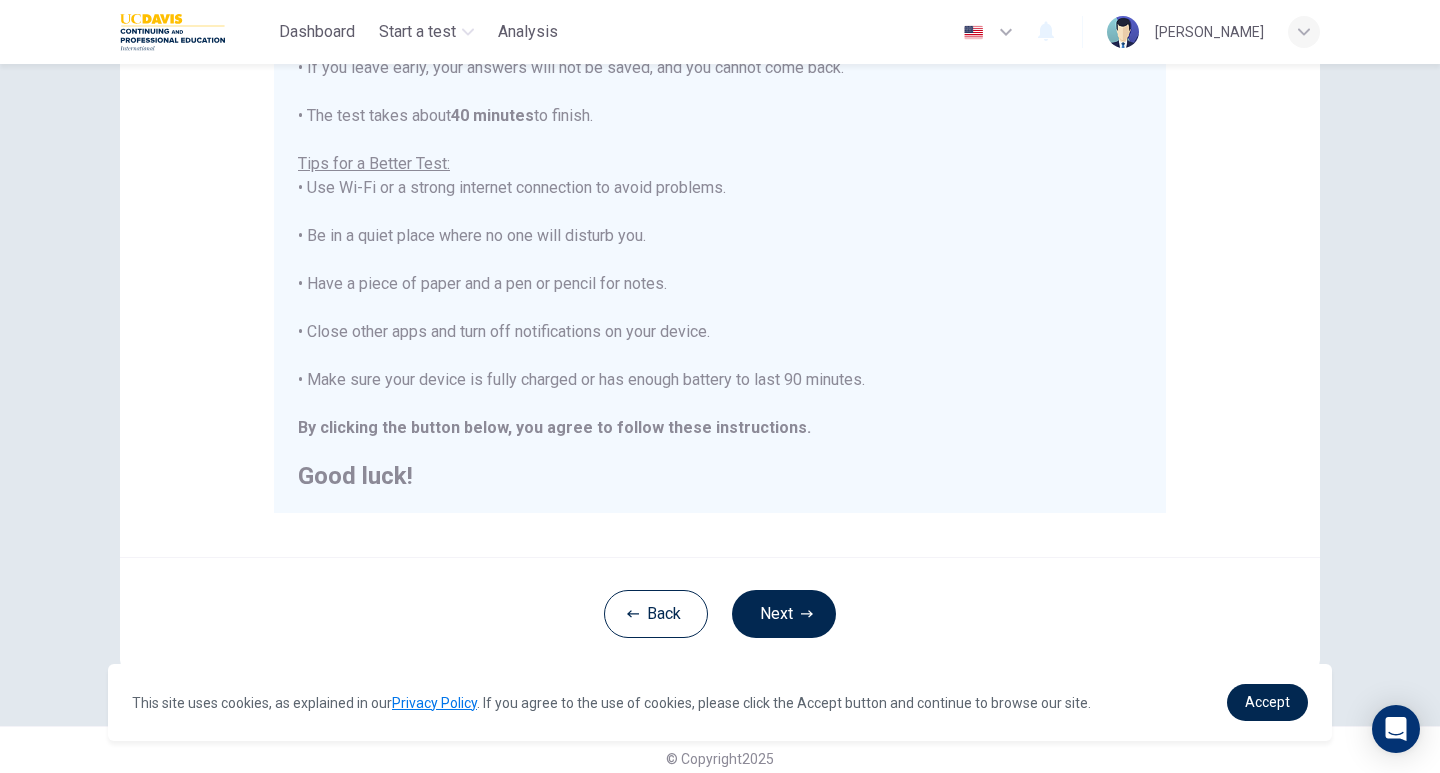 click on "You are about to start a  Placement Test .
Before You Start the Test:
• Once you start, you cannot stop the test.
• If you leave early, your answers will not be saved, and you cannot come back.
• The test takes about  40 minutes  to finish.
Tips for a Better Test:
• Use Wi-Fi or a strong internet connection to avoid problems.
• Be in a quiet place where no one will disturb you.
• Have a piece of paper and a pen or pencil for notes.
• Close other apps and turn off notifications on your device.
• Make sure your device is fully charged or has enough battery to last 90 minutes.
By clicking the button below, you agree to follow these instructions.
Good luck!" at bounding box center [720, 212] 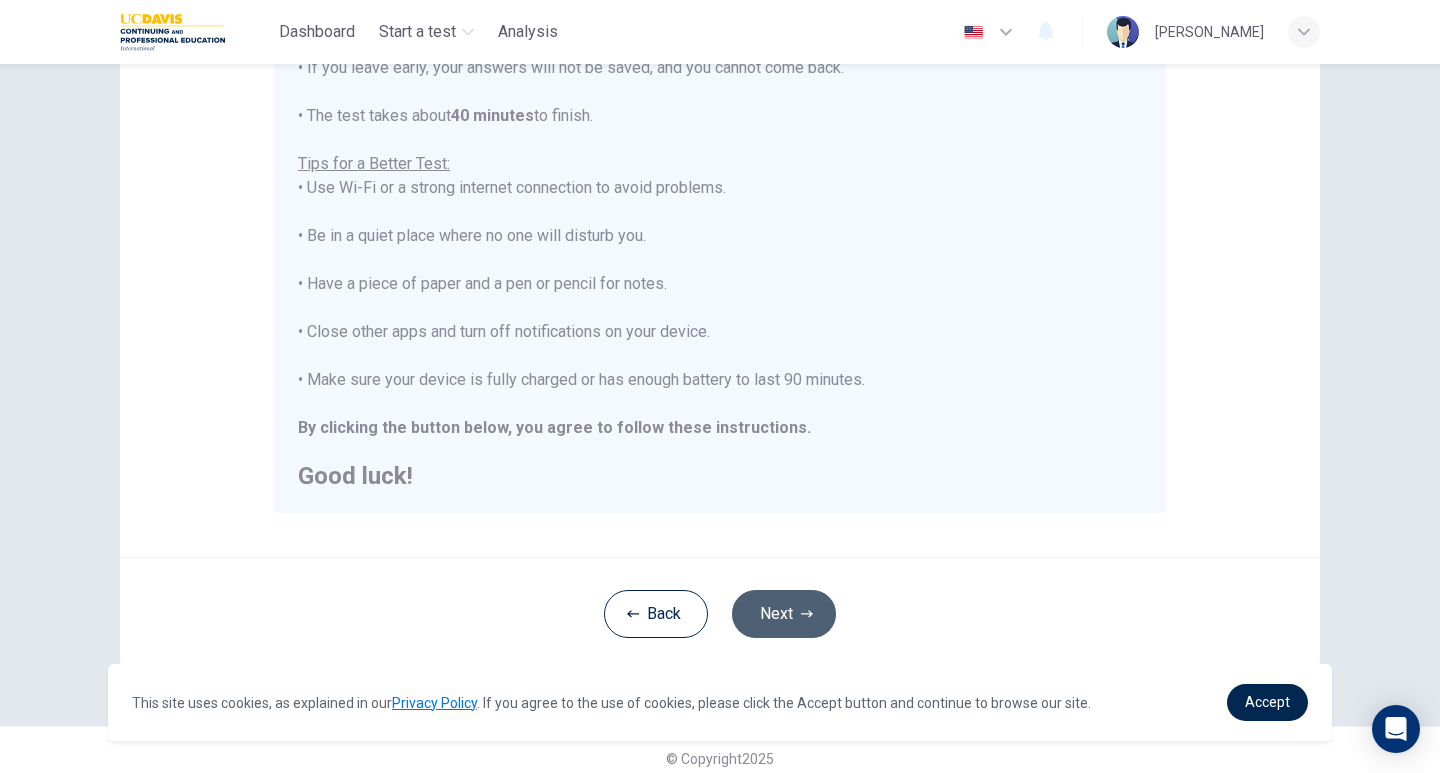 click on "Next" at bounding box center [784, 614] 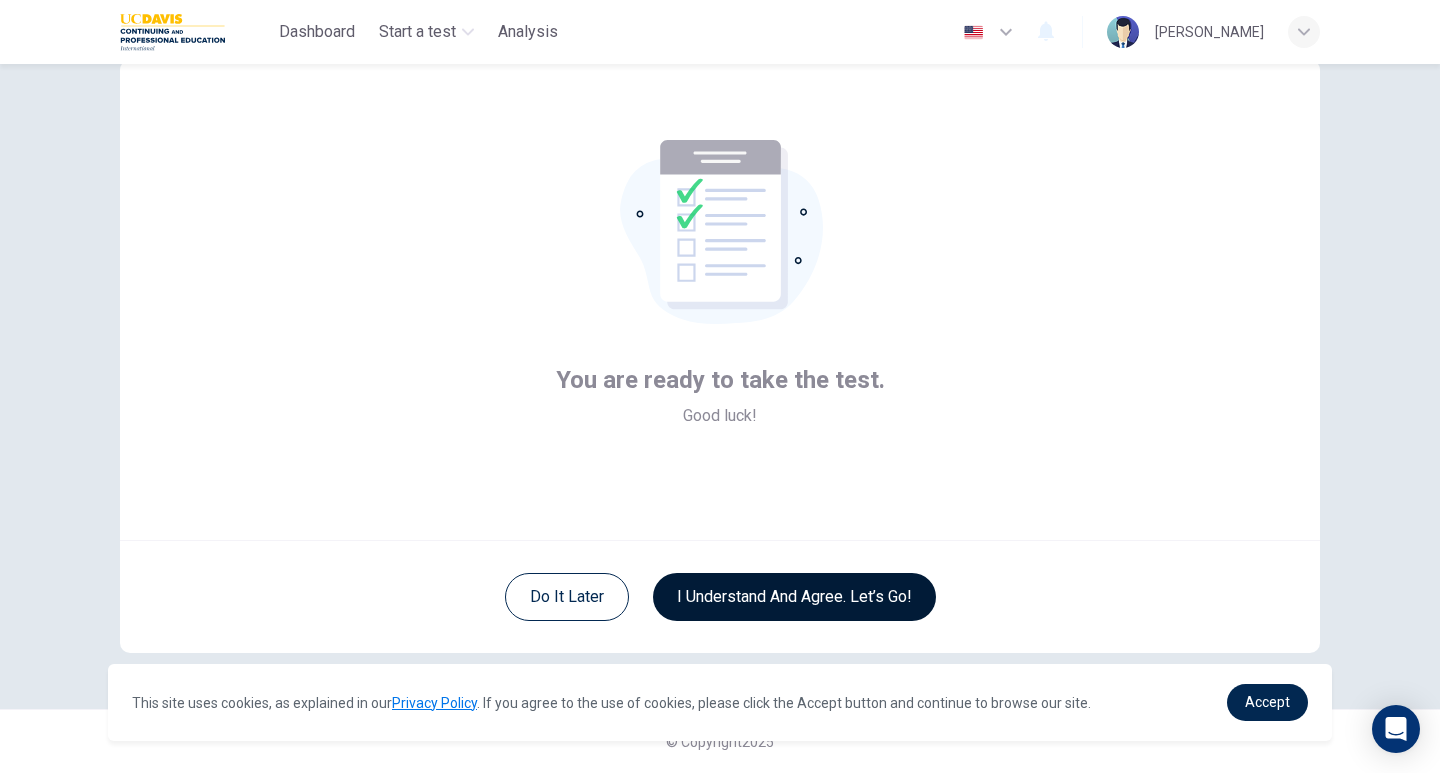 scroll, scrollTop: 59, scrollLeft: 0, axis: vertical 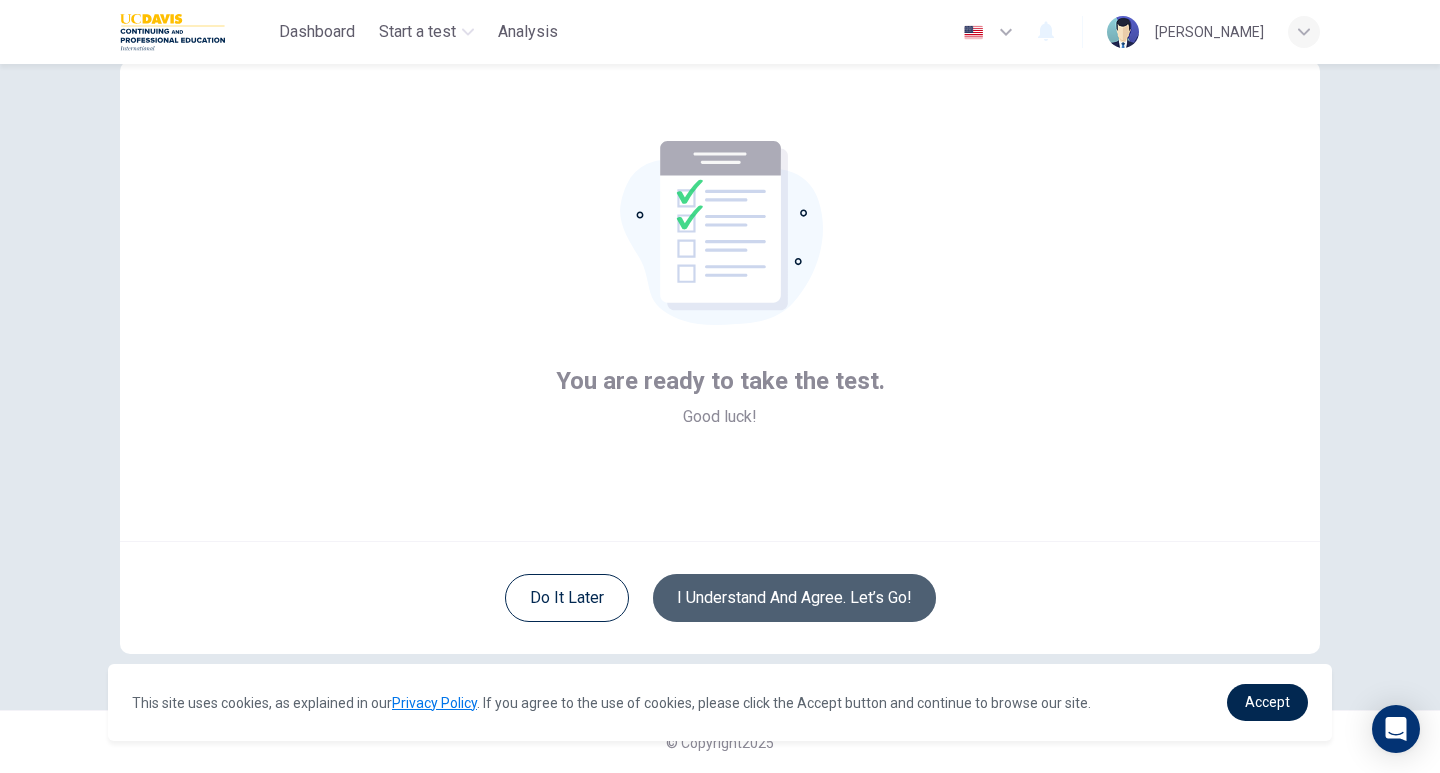 click on "I understand and agree. Let’s go!" at bounding box center (794, 598) 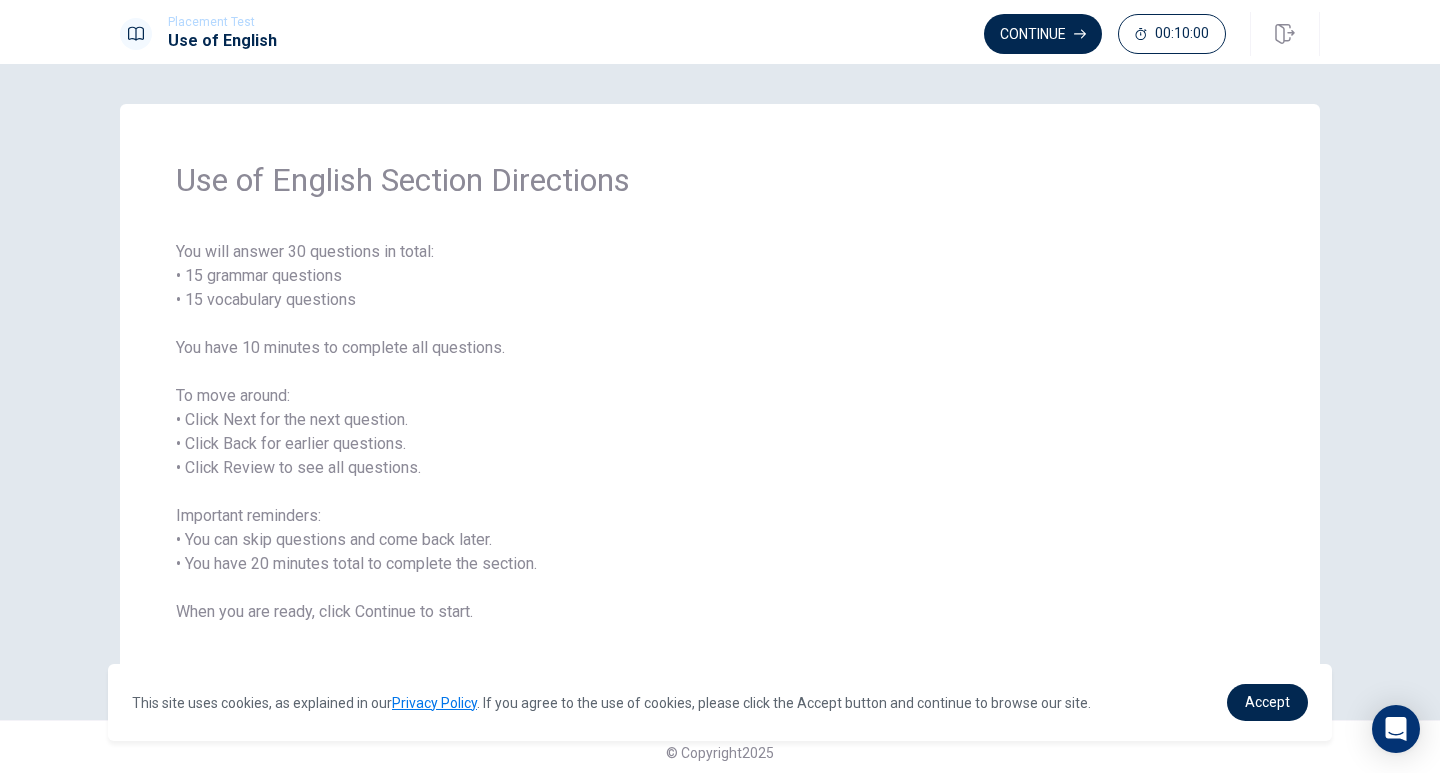 scroll, scrollTop: 10, scrollLeft: 0, axis: vertical 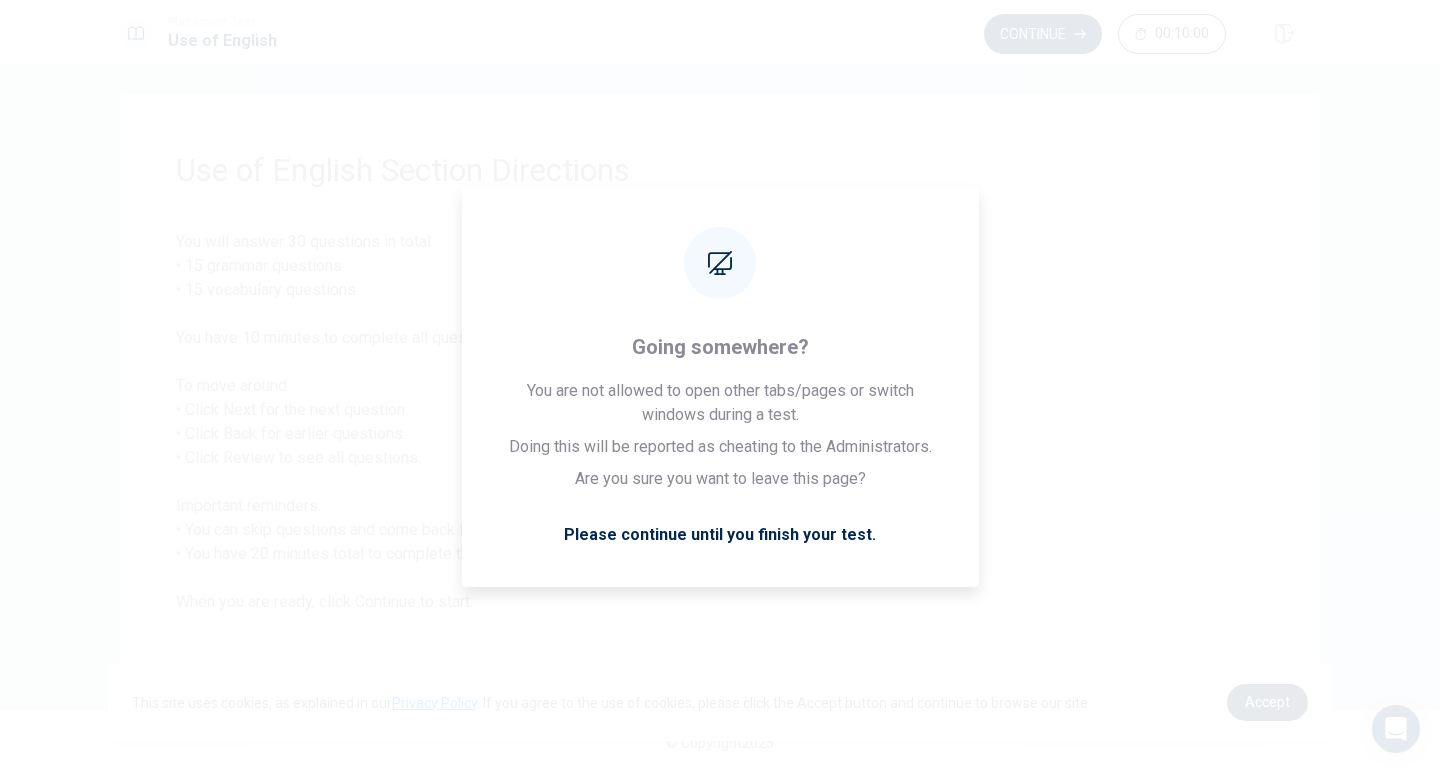 click on "Accept" at bounding box center [1267, 702] 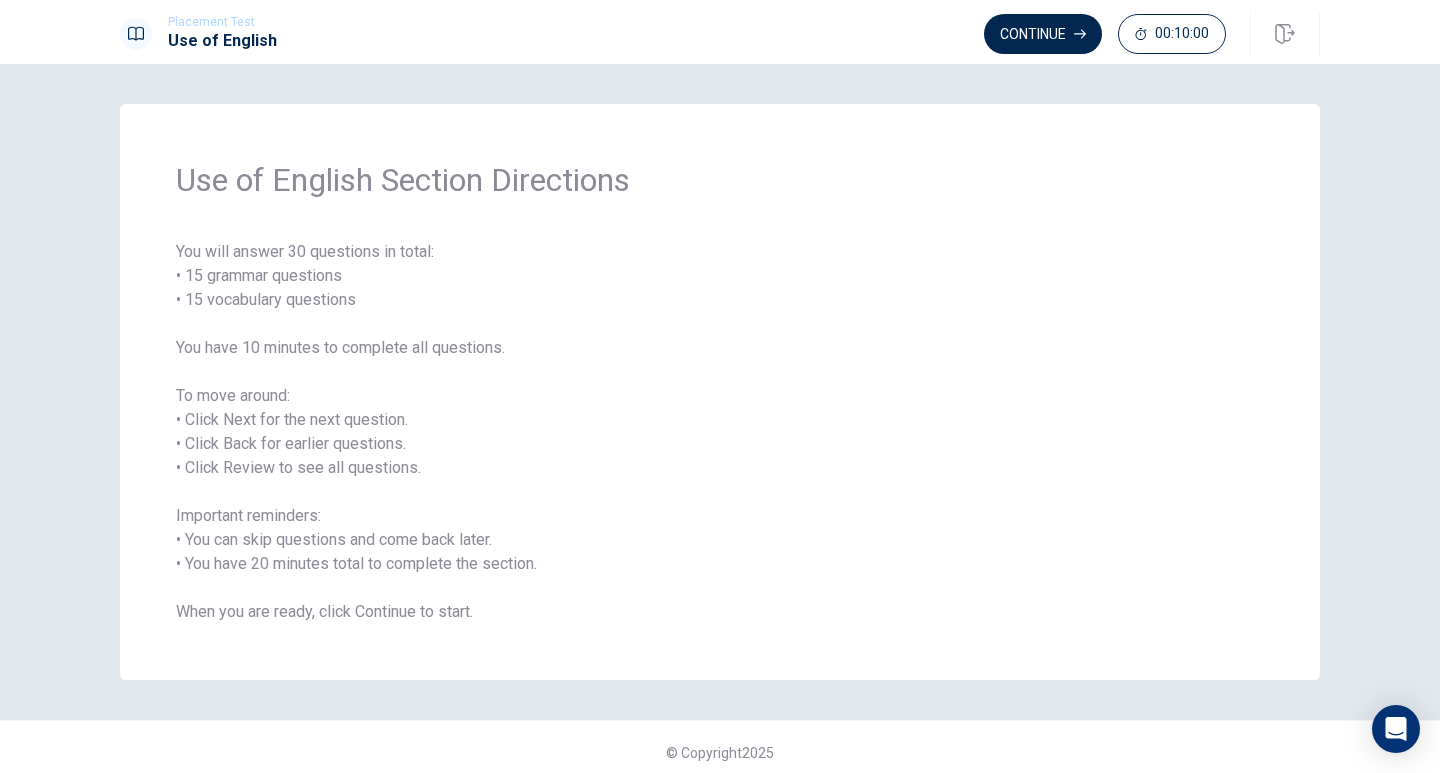 scroll, scrollTop: 10, scrollLeft: 0, axis: vertical 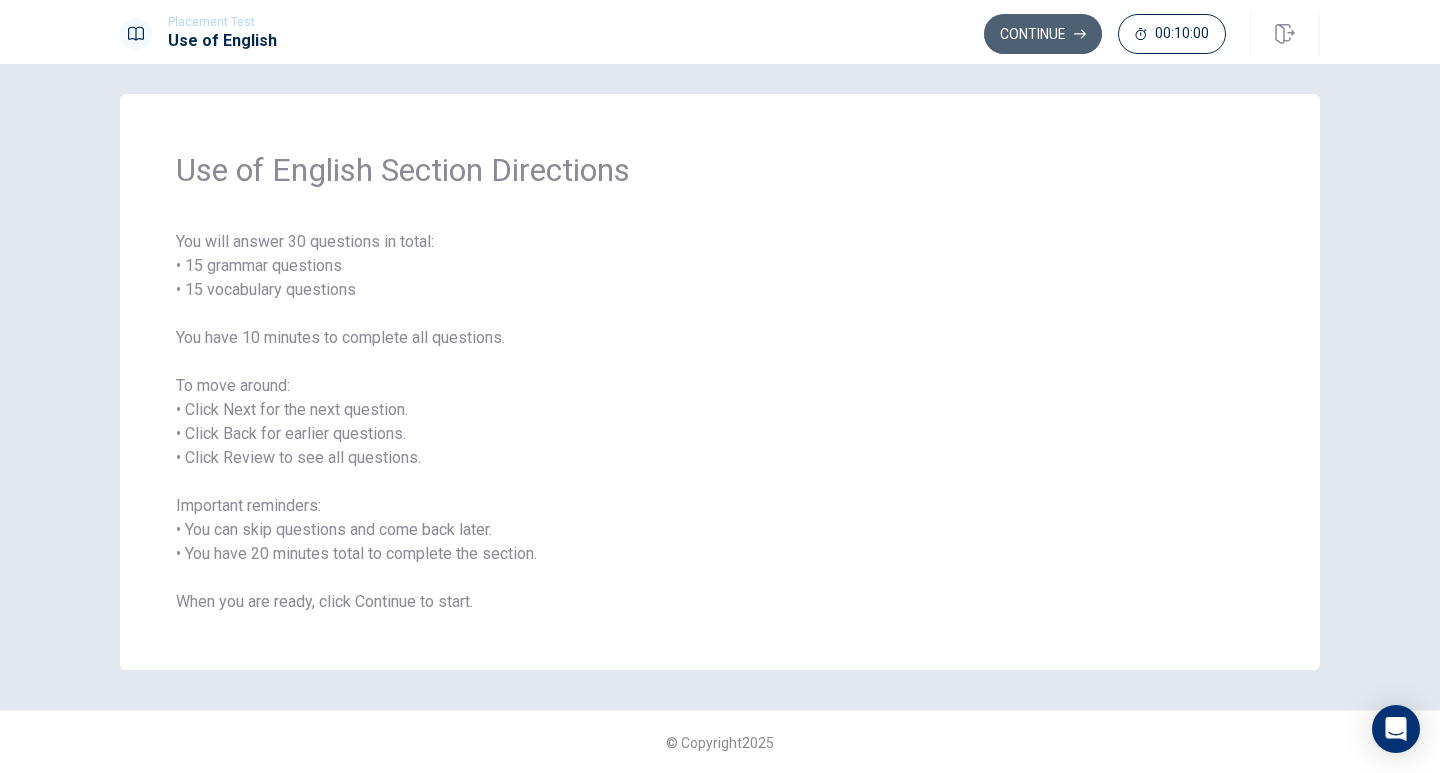 click on "Continue" at bounding box center [1043, 34] 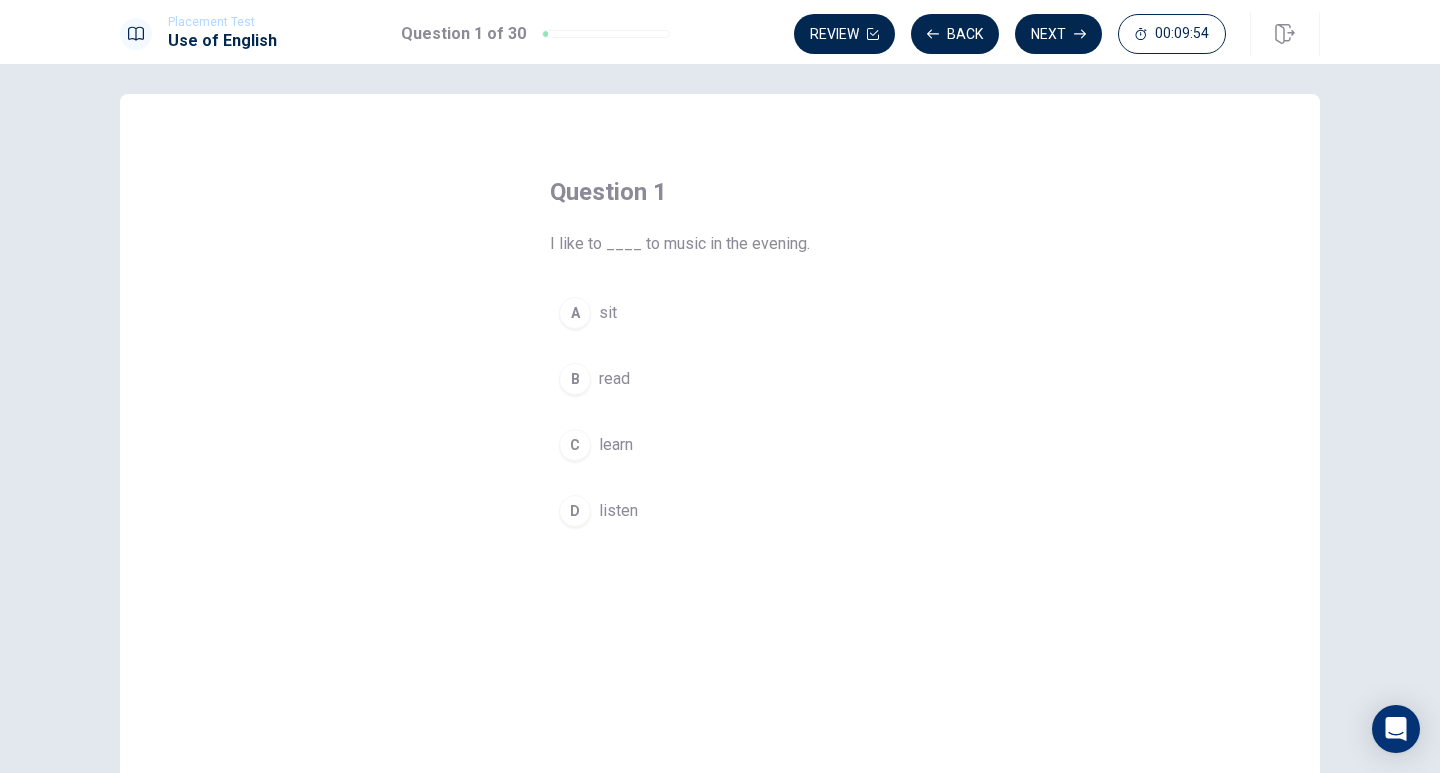 click on "D" at bounding box center [575, 511] 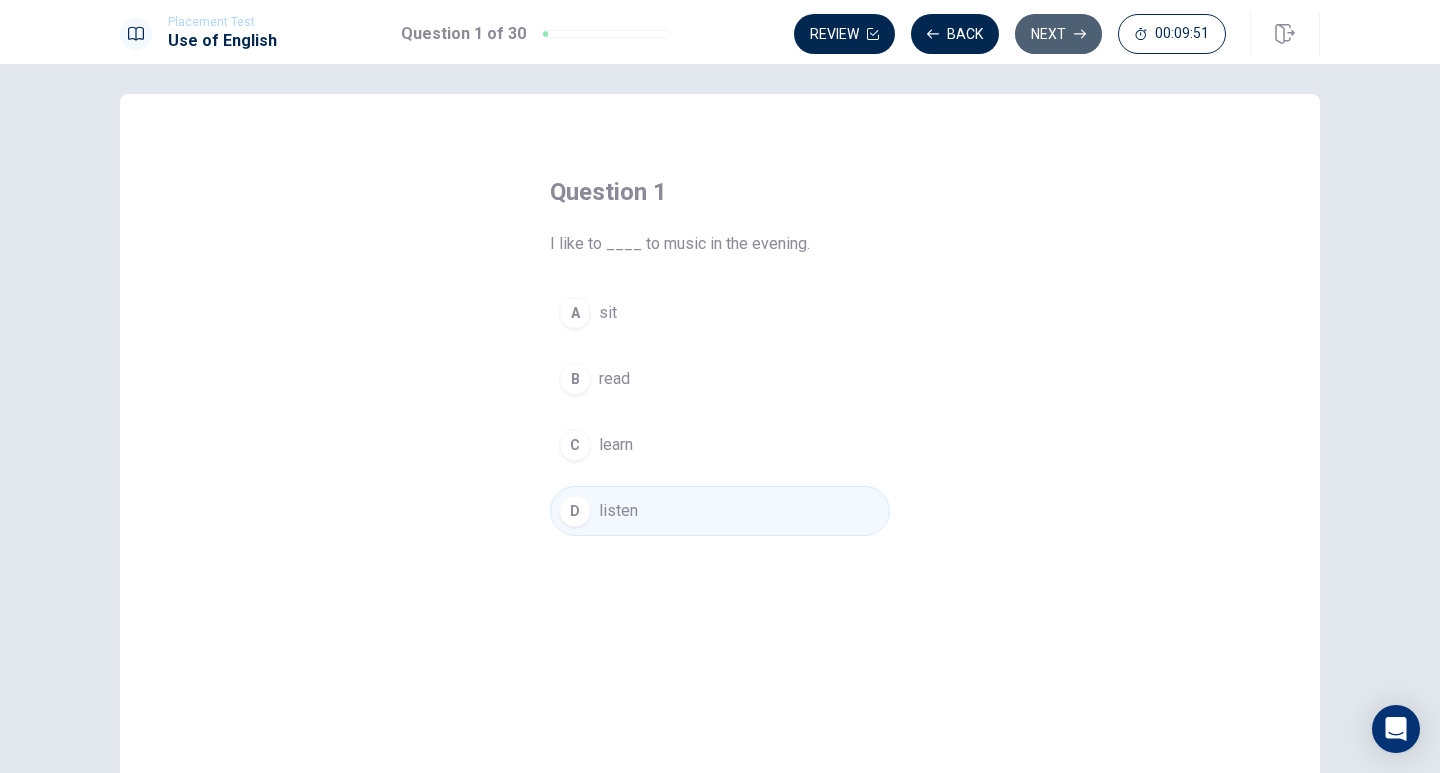 click on "Next" at bounding box center [1058, 34] 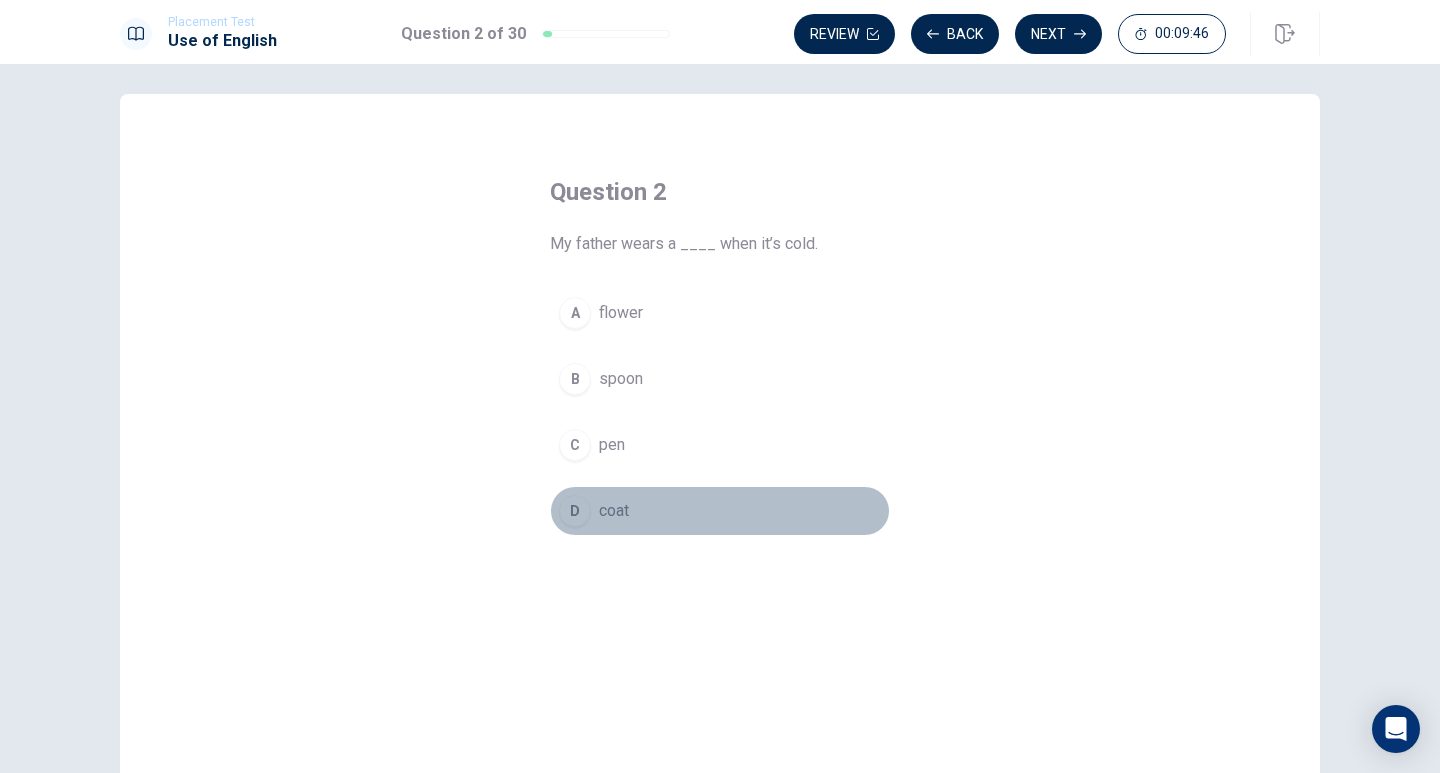 click on "D" at bounding box center [575, 511] 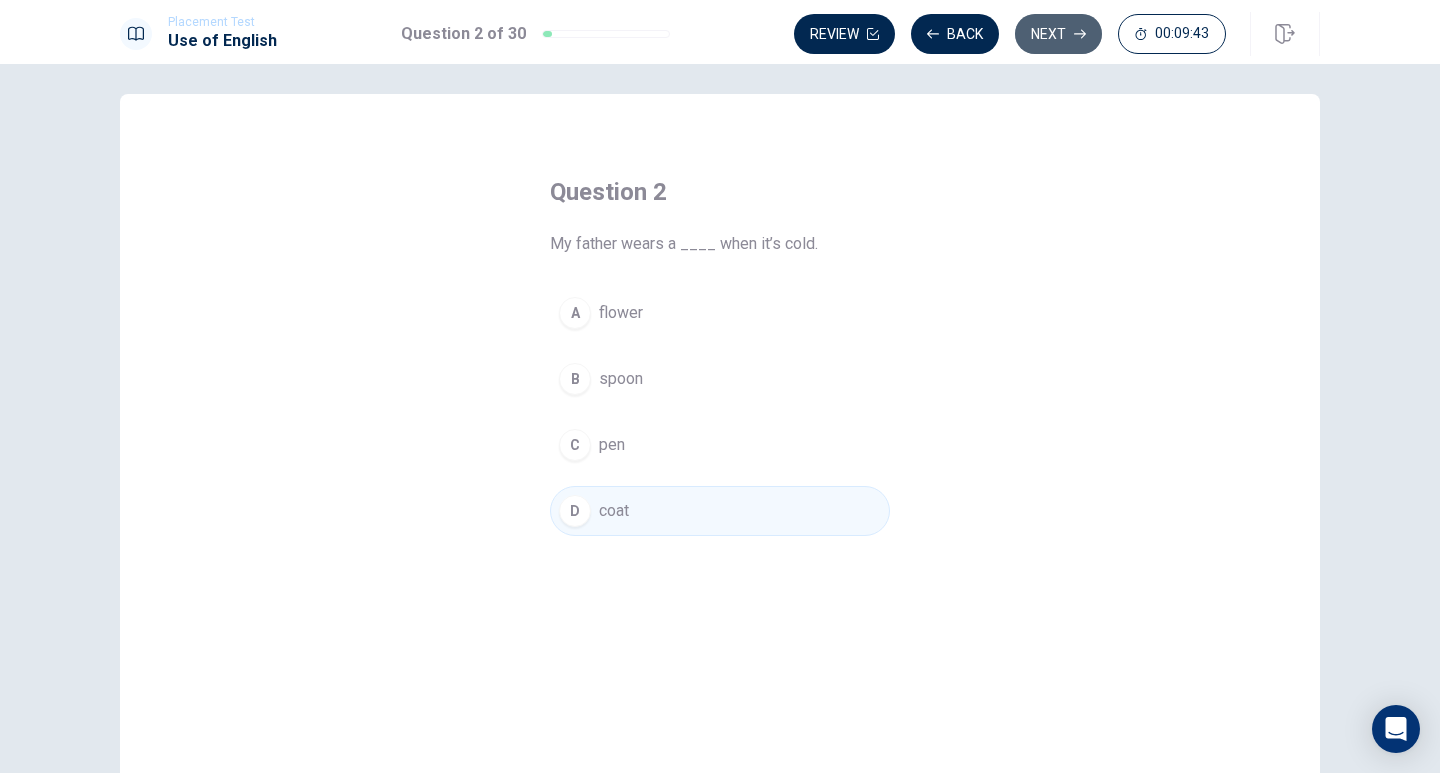 click on "Next" at bounding box center (1058, 34) 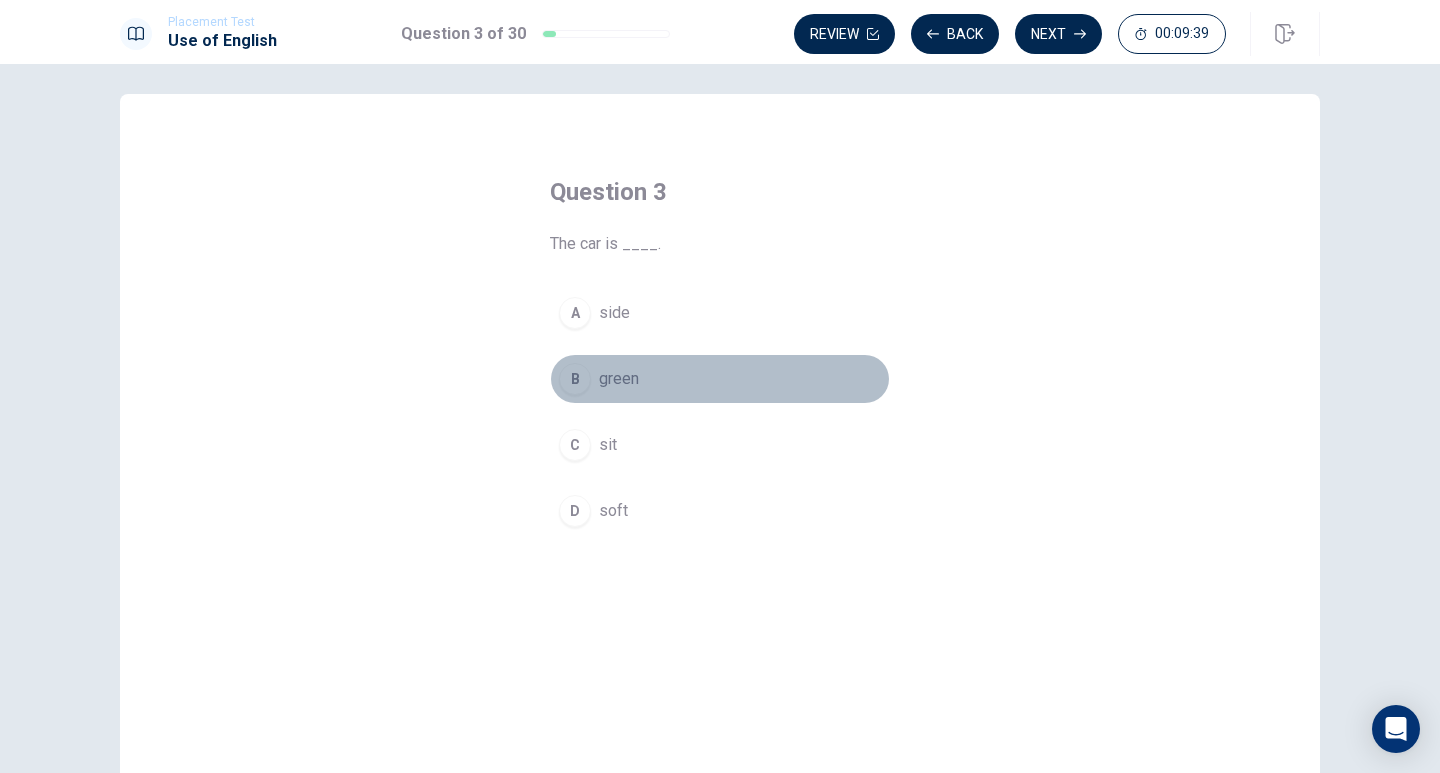 click on "B" at bounding box center (575, 379) 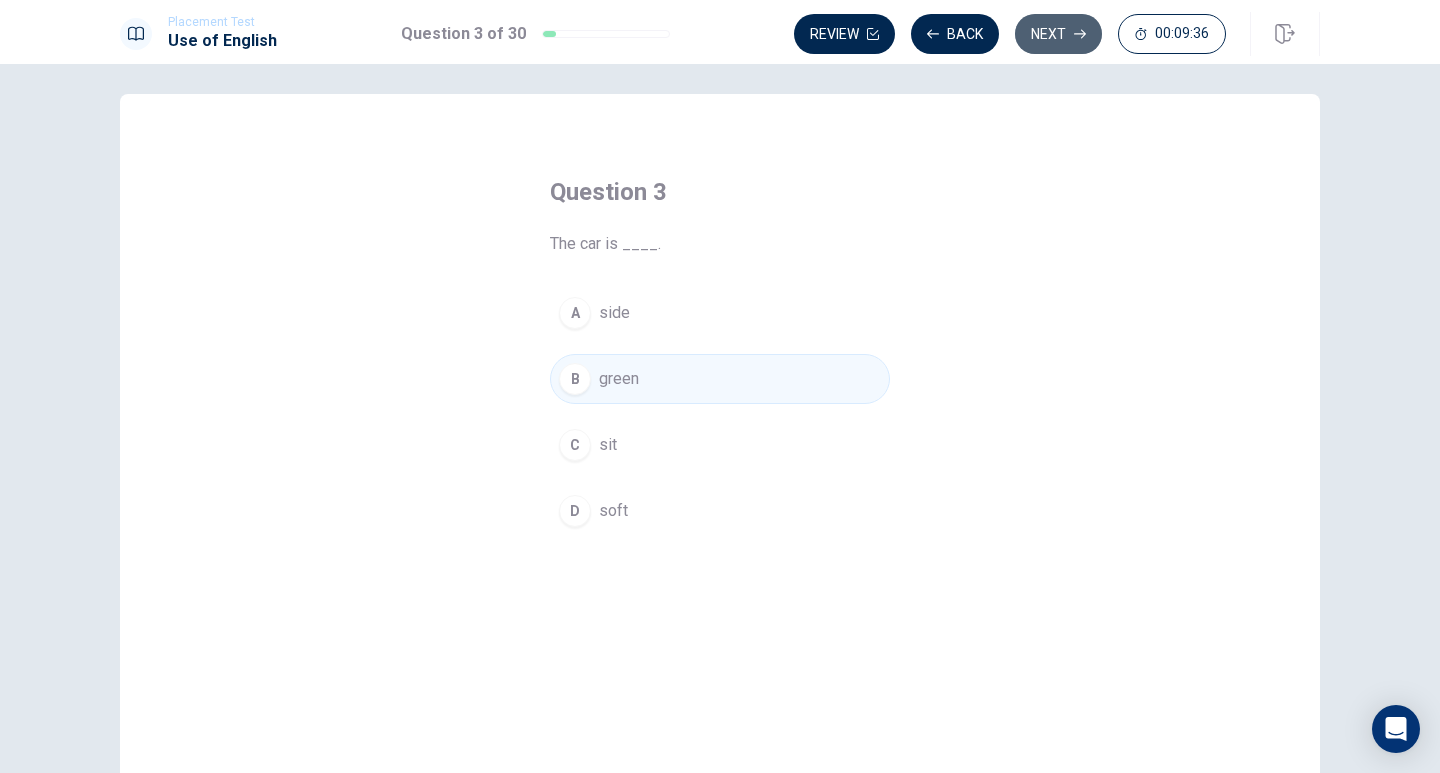 click on "Next" at bounding box center (1058, 34) 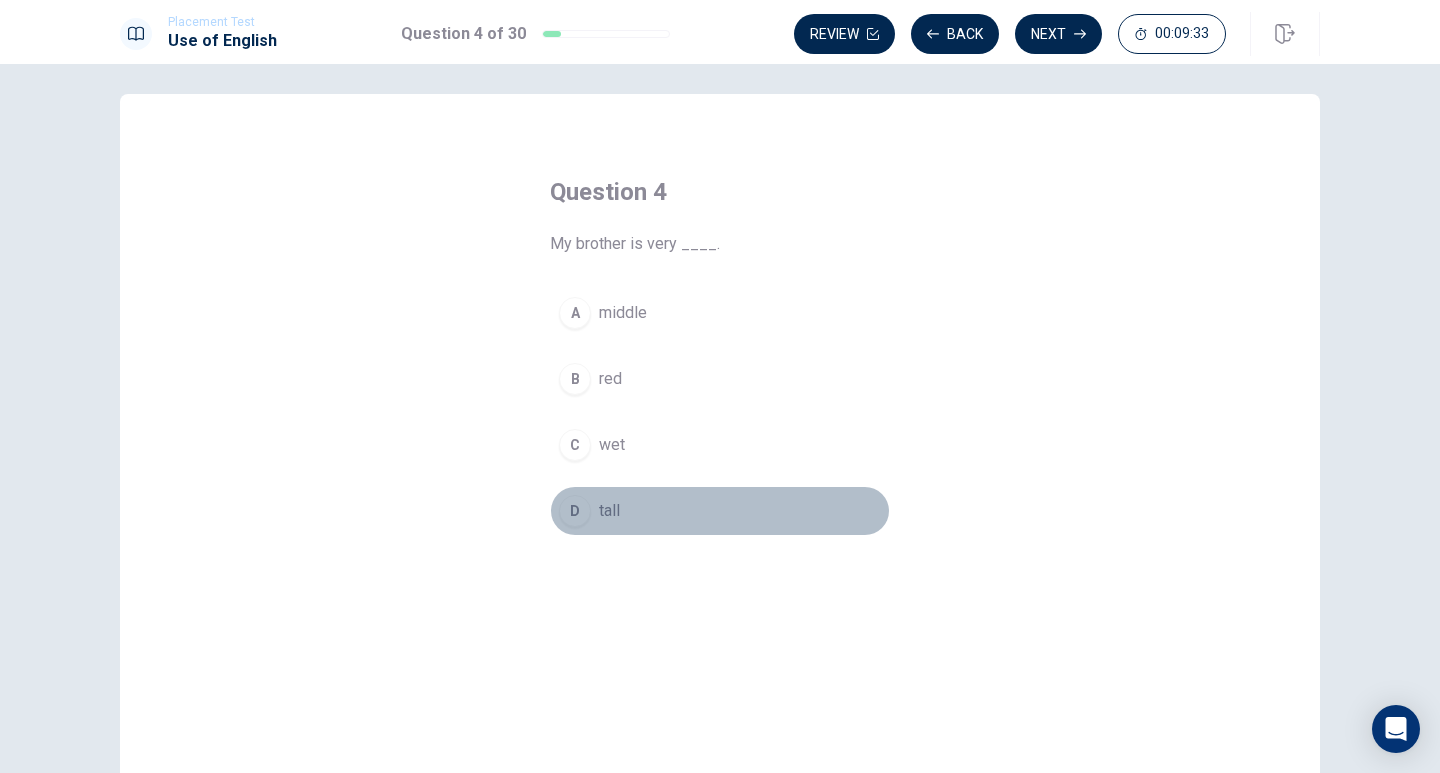 click on "D" at bounding box center [575, 511] 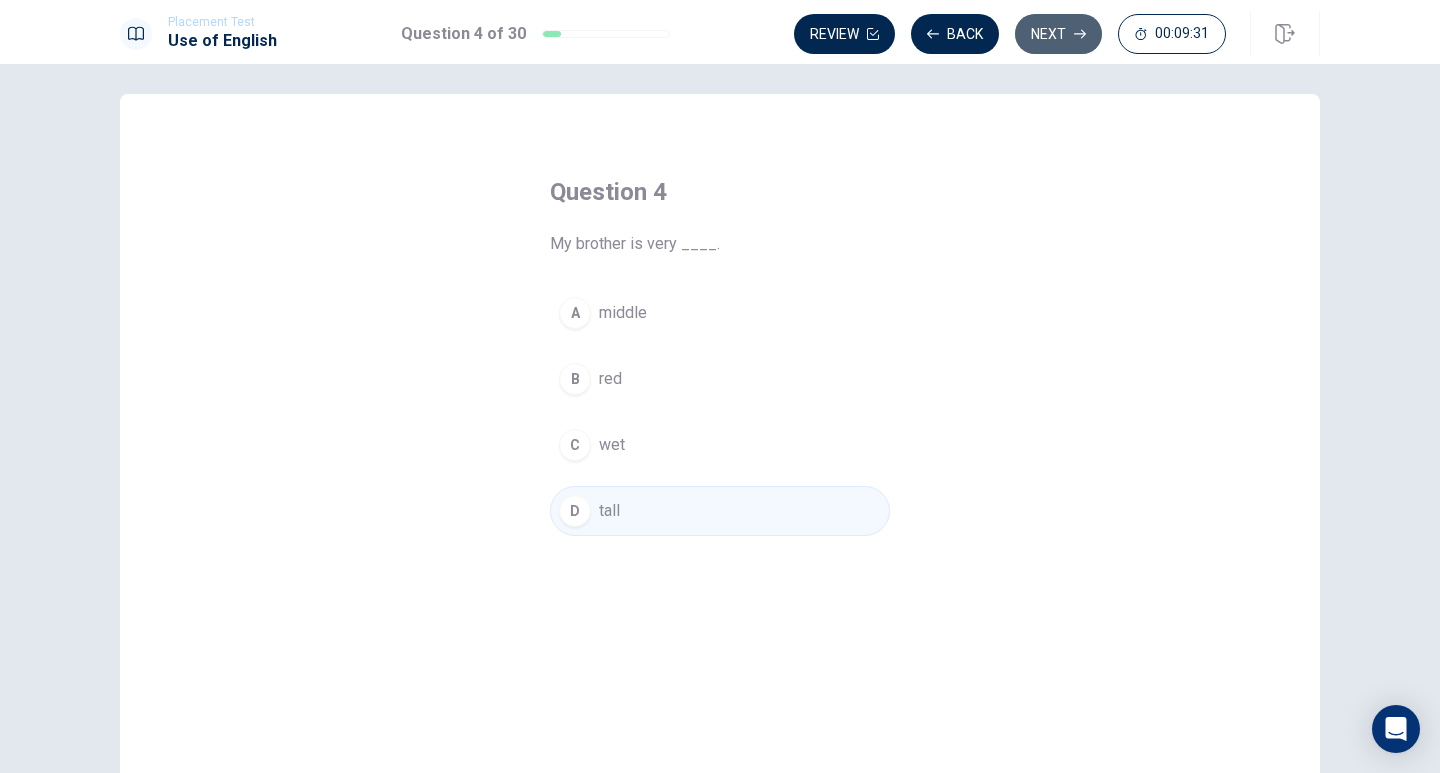 click on "Next" at bounding box center [1058, 34] 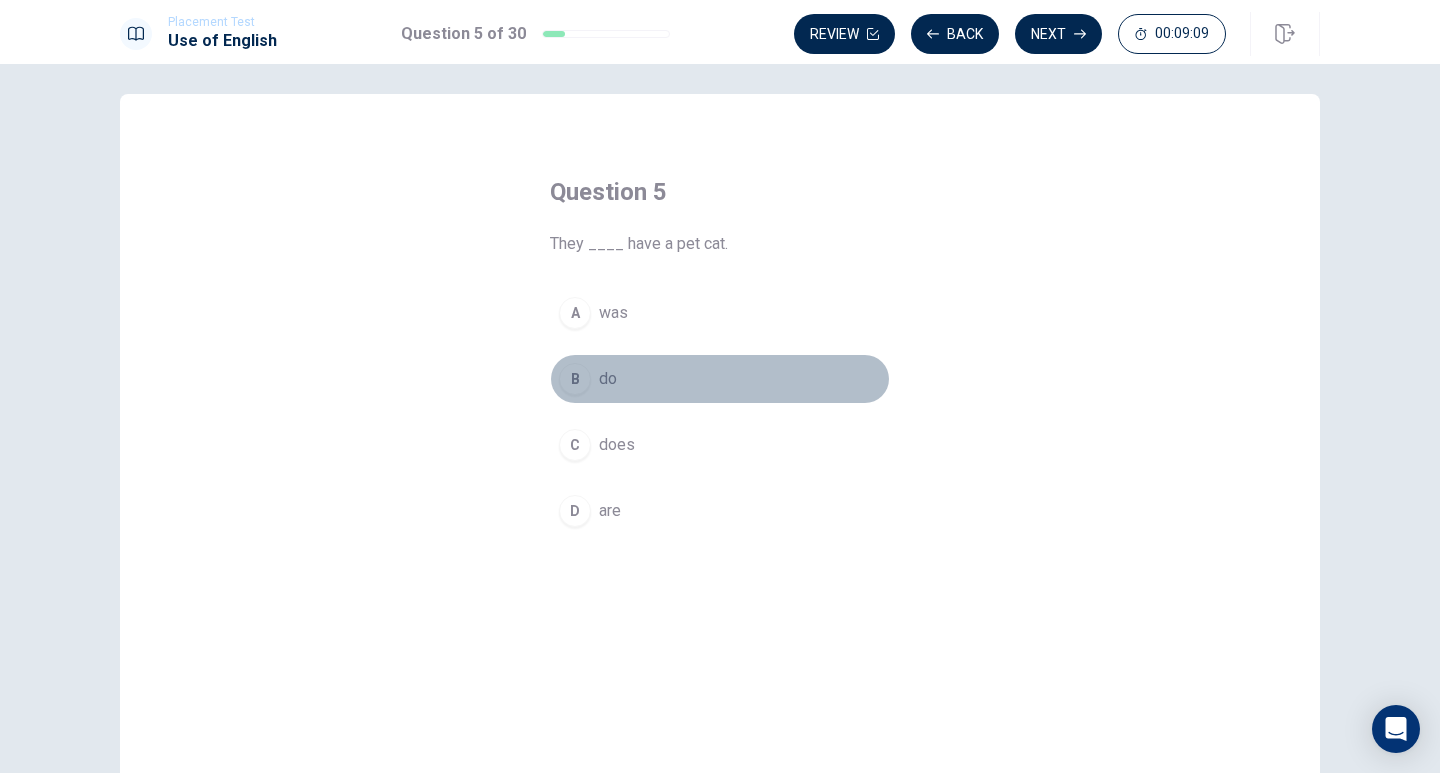 click on "B" at bounding box center [575, 379] 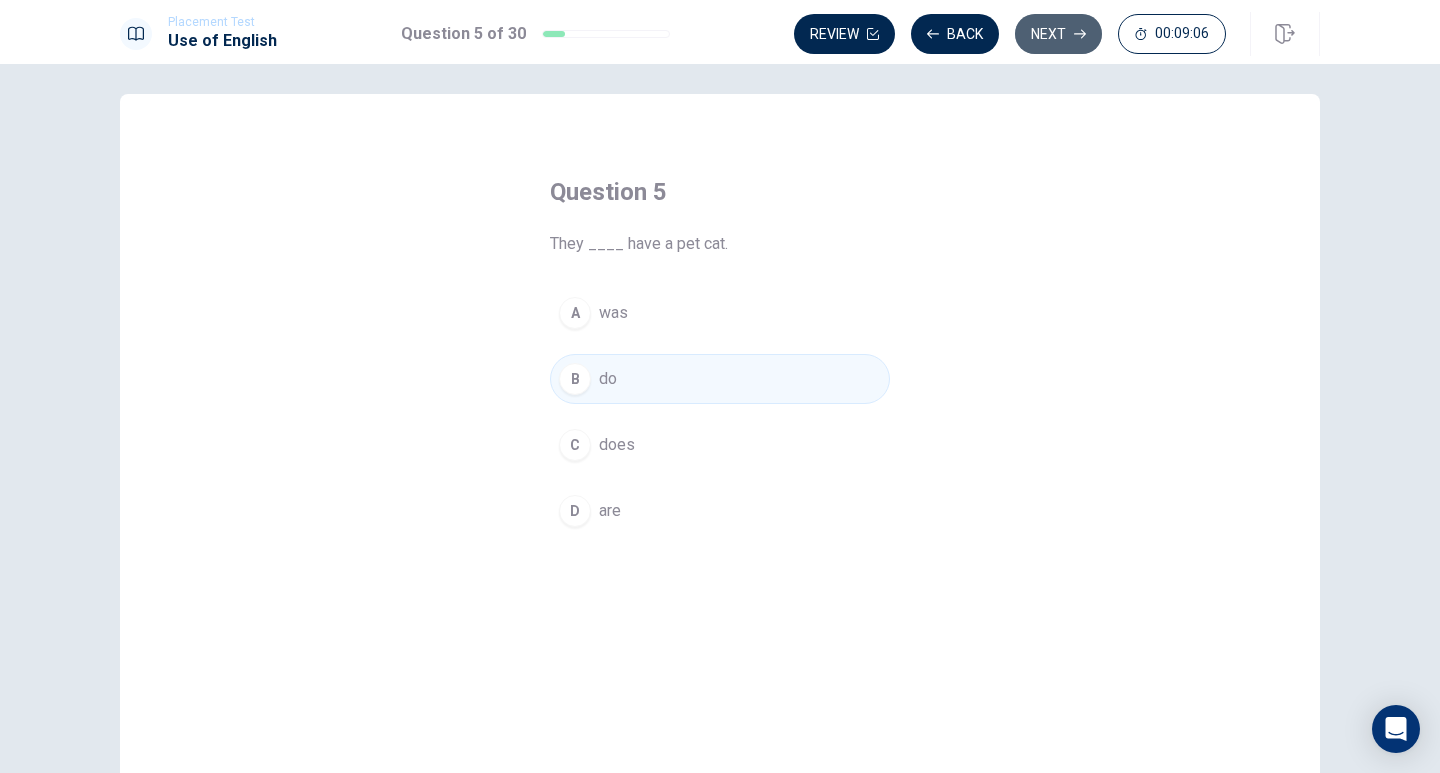 click on "Next" at bounding box center (1058, 34) 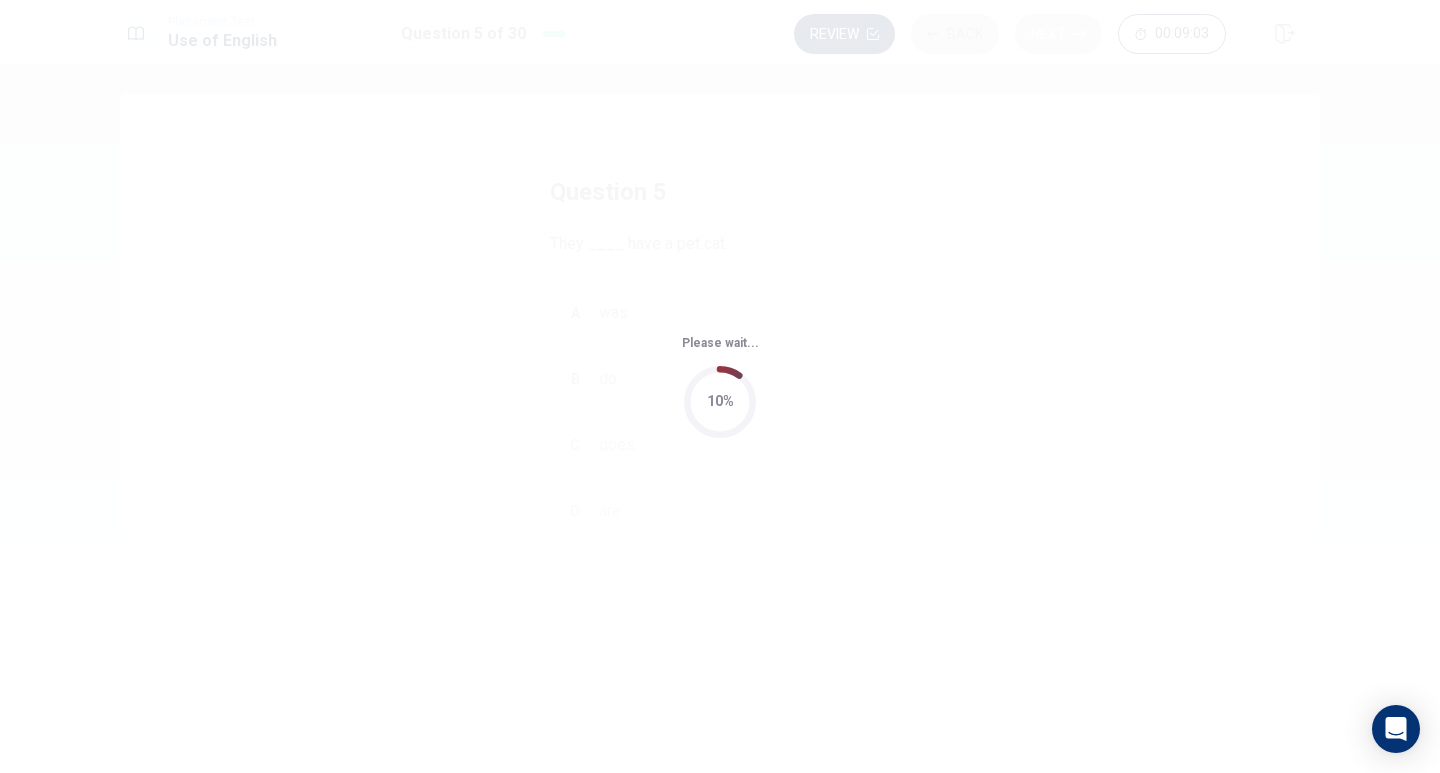 scroll, scrollTop: 0, scrollLeft: 0, axis: both 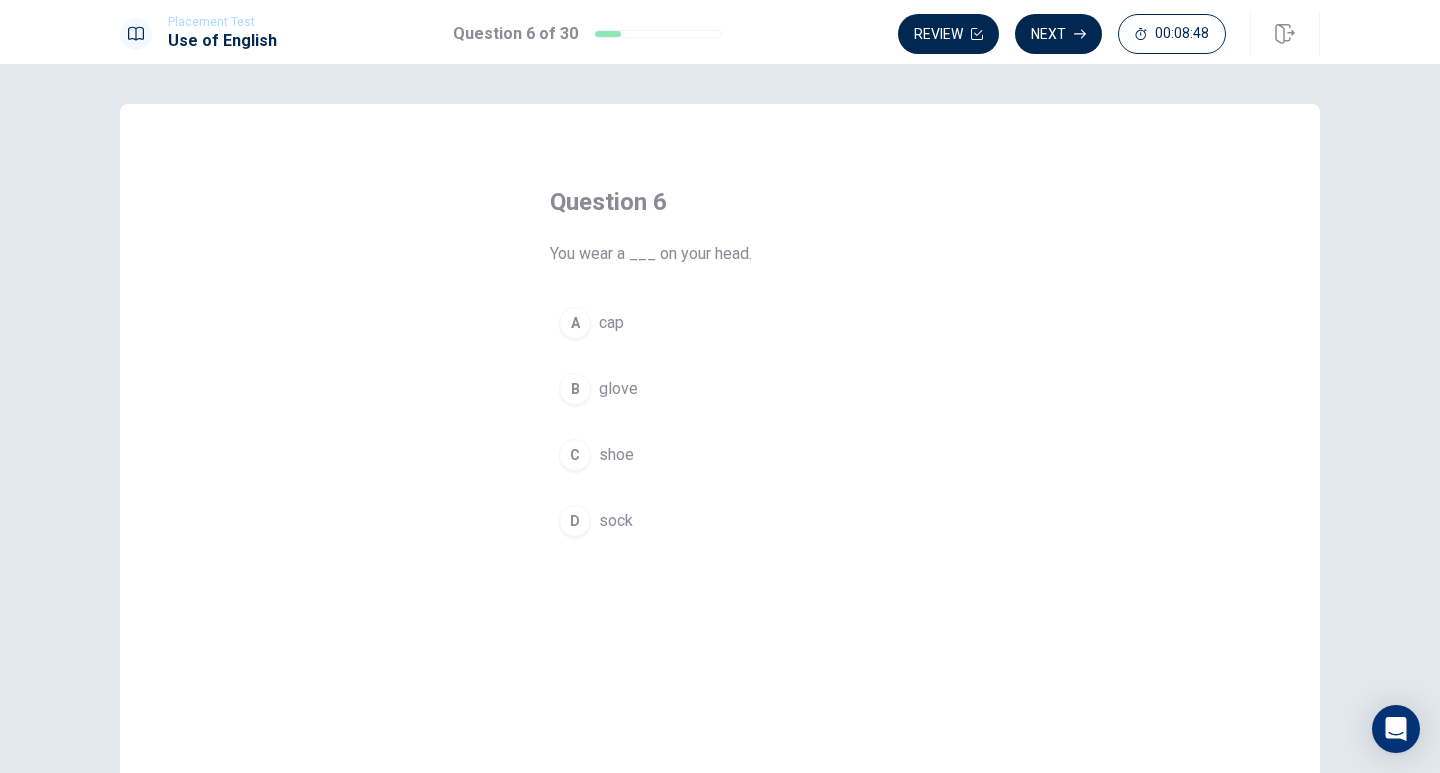 click on "A" at bounding box center [575, 323] 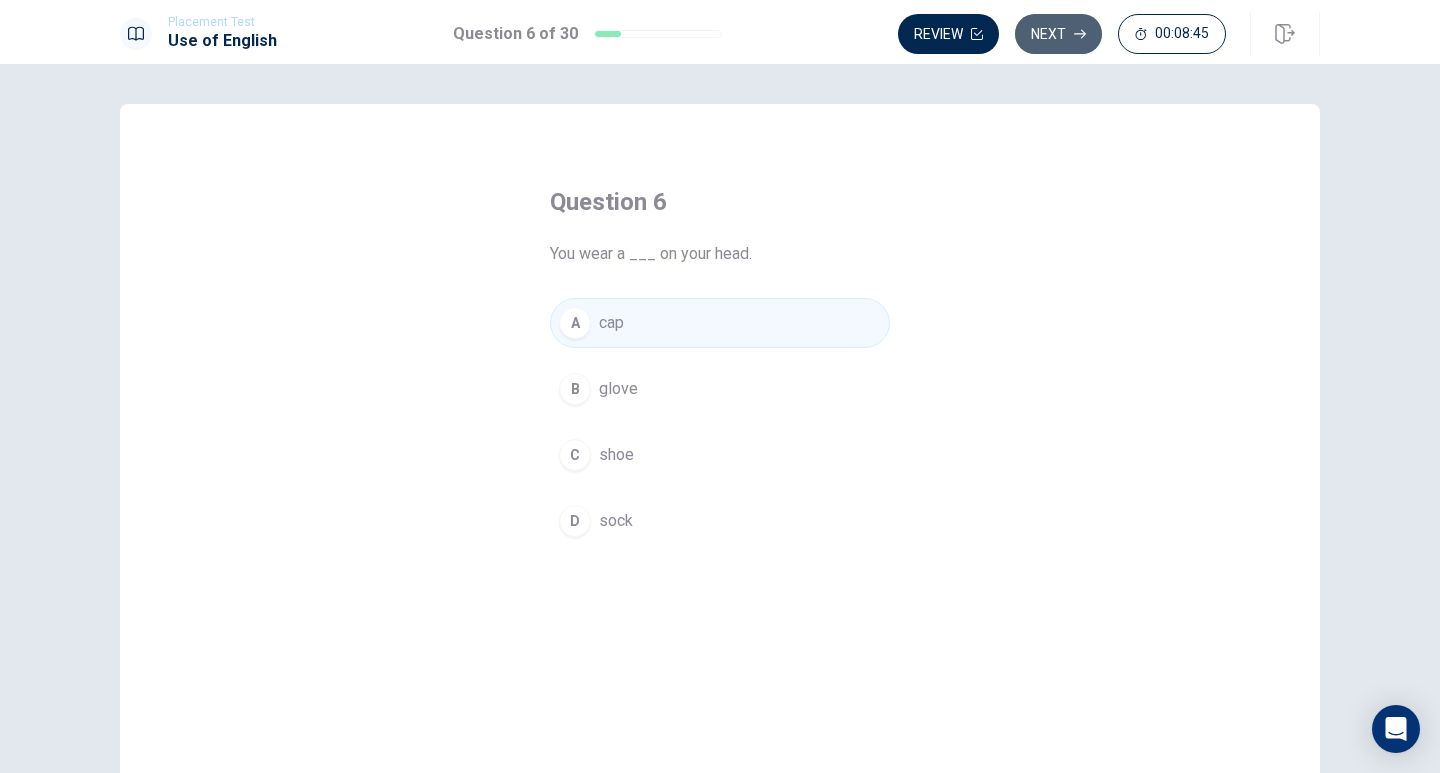 click on "Next" at bounding box center [1058, 34] 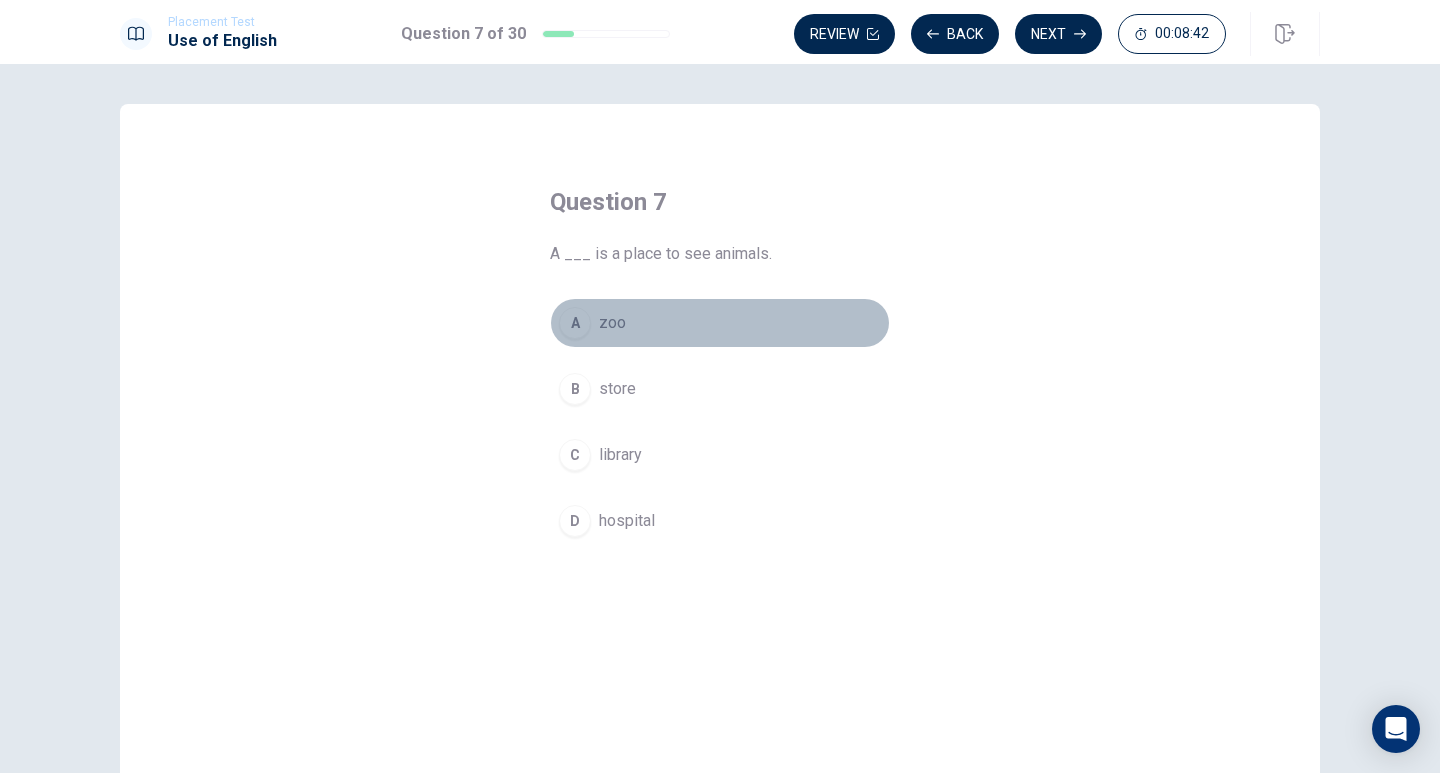 click on "A" at bounding box center (575, 323) 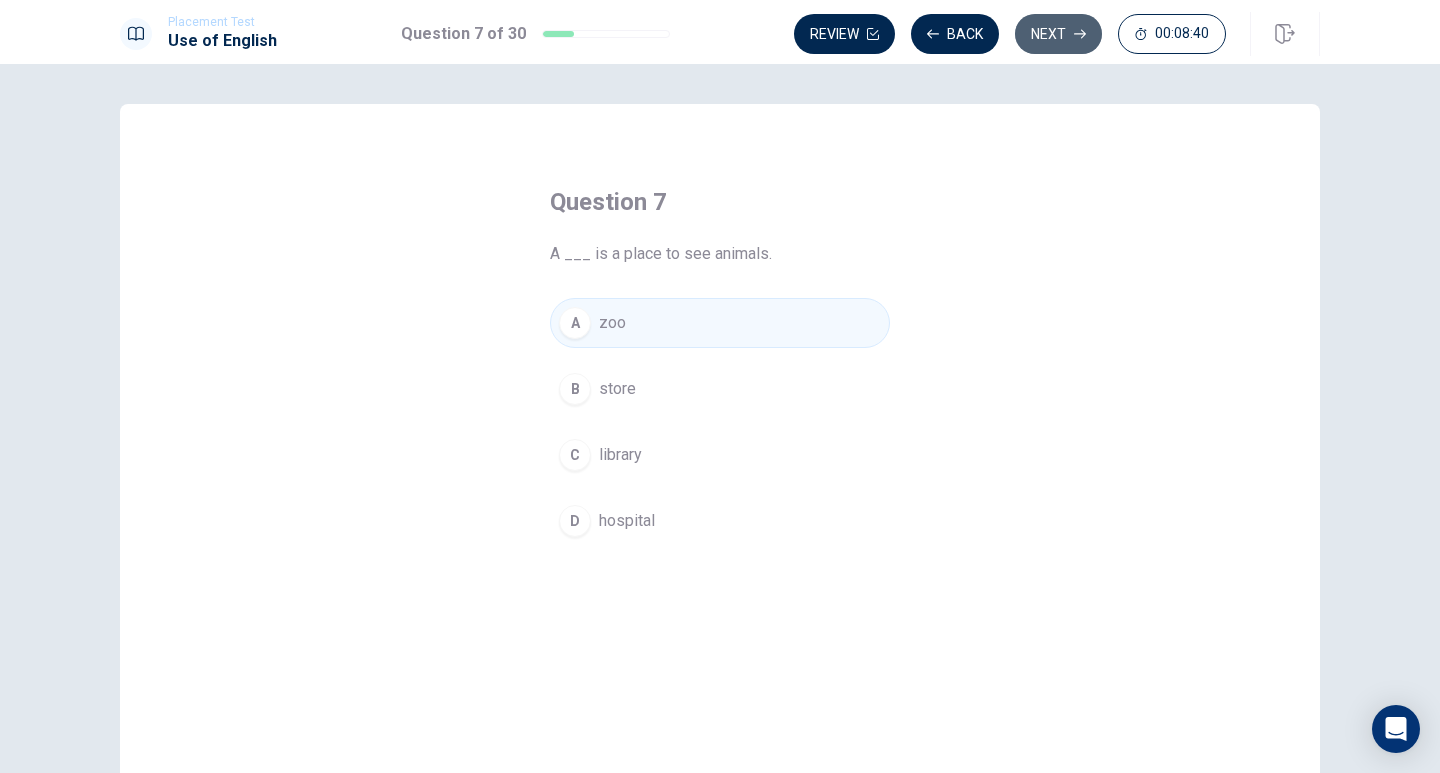 click on "Next" at bounding box center (1058, 34) 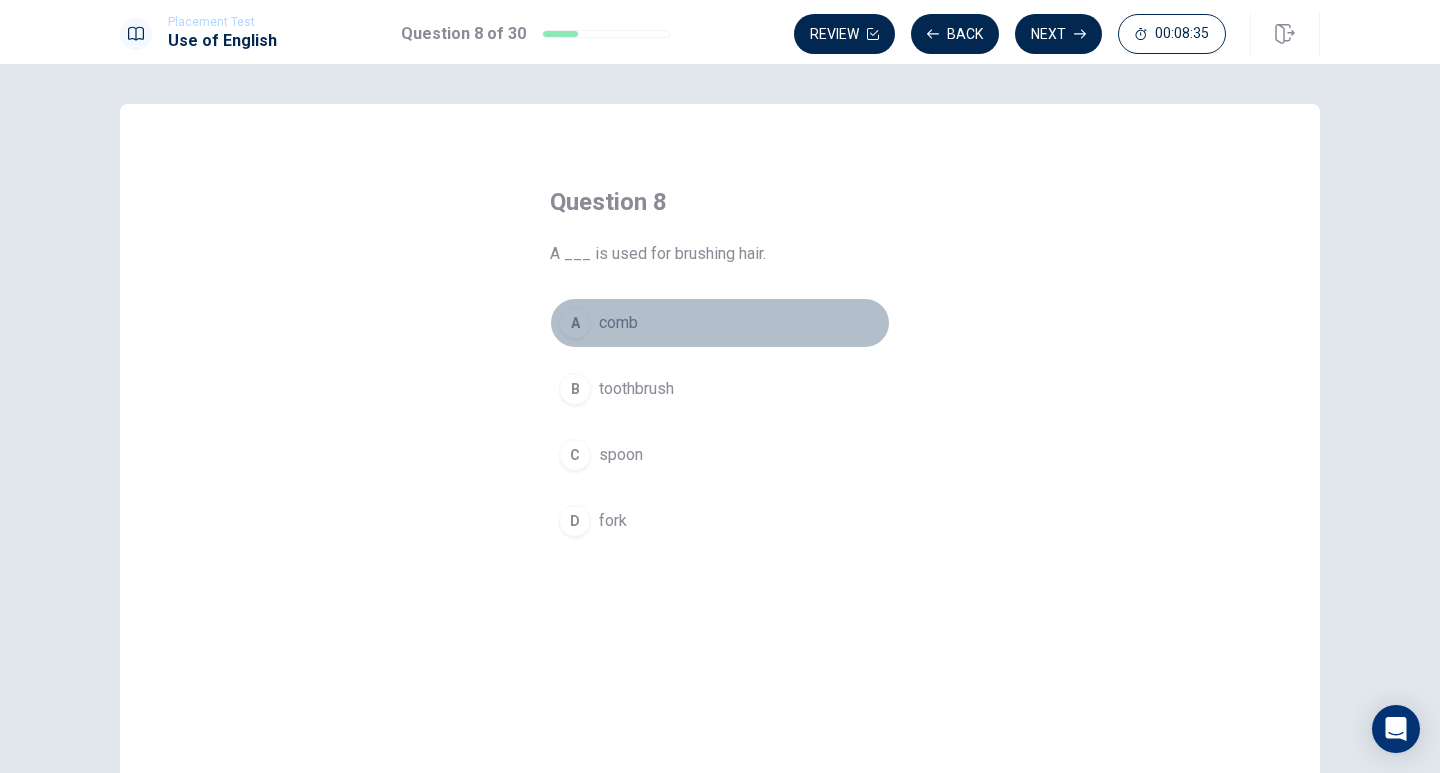 click on "A" at bounding box center [575, 323] 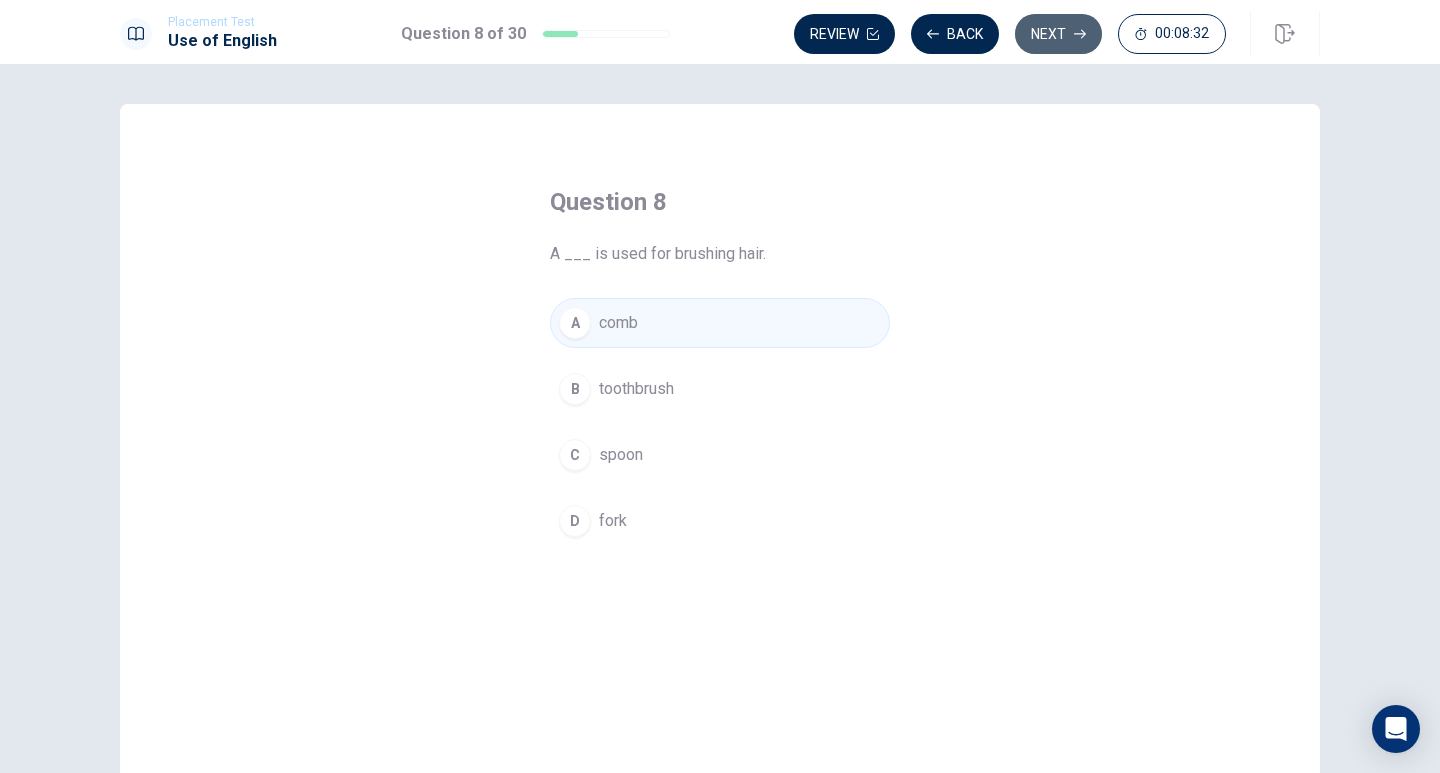 click on "Next" at bounding box center [1058, 34] 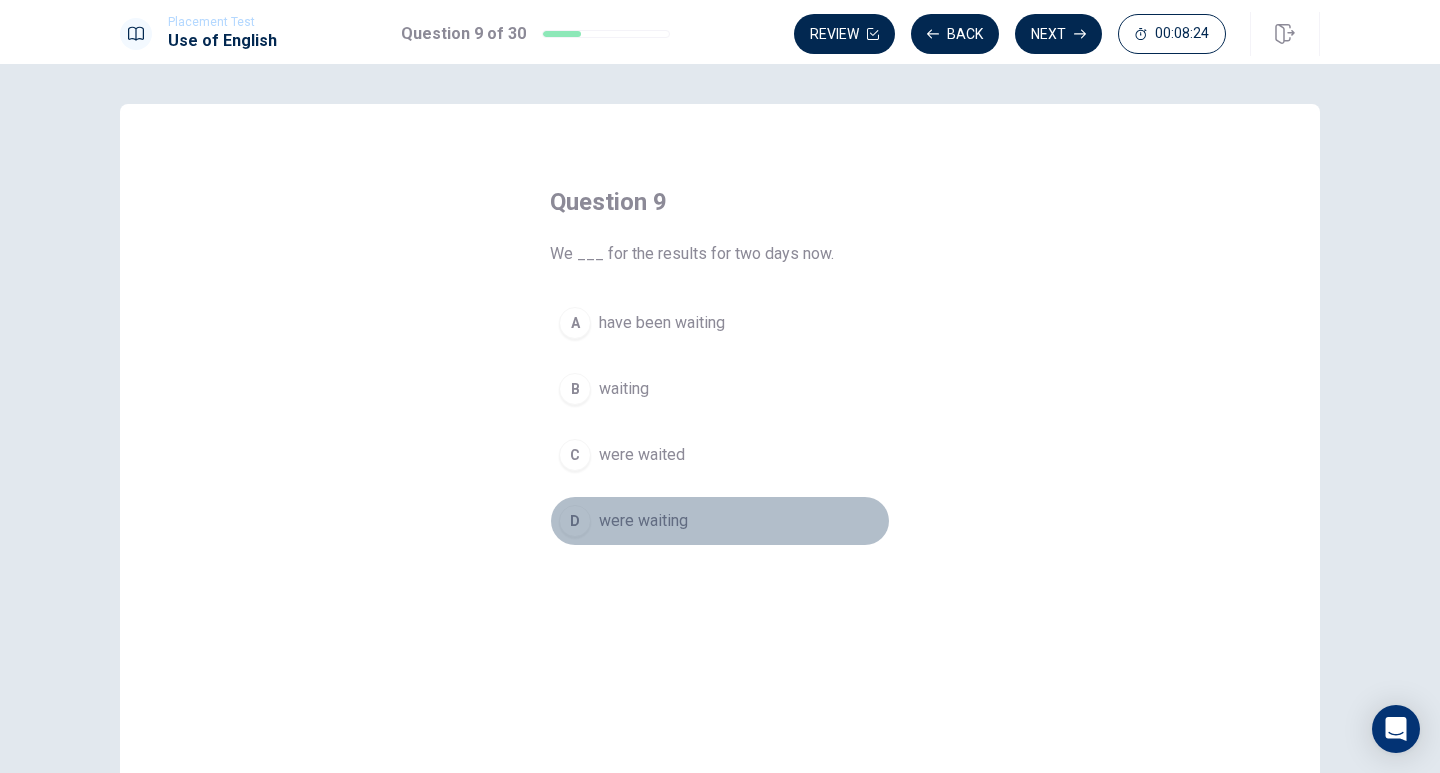click on "D" at bounding box center (575, 521) 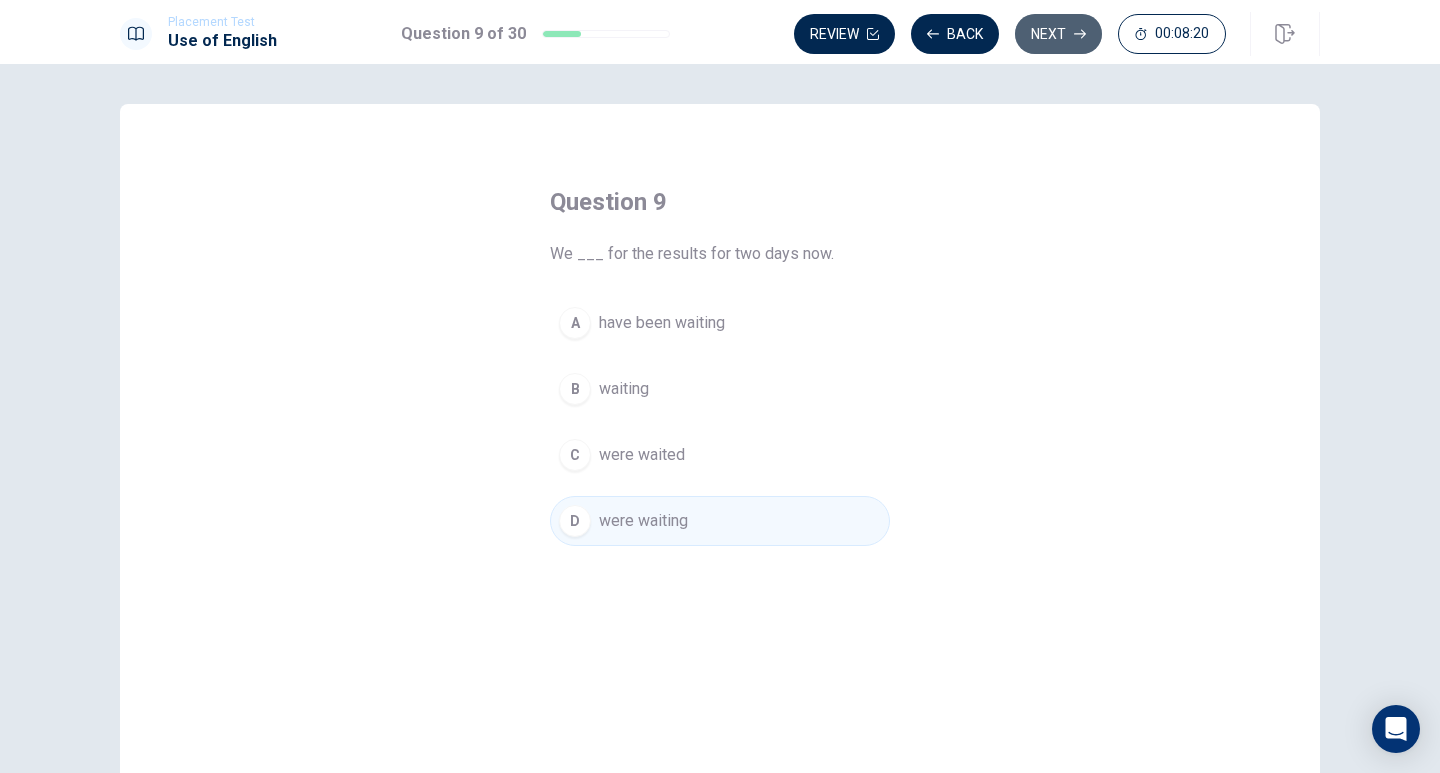 click on "Next" at bounding box center [1058, 34] 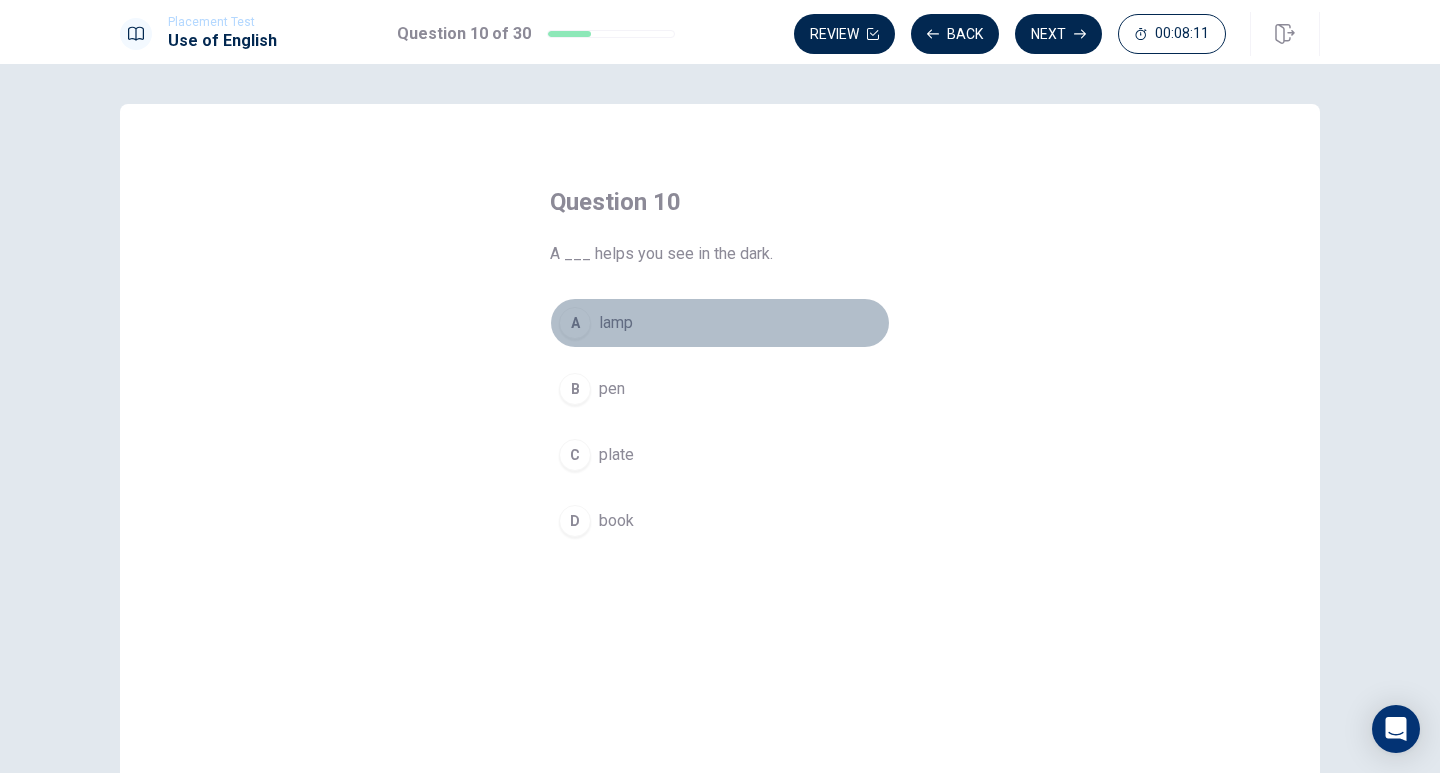 click on "A" at bounding box center [575, 323] 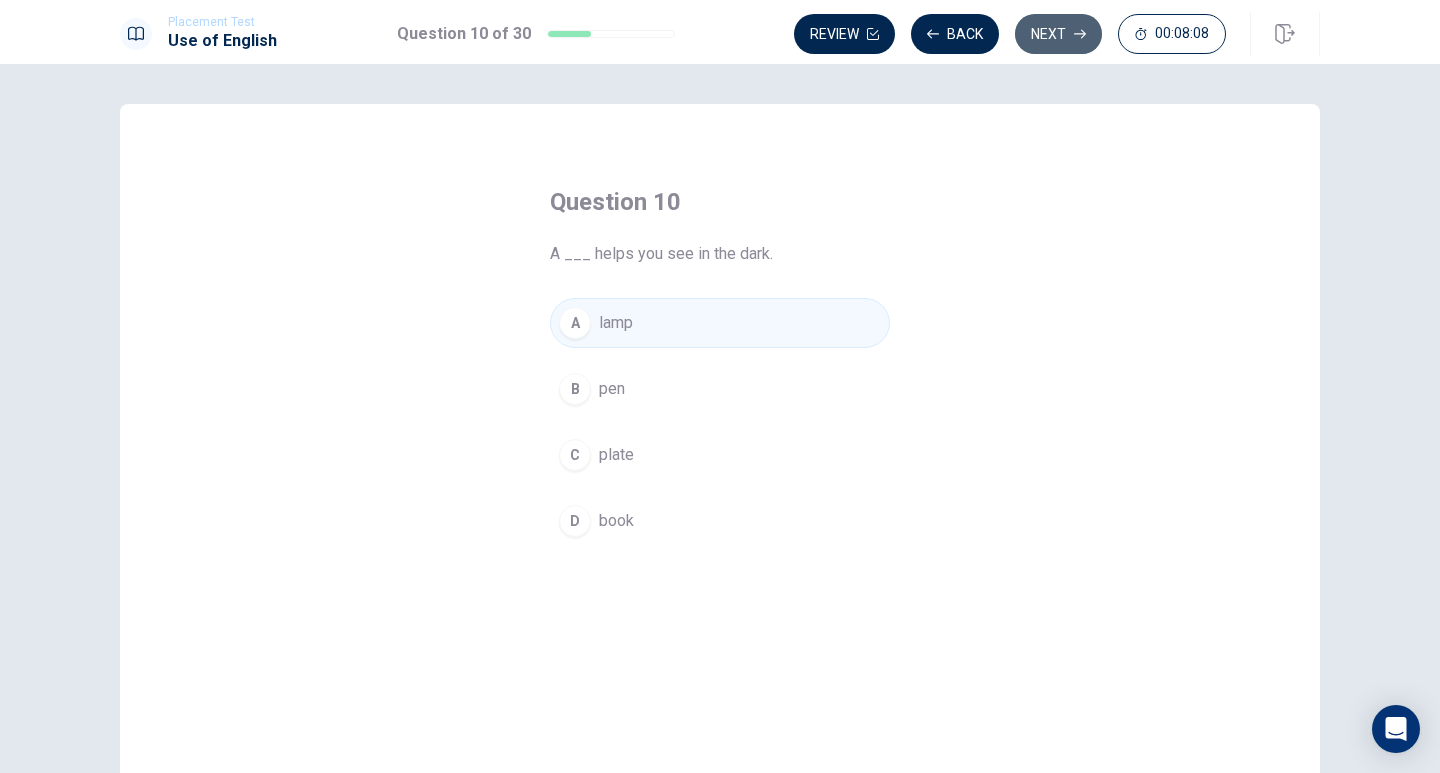 click on "Next" at bounding box center [1058, 34] 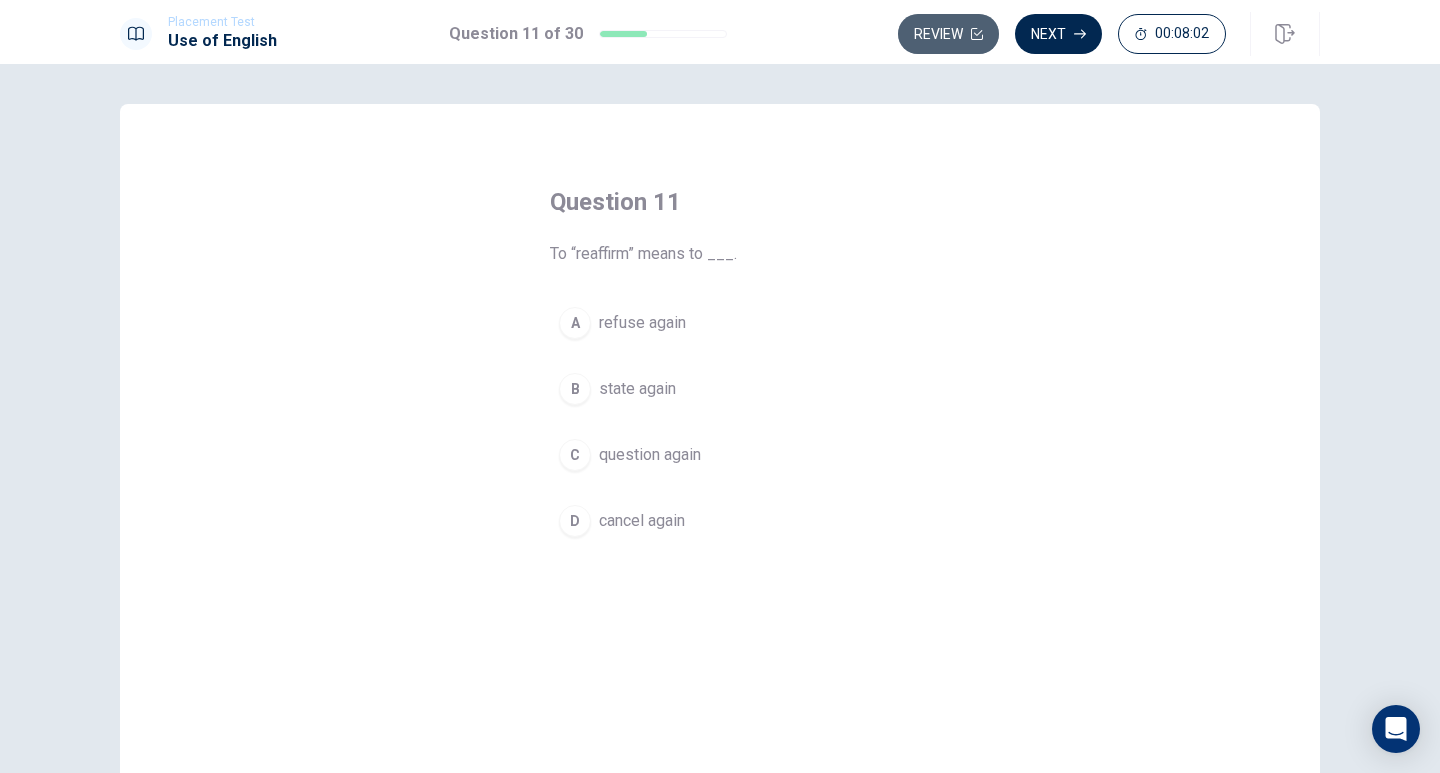 click on "Review" at bounding box center (948, 34) 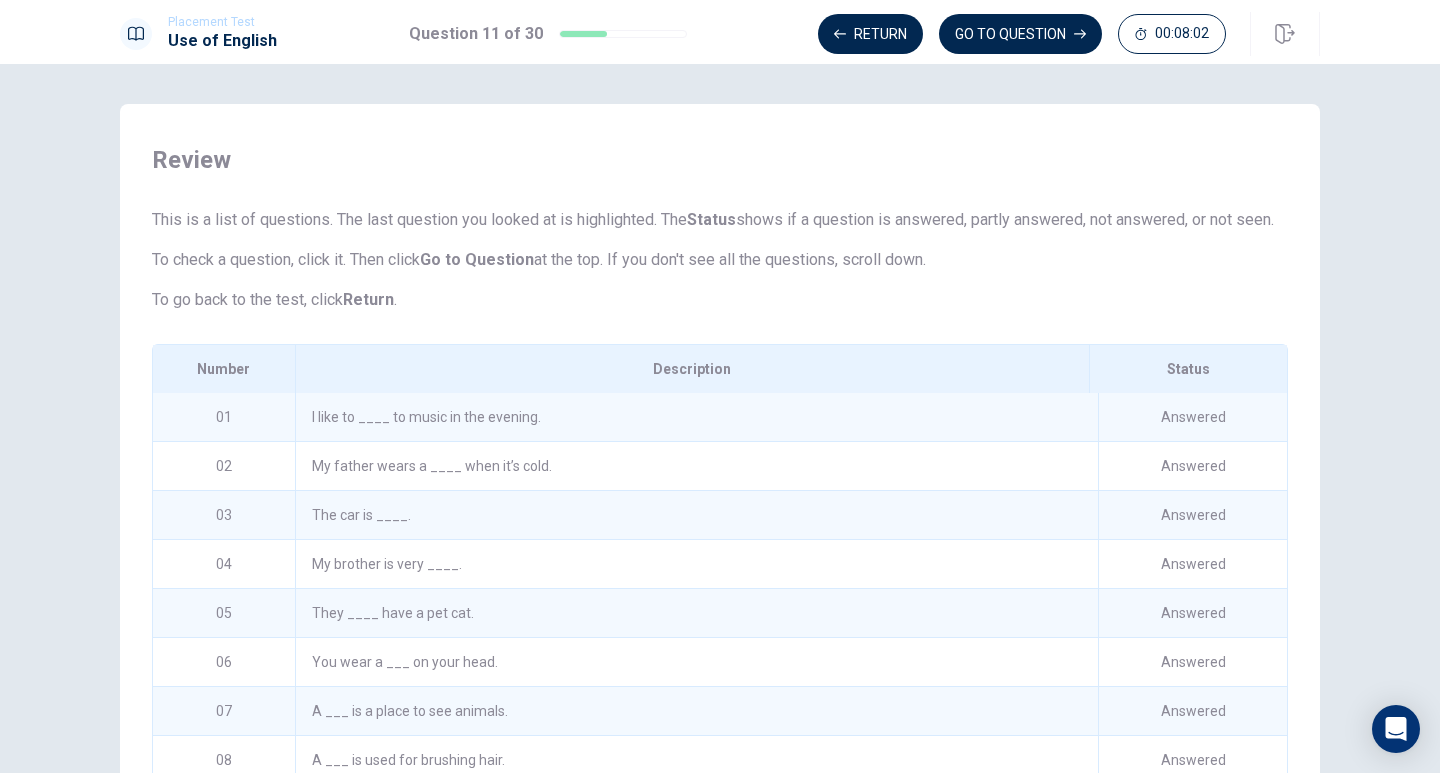 scroll, scrollTop: 152, scrollLeft: 0, axis: vertical 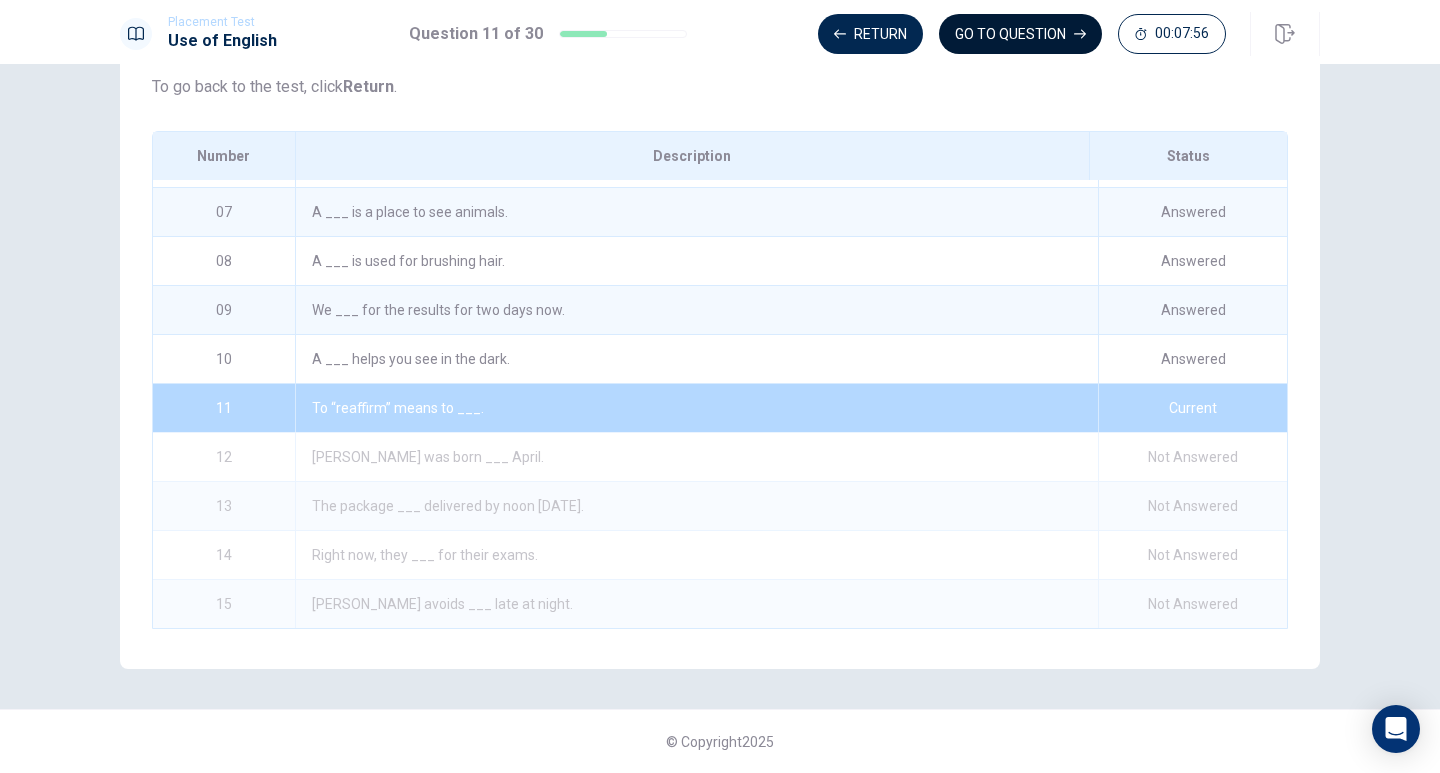 click on "GO TO QUESTION" at bounding box center [1020, 34] 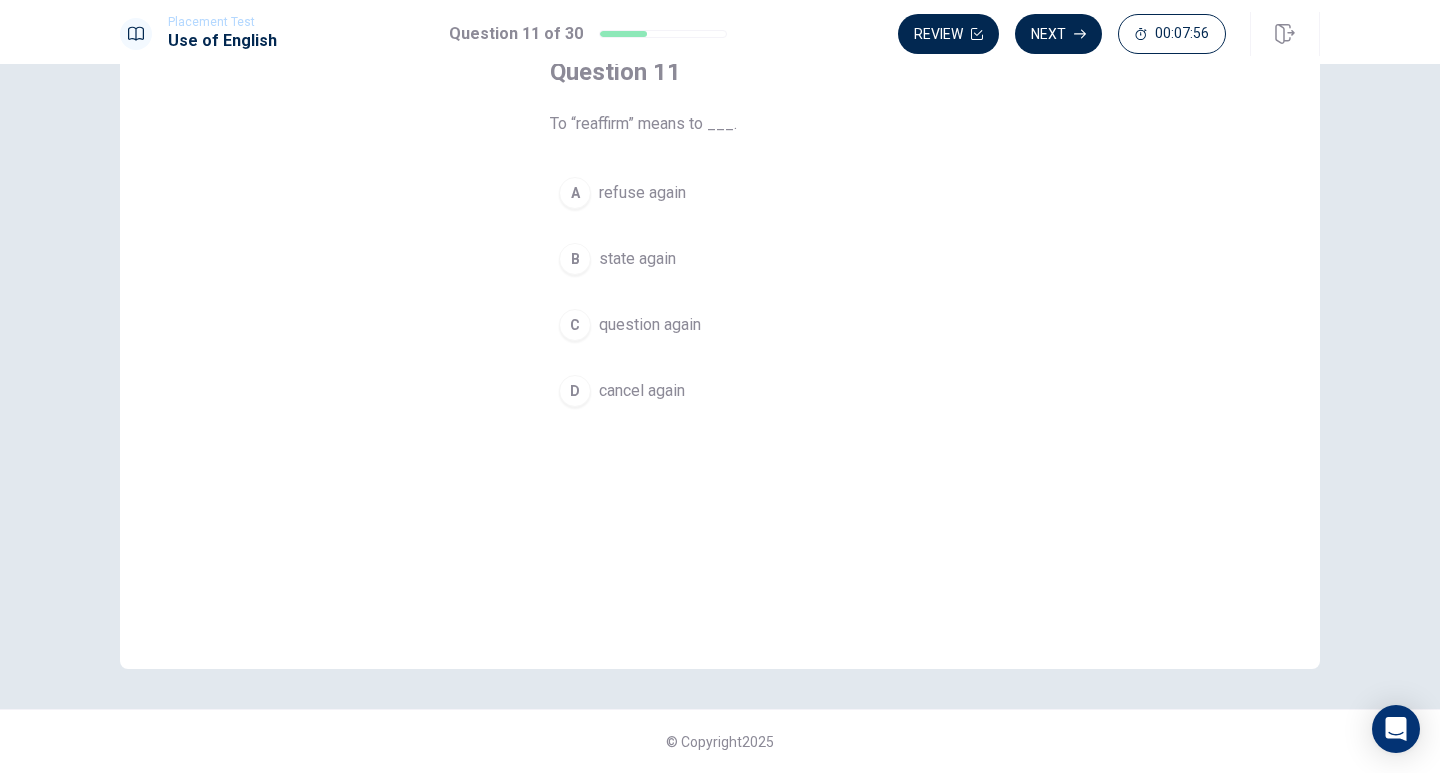 scroll, scrollTop: 130, scrollLeft: 0, axis: vertical 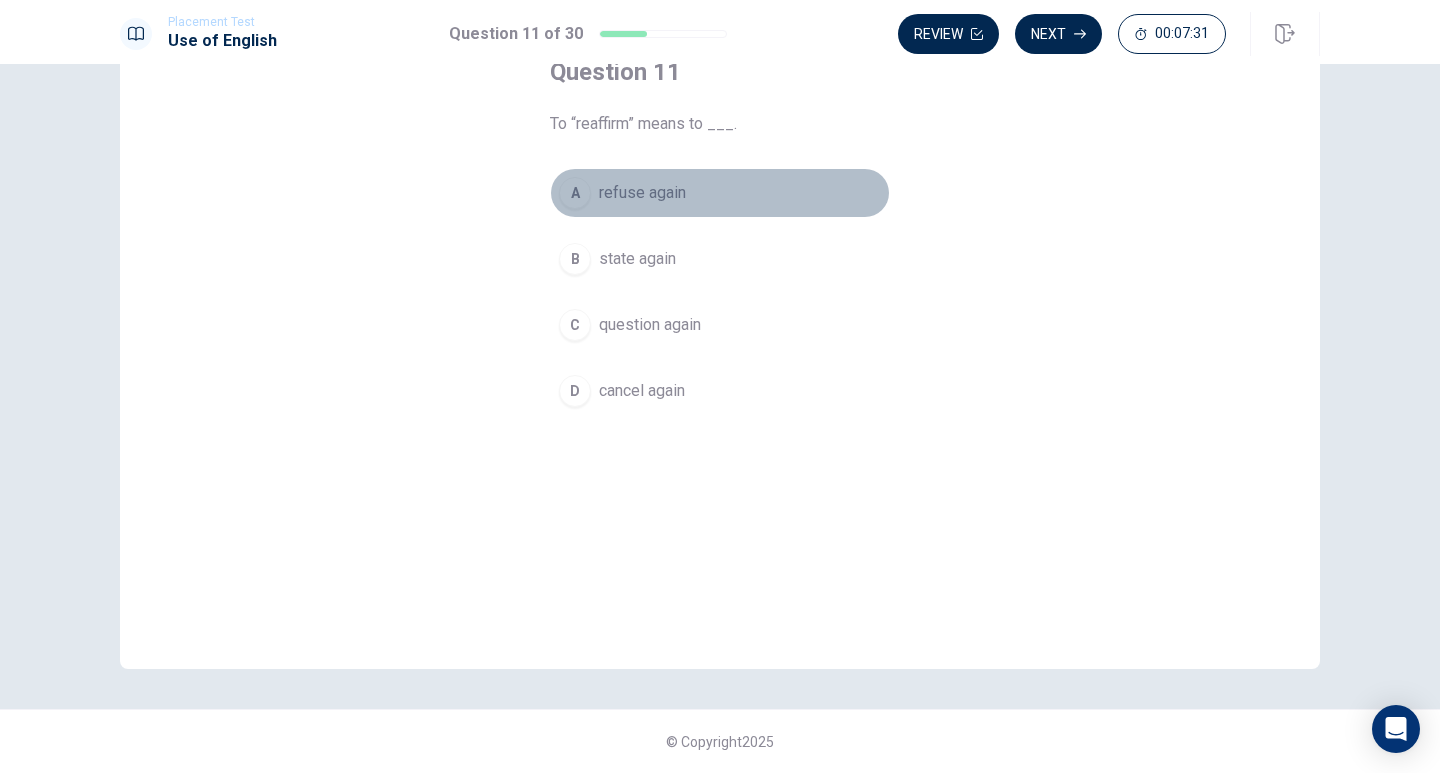 click on "A" at bounding box center [575, 193] 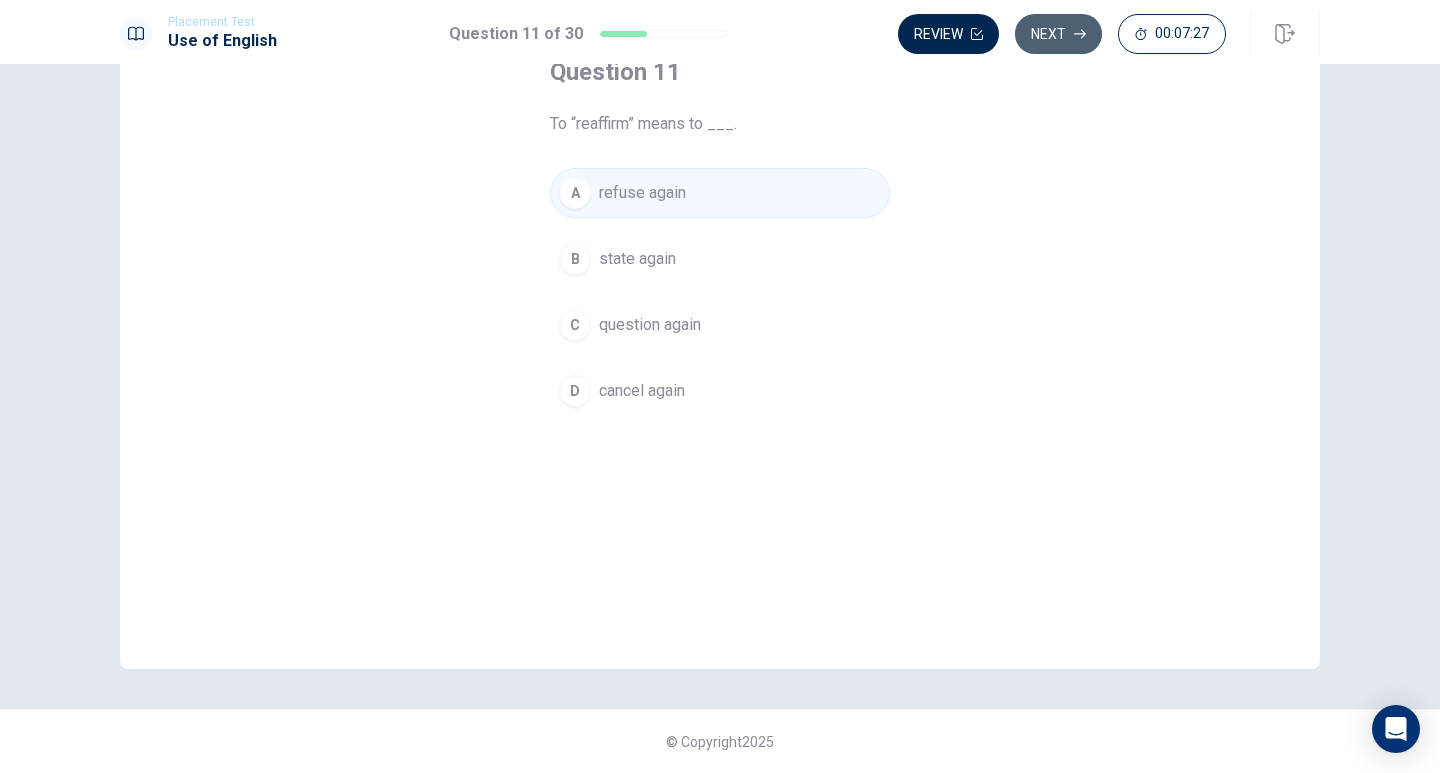 click on "Next" at bounding box center [1058, 34] 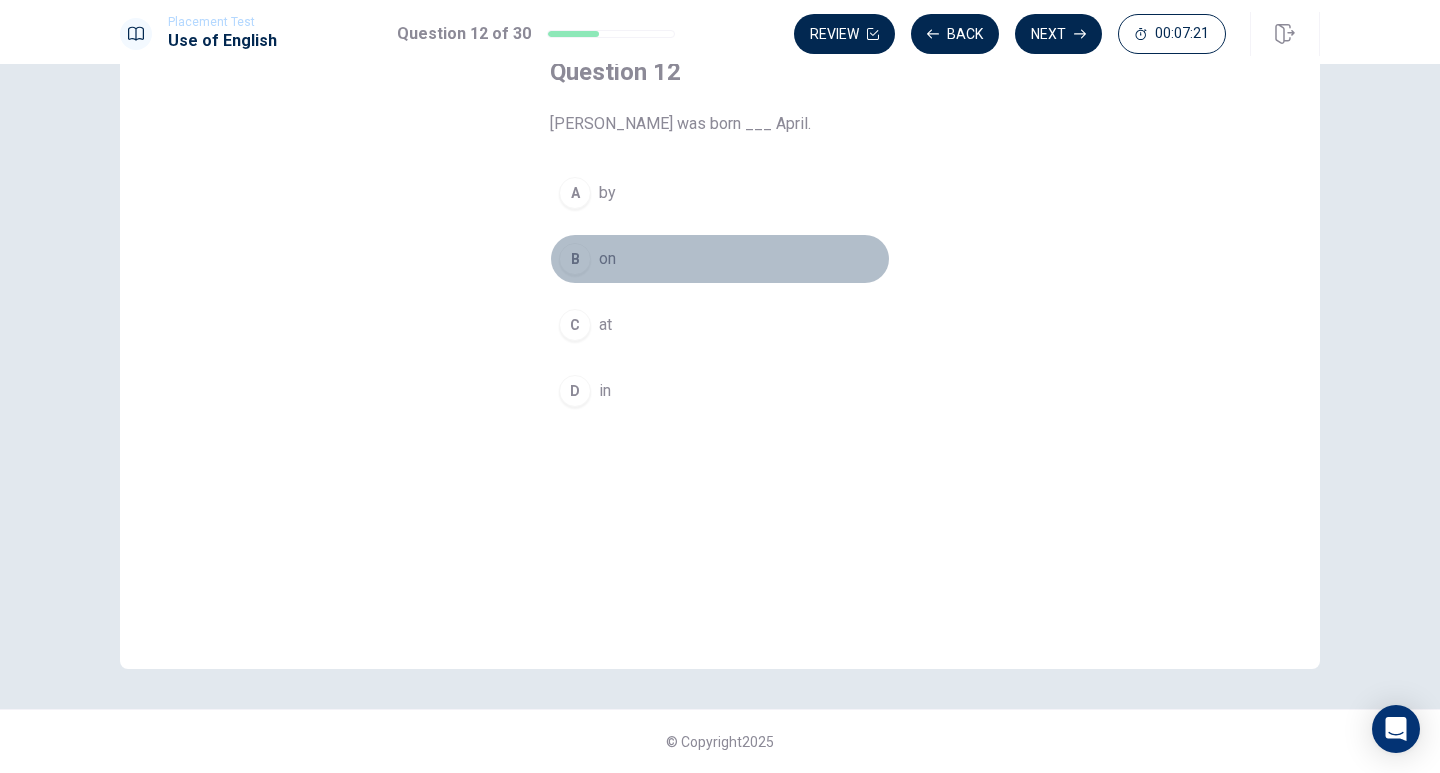 click on "B" at bounding box center (575, 259) 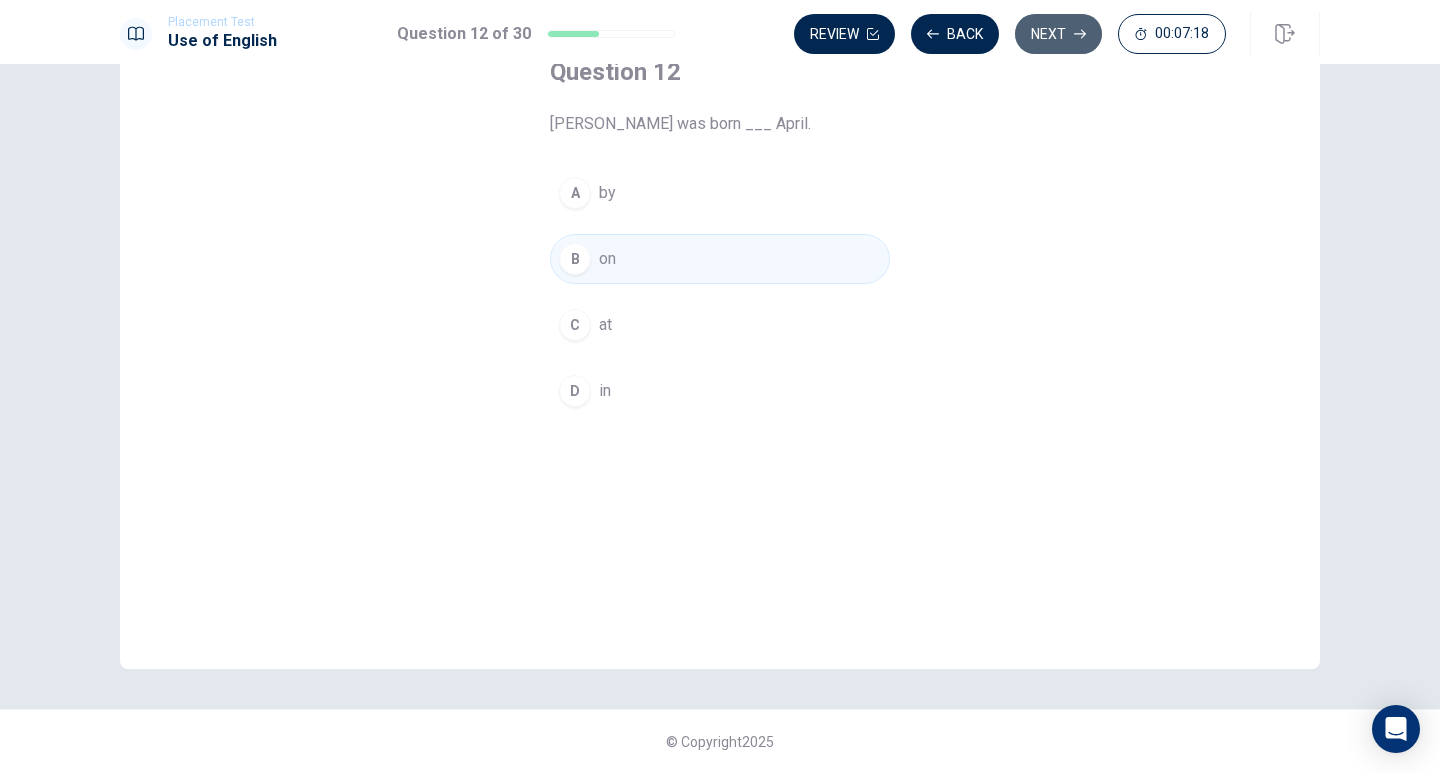 click on "Next" at bounding box center [1058, 34] 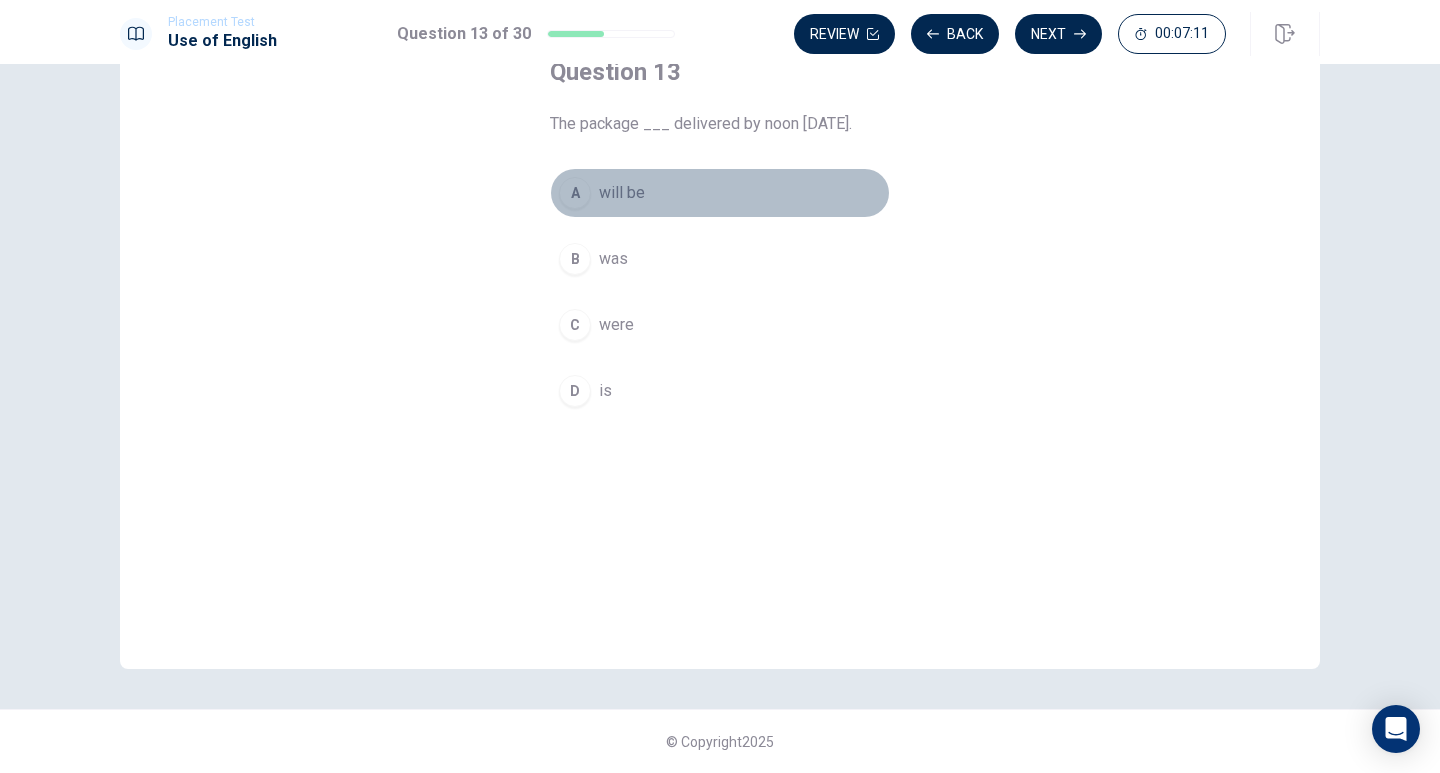 click on "A" at bounding box center (575, 193) 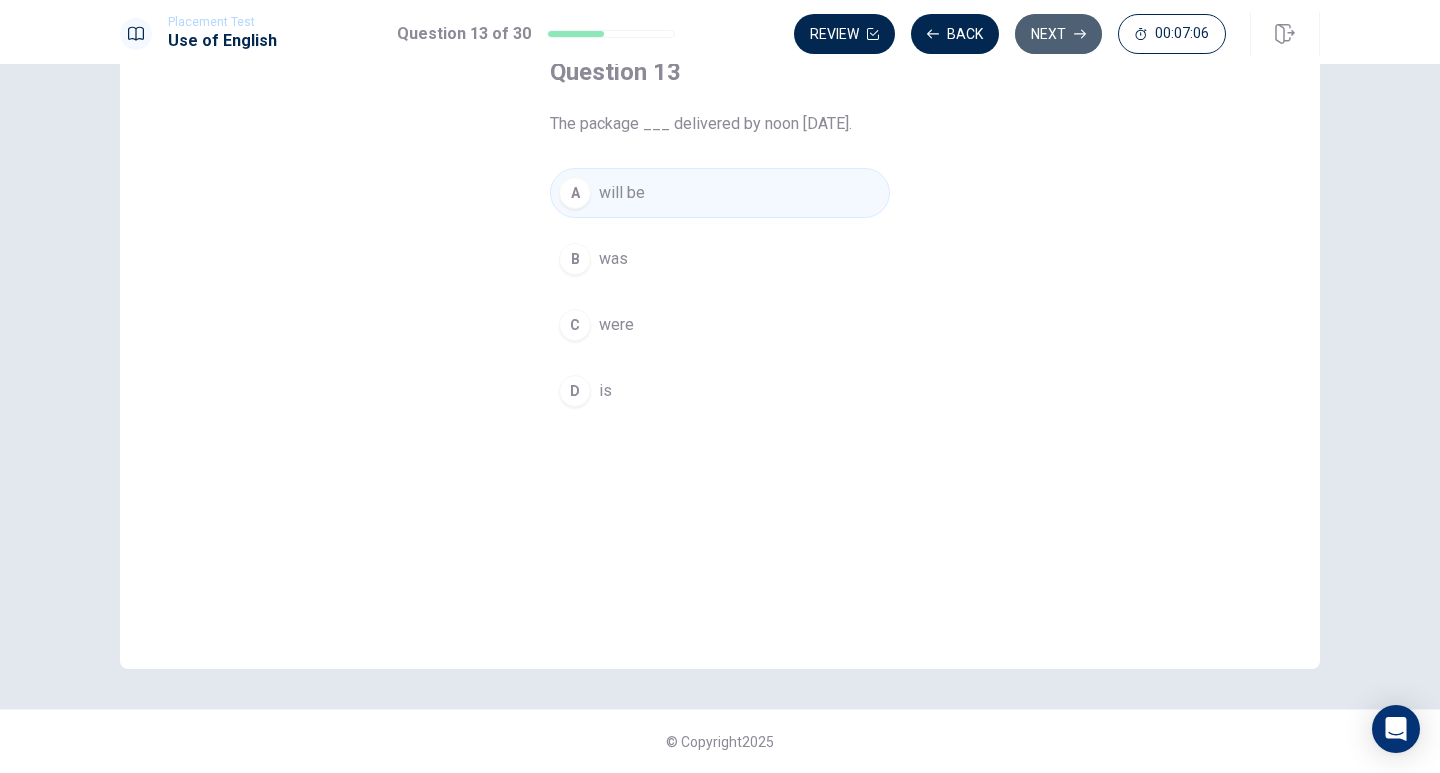 click on "Next" at bounding box center (1058, 34) 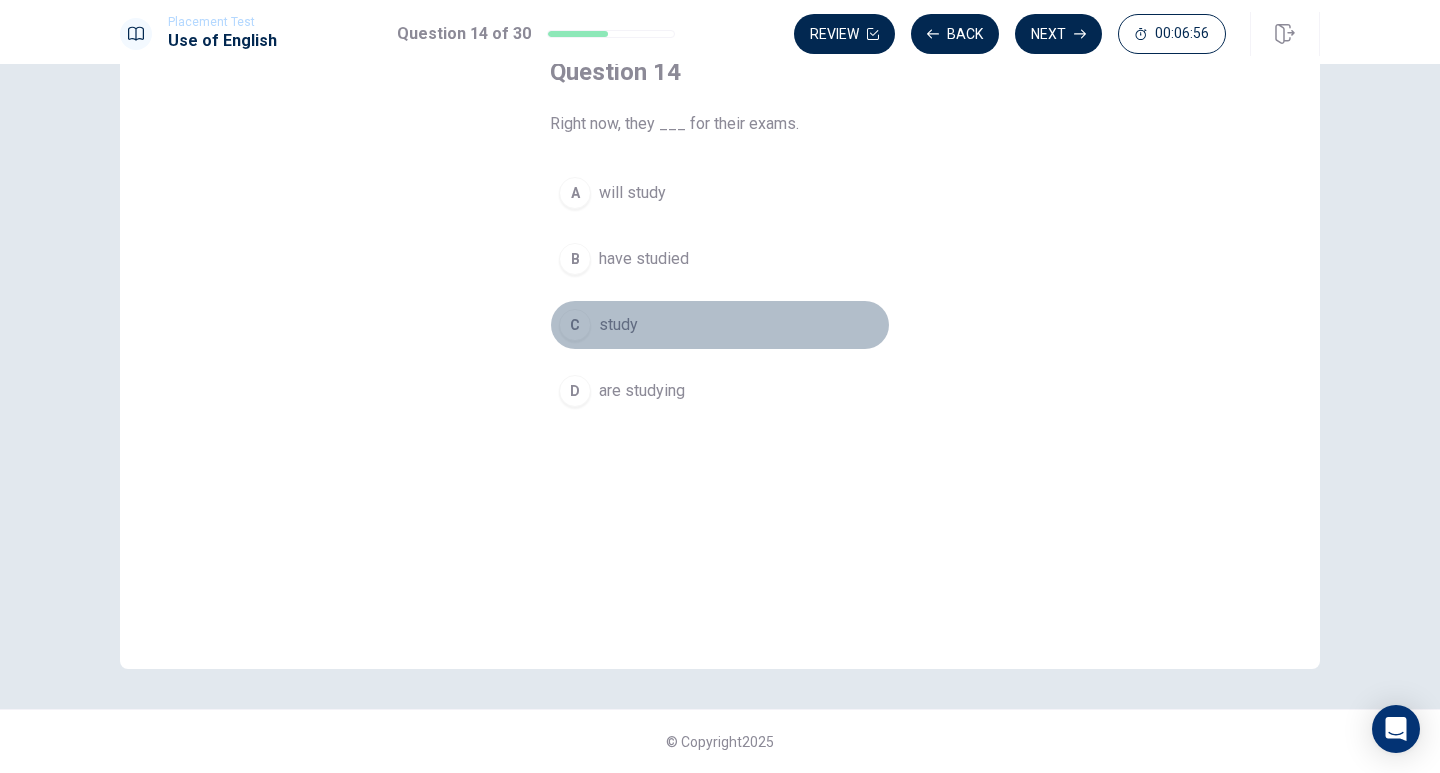 click on "C" at bounding box center [575, 325] 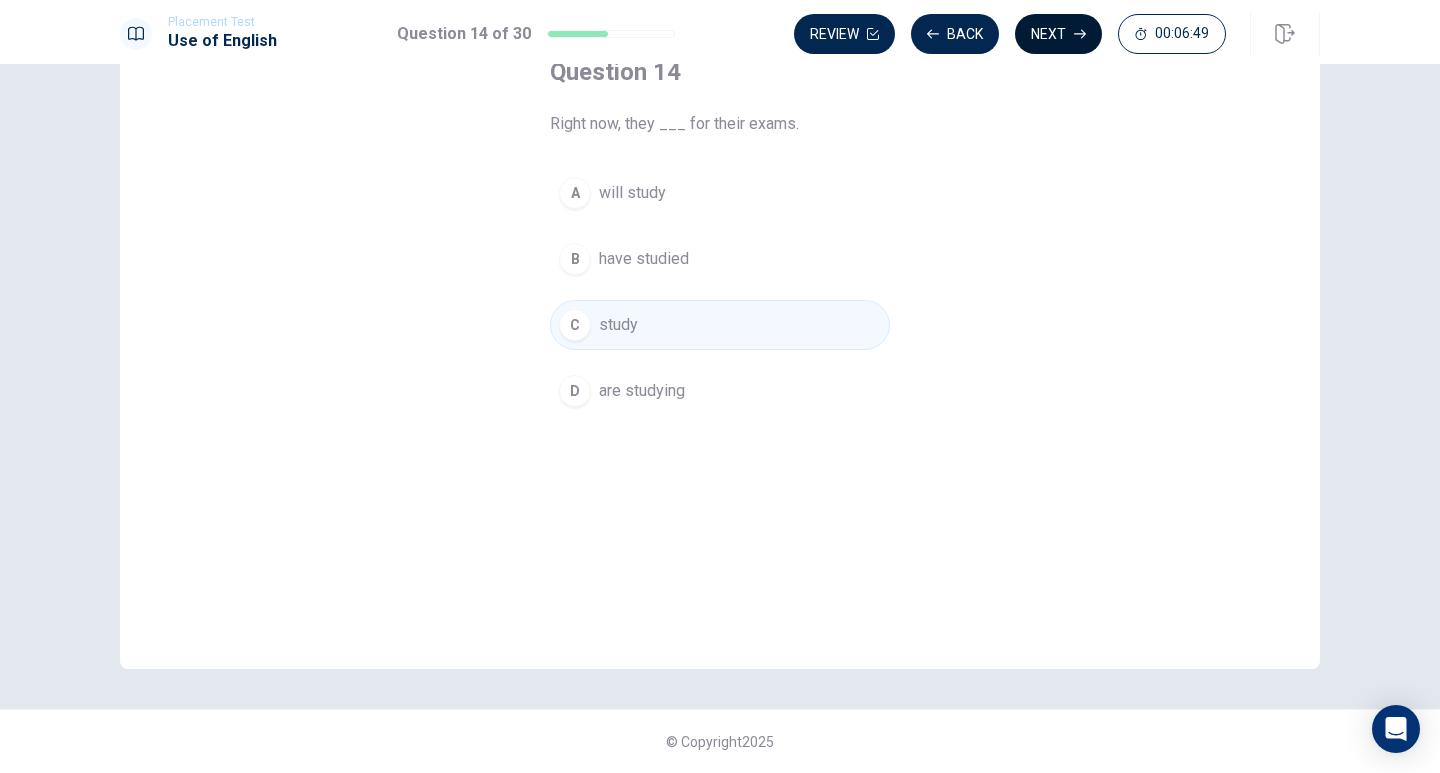click on "Next" at bounding box center (1058, 34) 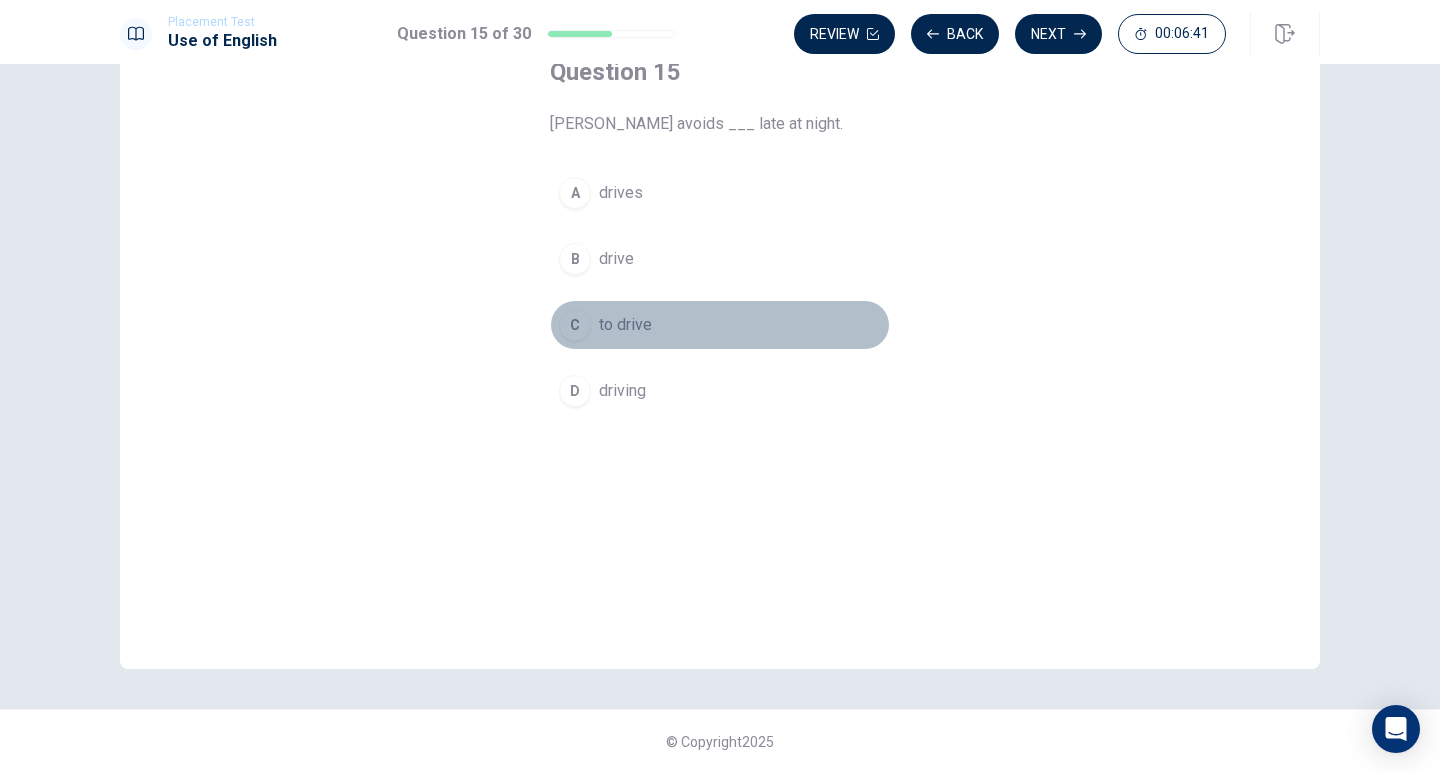 click on "C" at bounding box center (575, 325) 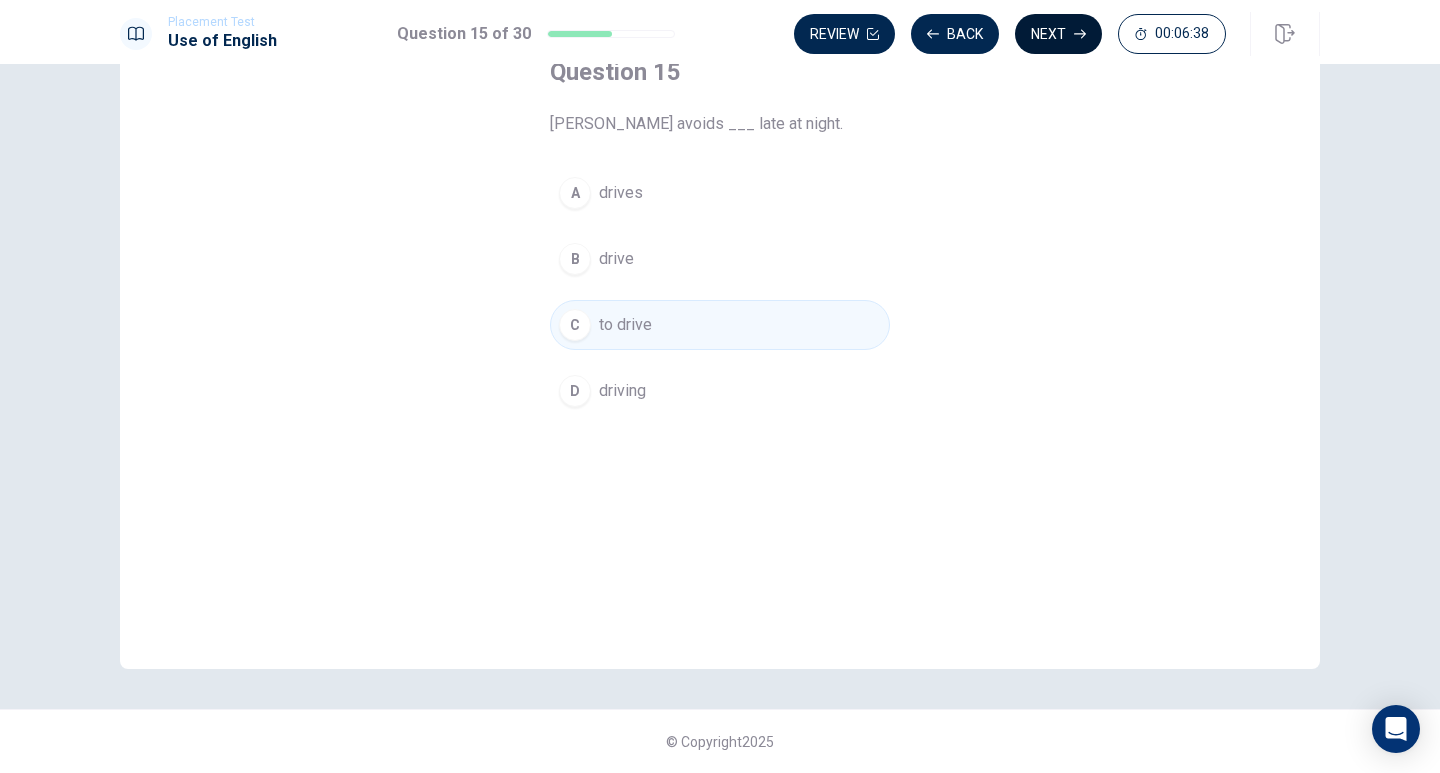 click on "Next" at bounding box center [1058, 34] 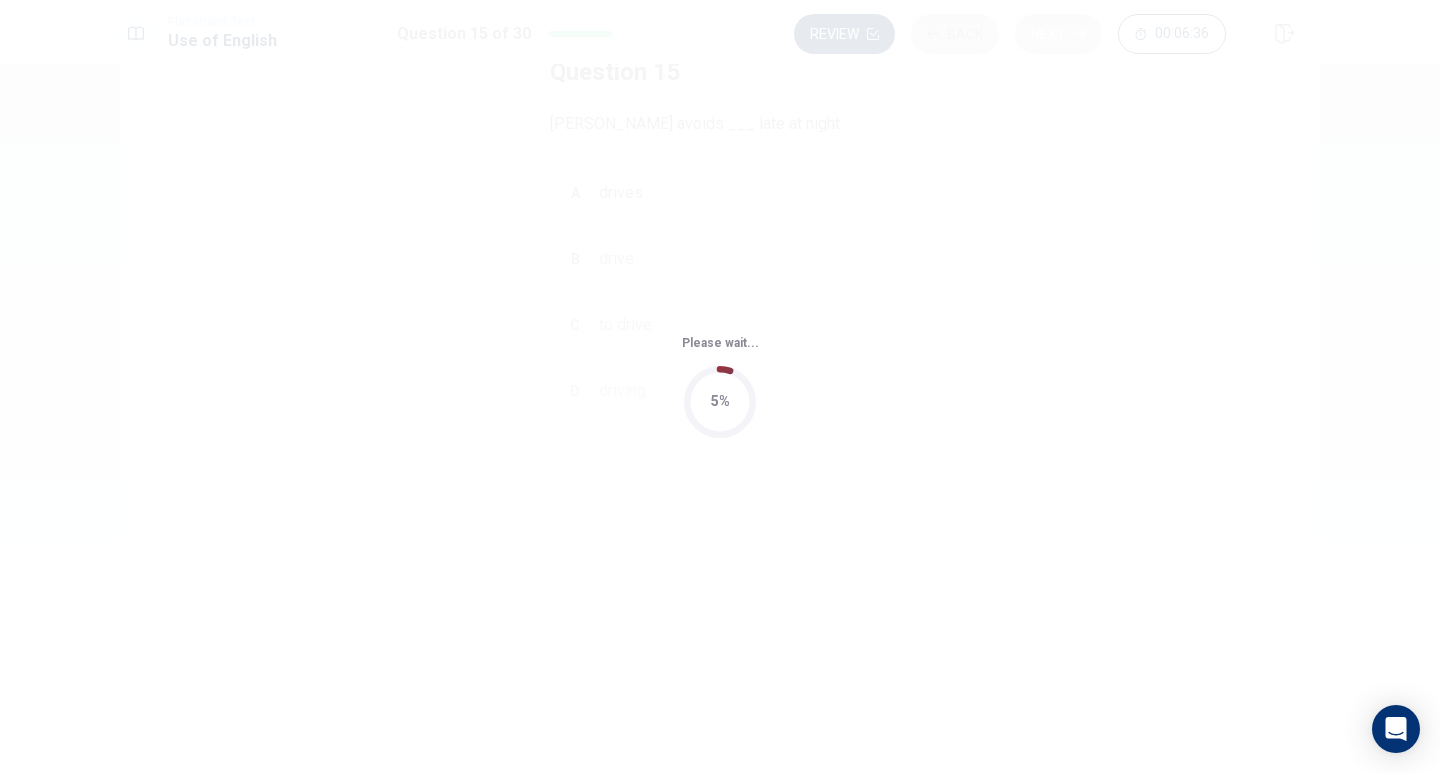 scroll, scrollTop: 0, scrollLeft: 0, axis: both 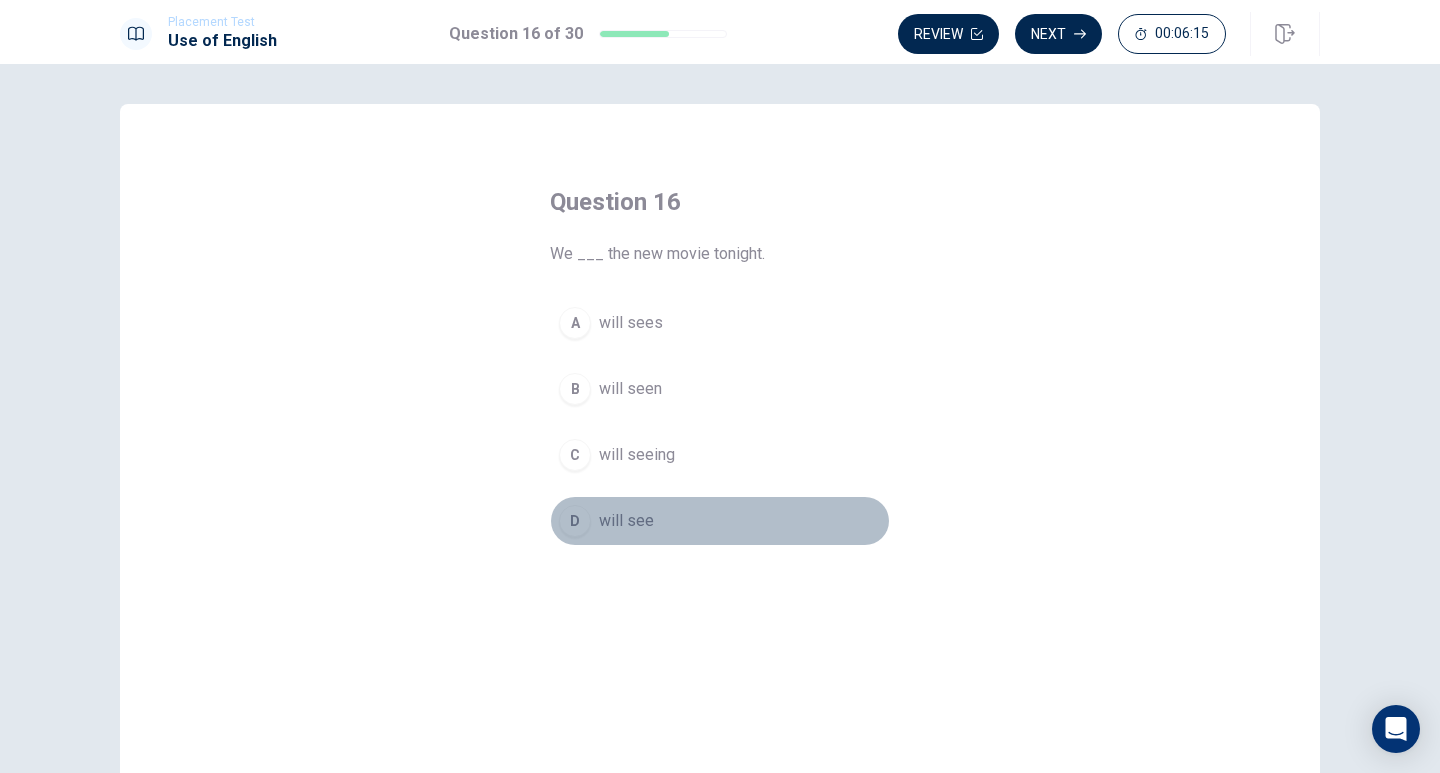 click on "D" at bounding box center (575, 521) 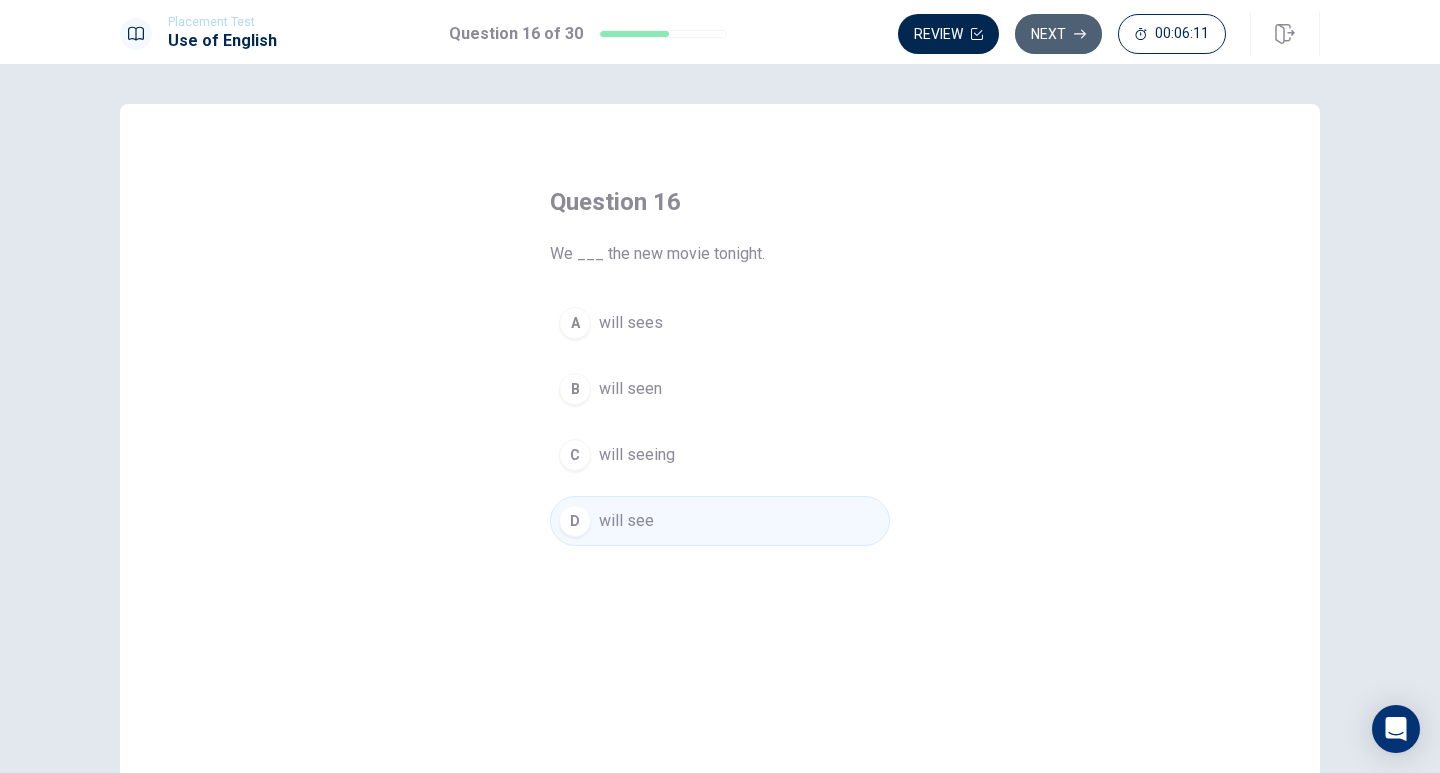 click on "Next" at bounding box center (1058, 34) 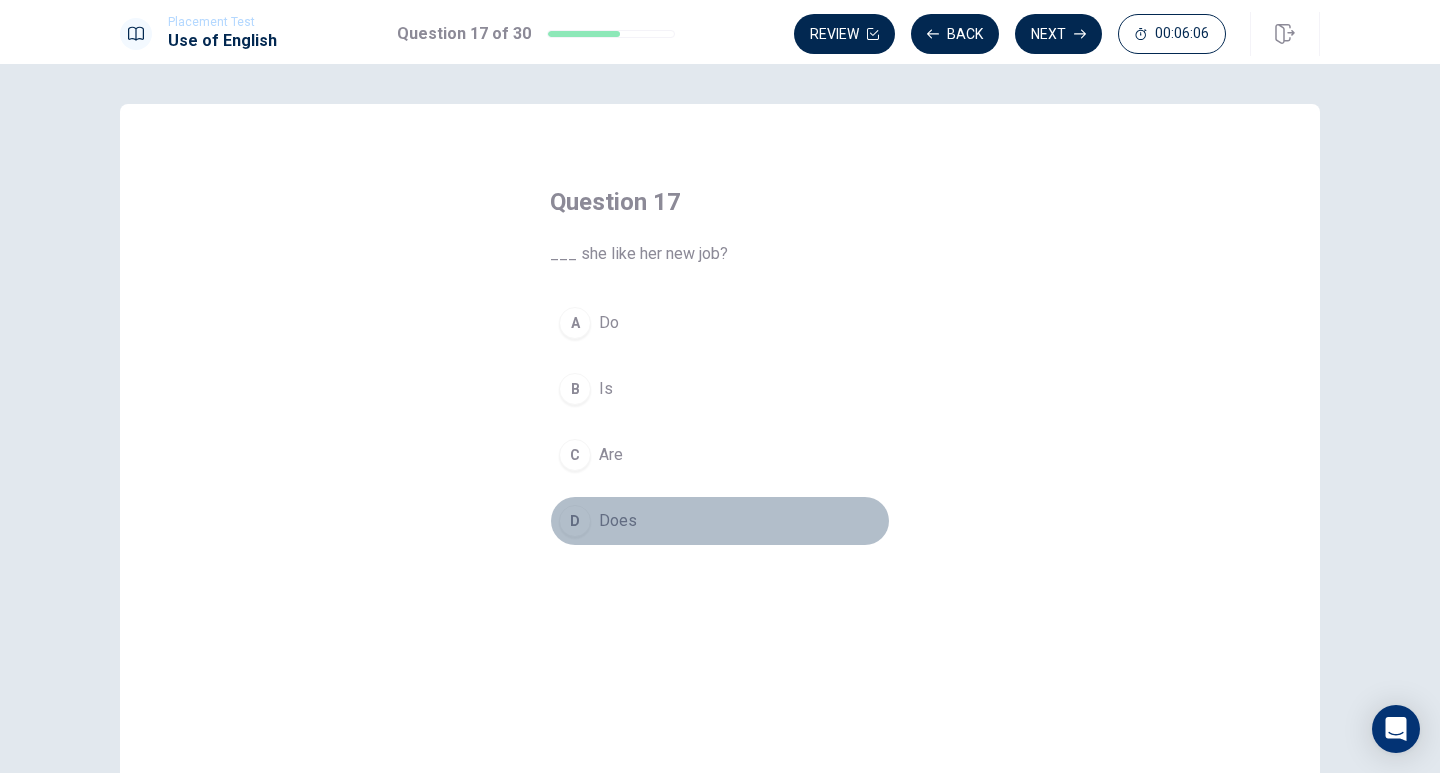 click on "D" at bounding box center [575, 521] 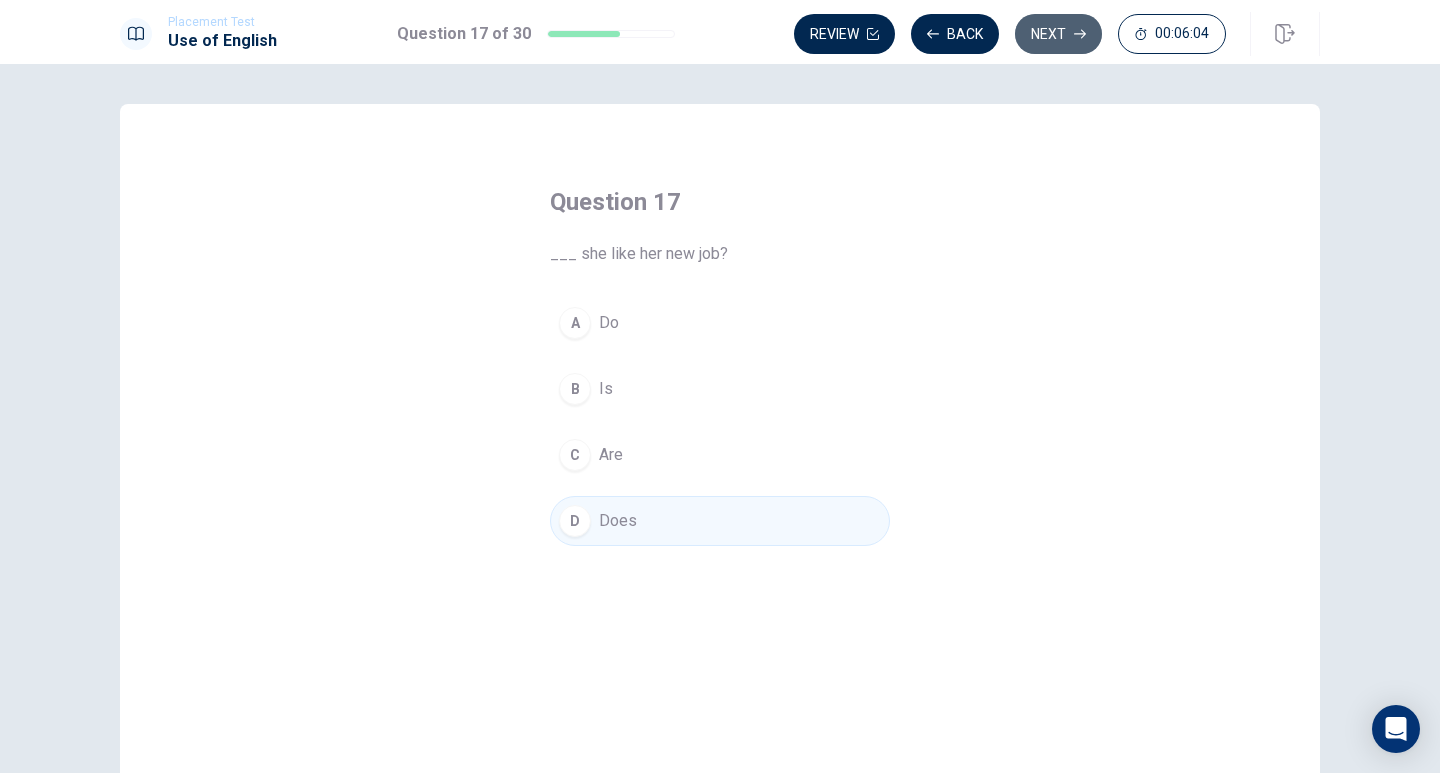 click on "Next" at bounding box center [1058, 34] 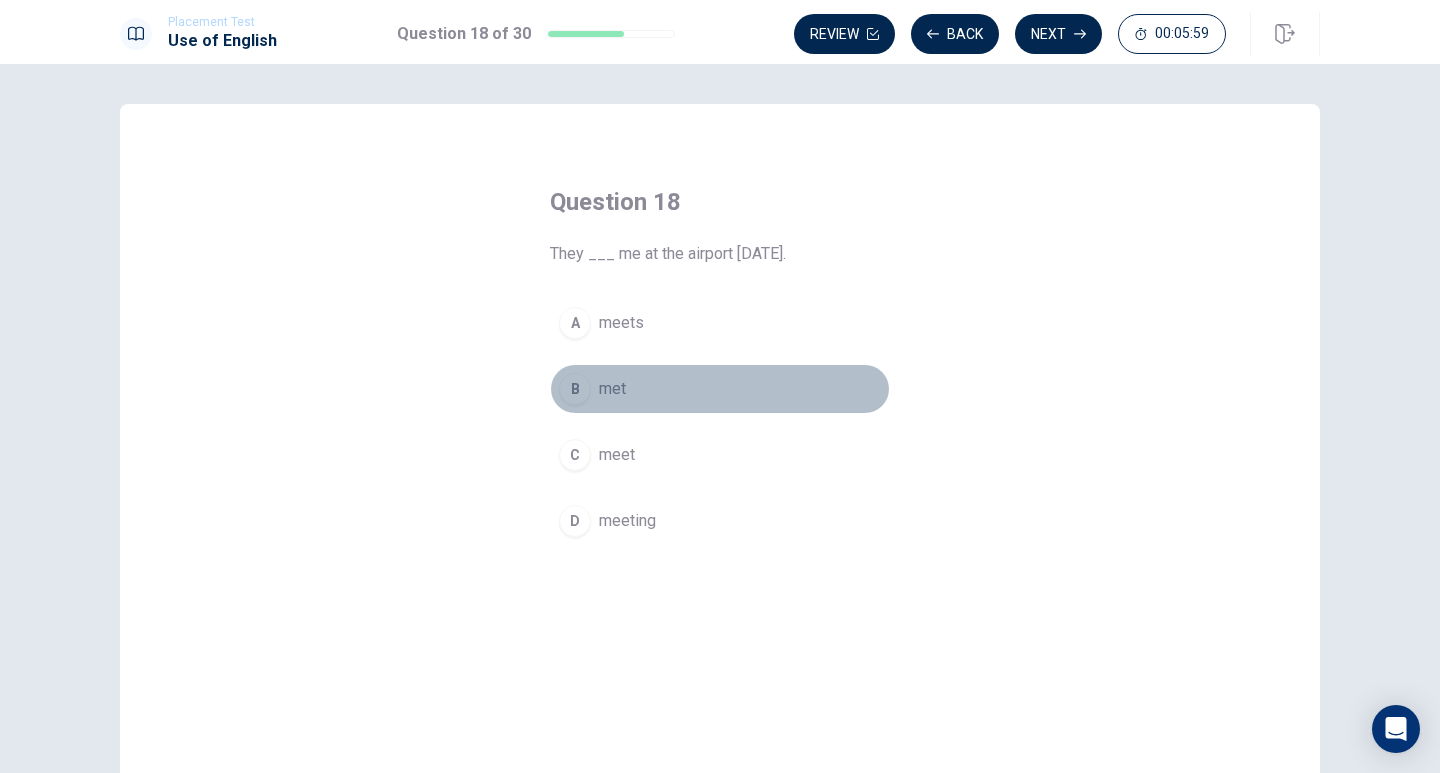 click on "B" at bounding box center [575, 389] 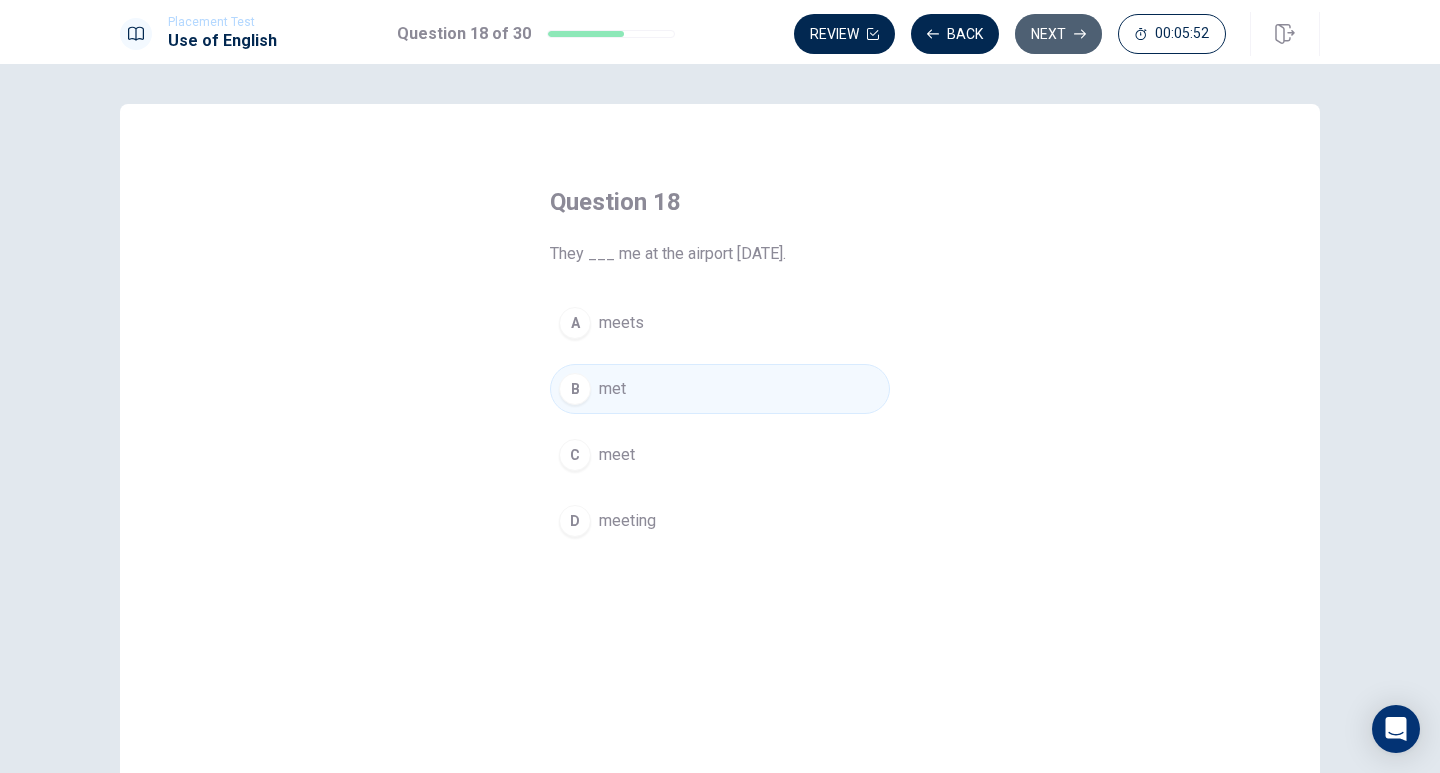 click on "Next" at bounding box center [1058, 34] 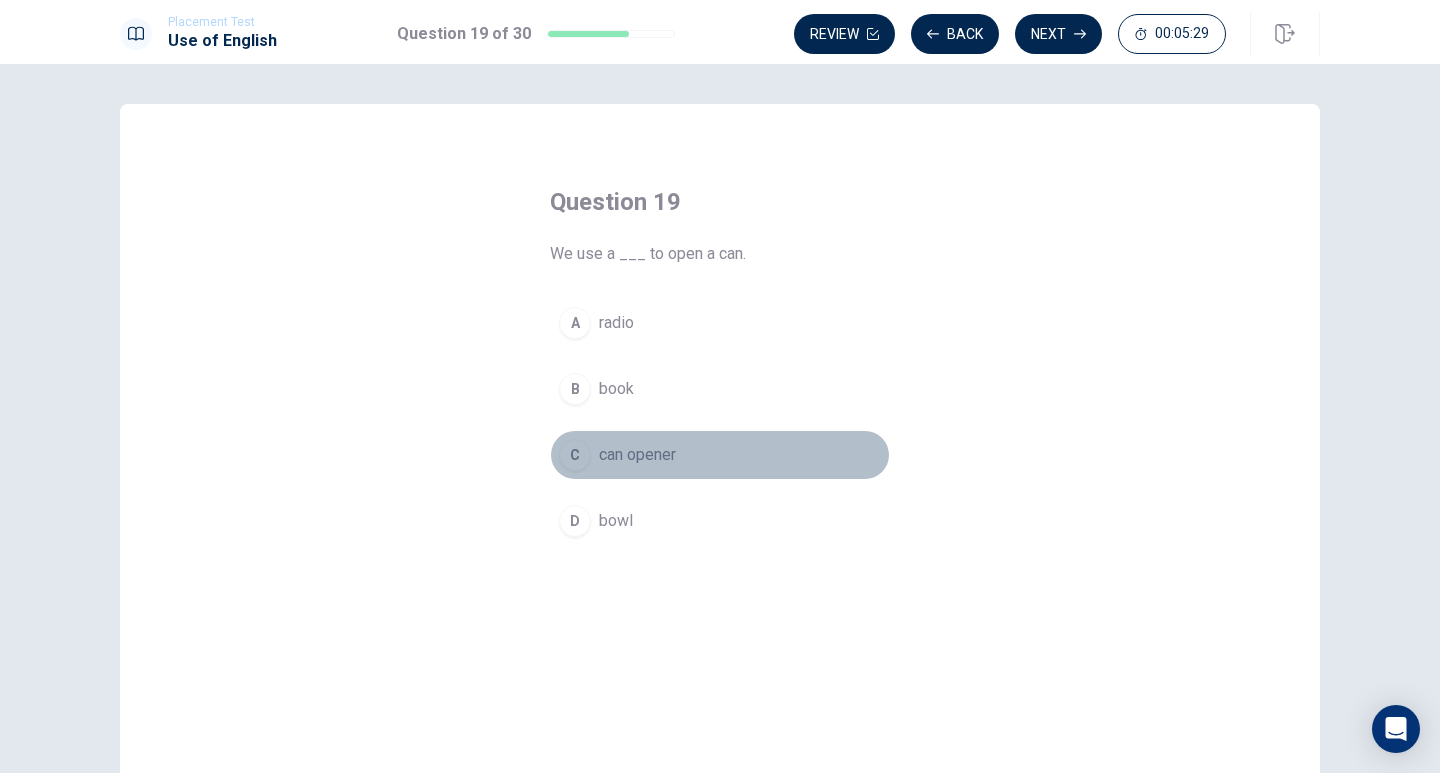 click on "C" at bounding box center [575, 455] 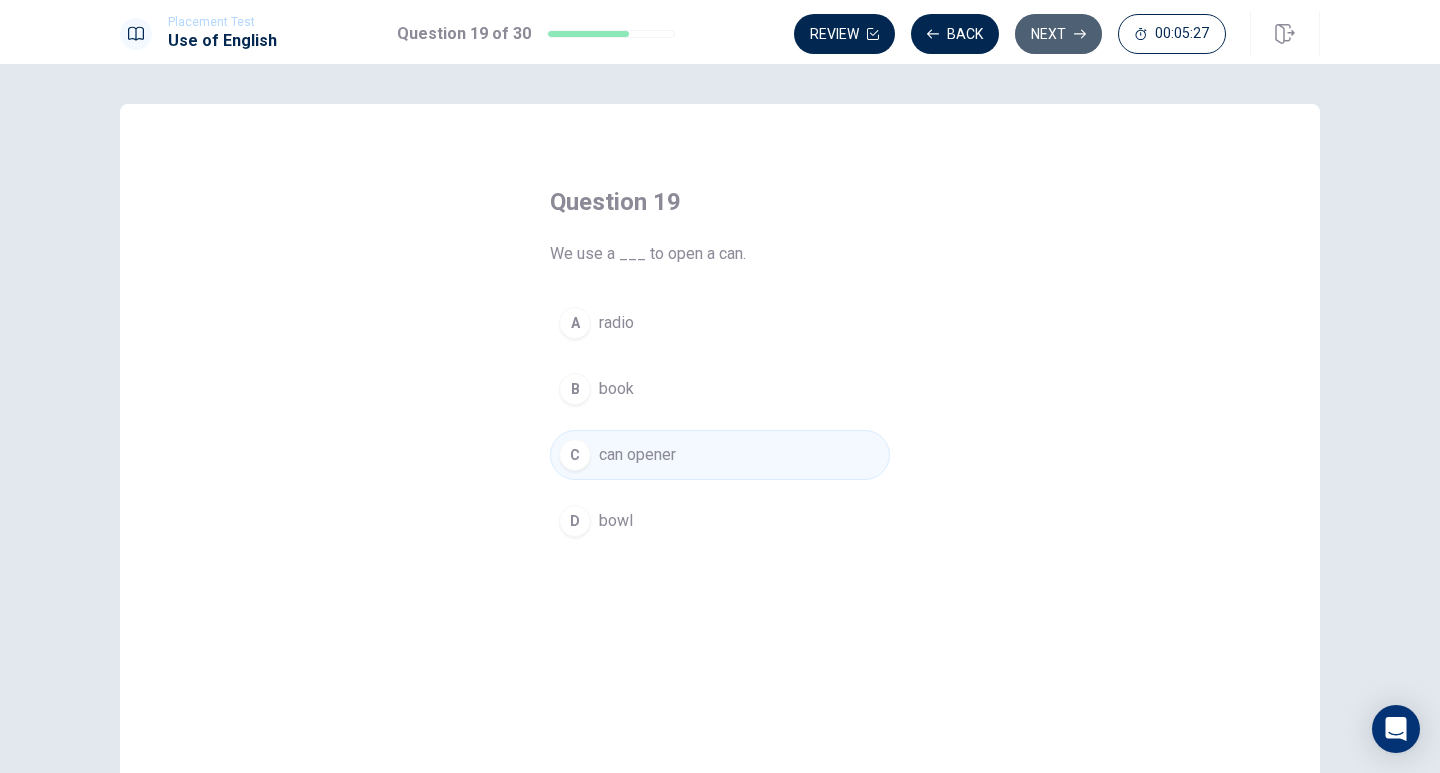 click on "Next" at bounding box center (1058, 34) 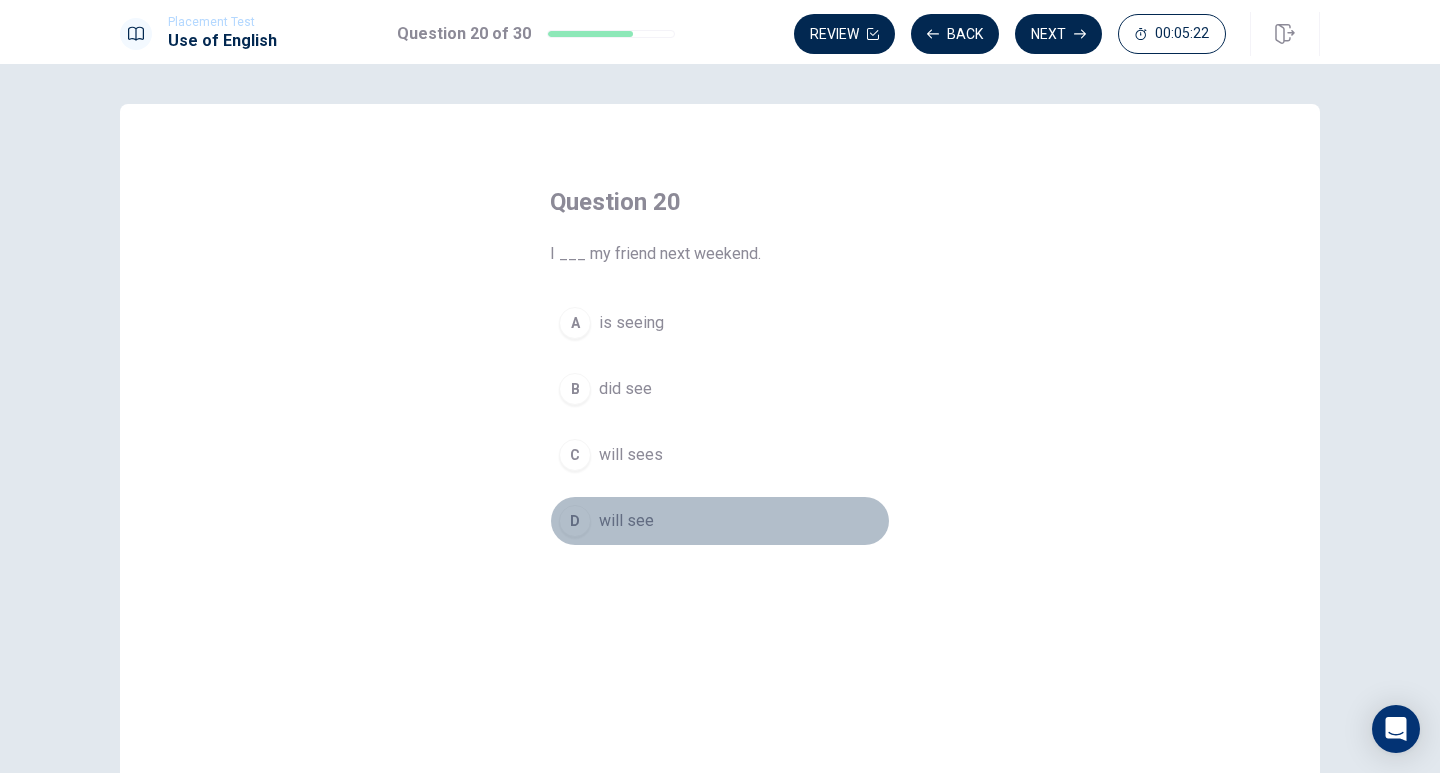 click on "D" at bounding box center (575, 521) 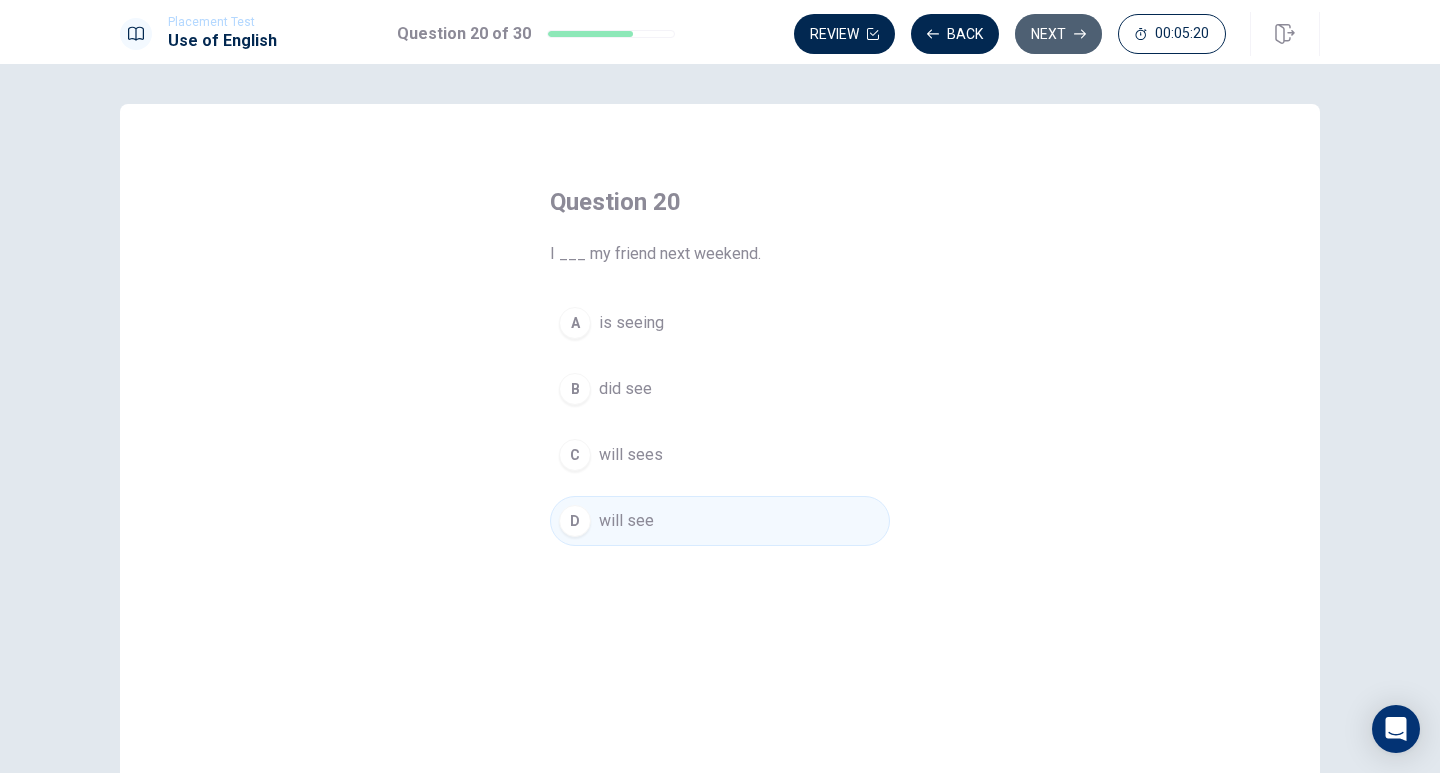 click on "Next" at bounding box center (1058, 34) 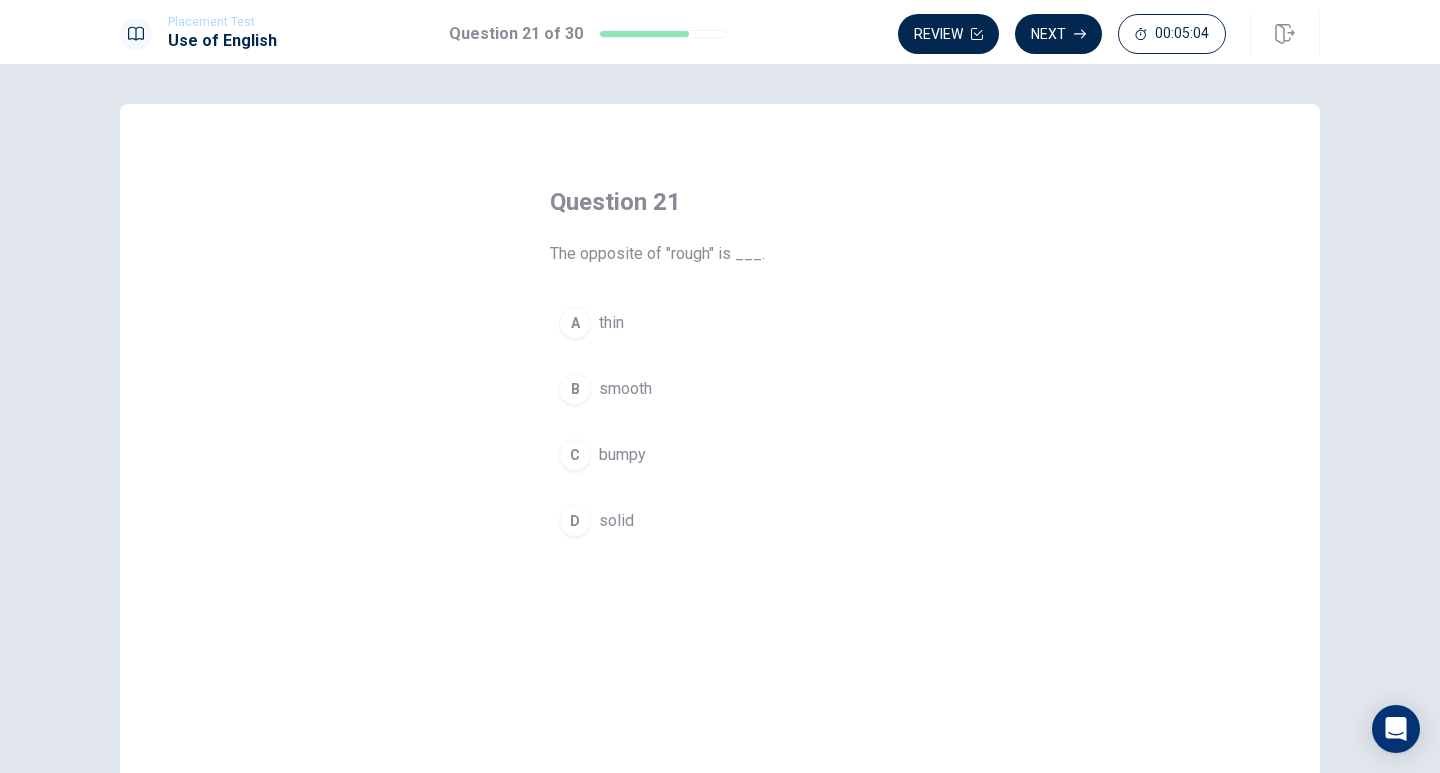 click on "D" at bounding box center (575, 521) 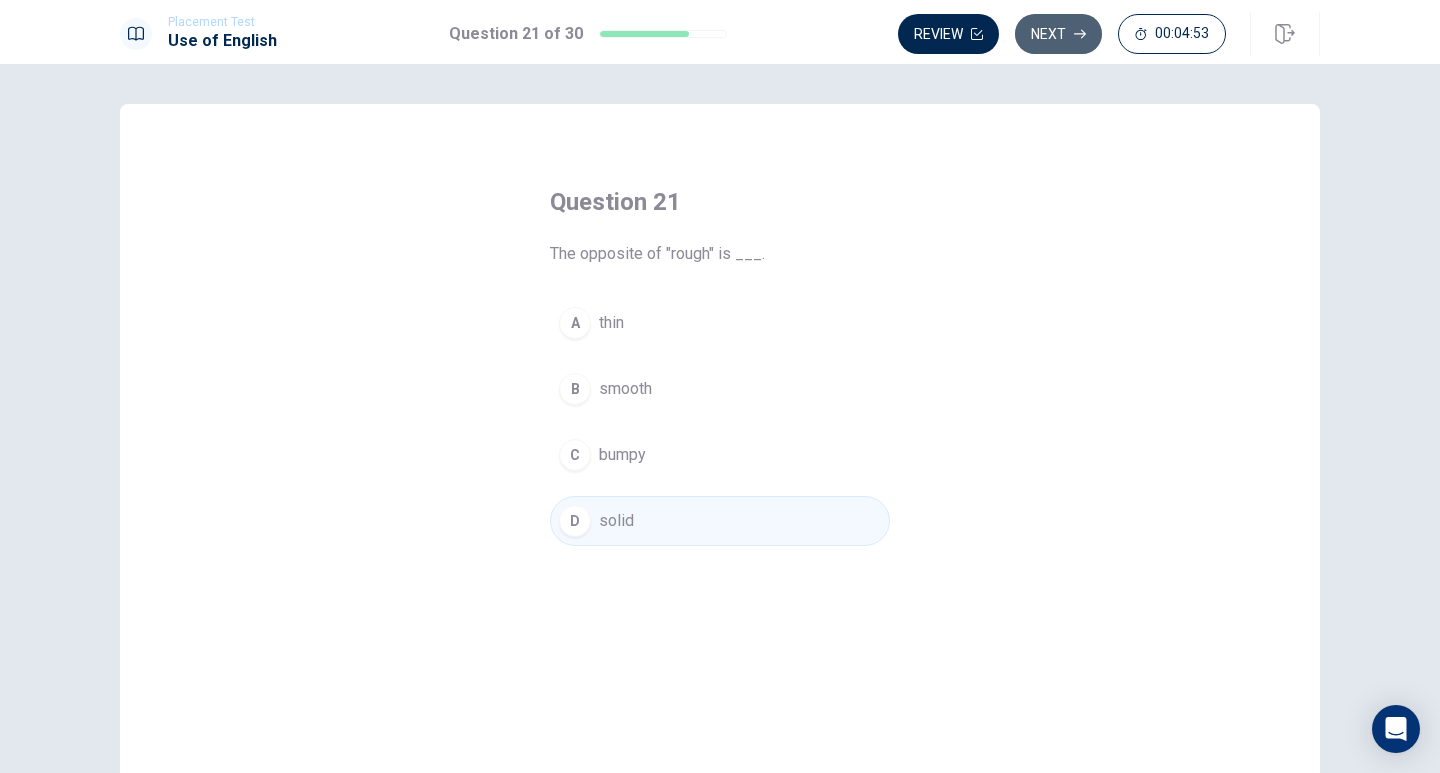 click on "Next" at bounding box center [1058, 34] 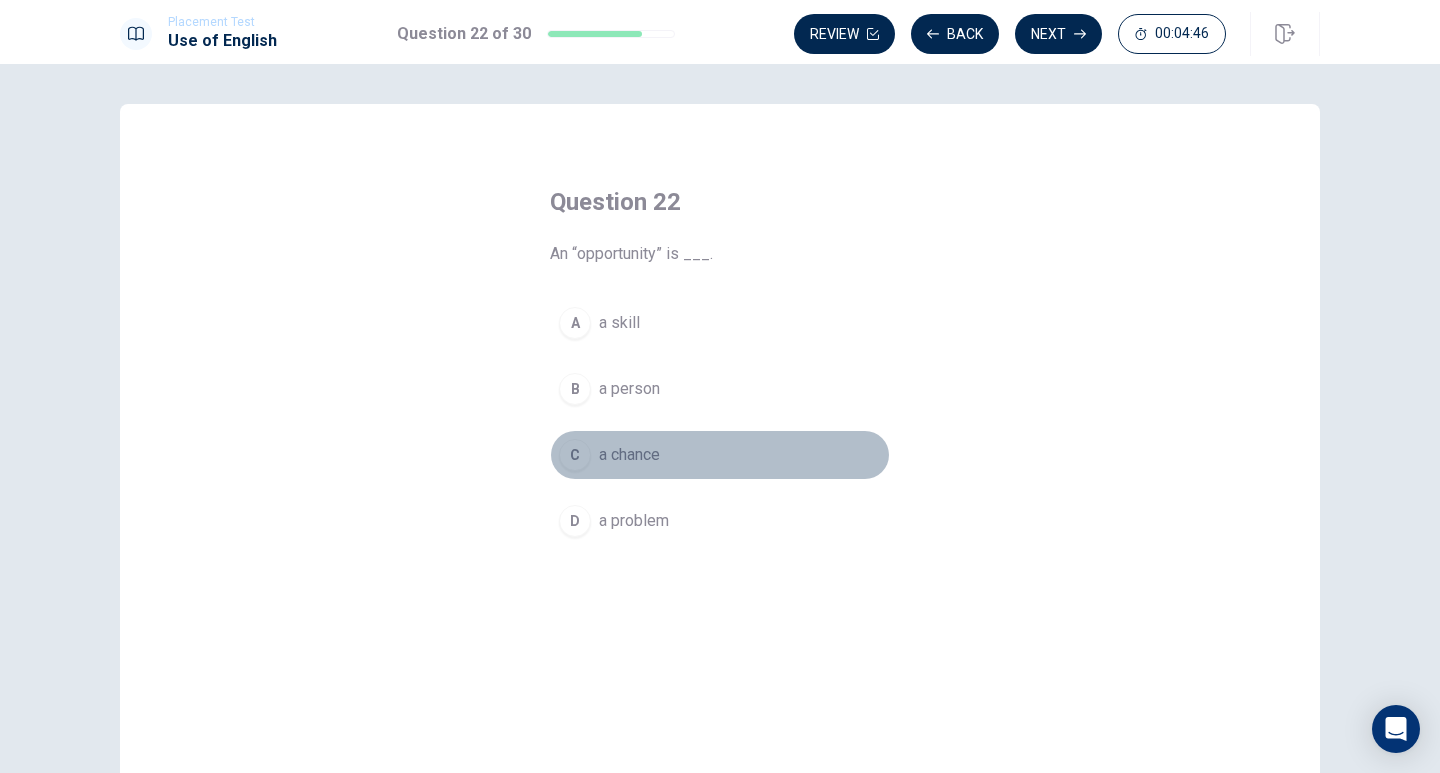 click on "C" at bounding box center [575, 455] 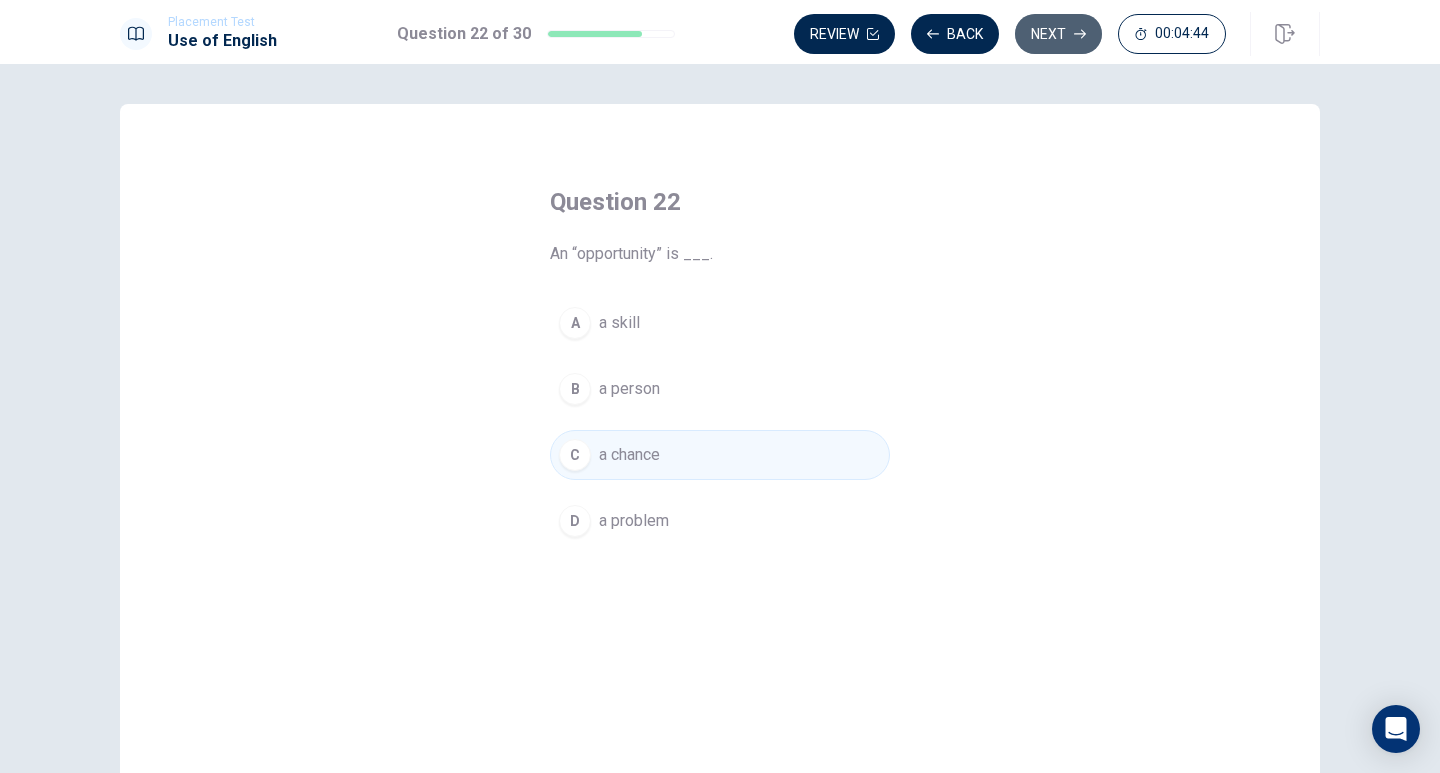 click on "Next" at bounding box center [1058, 34] 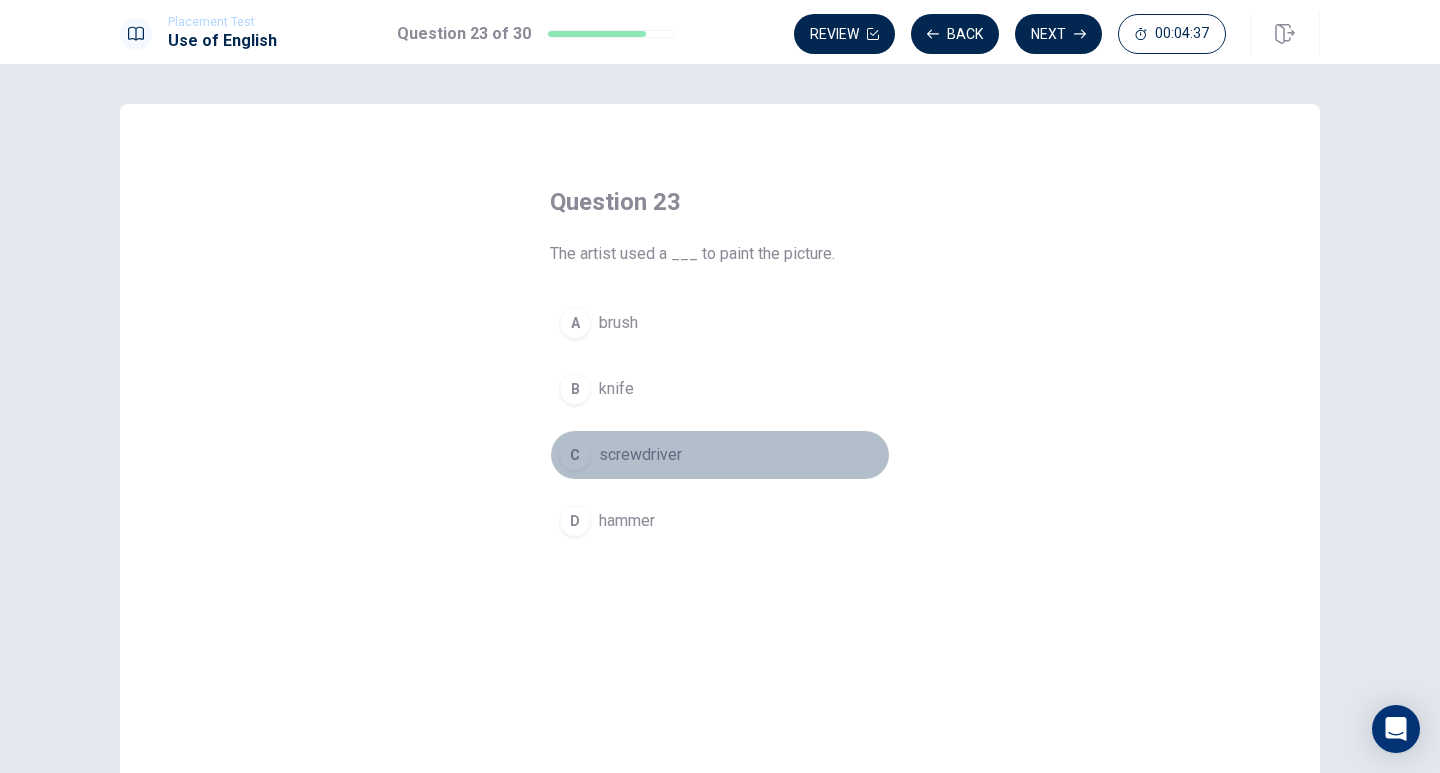 click on "C" at bounding box center (575, 455) 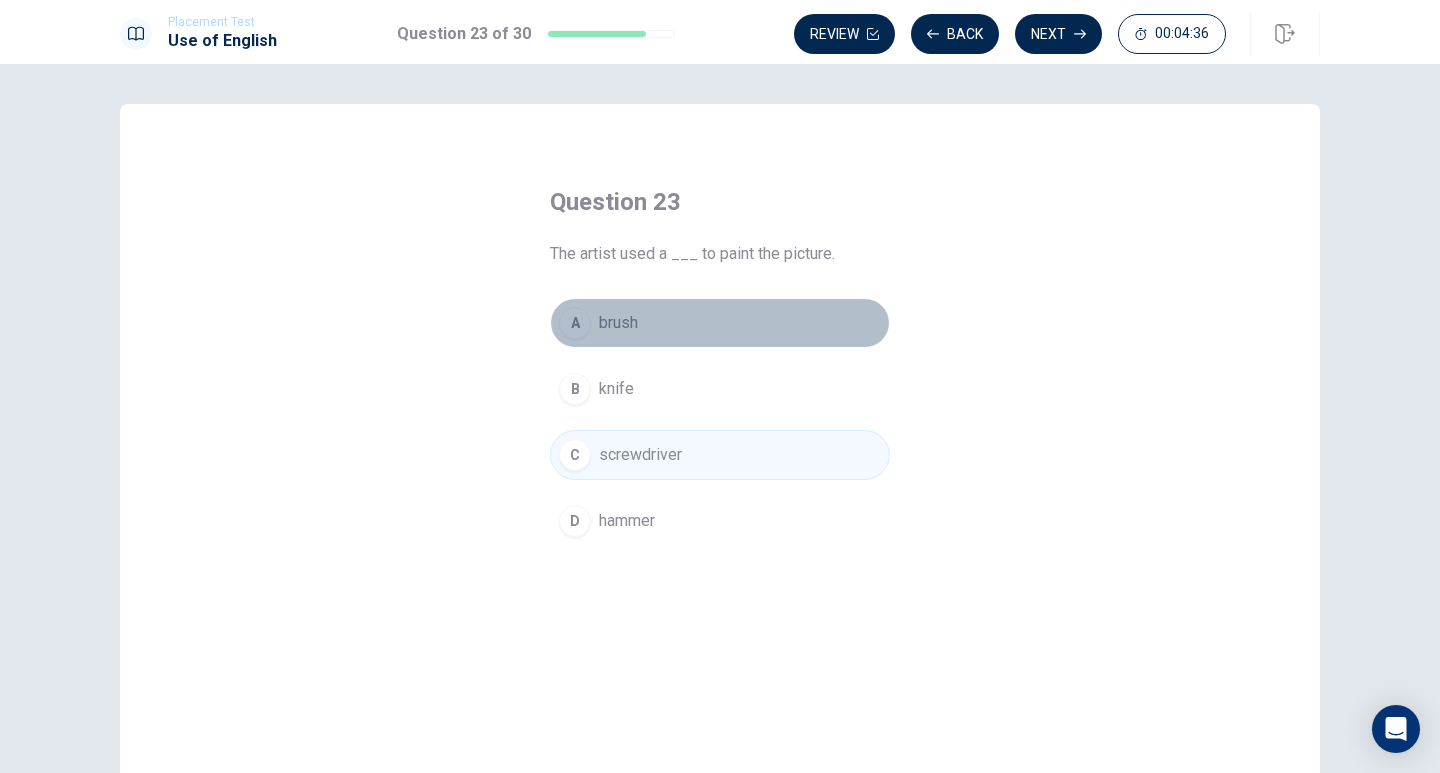click on "A" at bounding box center (575, 323) 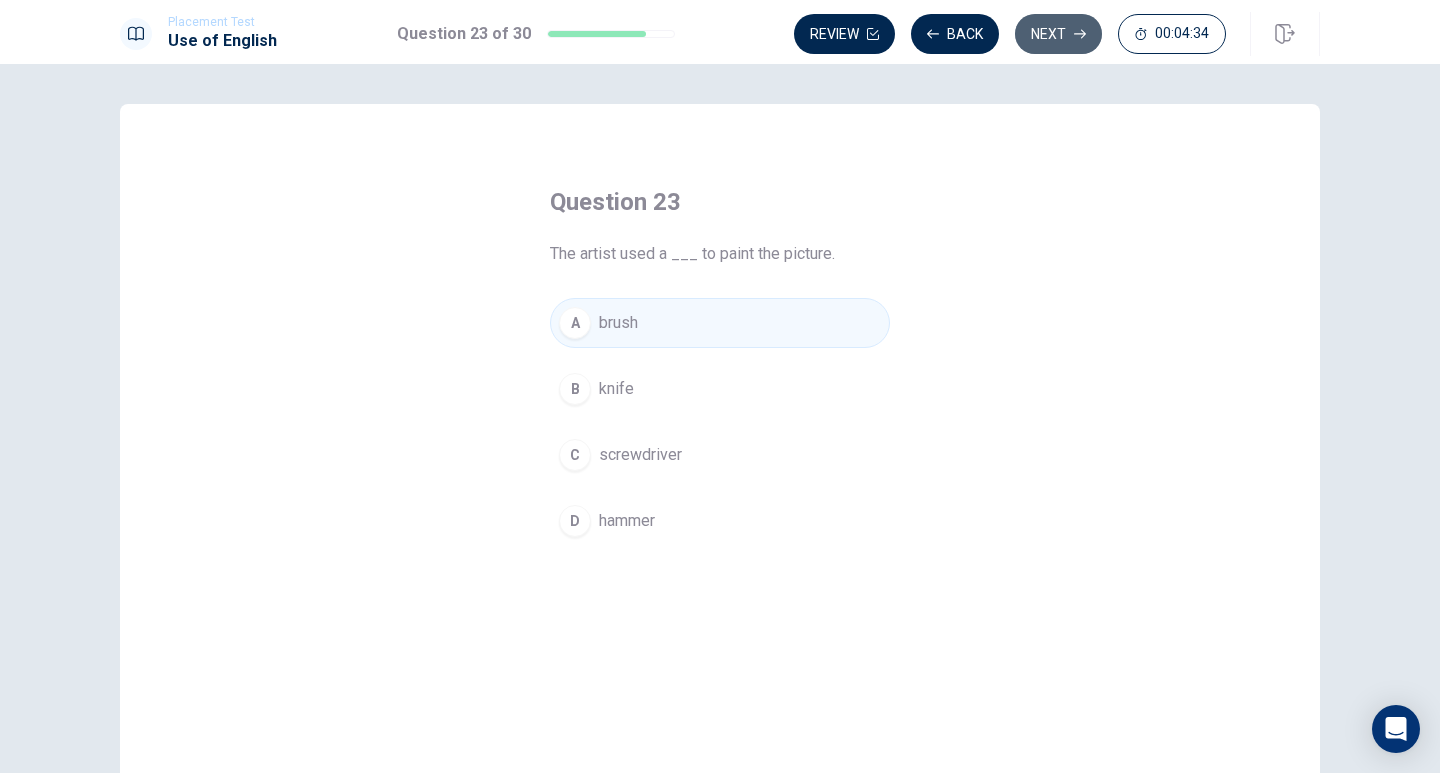 click on "Next" at bounding box center [1058, 34] 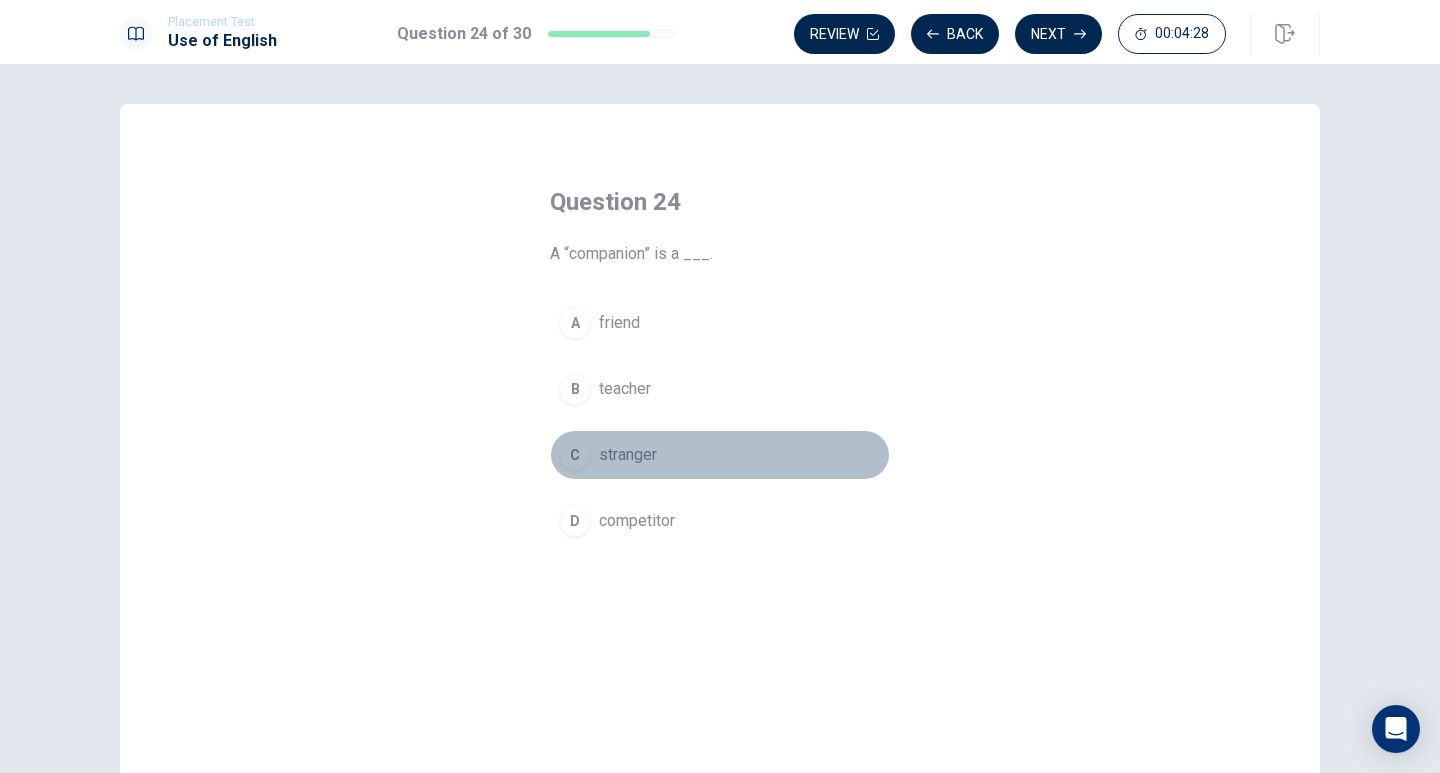 click on "C" at bounding box center (575, 455) 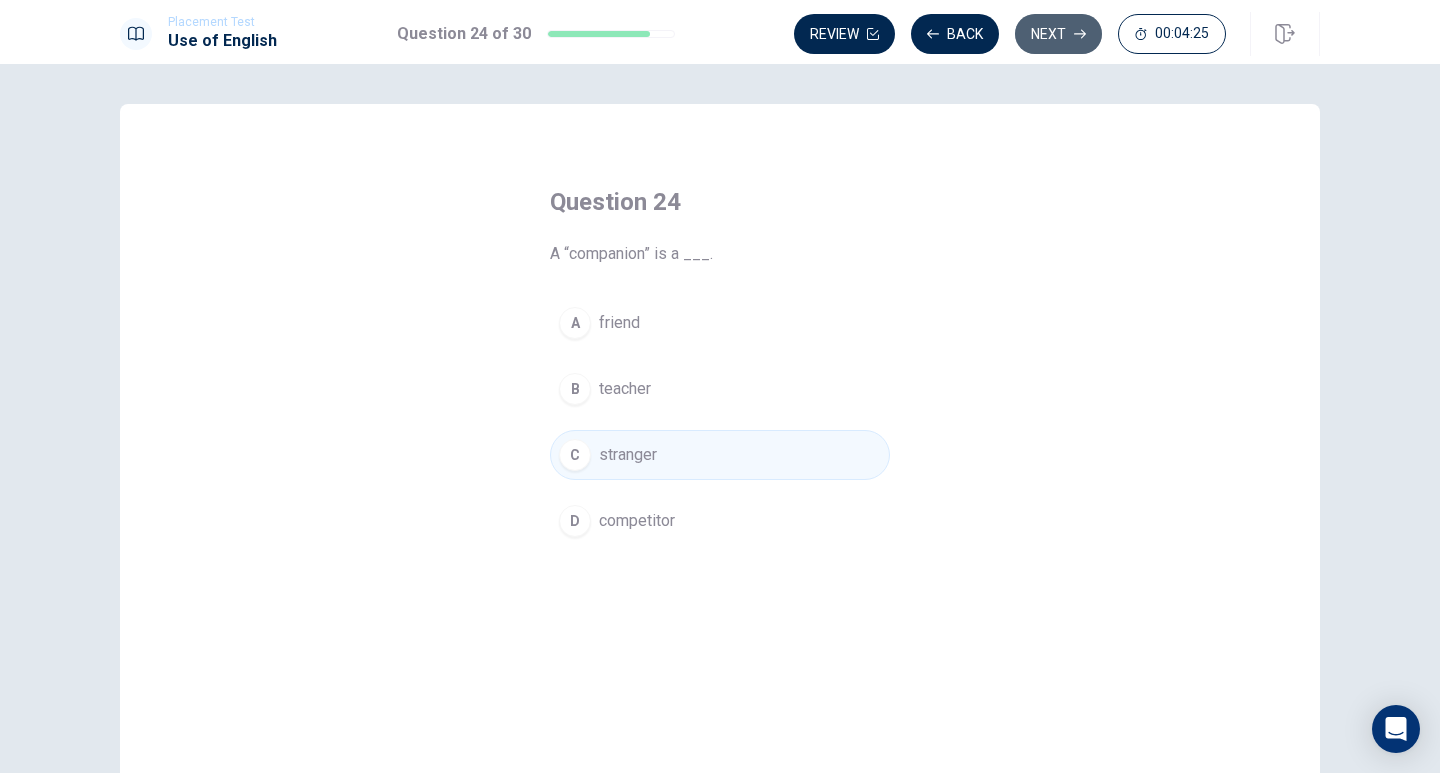click on "Next" at bounding box center (1058, 34) 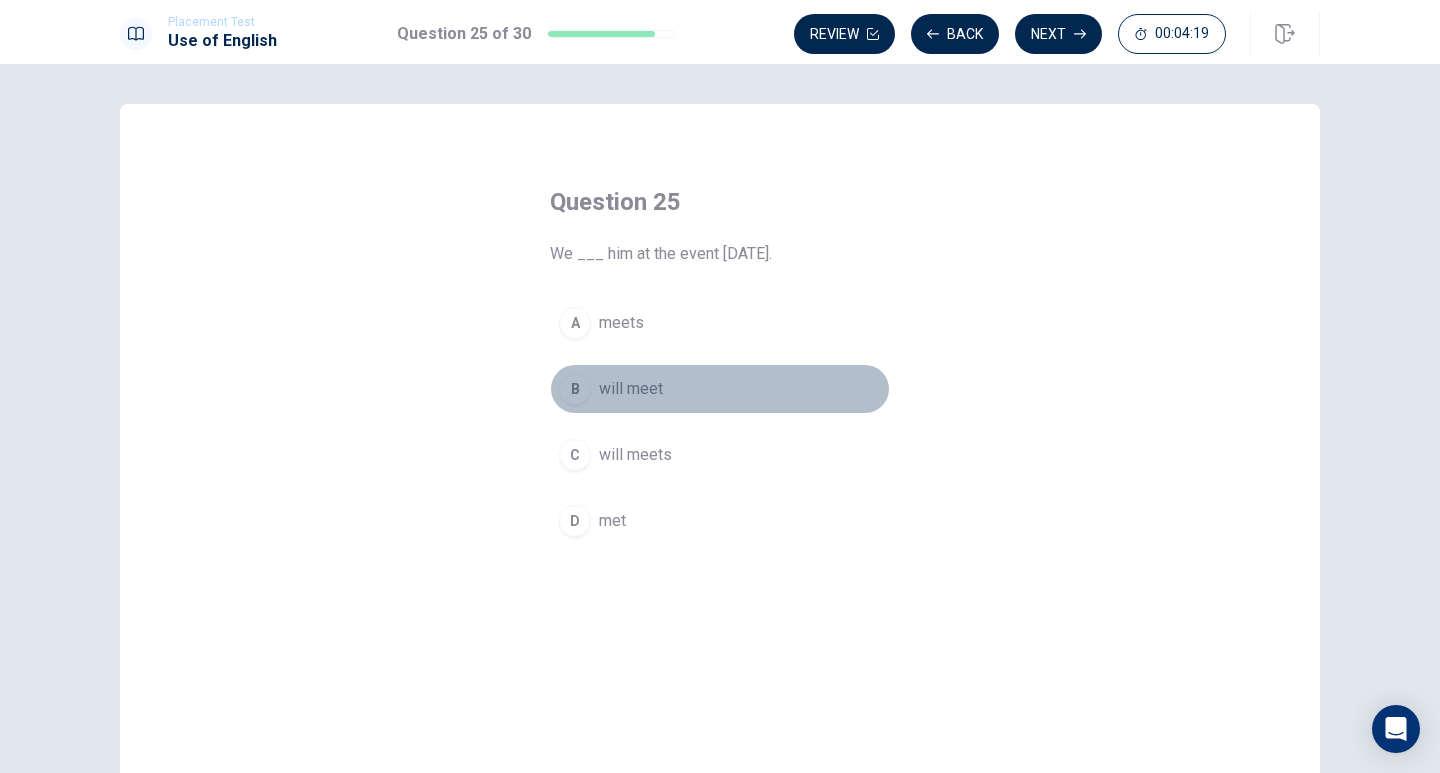 click on "B" at bounding box center (575, 389) 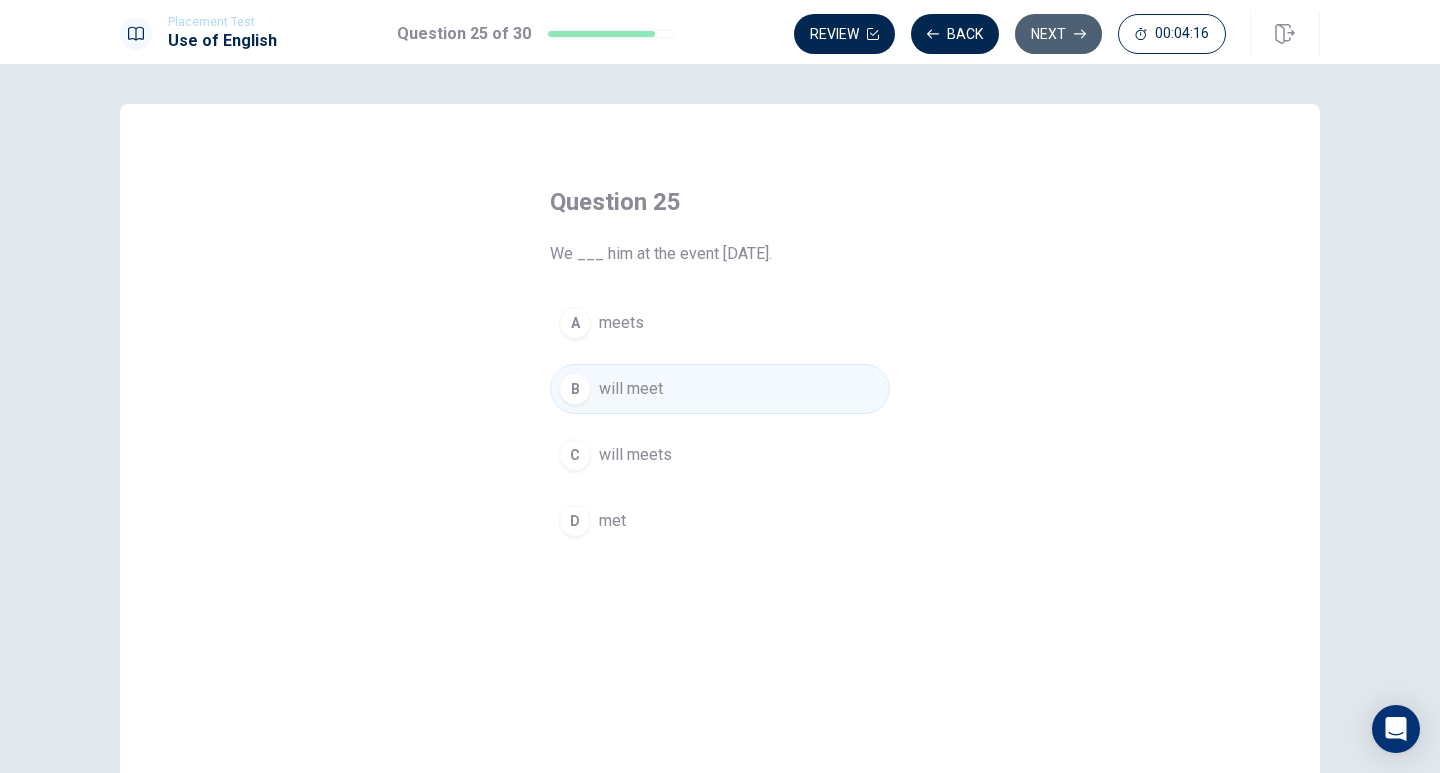 click on "Next" at bounding box center (1058, 34) 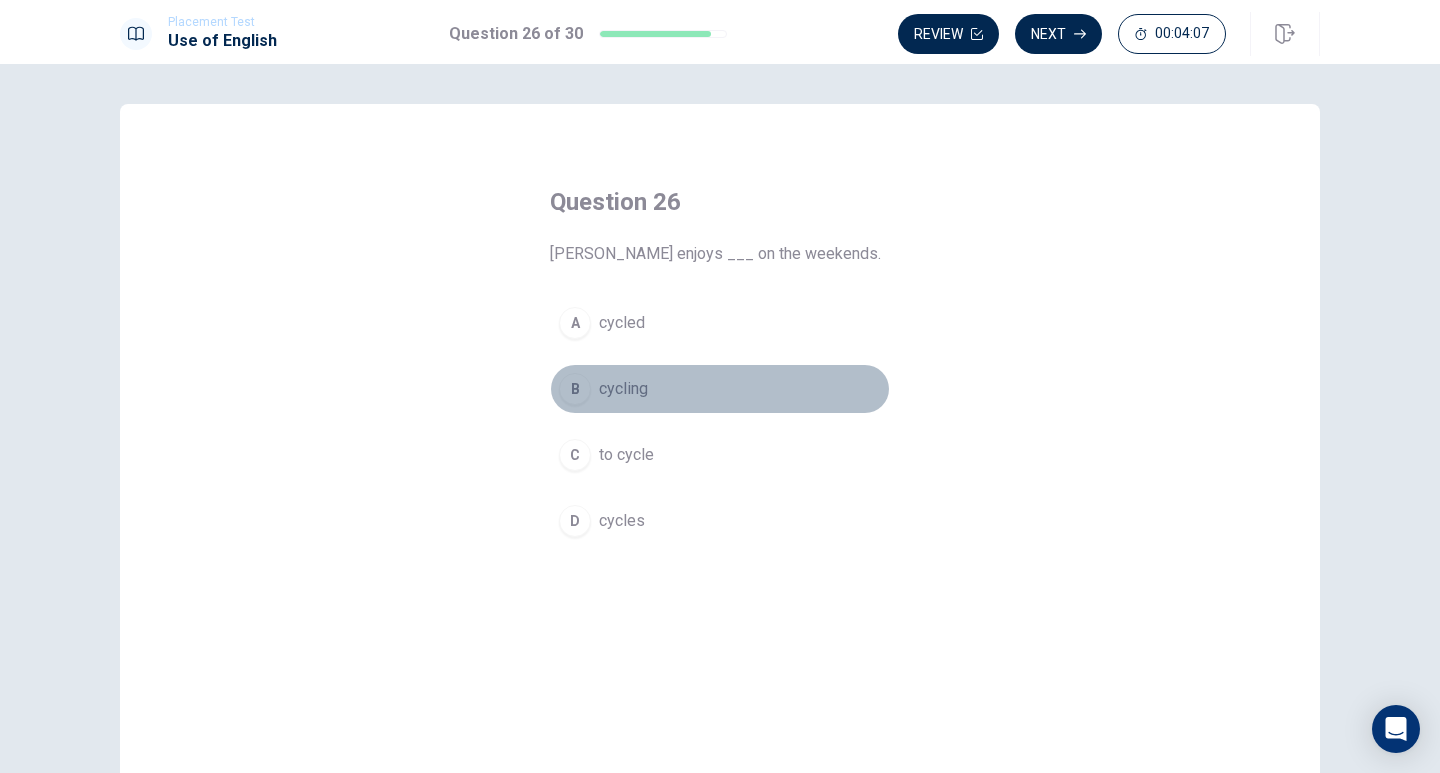 click on "B" at bounding box center (575, 389) 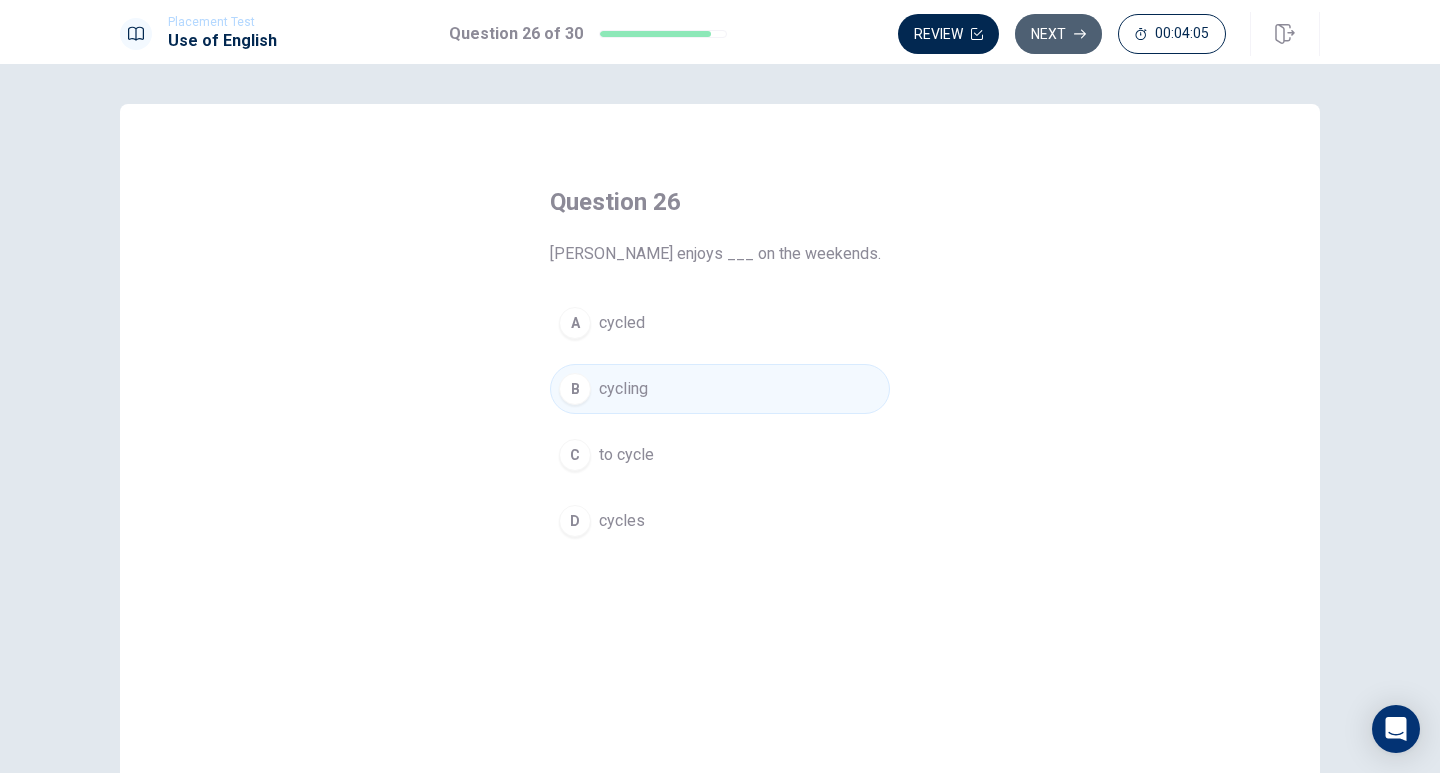 click on "Next" at bounding box center [1058, 34] 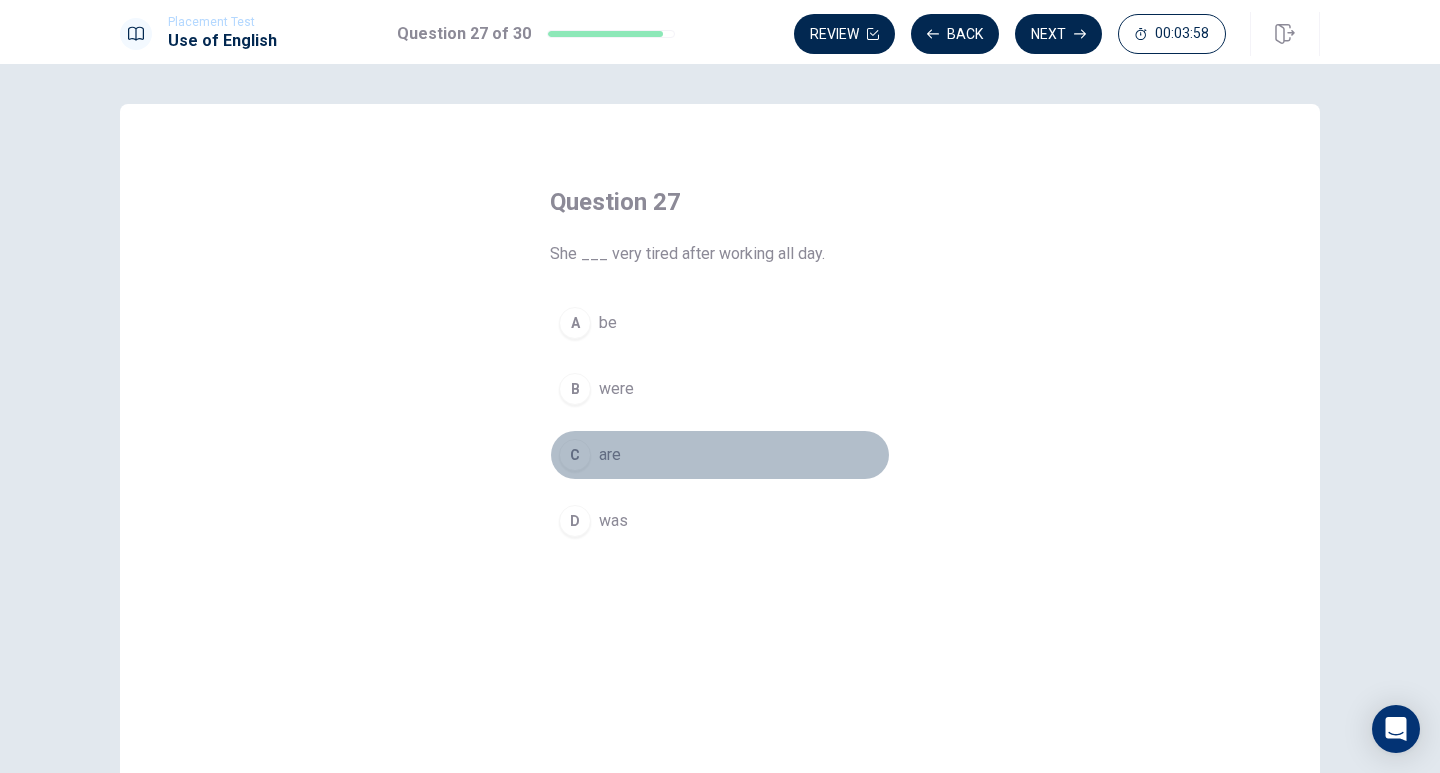 click on "C" at bounding box center (575, 455) 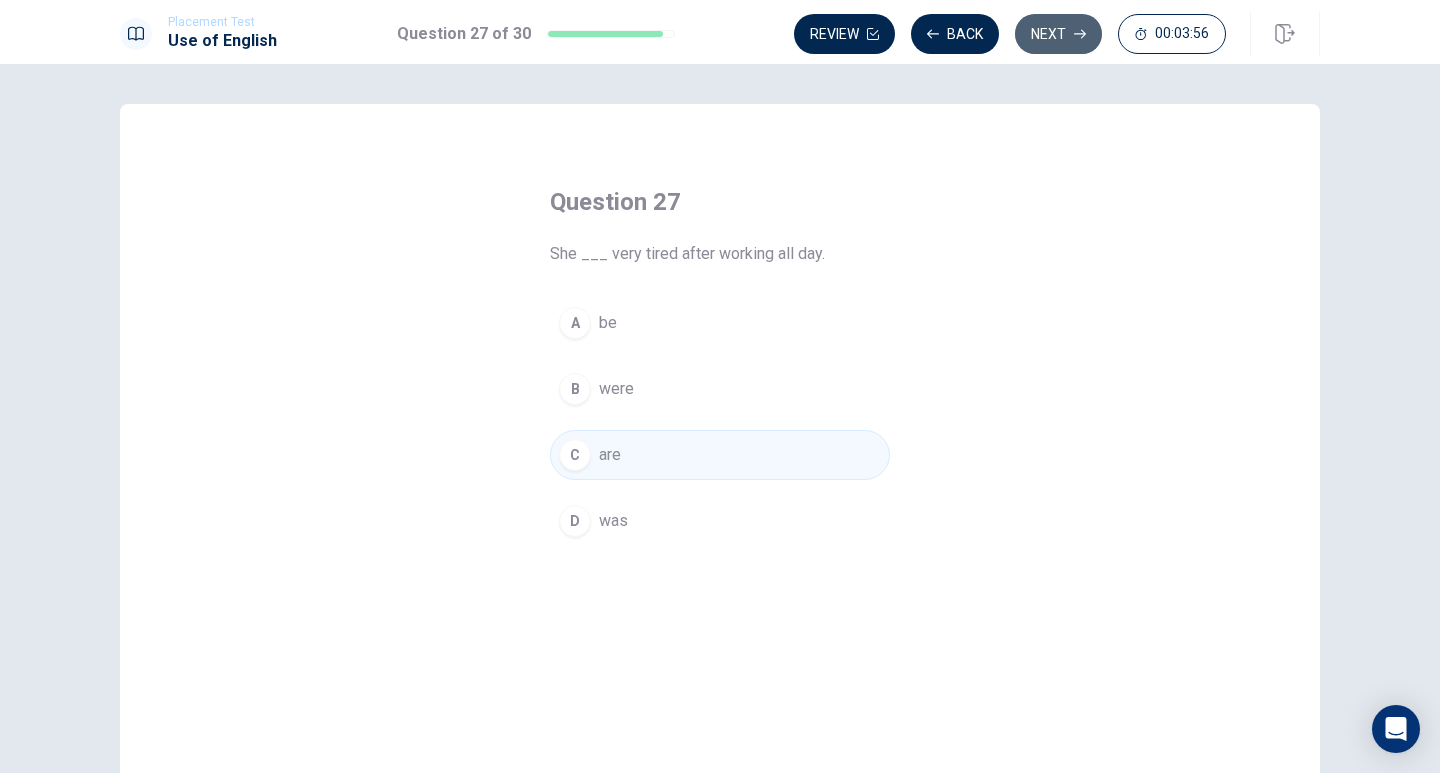 click on "Next" at bounding box center [1058, 34] 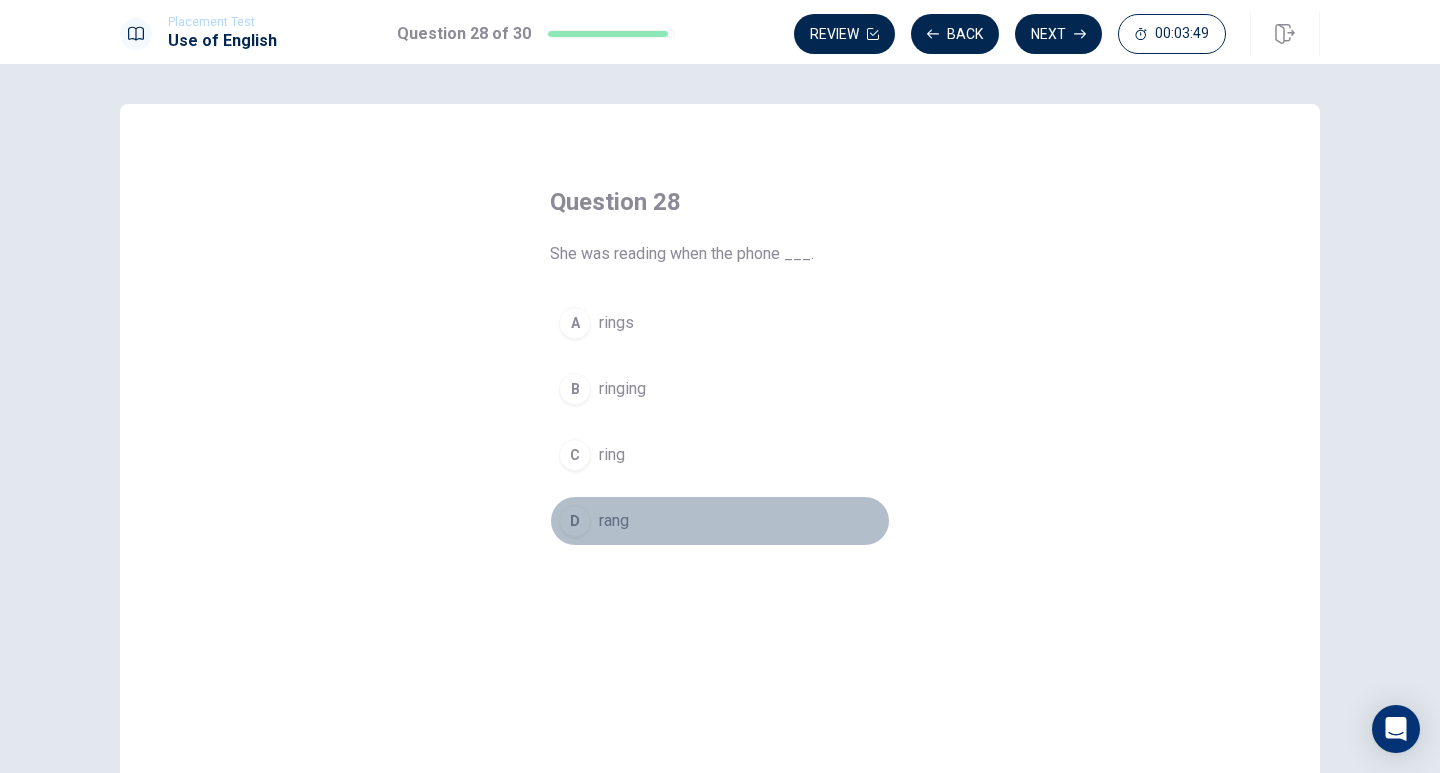 click on "D rang" at bounding box center [720, 521] 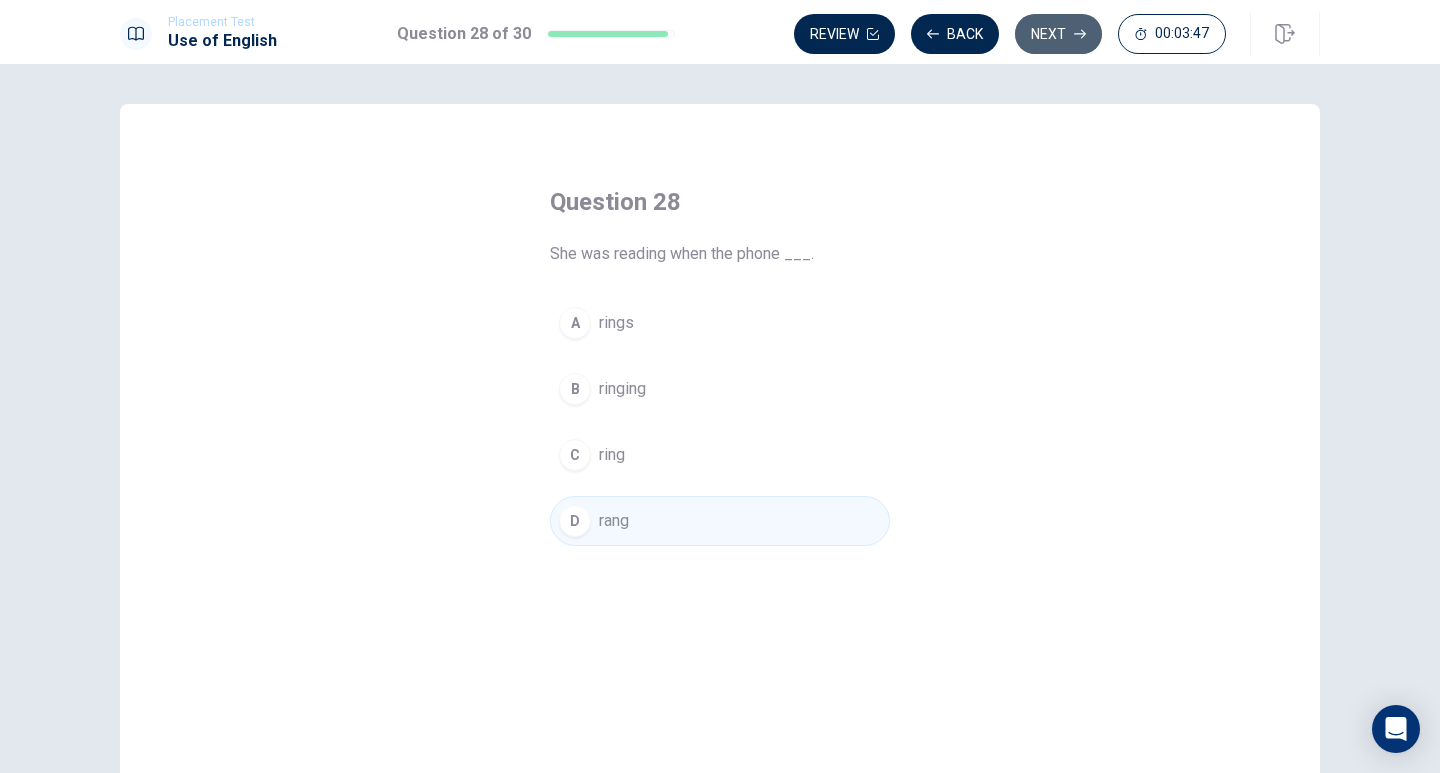 click on "Next" at bounding box center [1058, 34] 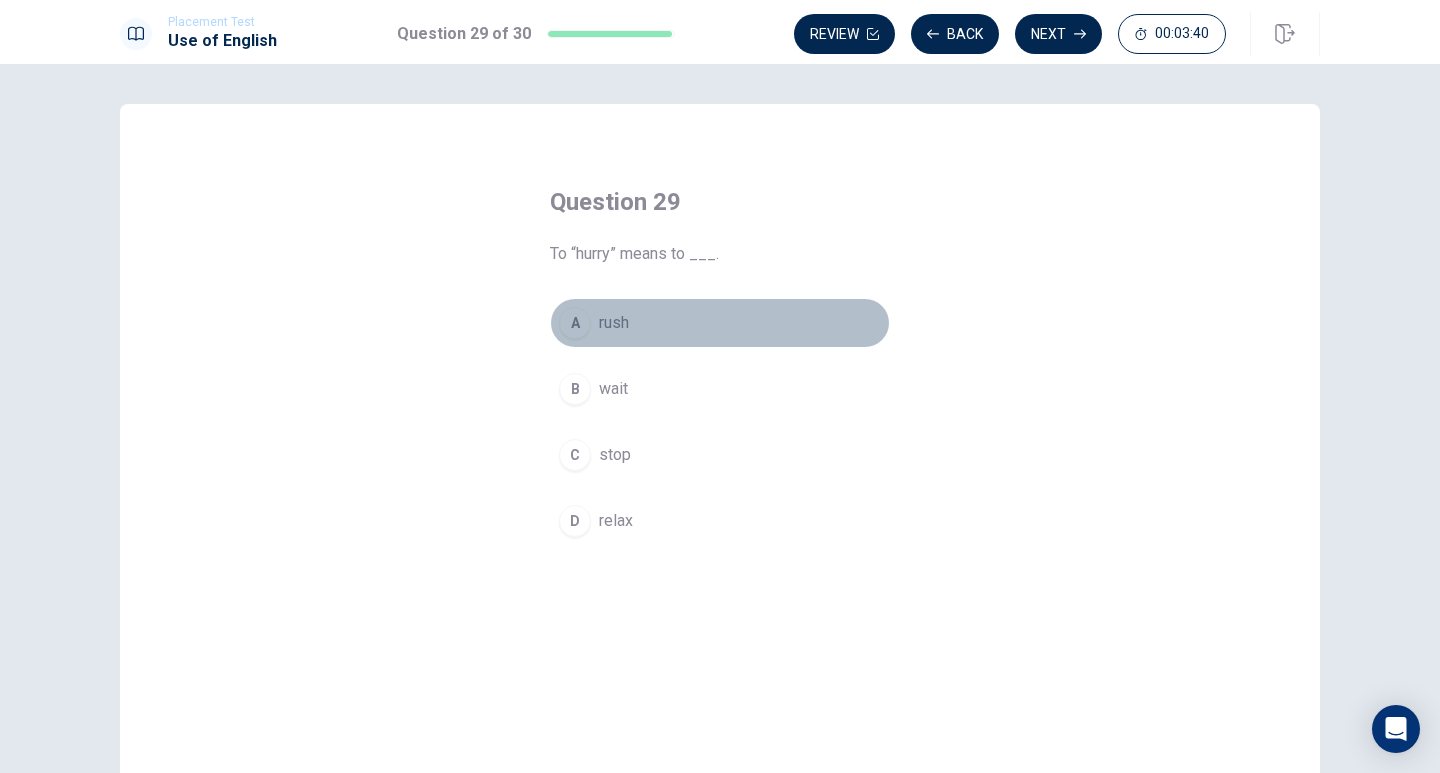 click on "A" at bounding box center [575, 323] 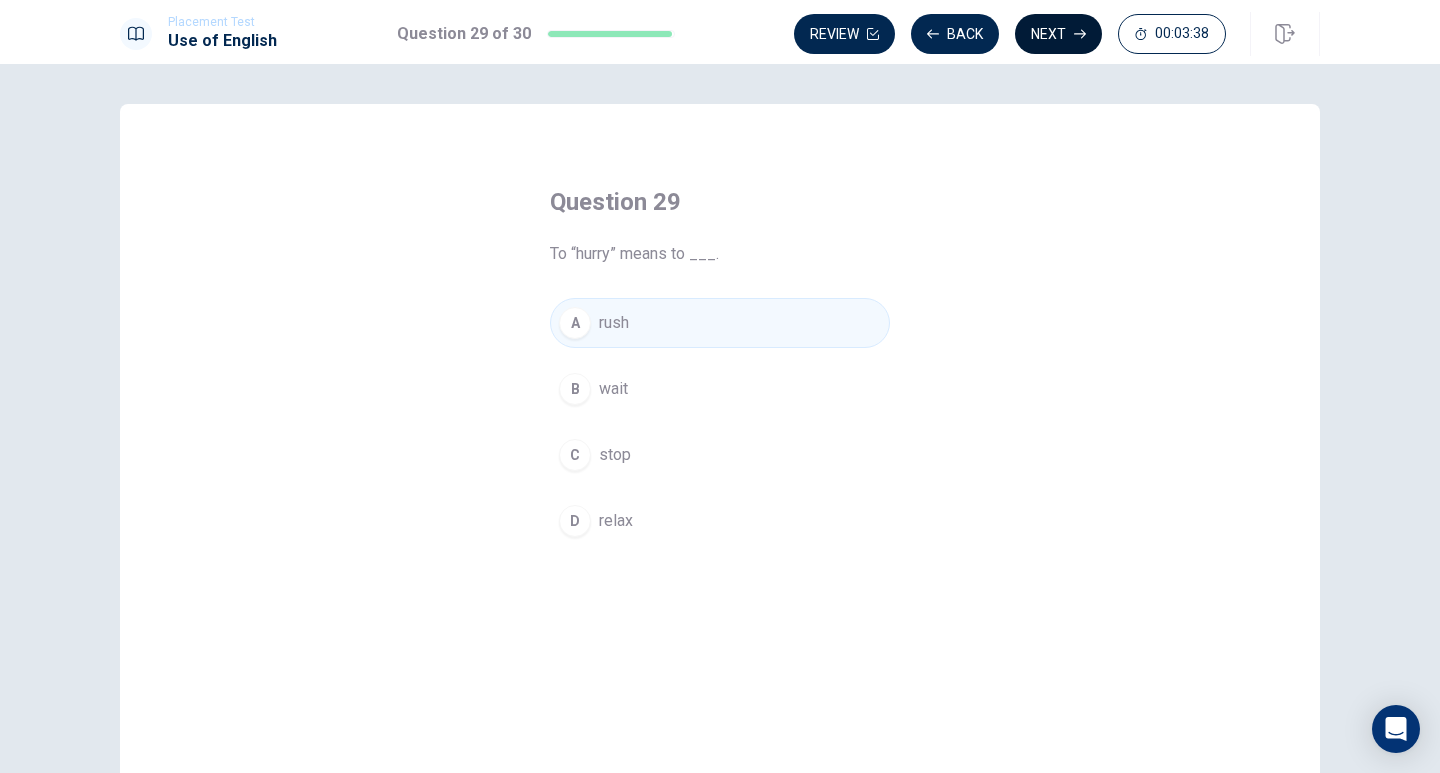 click on "Next" at bounding box center [1058, 34] 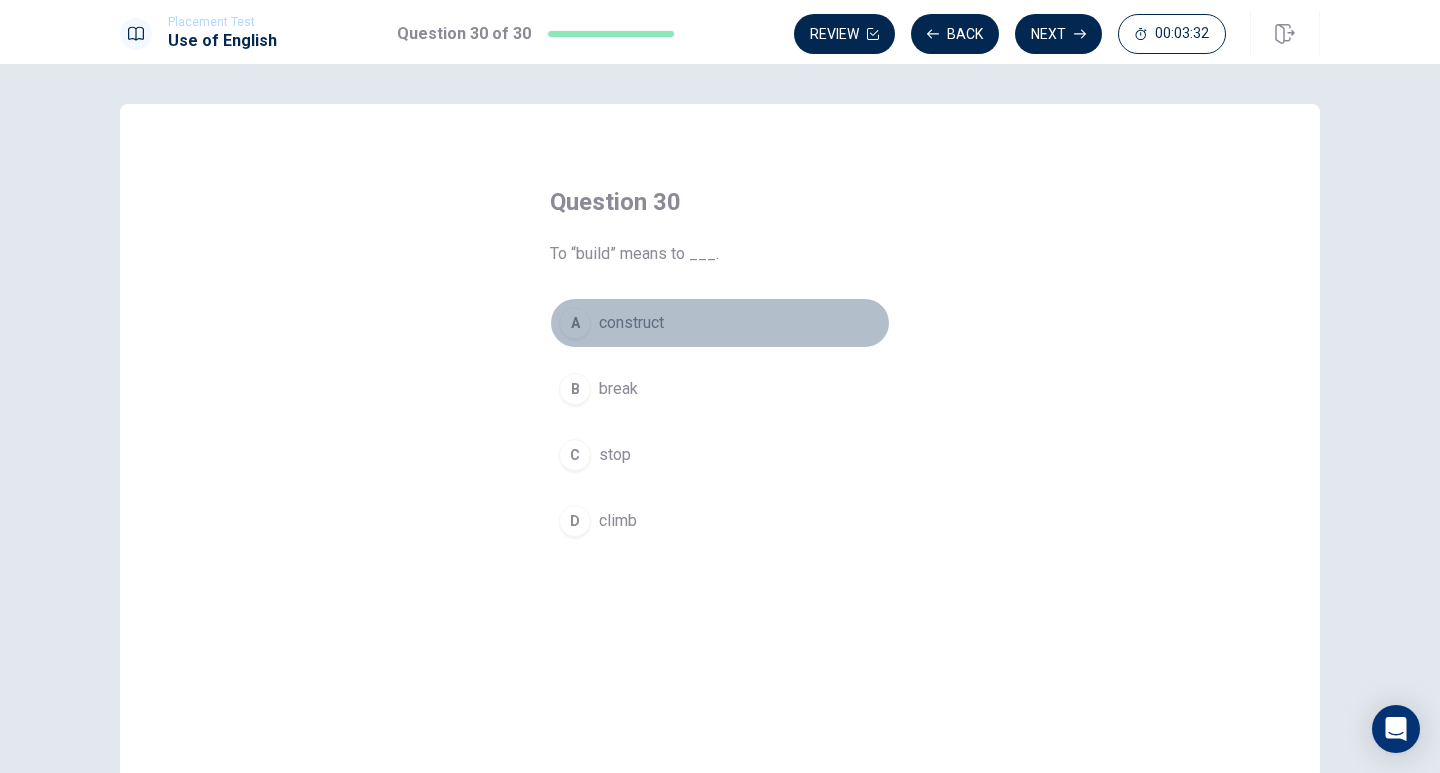 click on "A" at bounding box center (575, 323) 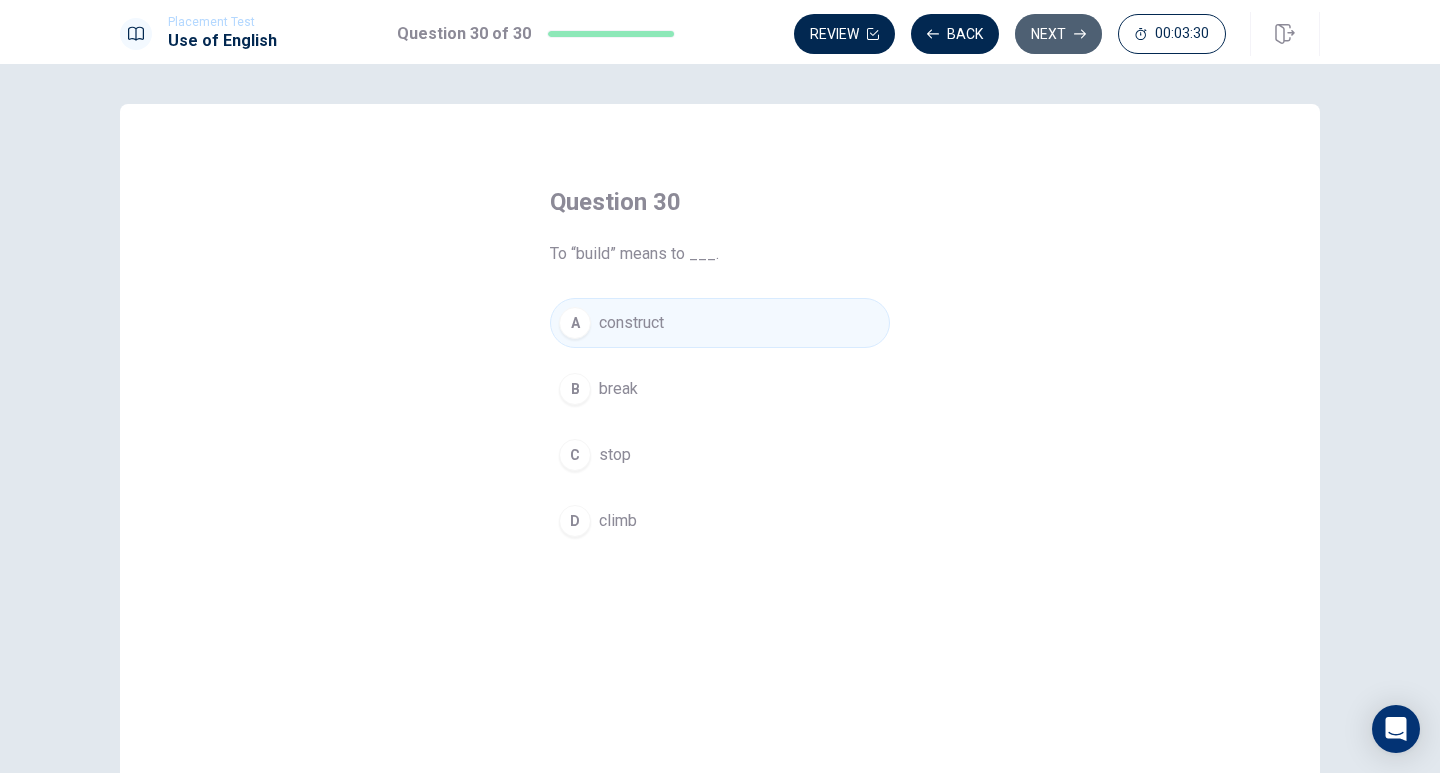 click on "Next" at bounding box center (1058, 34) 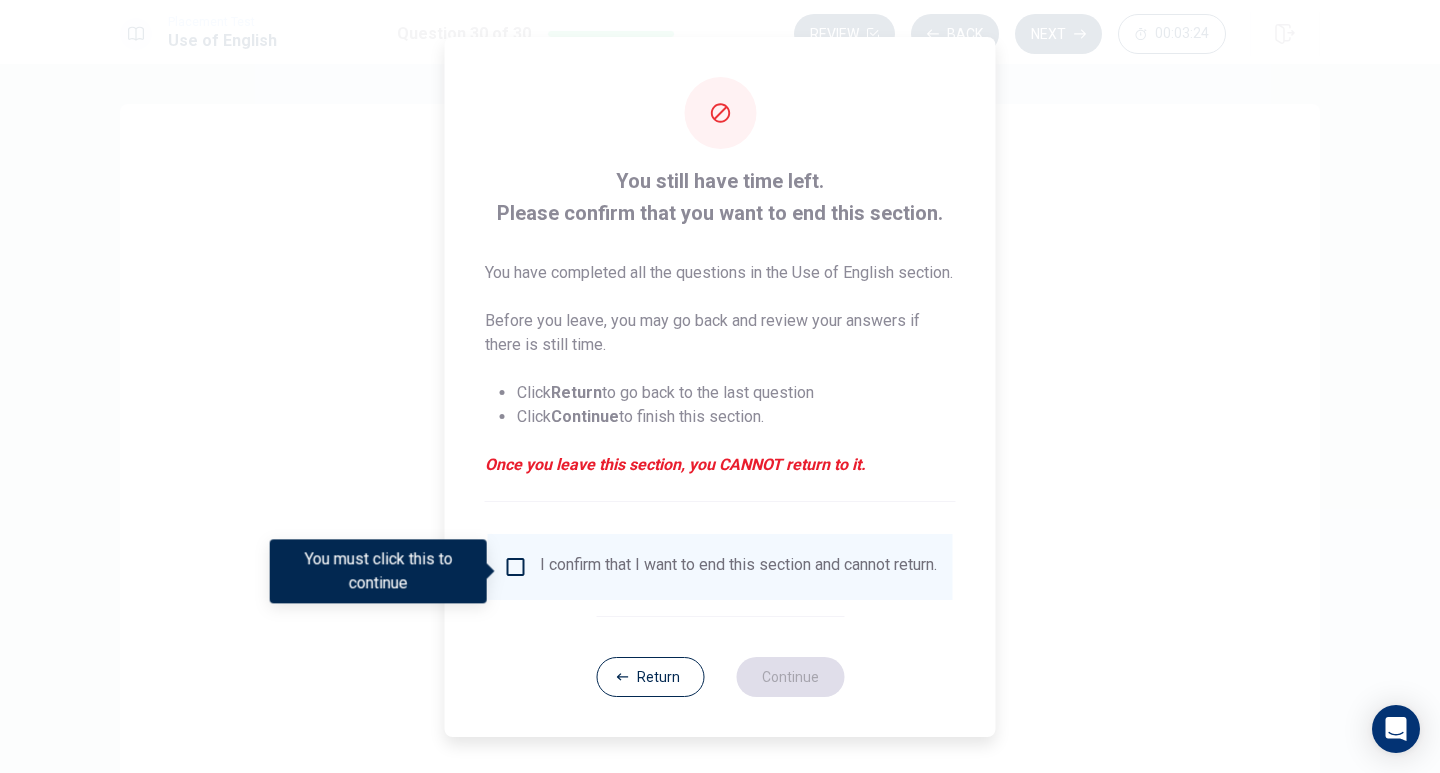 click on "I confirm that I want to end this section and cannot return." at bounding box center (720, 567) 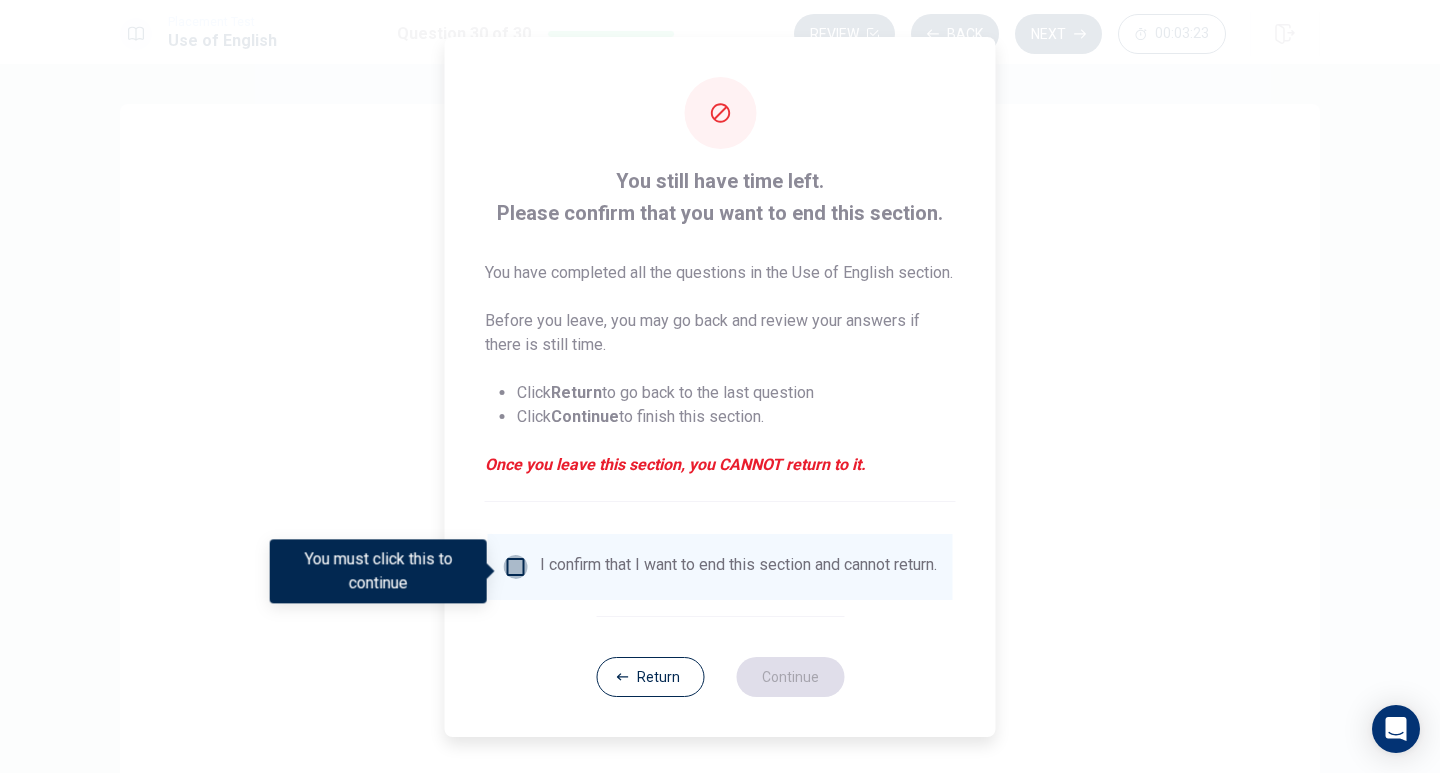 click at bounding box center (516, 567) 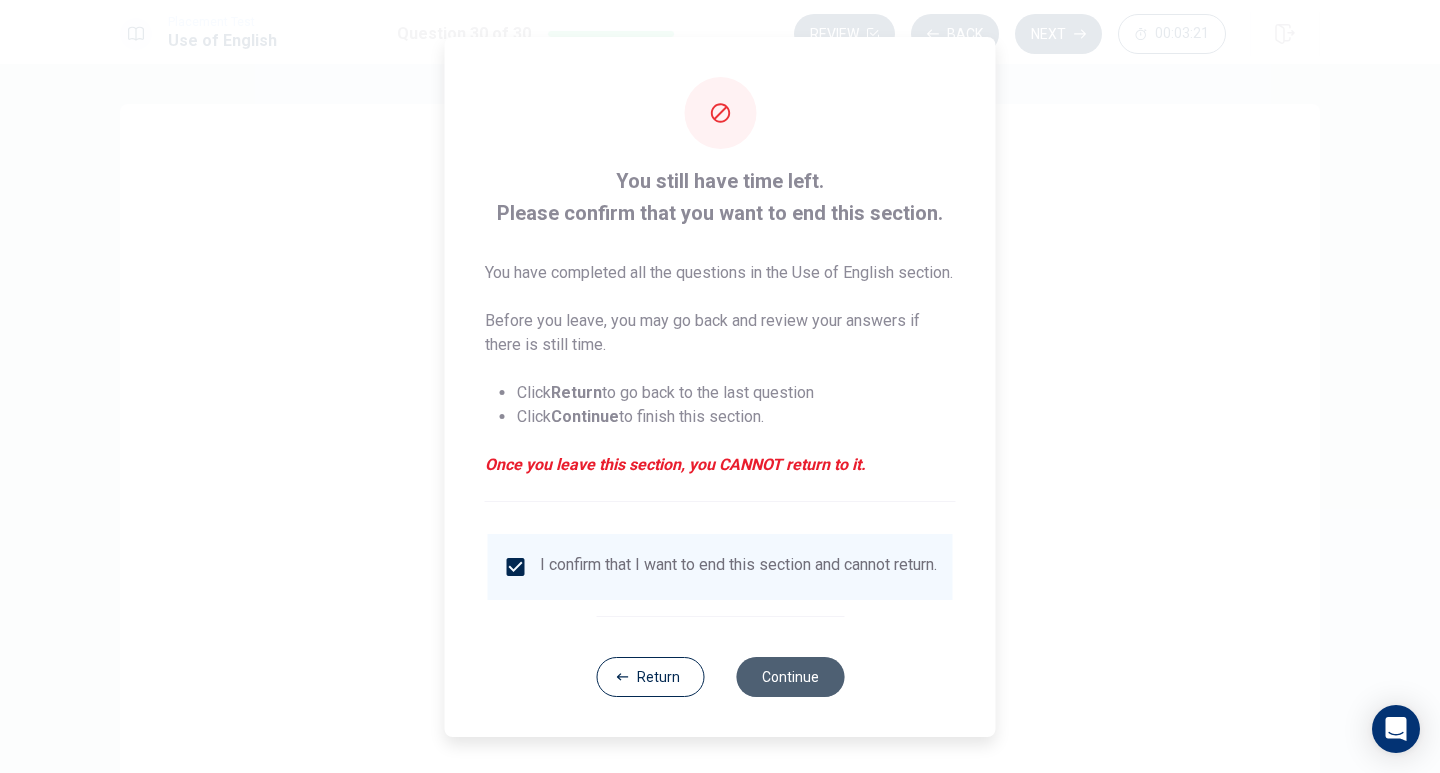 click on "Continue" at bounding box center [790, 677] 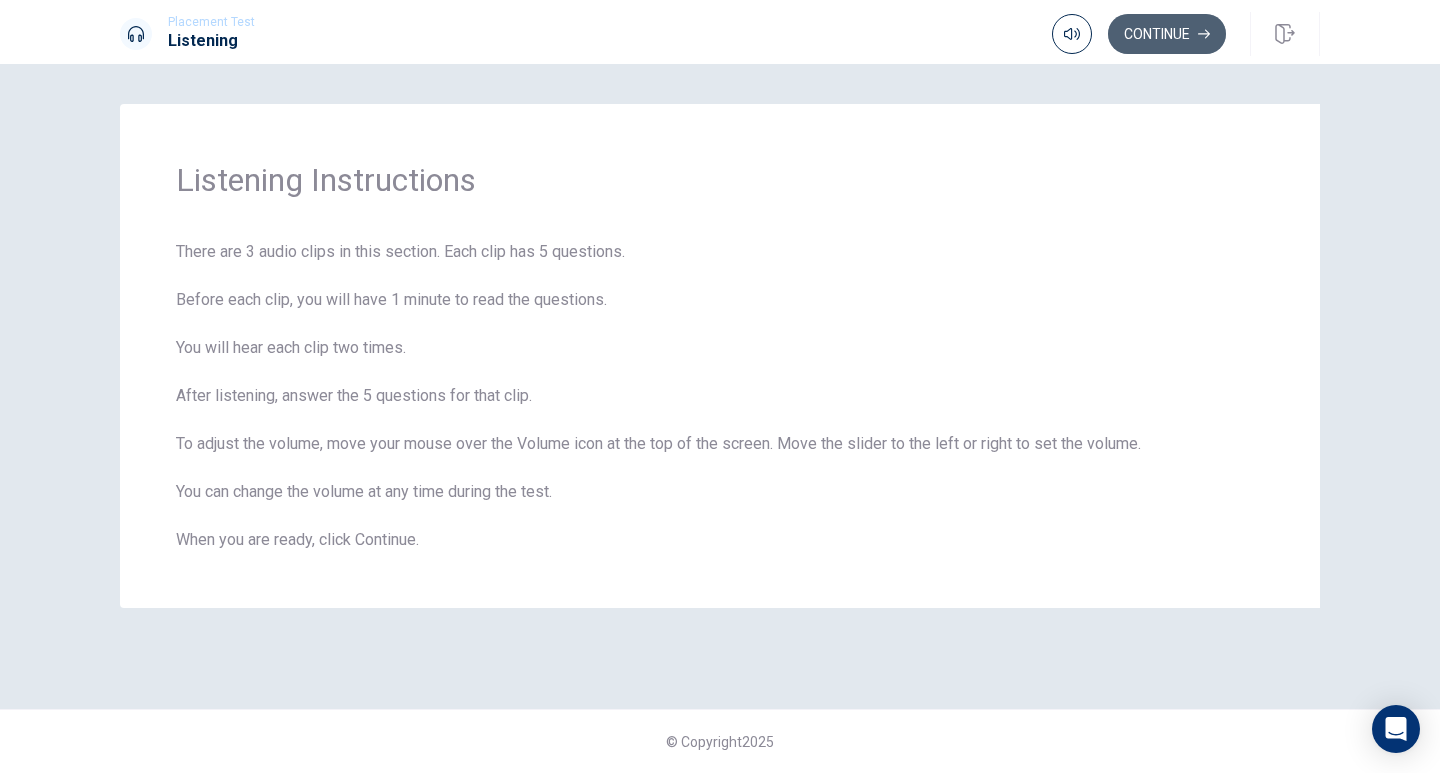 click on "Continue" at bounding box center (1167, 34) 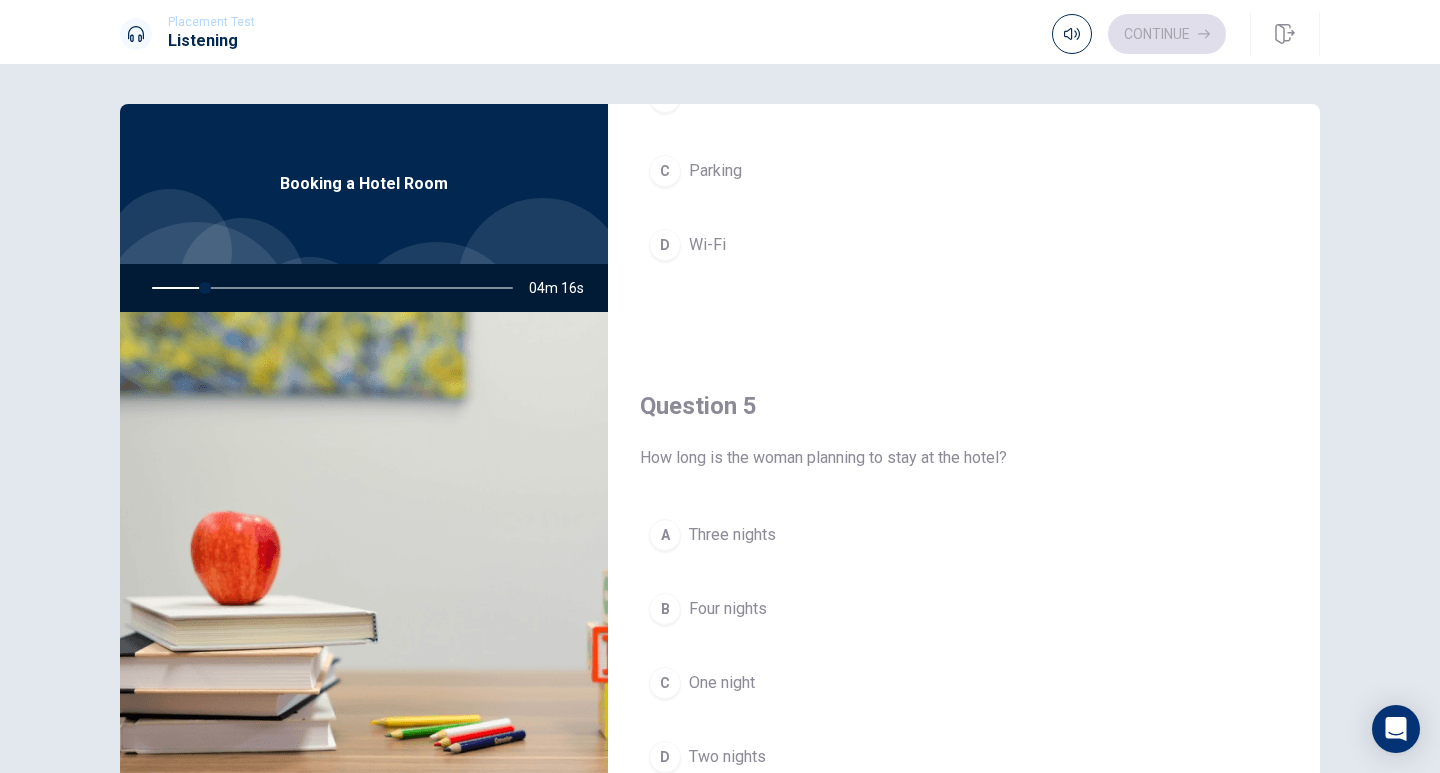 scroll, scrollTop: 1851, scrollLeft: 0, axis: vertical 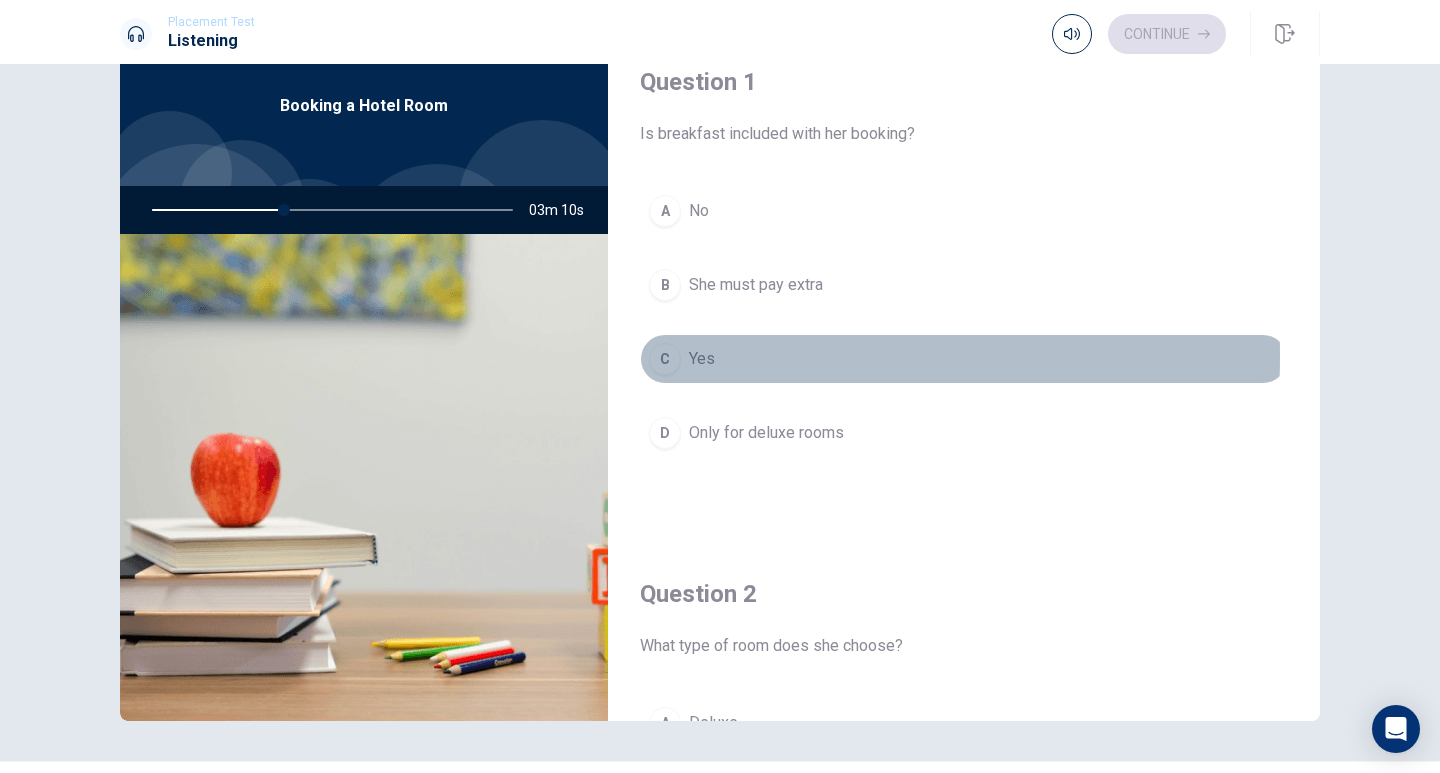 click on "C" at bounding box center (665, 359) 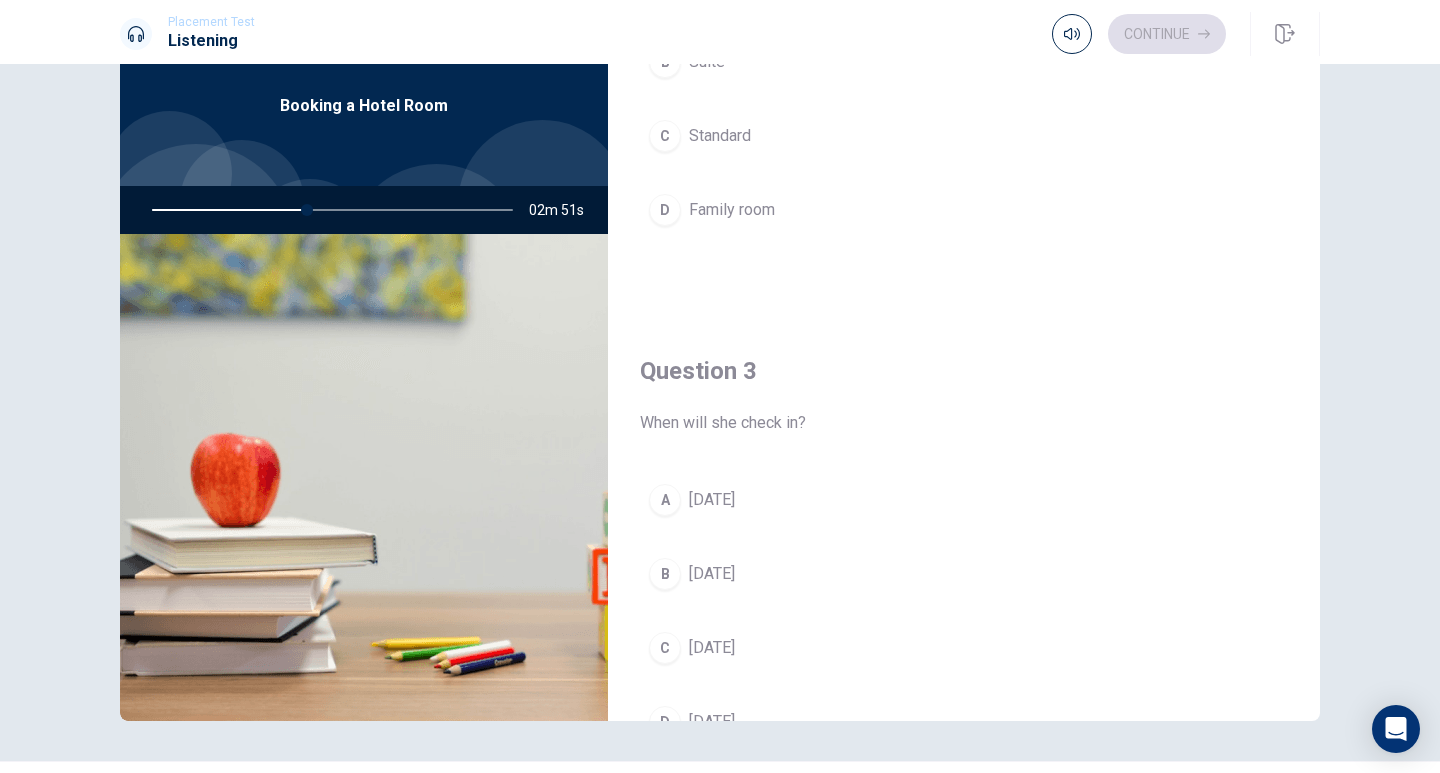 scroll, scrollTop: 763, scrollLeft: 0, axis: vertical 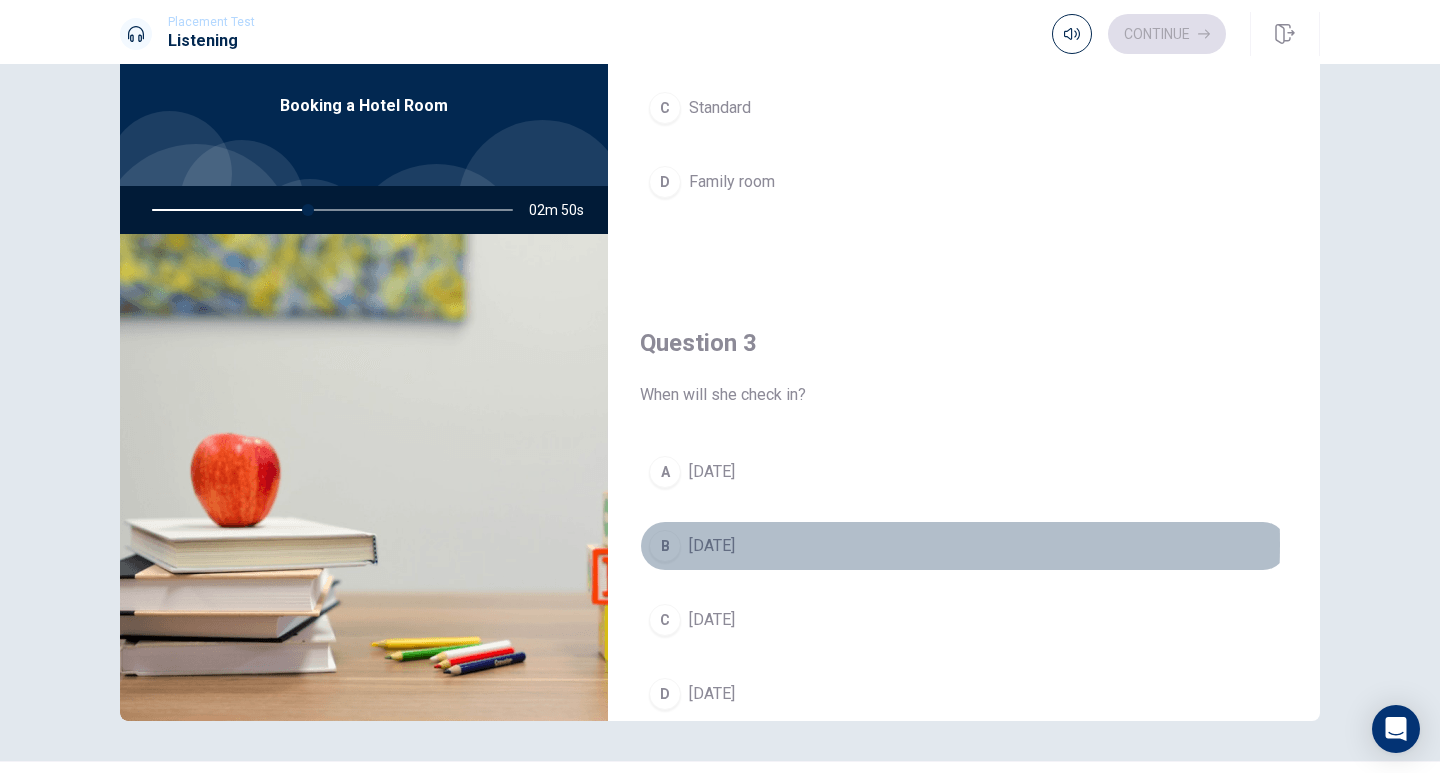 click on "B" at bounding box center [665, 546] 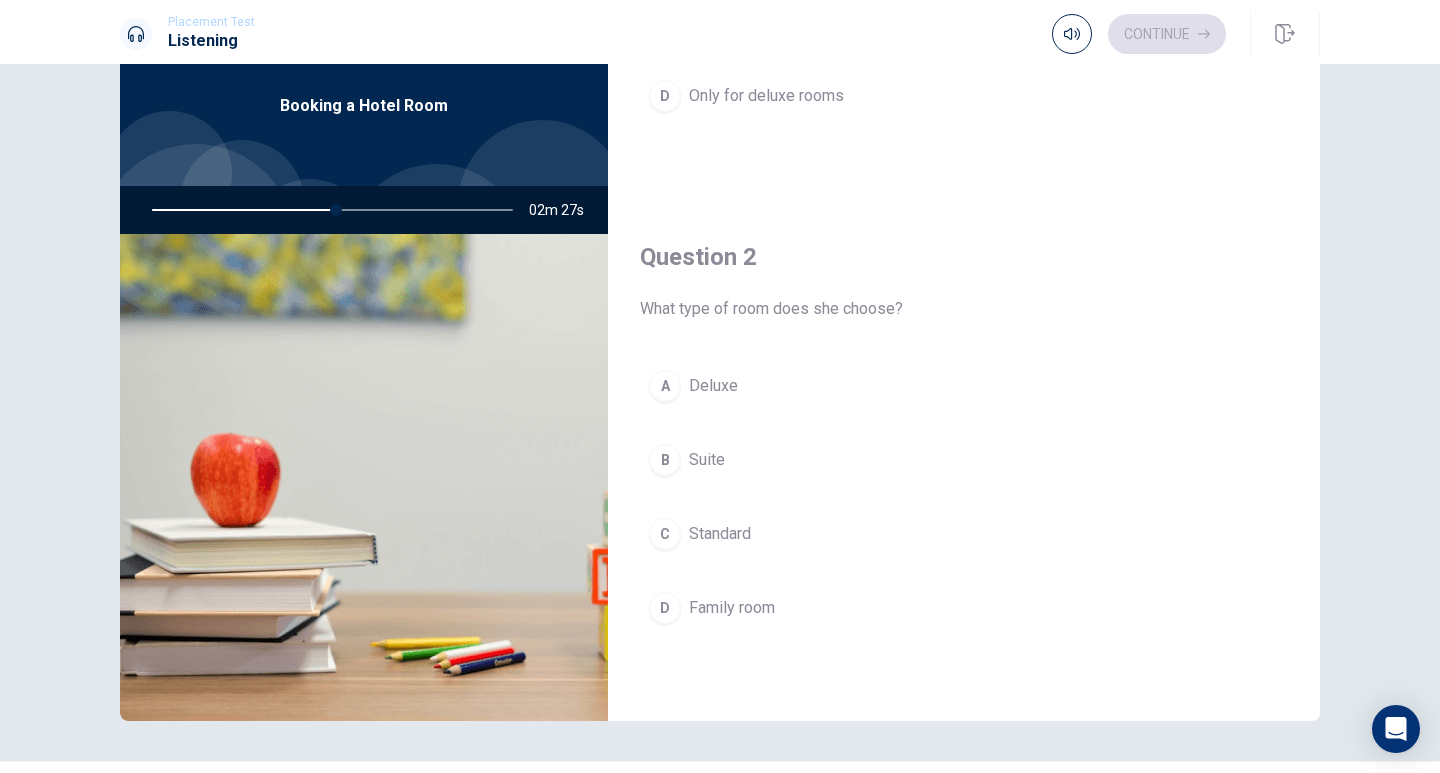 scroll, scrollTop: 338, scrollLeft: 0, axis: vertical 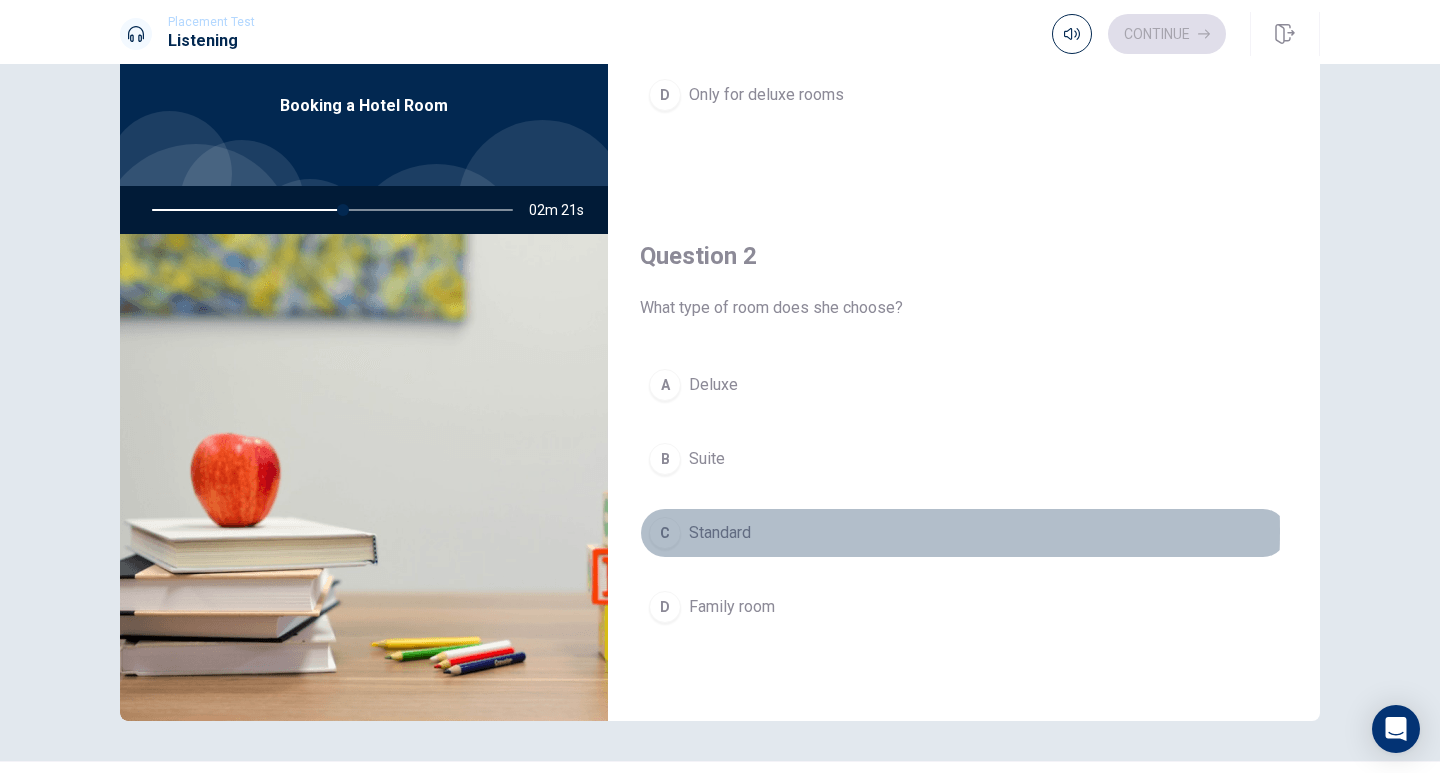 click on "C" at bounding box center (665, 533) 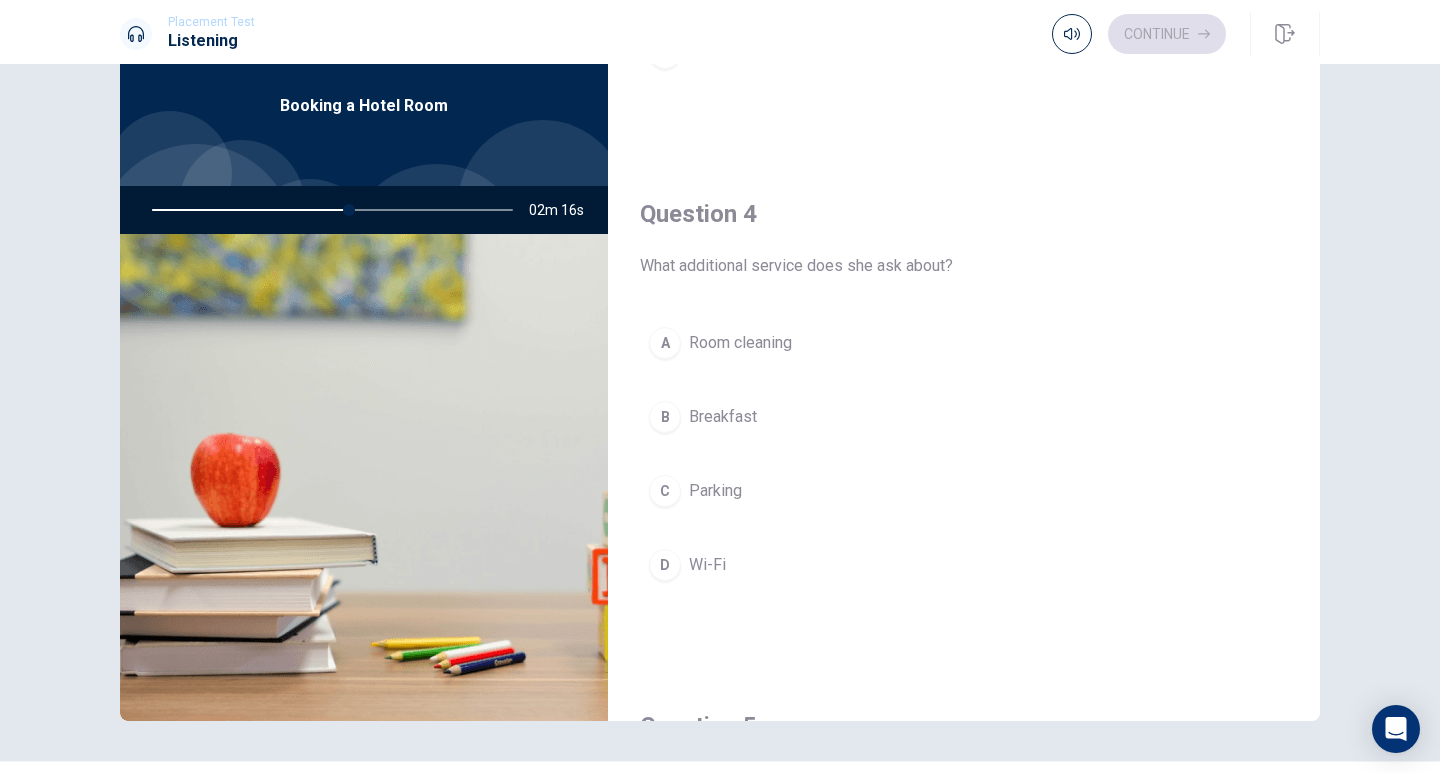 scroll, scrollTop: 1415, scrollLeft: 0, axis: vertical 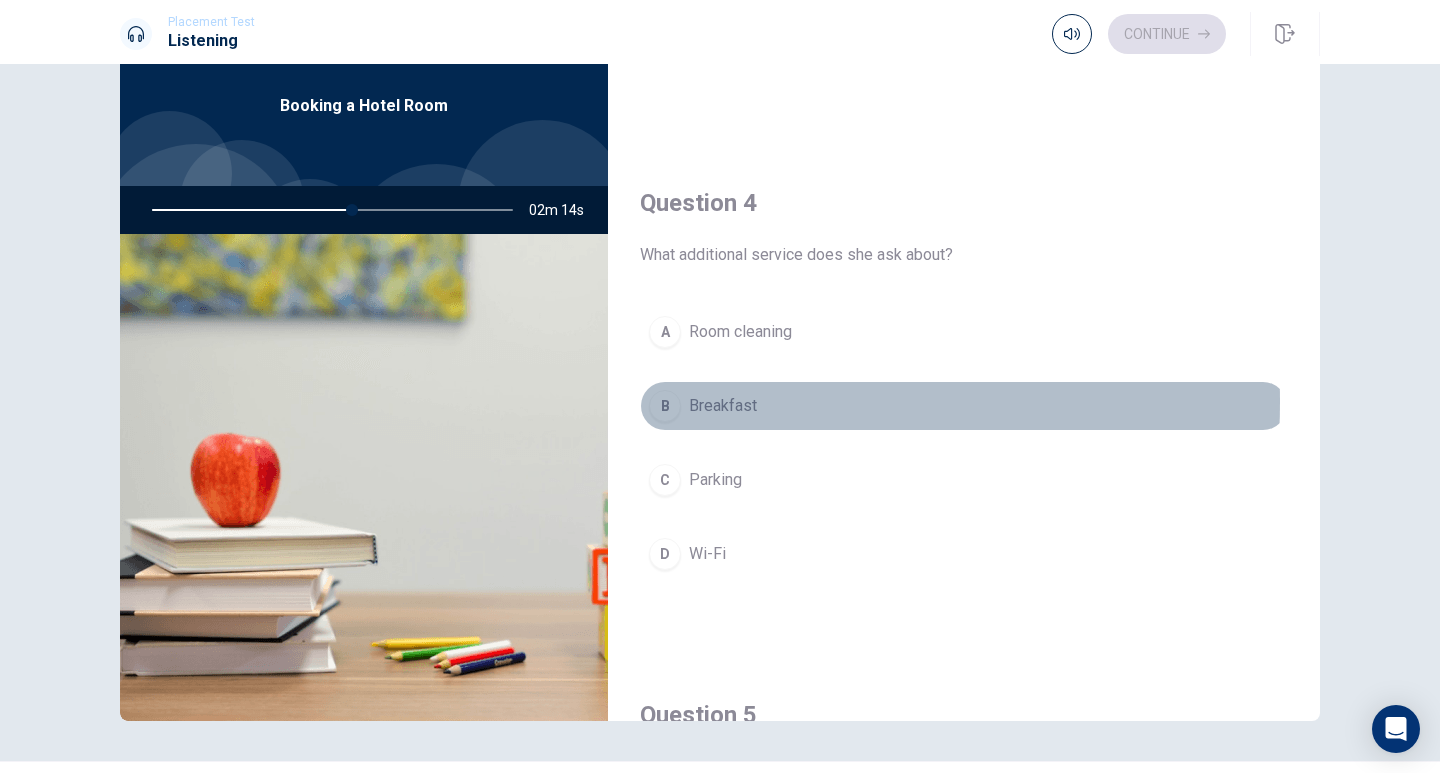 click on "B" at bounding box center [665, 406] 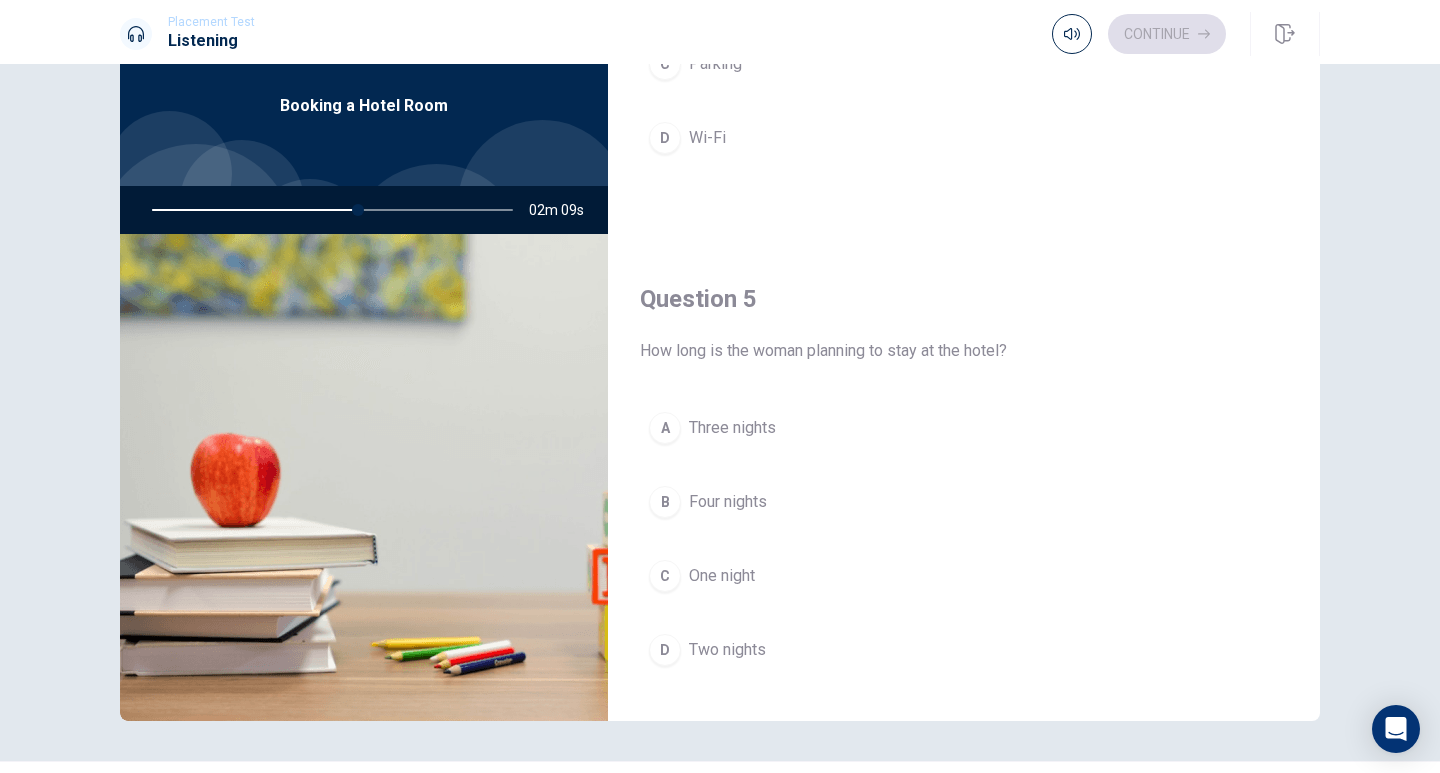 scroll, scrollTop: 1832, scrollLeft: 0, axis: vertical 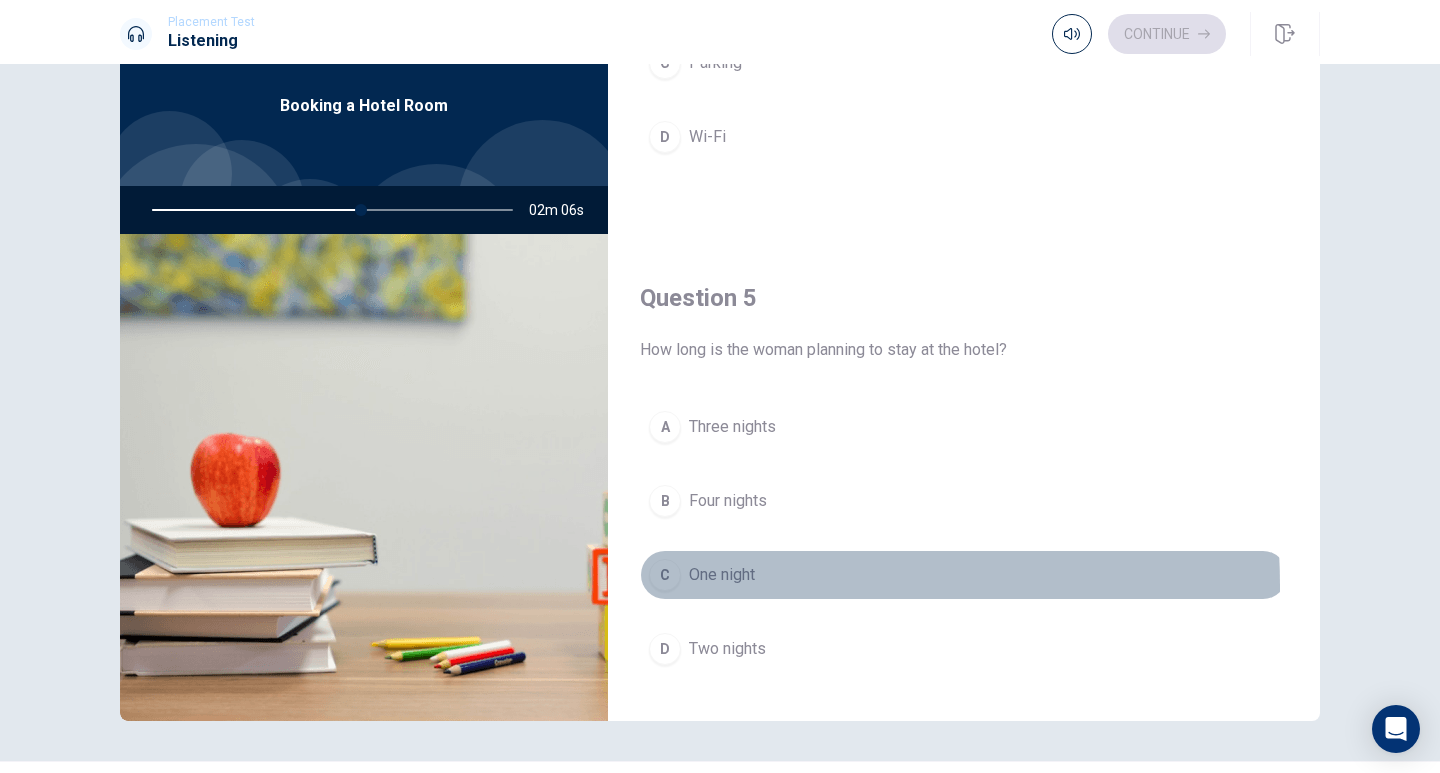 click on "C" at bounding box center (665, 575) 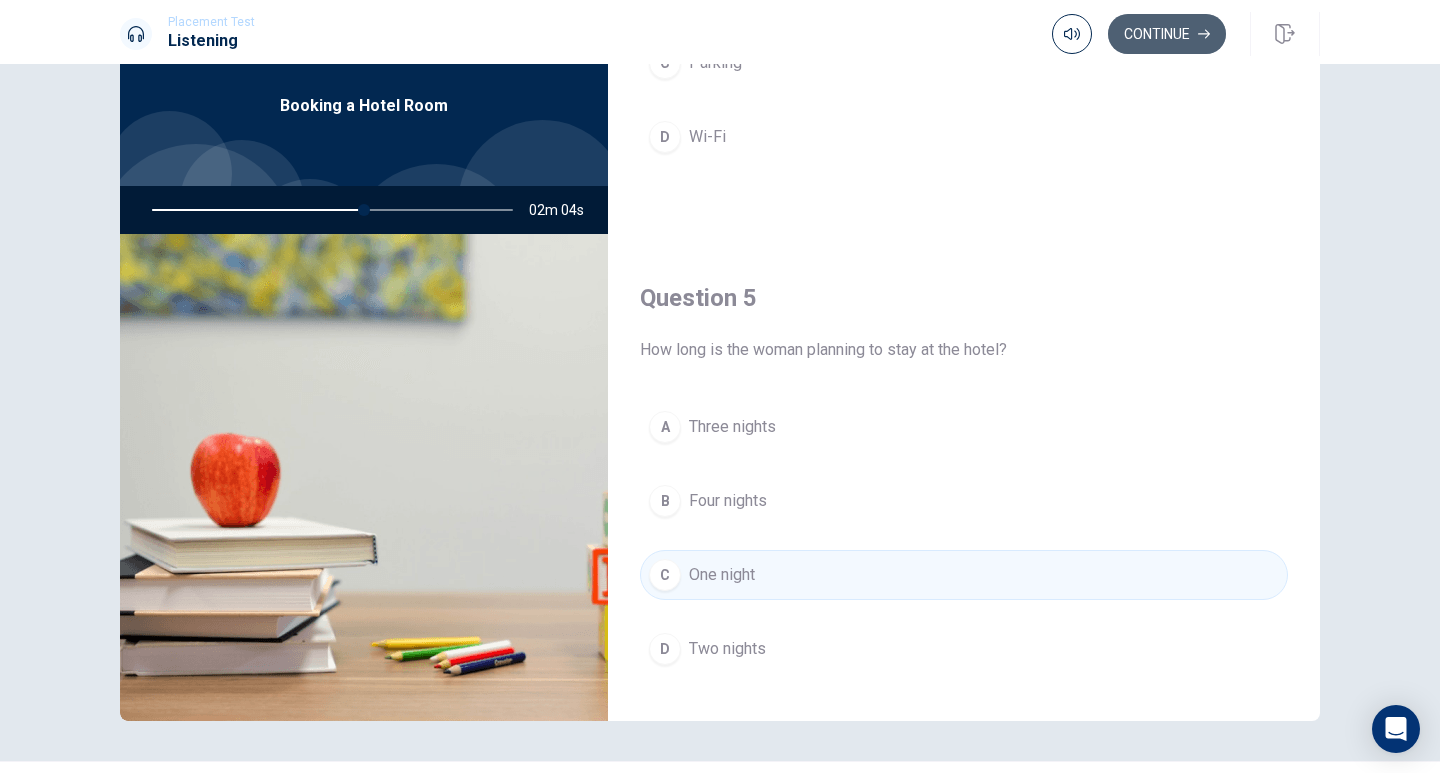 click on "Continue" at bounding box center [1167, 34] 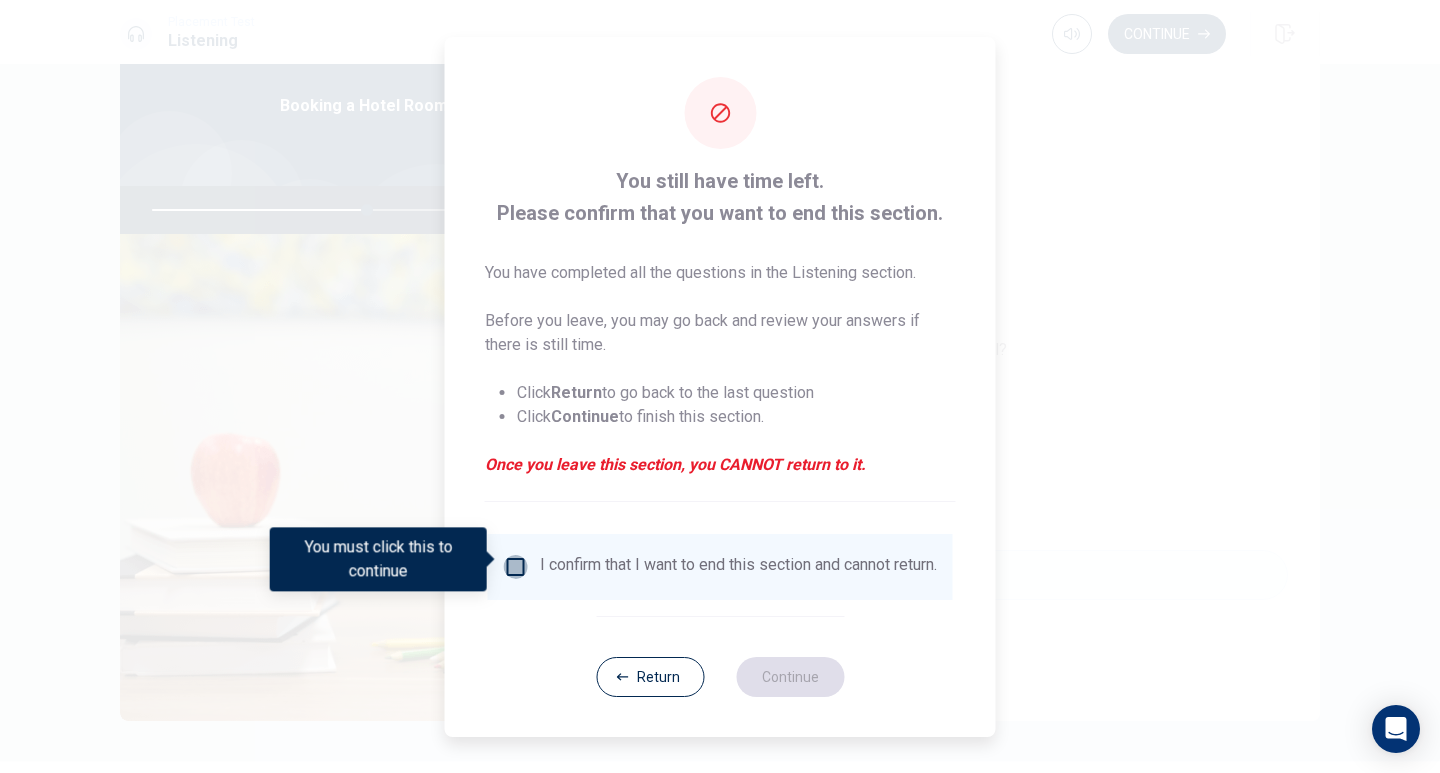 click at bounding box center [516, 567] 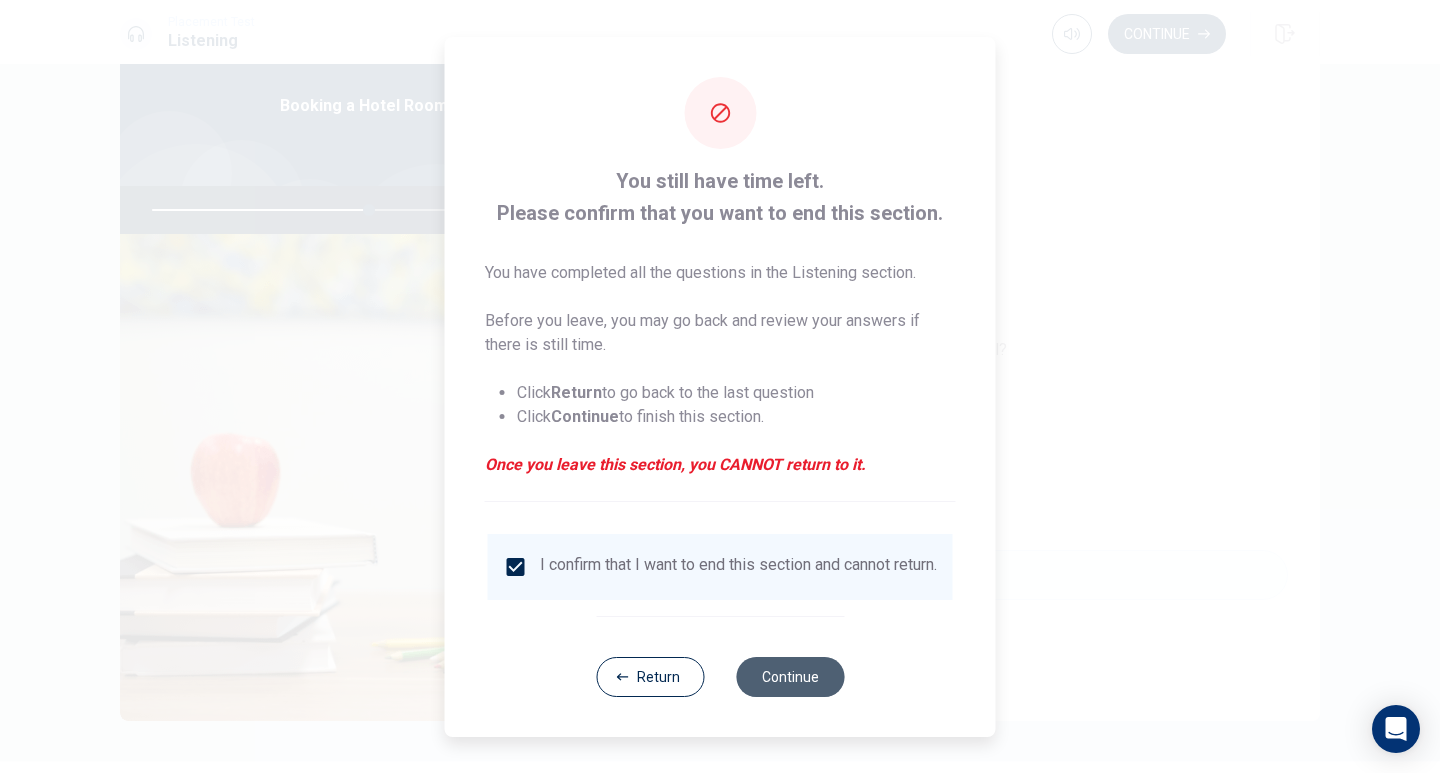 click on "Continue" at bounding box center [790, 677] 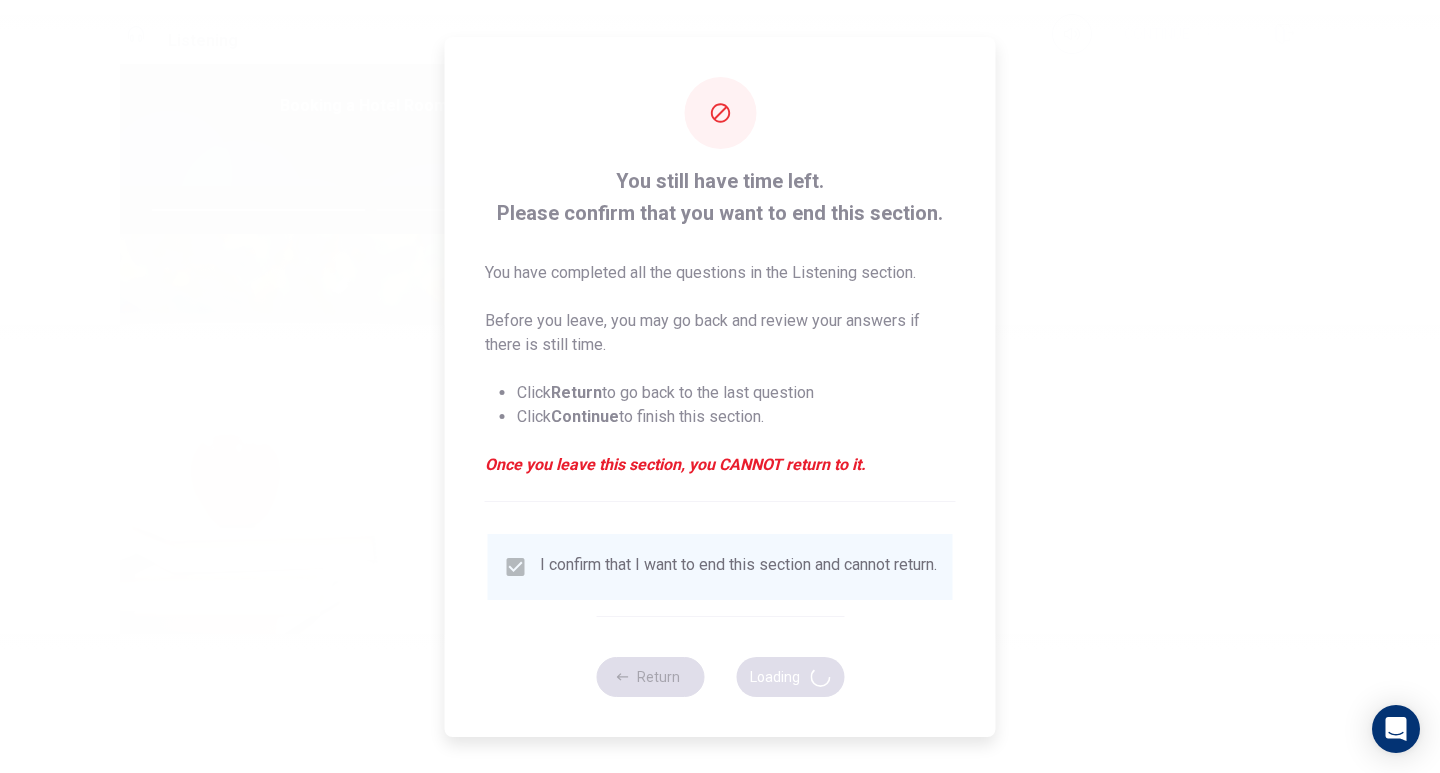 type on "61" 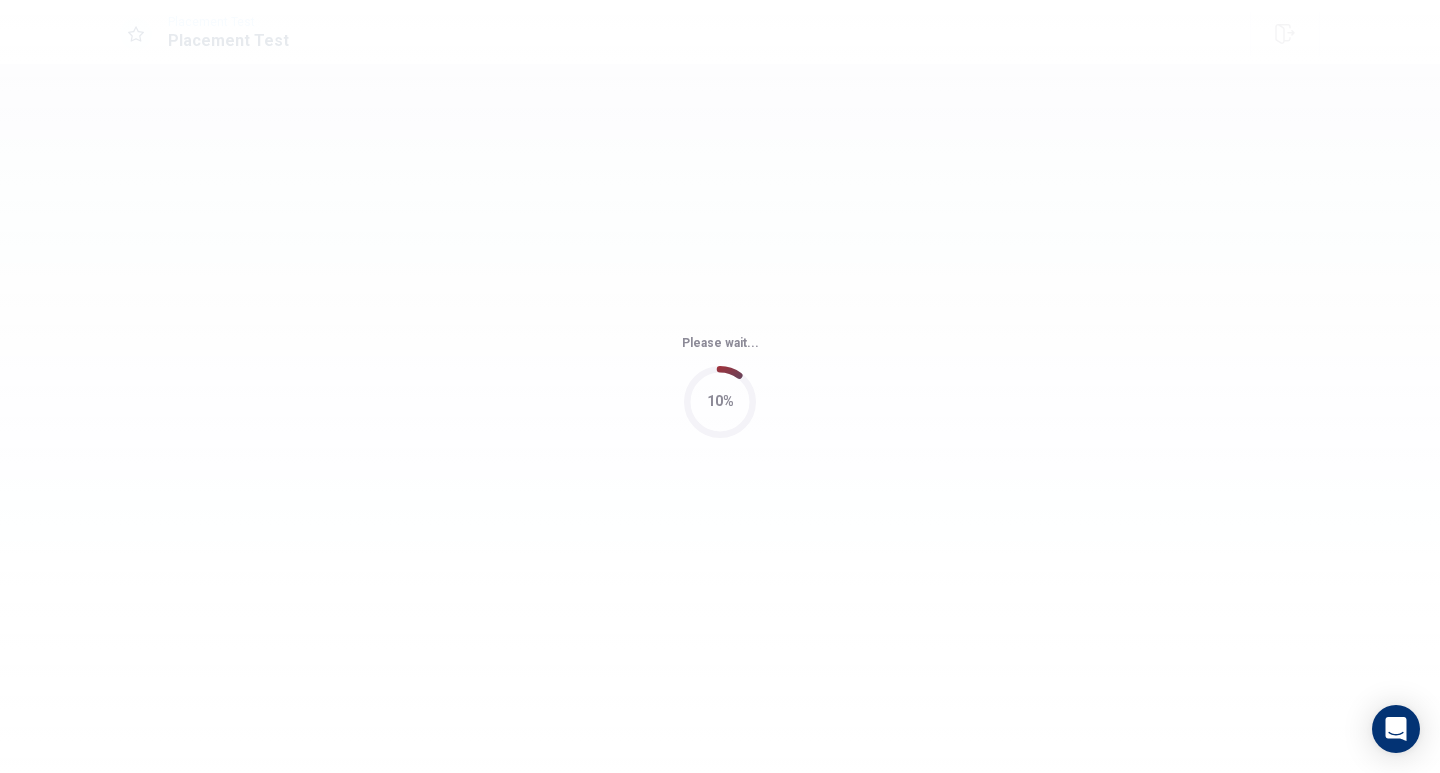 scroll, scrollTop: 0, scrollLeft: 0, axis: both 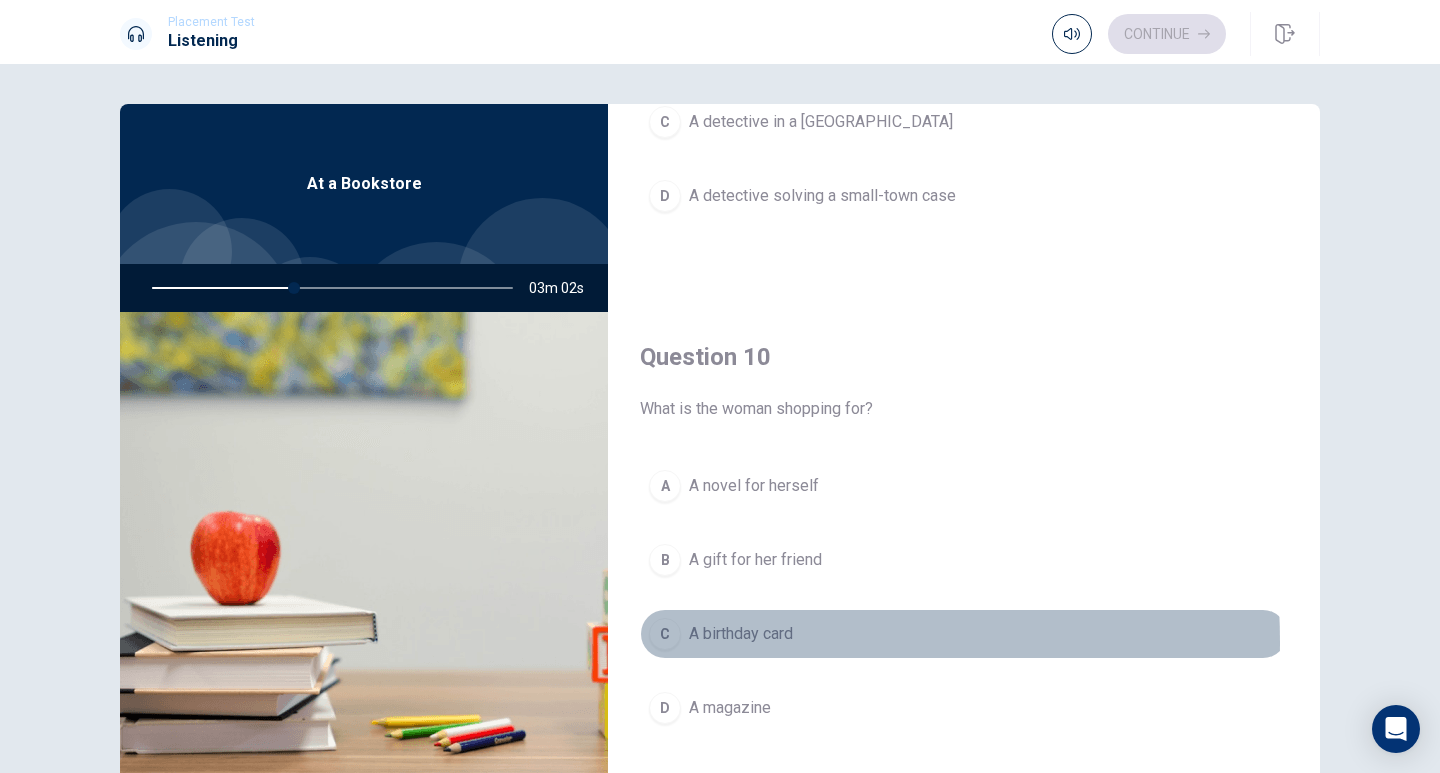 click on "C" at bounding box center (665, 634) 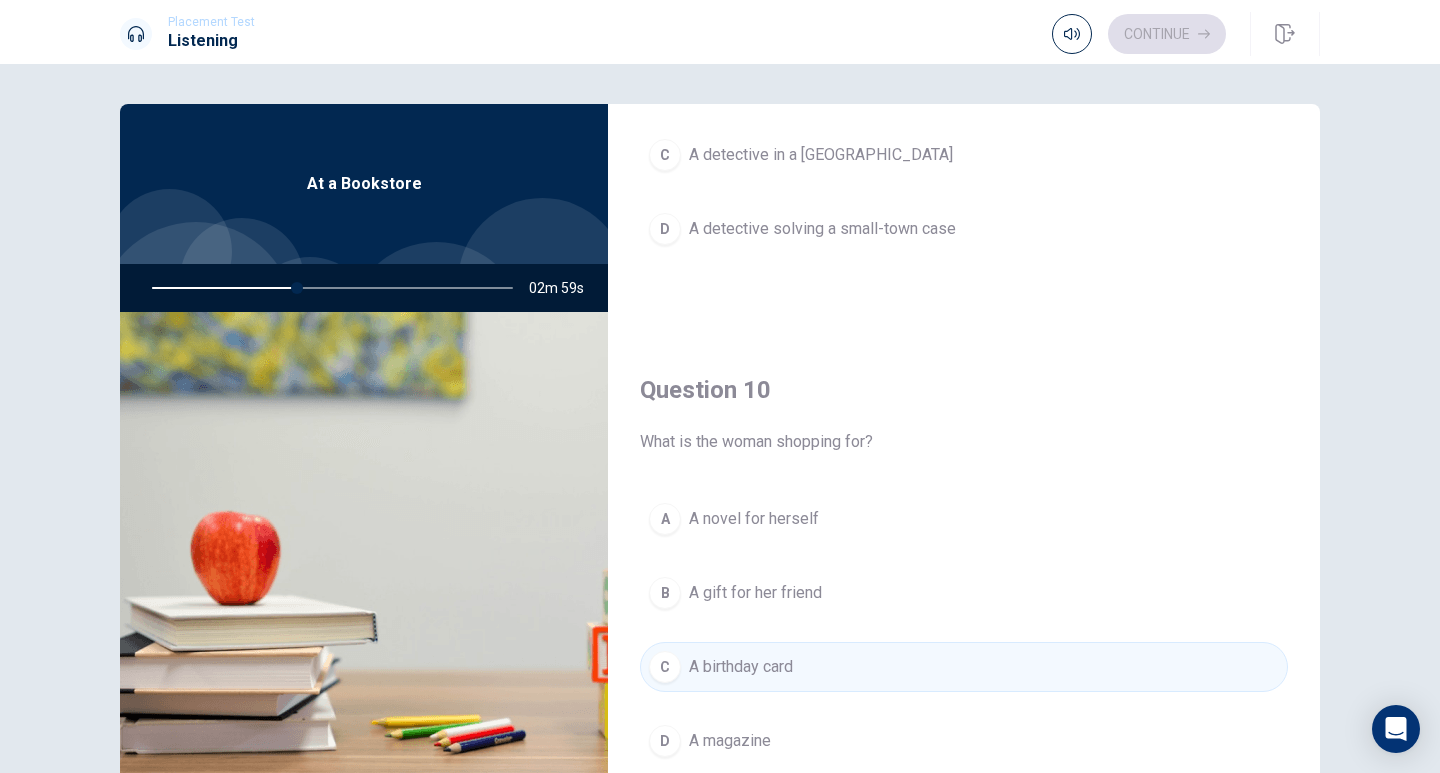 scroll, scrollTop: 1819, scrollLeft: 0, axis: vertical 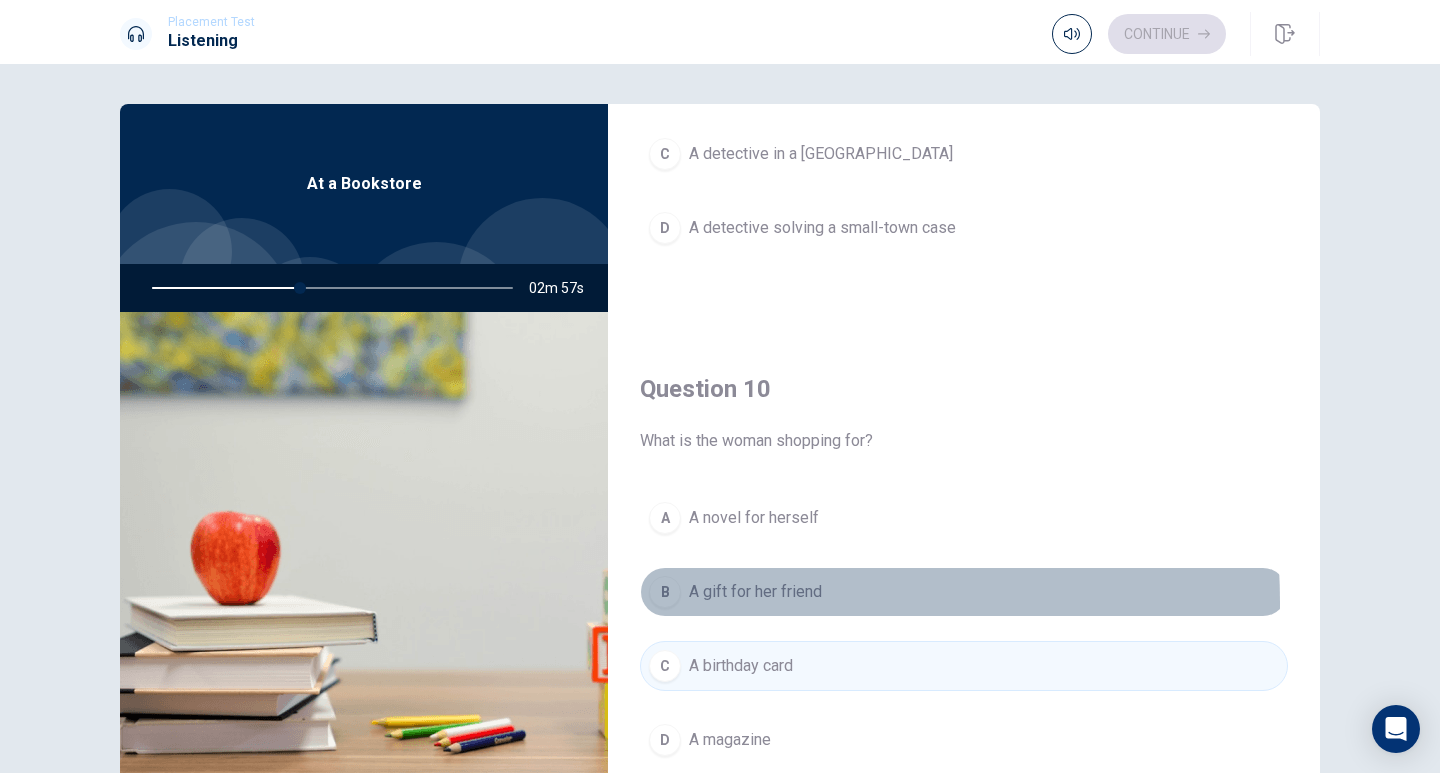 click on "B" at bounding box center (665, 592) 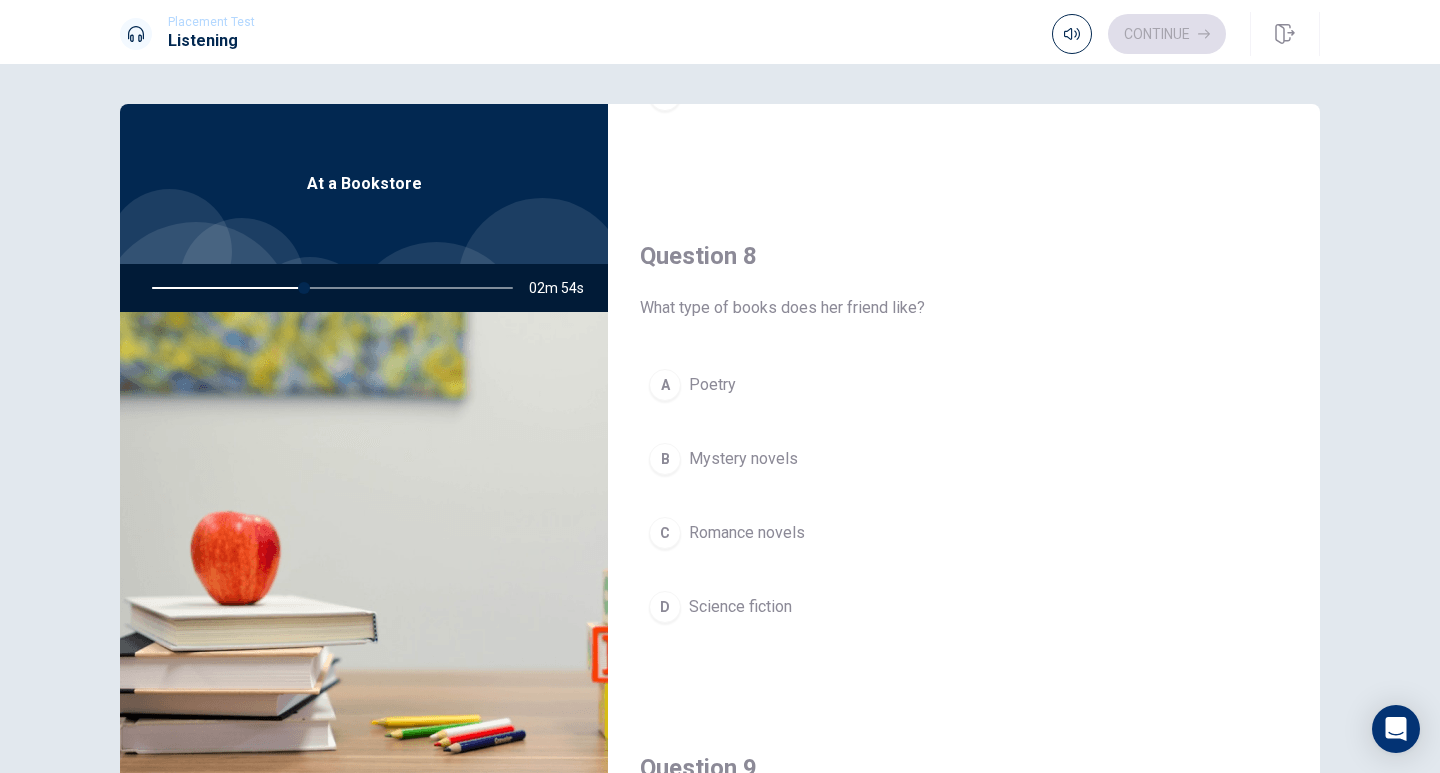scroll, scrollTop: 854, scrollLeft: 0, axis: vertical 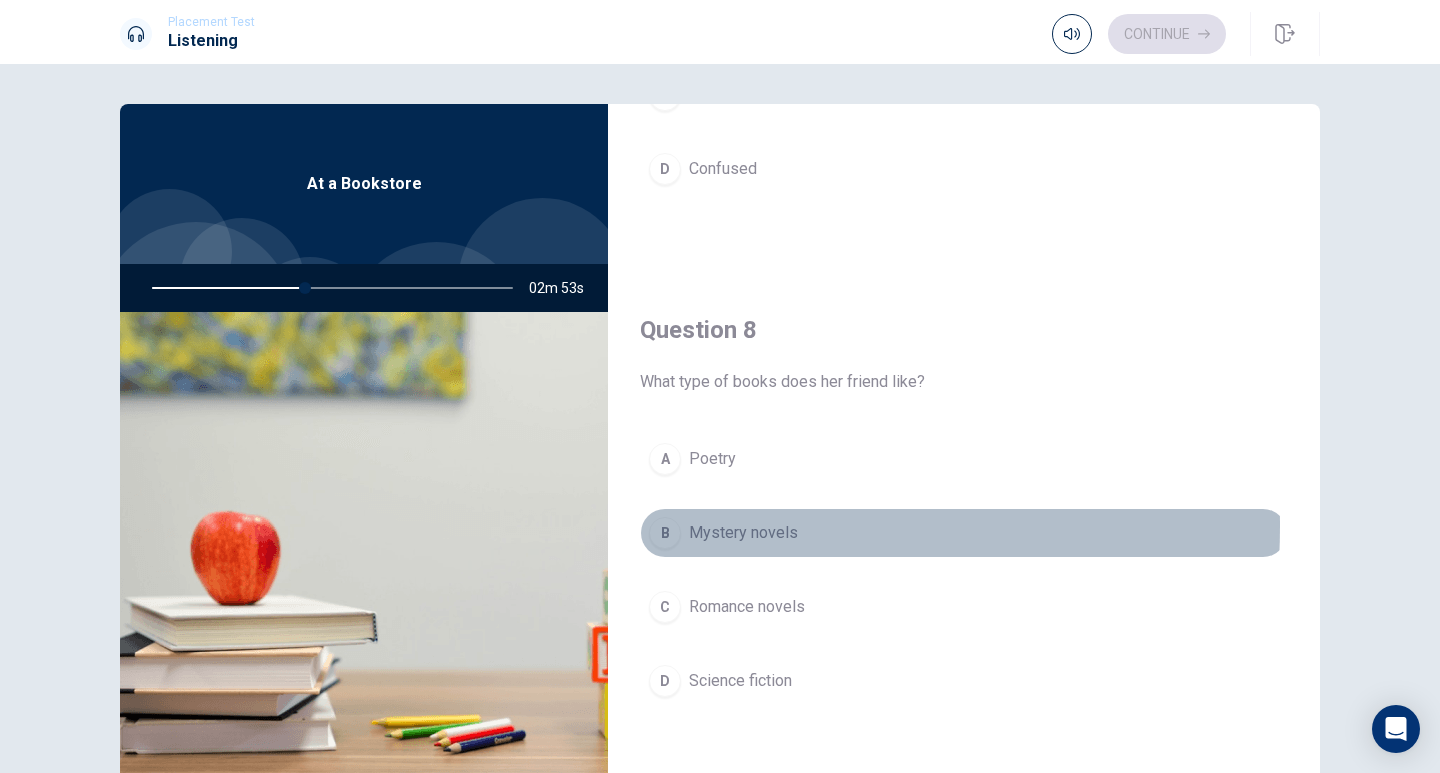 click on "B" at bounding box center [665, 533] 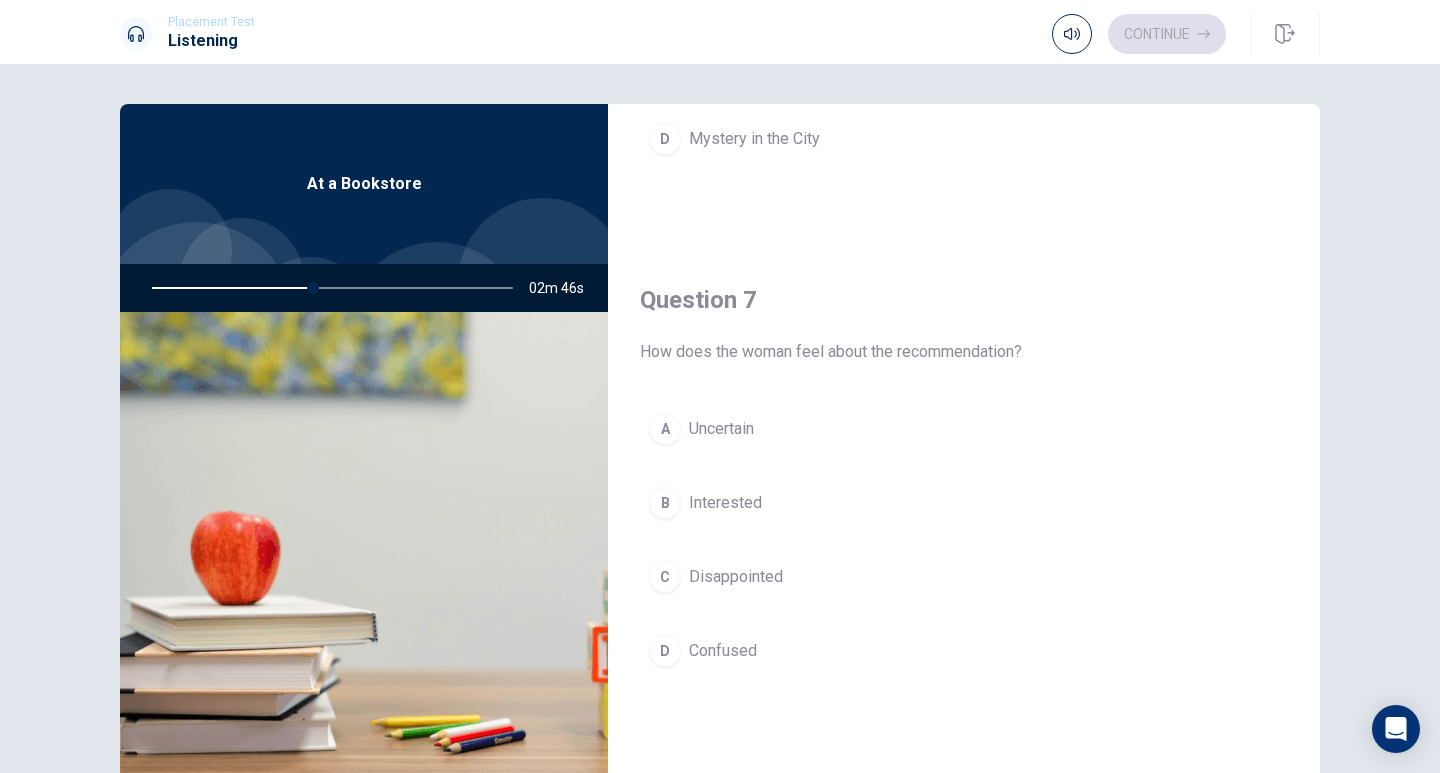 scroll, scrollTop: 375, scrollLeft: 0, axis: vertical 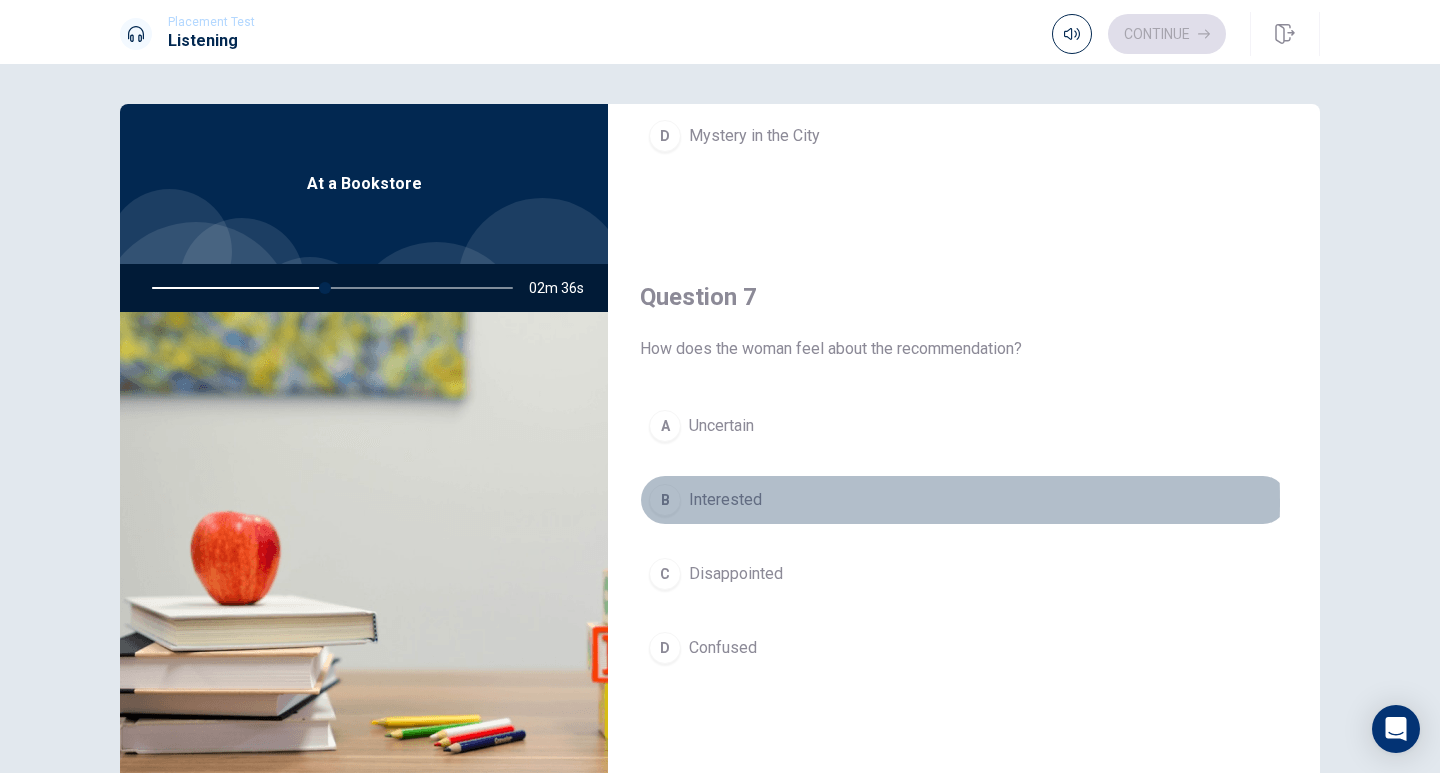 click on "B" at bounding box center (665, 500) 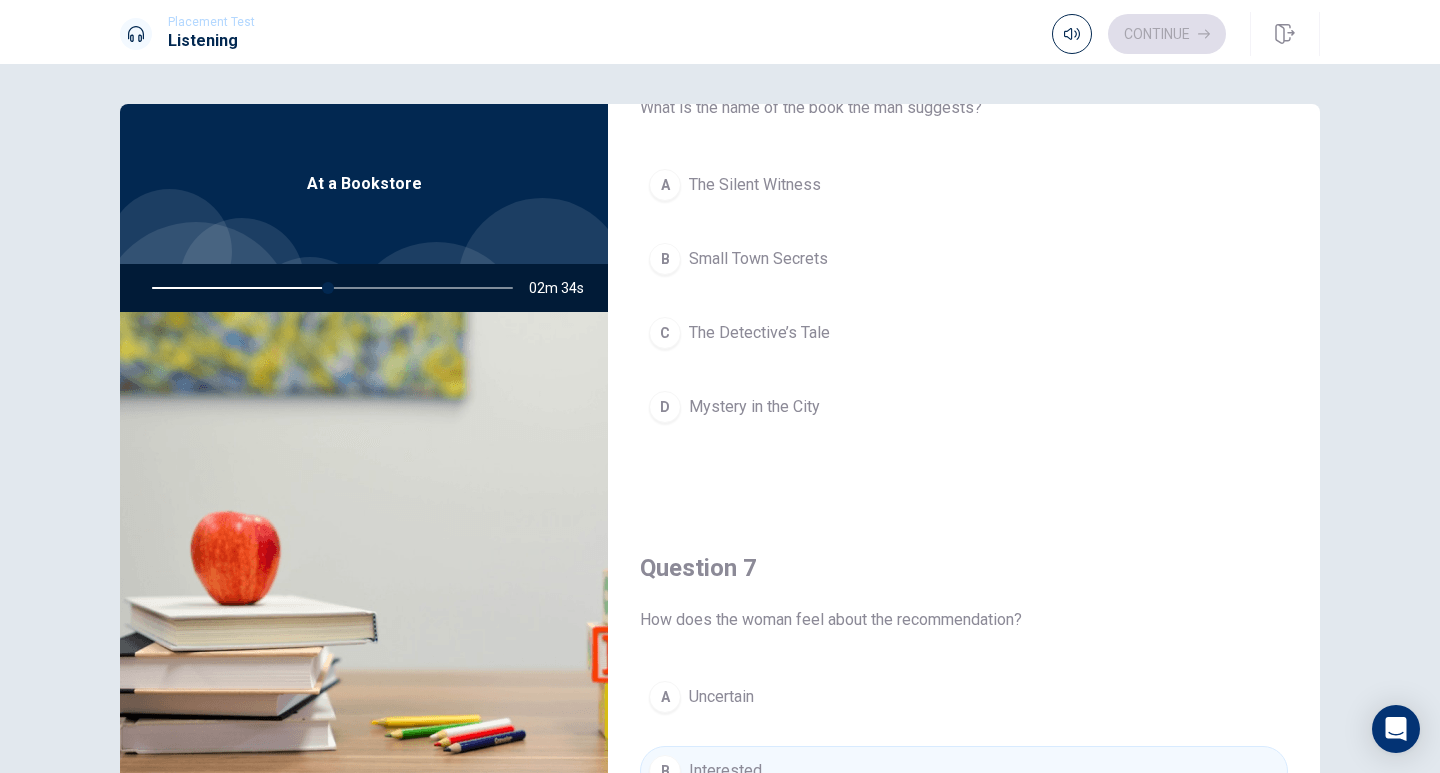 scroll, scrollTop: 84, scrollLeft: 0, axis: vertical 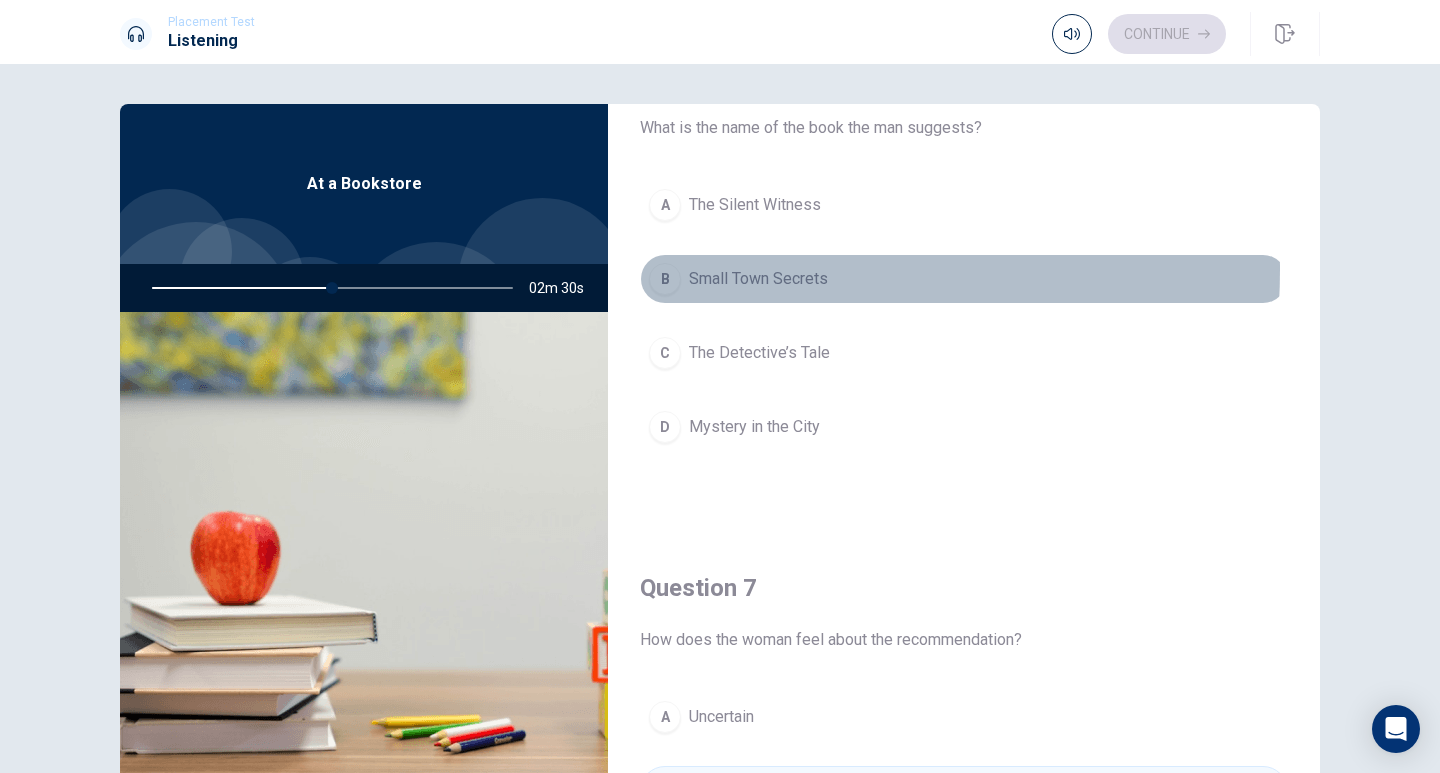 click on "B" at bounding box center (665, 279) 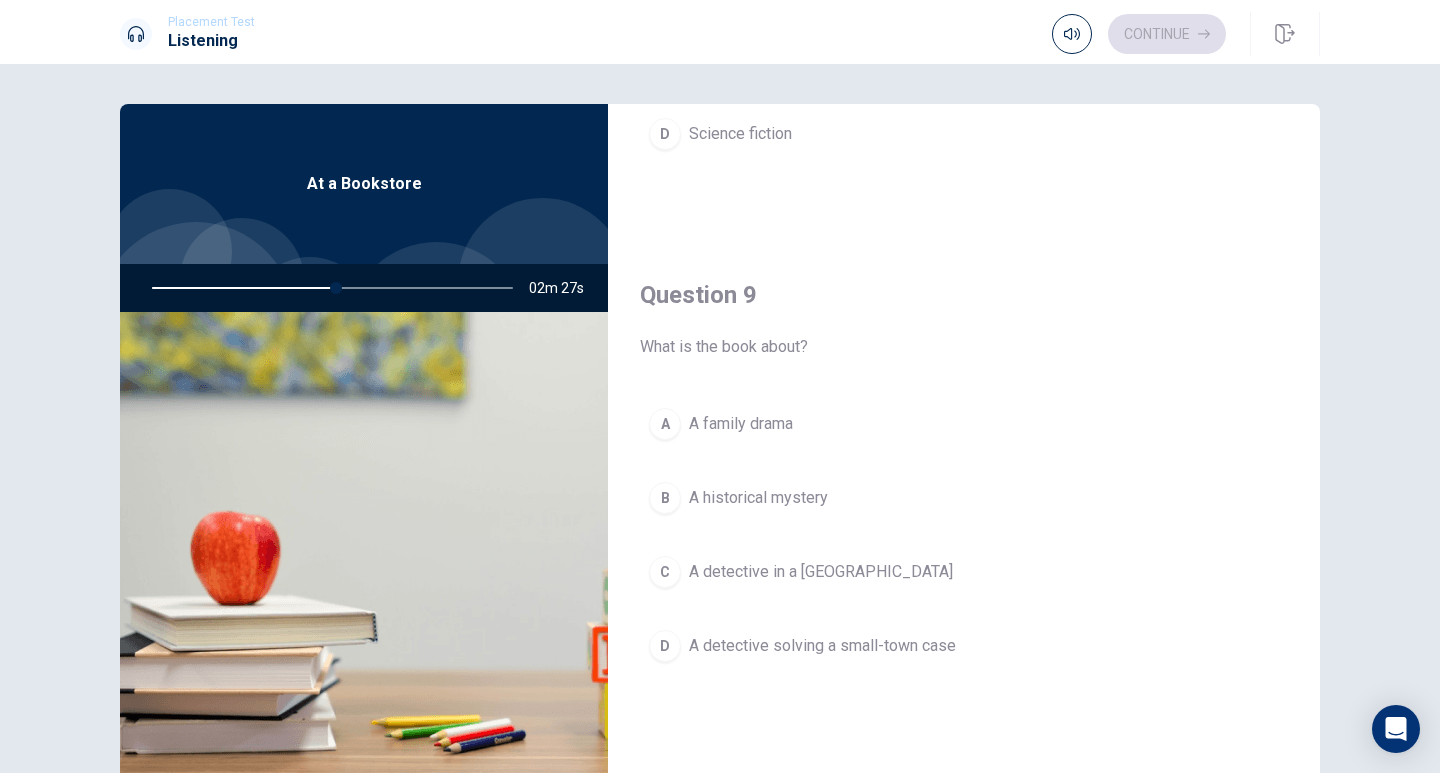 scroll, scrollTop: 1402, scrollLeft: 0, axis: vertical 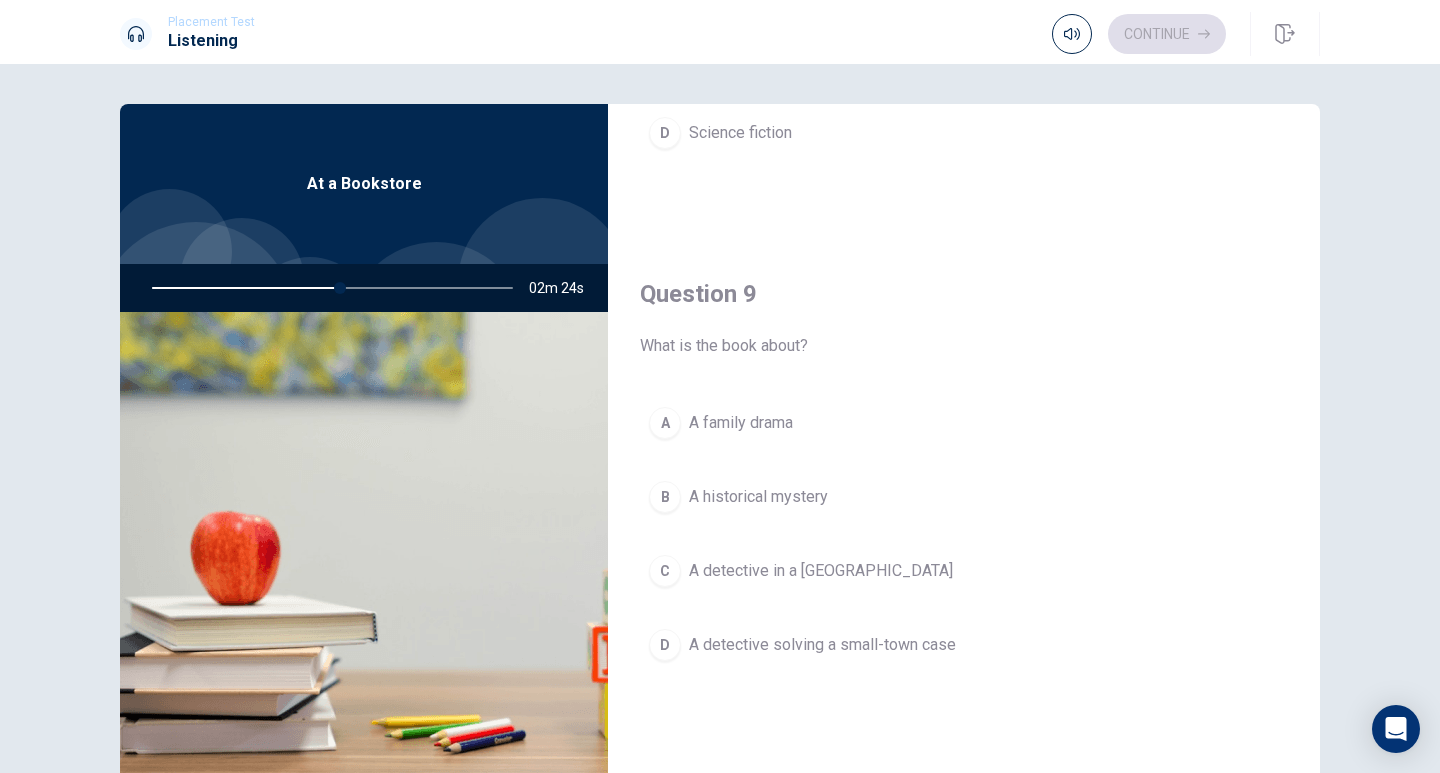 click on "D A detective solving a small-town case" at bounding box center (964, 645) 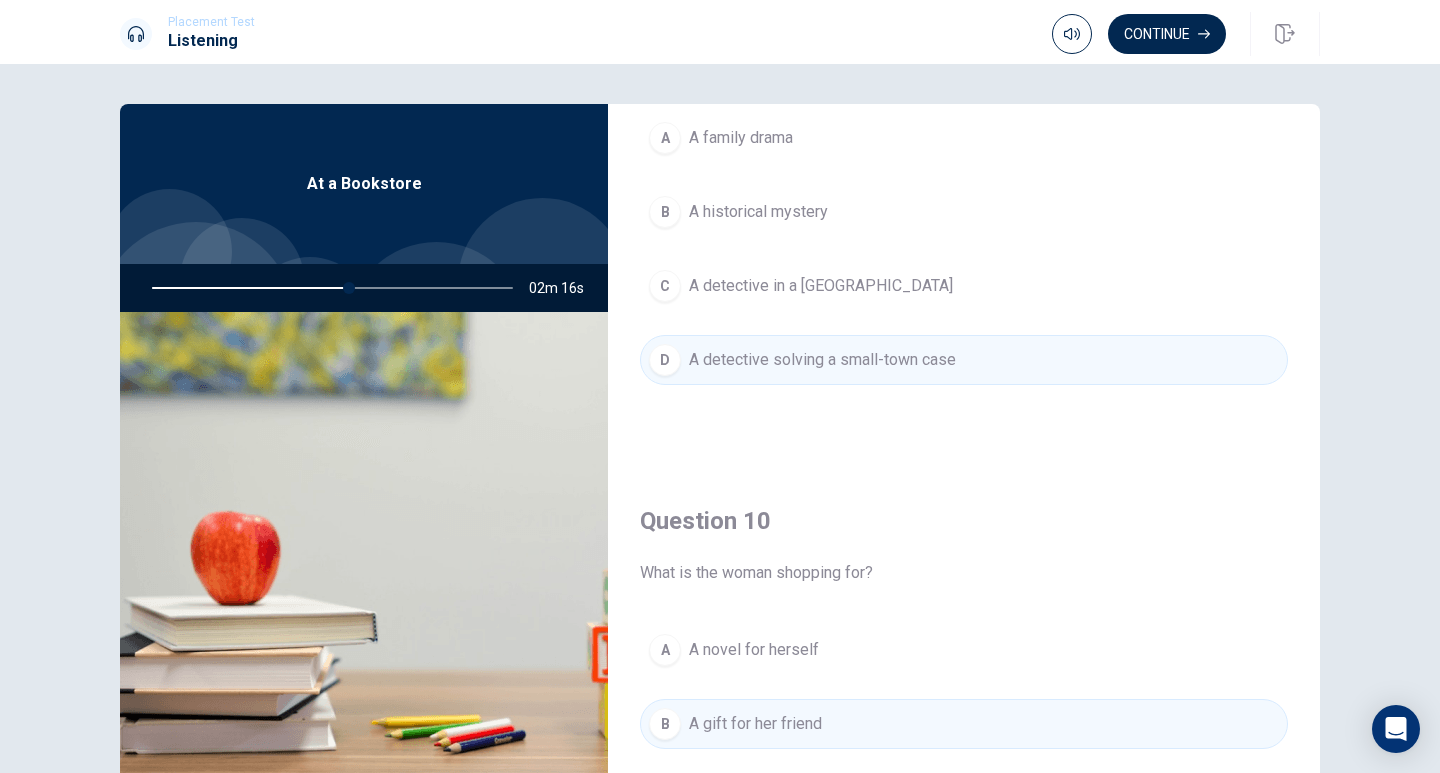 scroll, scrollTop: 1851, scrollLeft: 0, axis: vertical 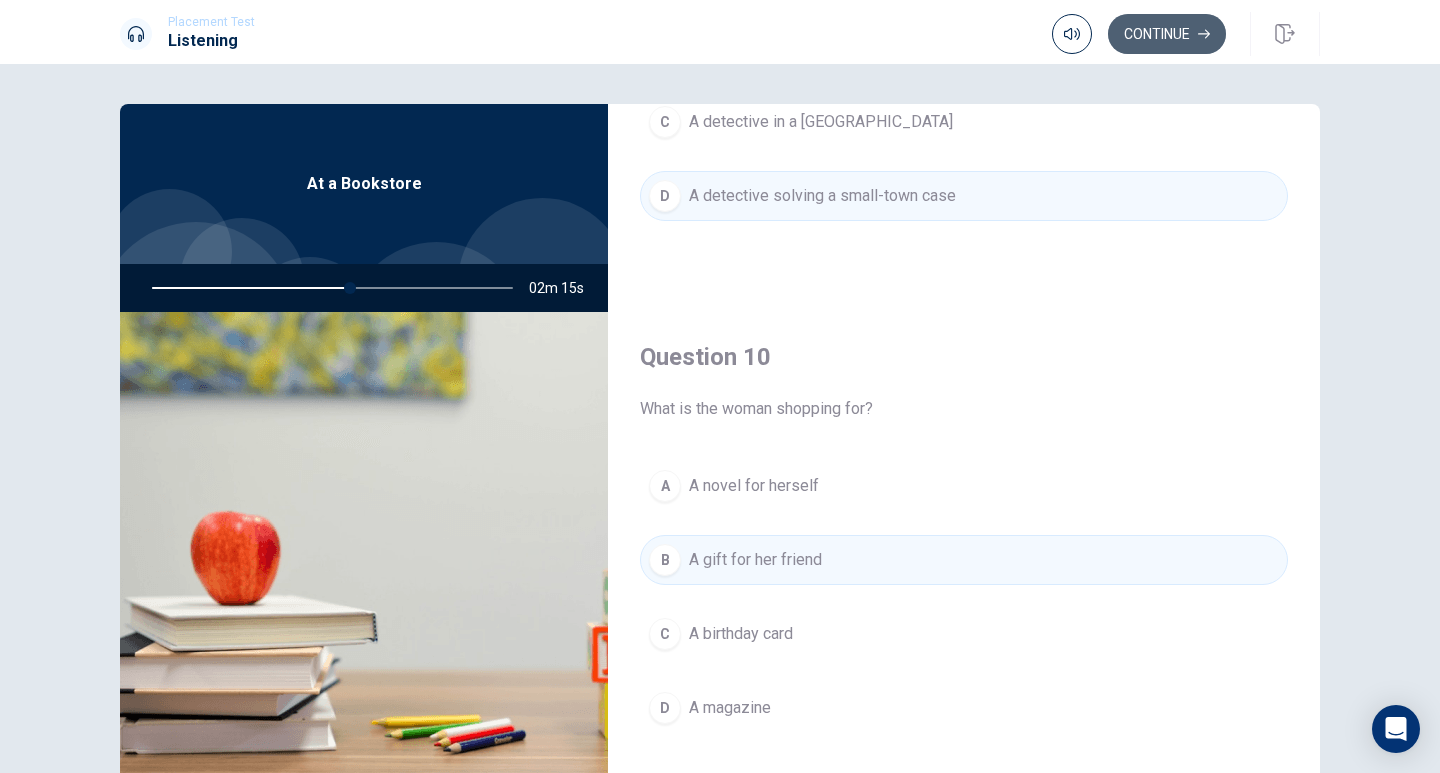 click on "Continue" at bounding box center [1167, 34] 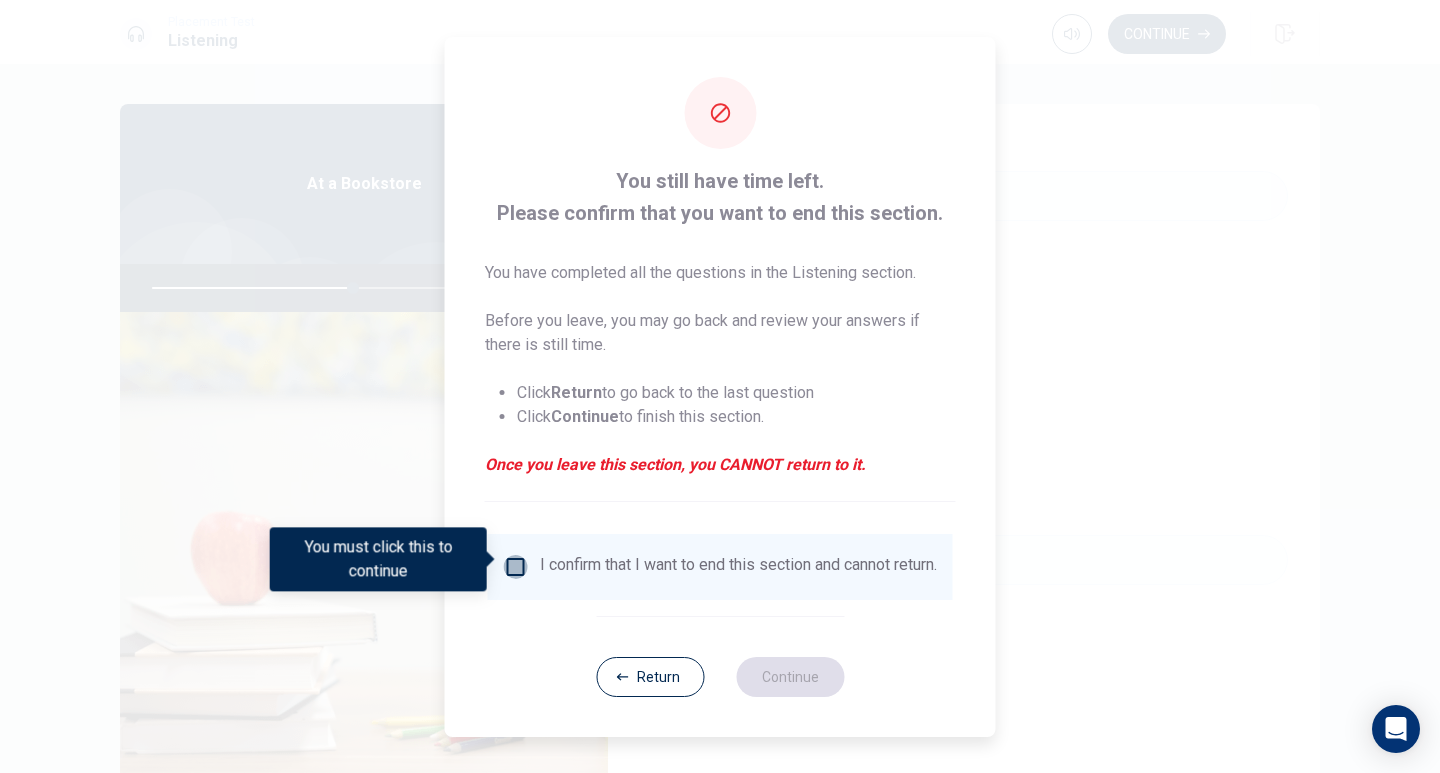 click at bounding box center [516, 567] 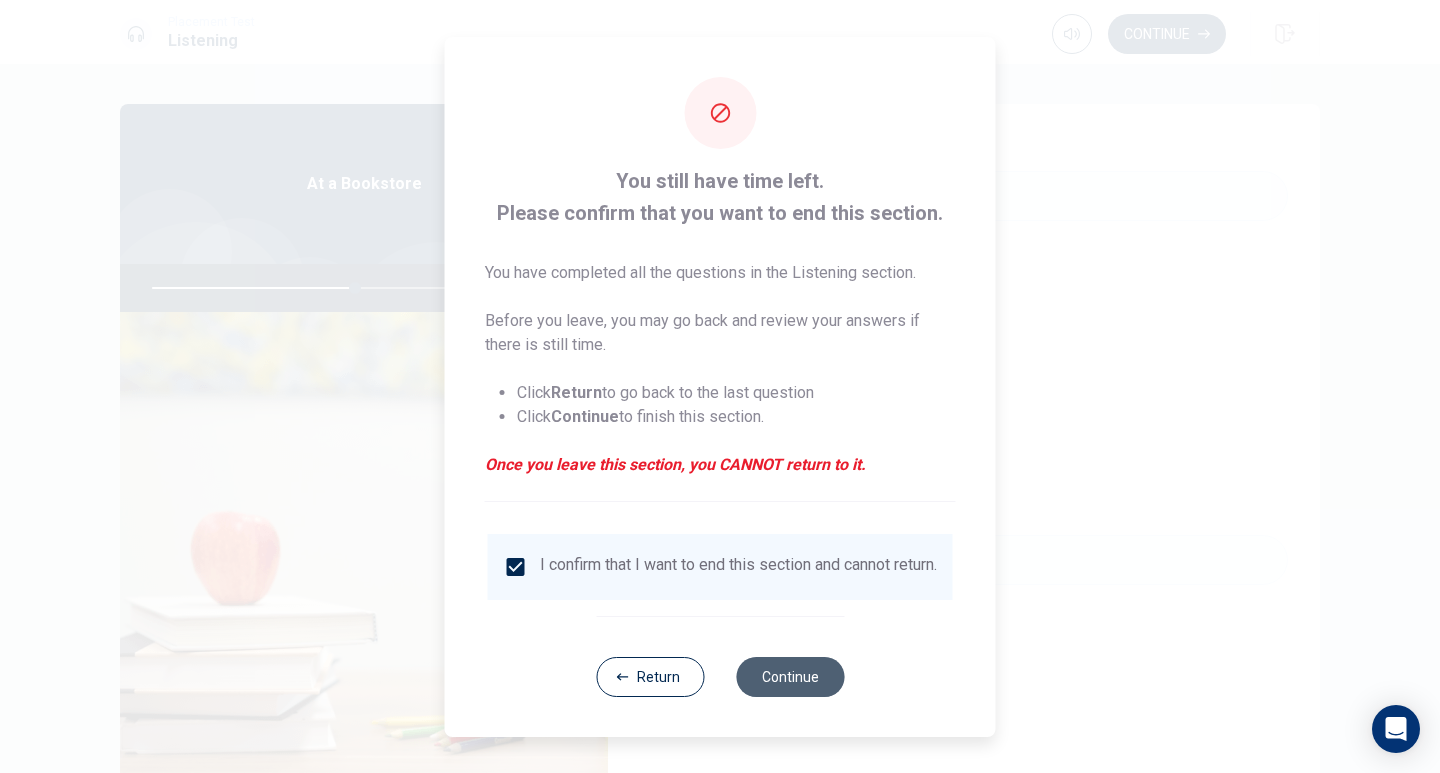 click on "Continue" at bounding box center [790, 677] 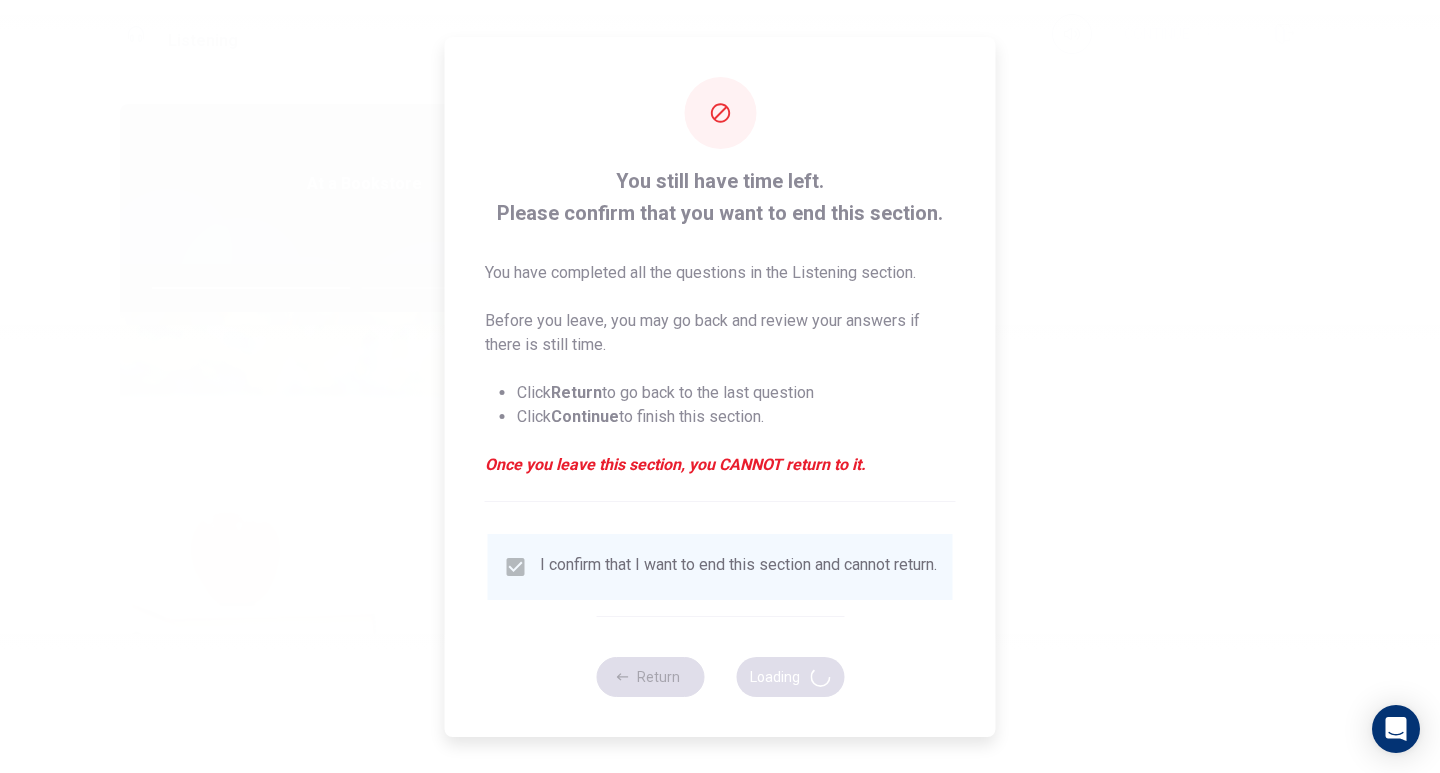 type on "57" 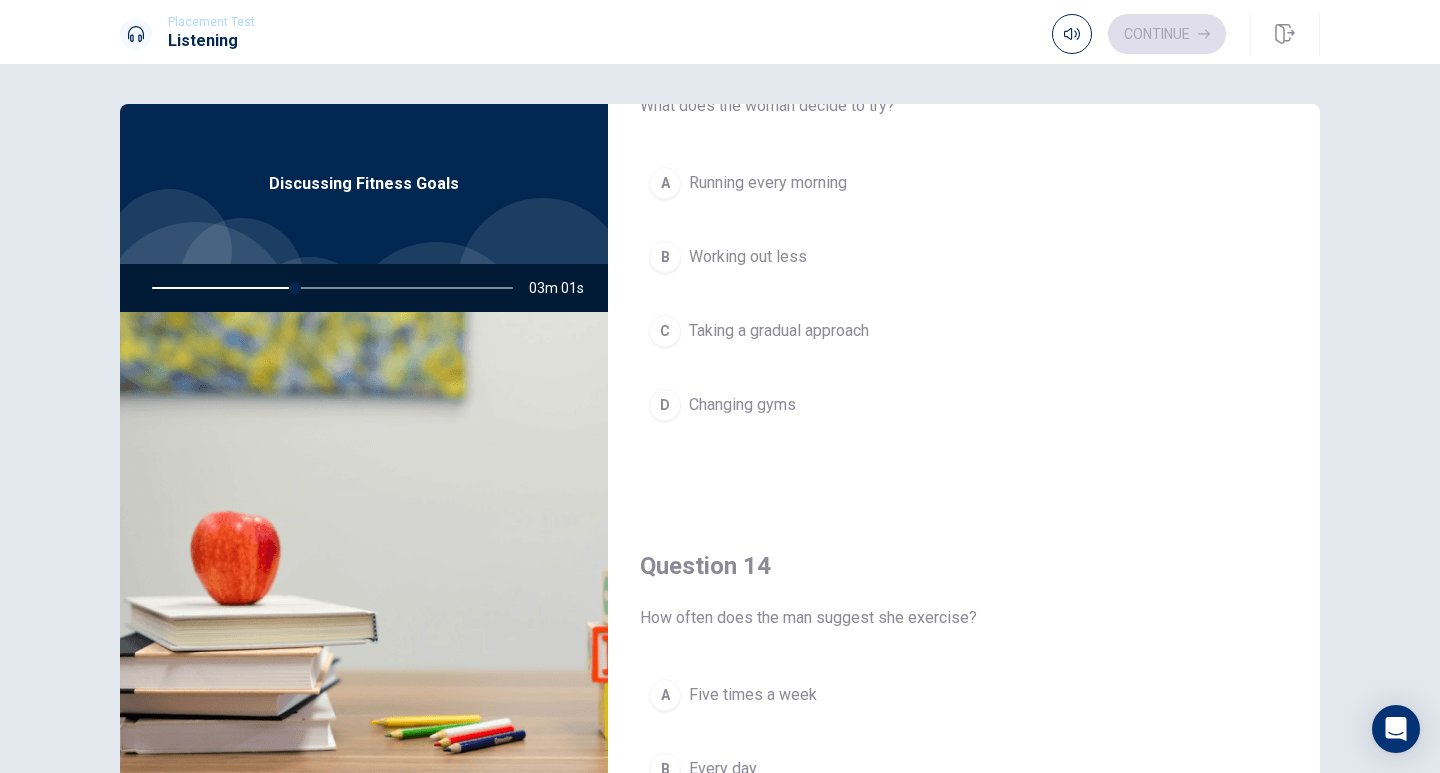 scroll, scrollTop: 1131, scrollLeft: 0, axis: vertical 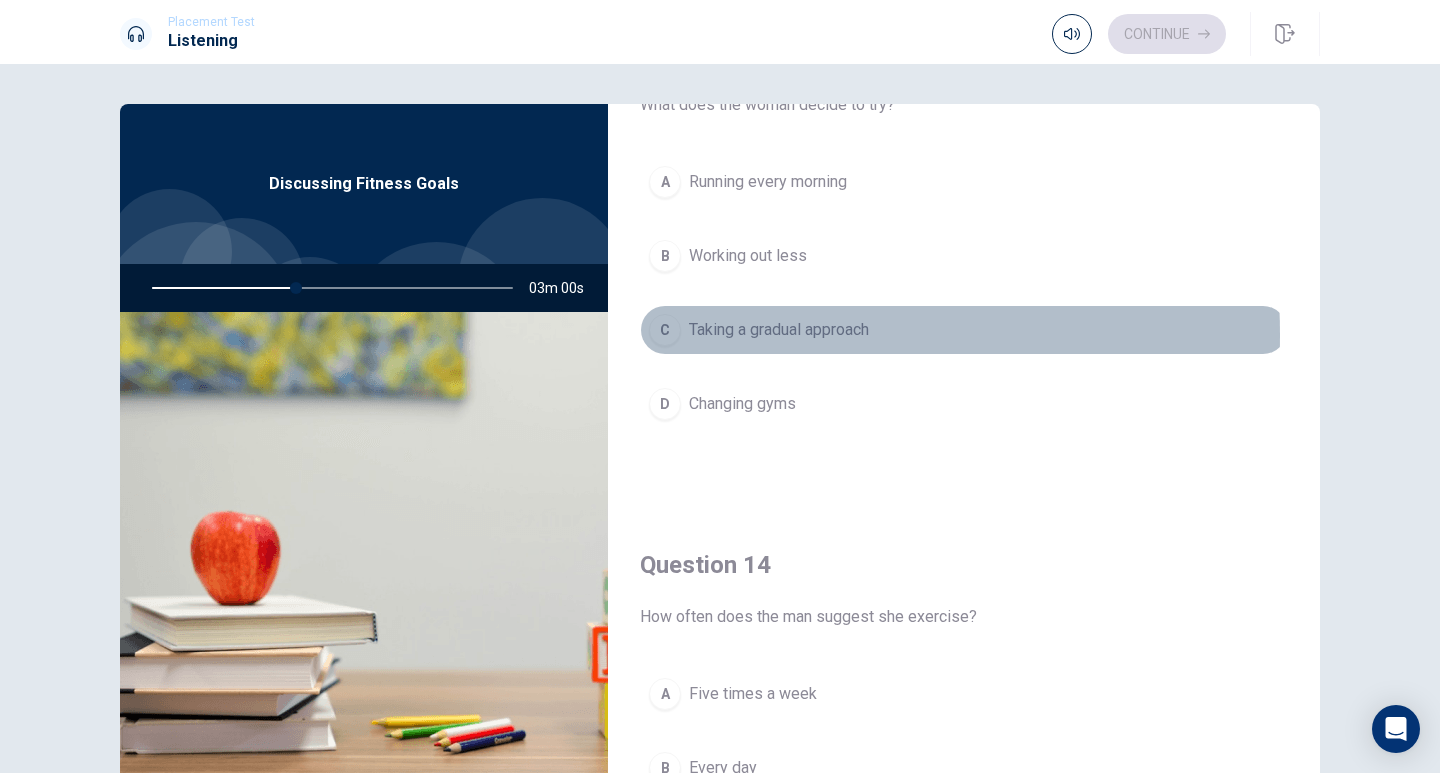 click on "C" at bounding box center (665, 330) 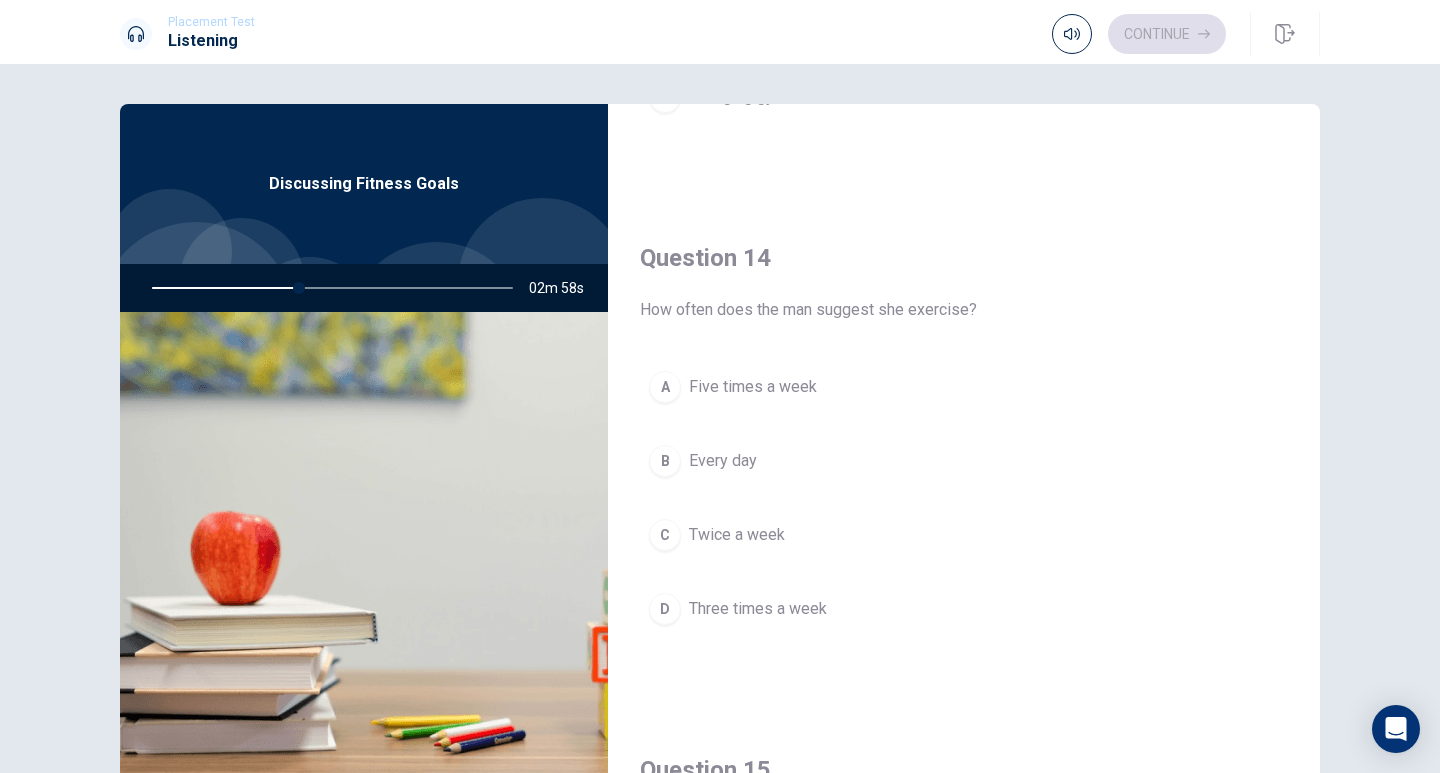 scroll, scrollTop: 1439, scrollLeft: 0, axis: vertical 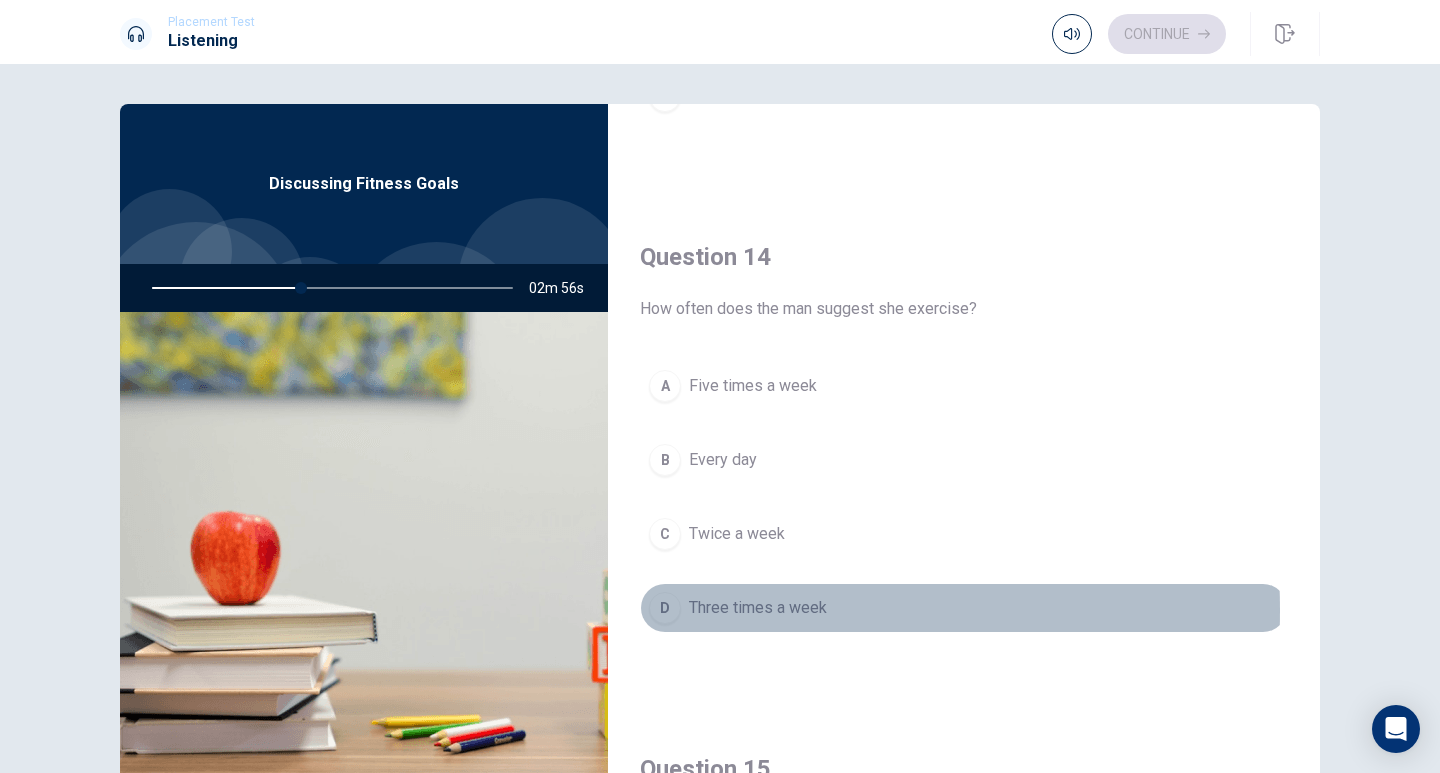 click on "D" at bounding box center (665, 608) 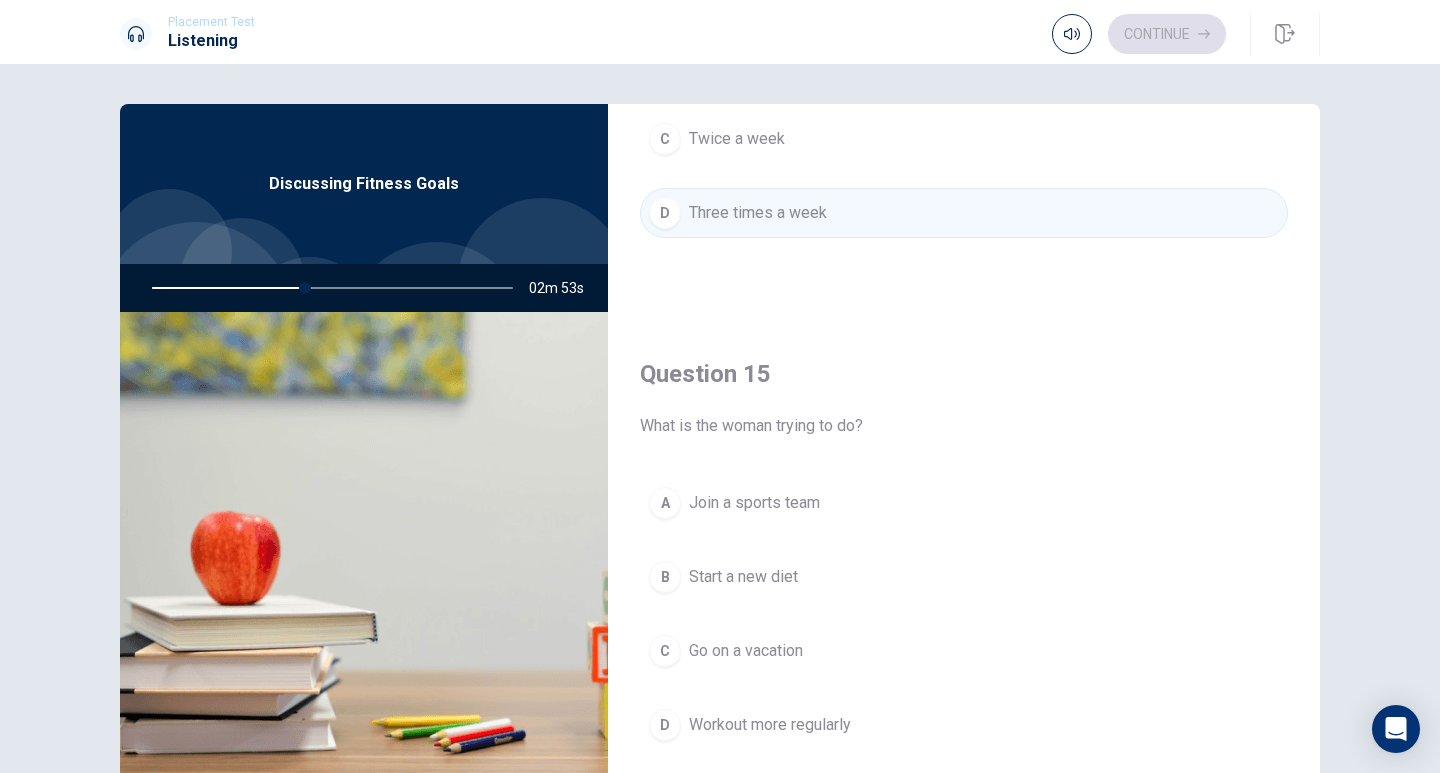 scroll, scrollTop: 1851, scrollLeft: 0, axis: vertical 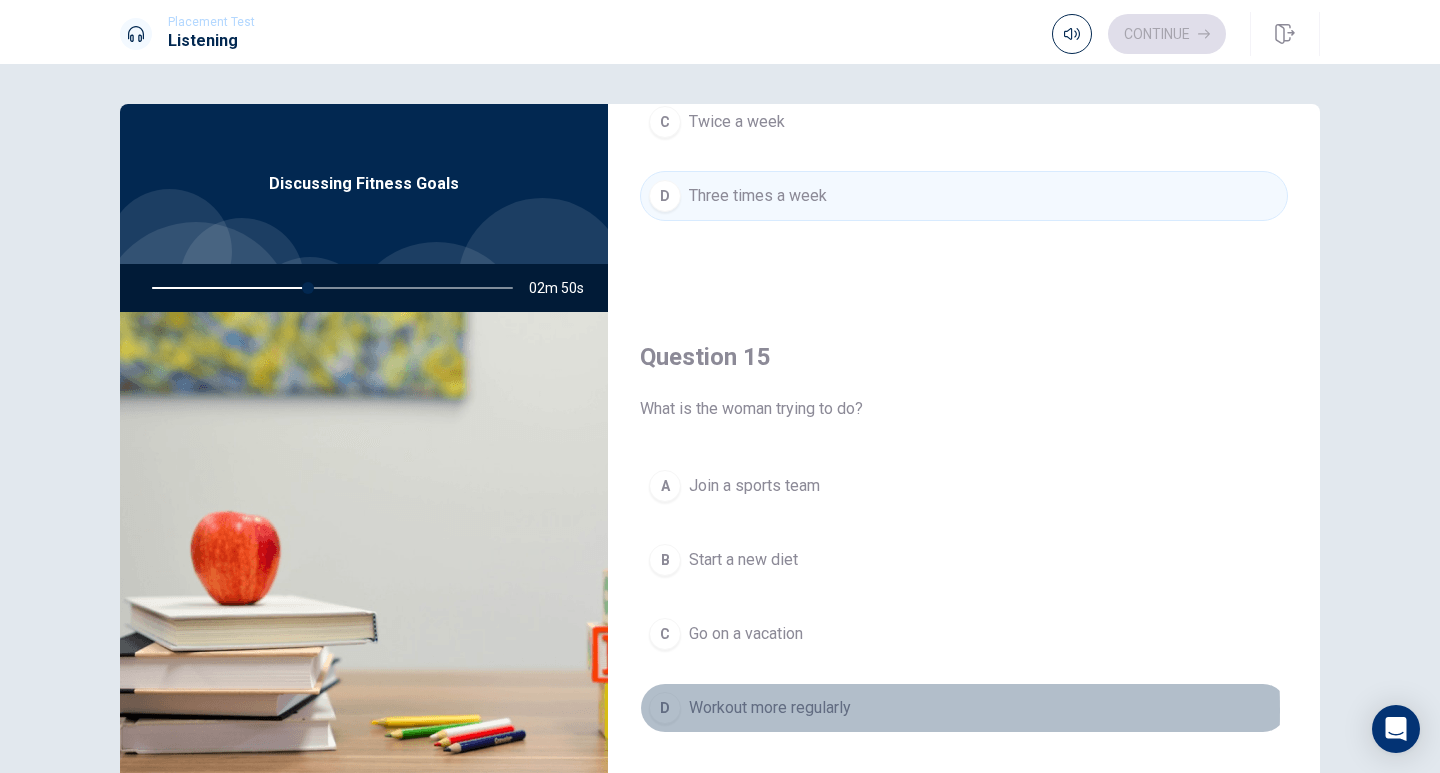 click on "D" at bounding box center [665, 708] 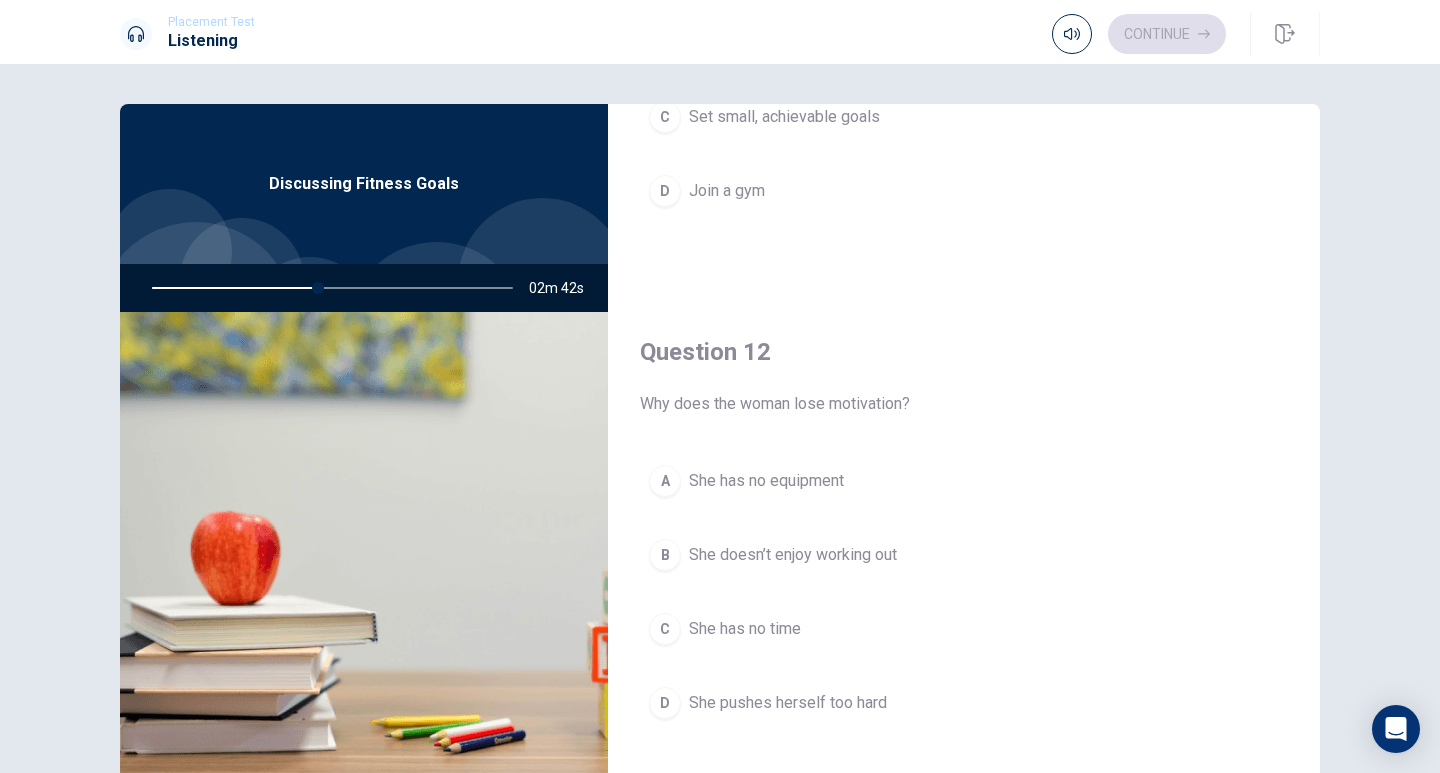 scroll, scrollTop: 321, scrollLeft: 0, axis: vertical 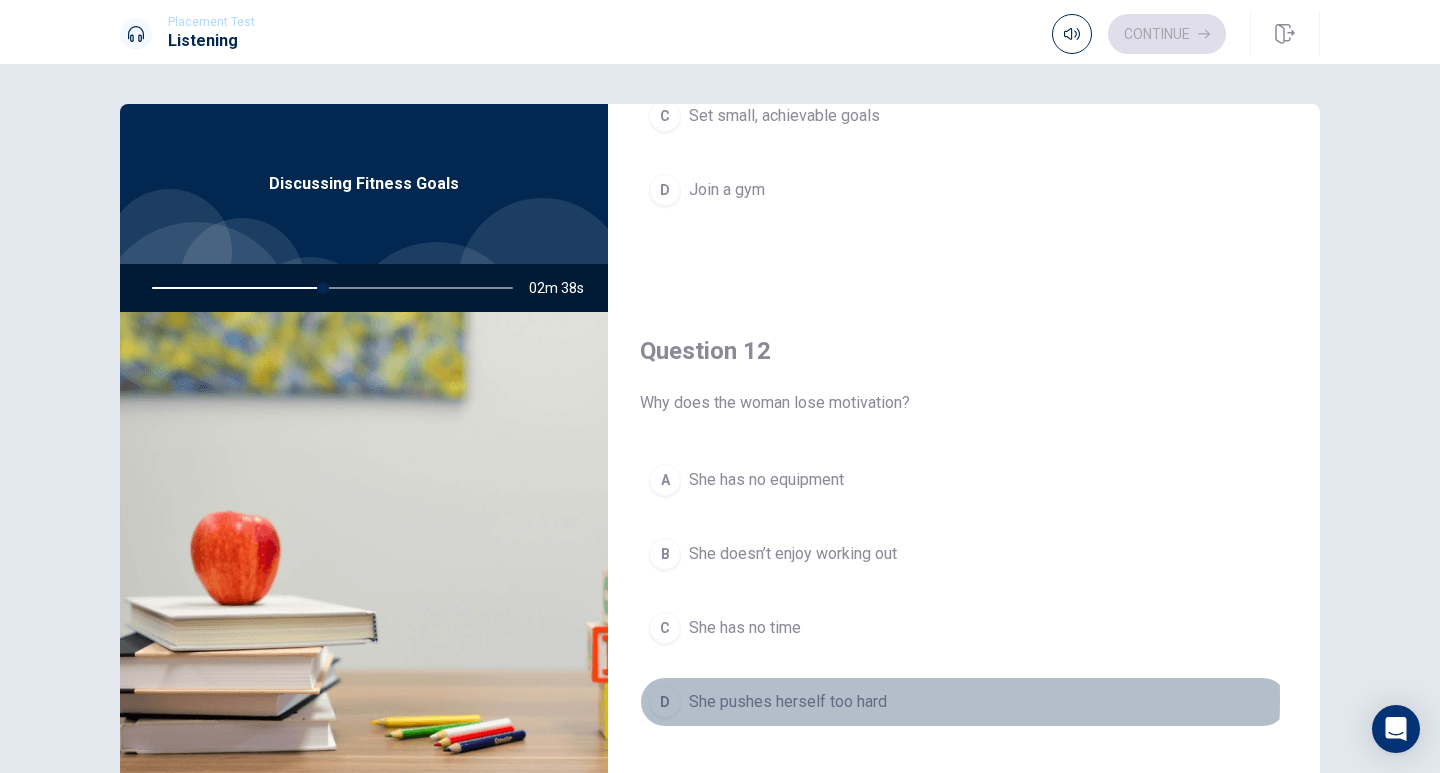 click on "D" at bounding box center [665, 702] 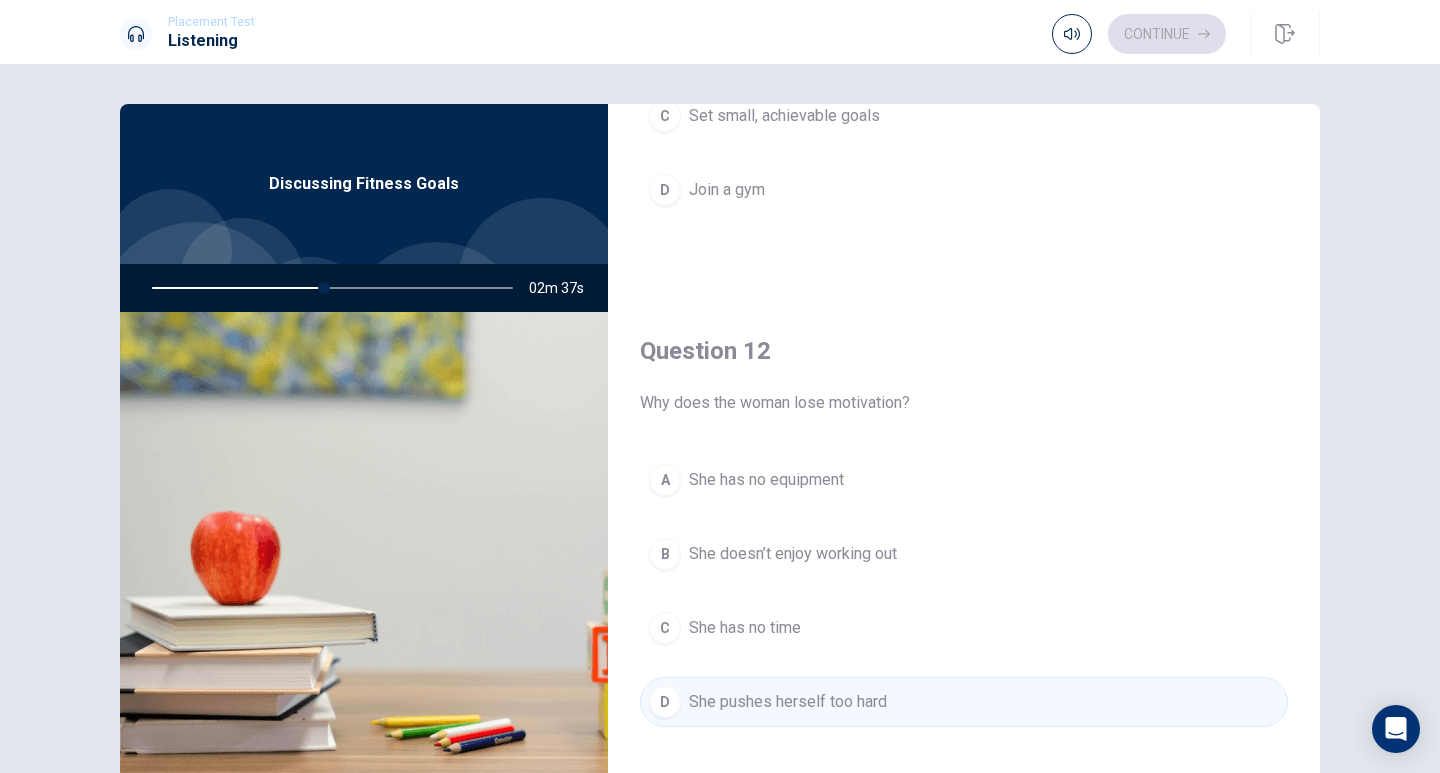 scroll, scrollTop: 0, scrollLeft: 0, axis: both 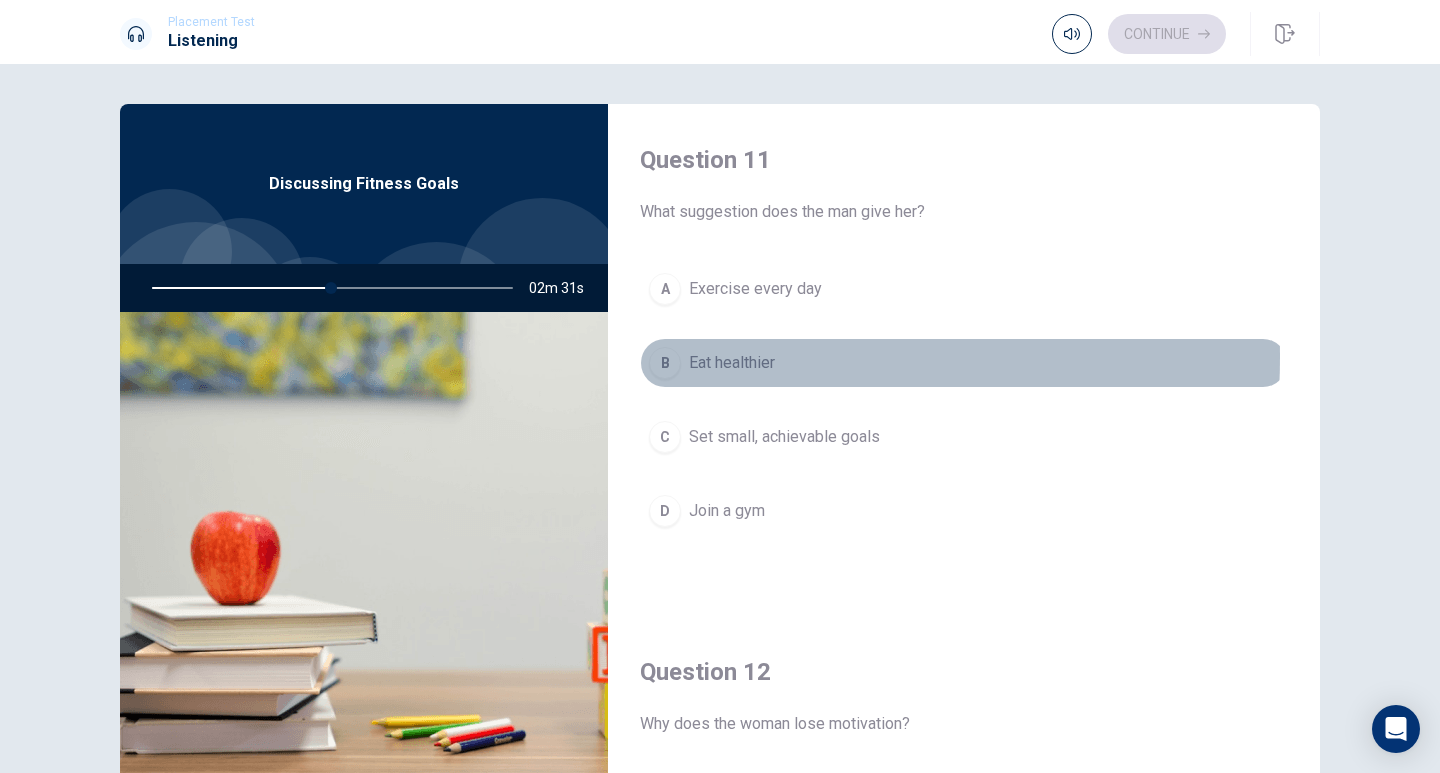 click on "B" at bounding box center (665, 363) 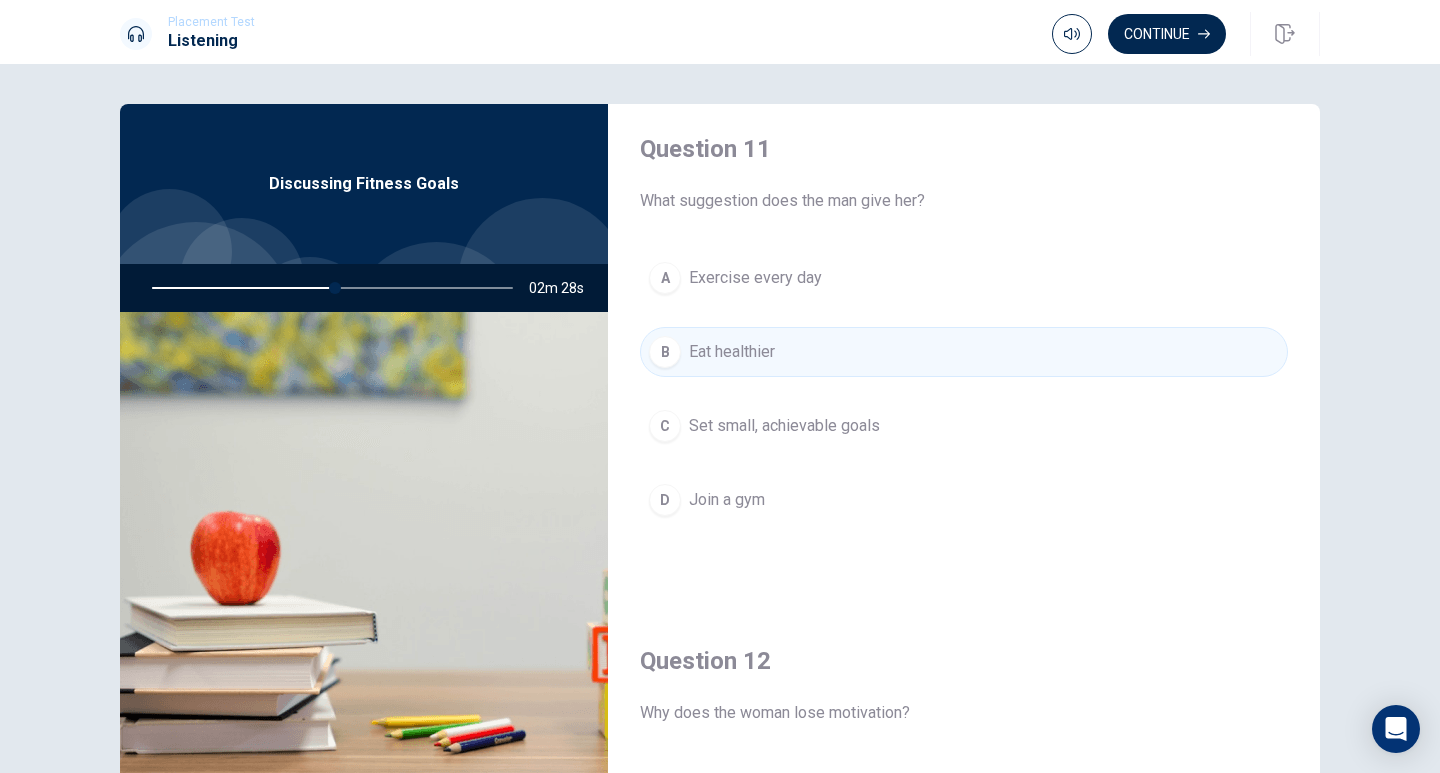 scroll, scrollTop: 7, scrollLeft: 0, axis: vertical 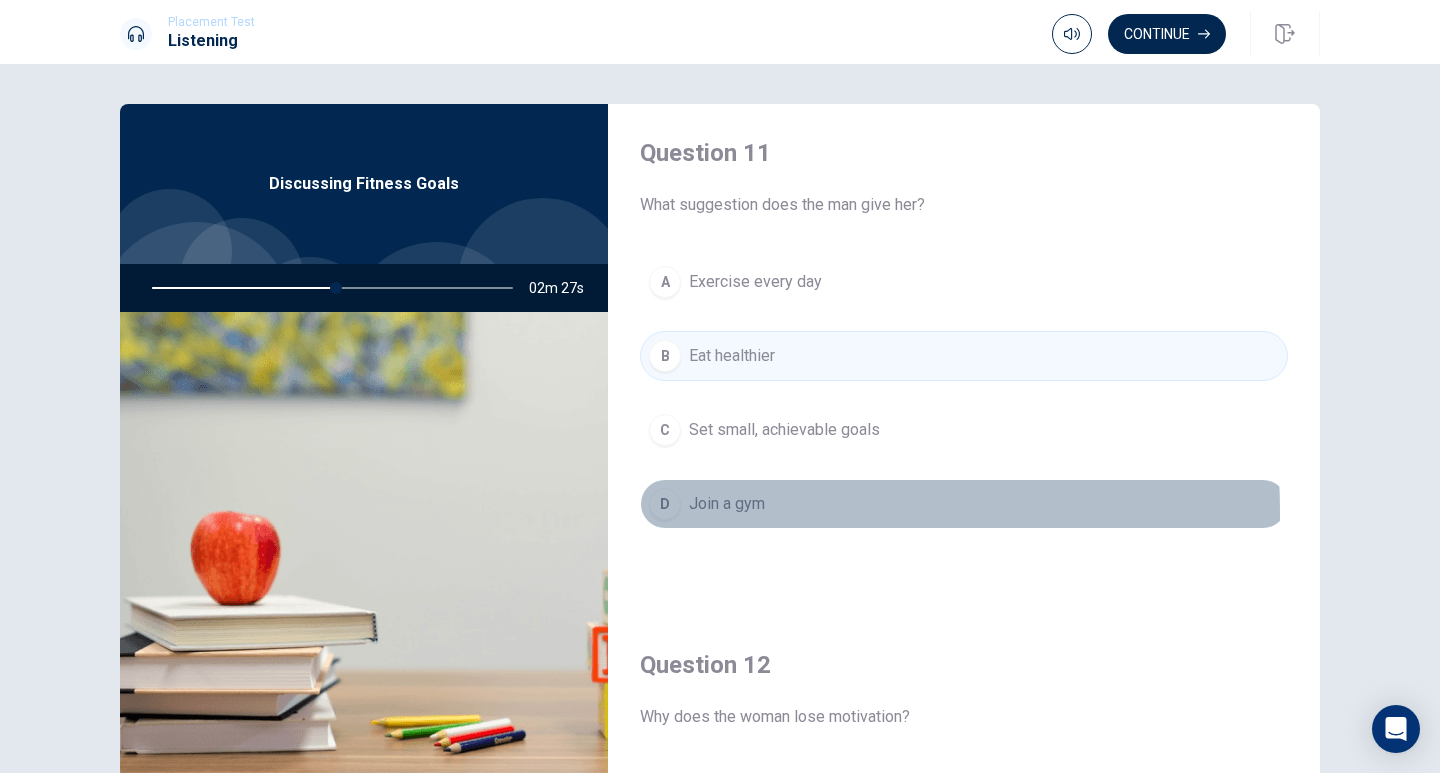 click on "D" at bounding box center [665, 504] 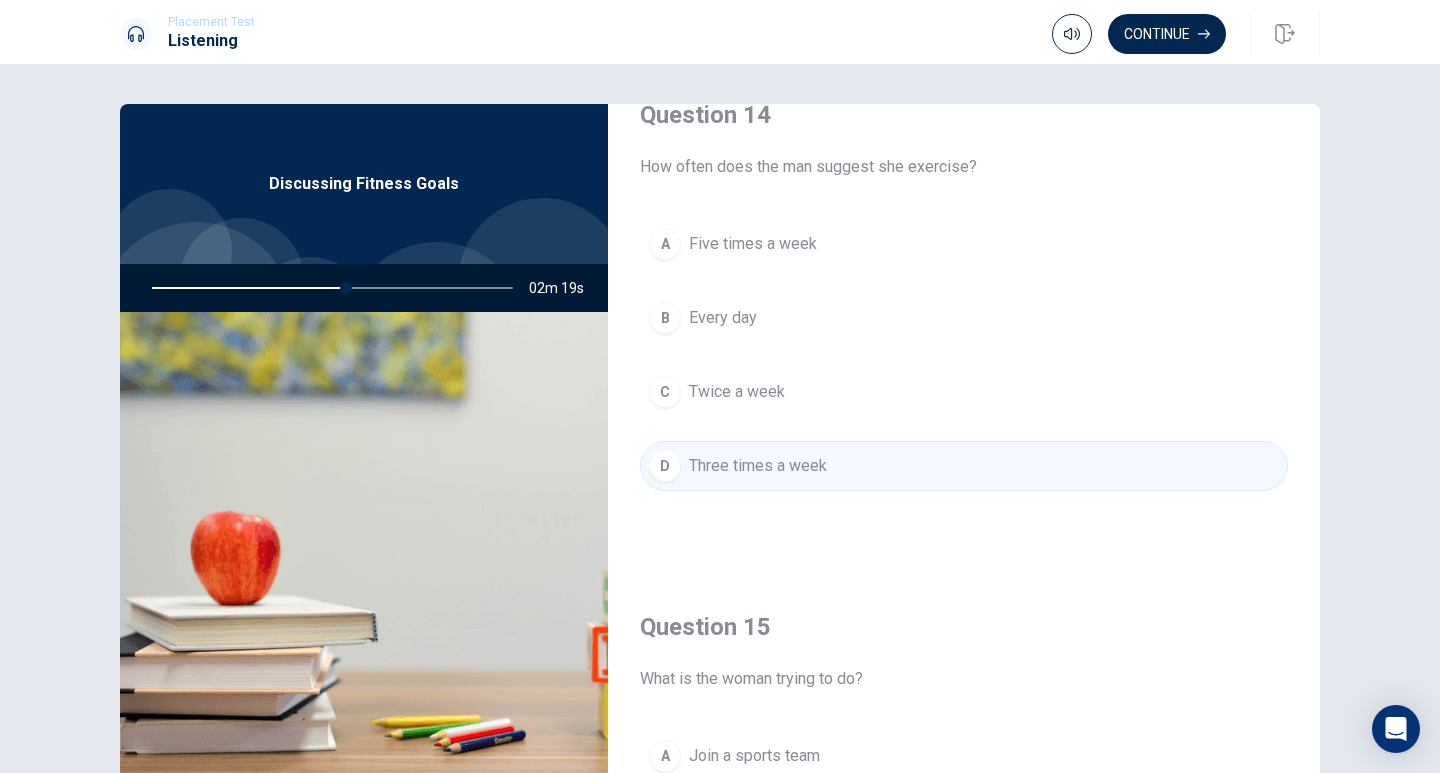 scroll, scrollTop: 1851, scrollLeft: 0, axis: vertical 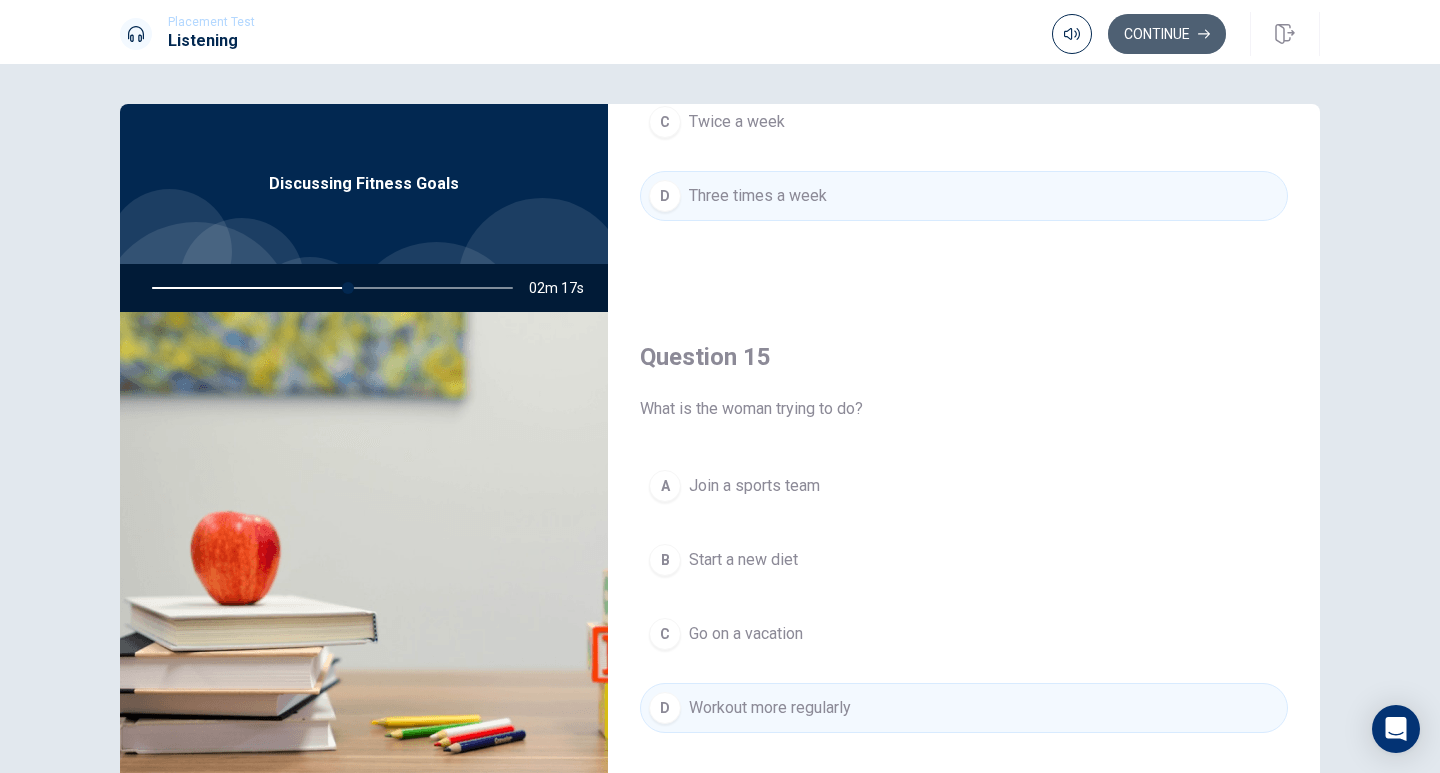 click on "Continue" at bounding box center (1167, 34) 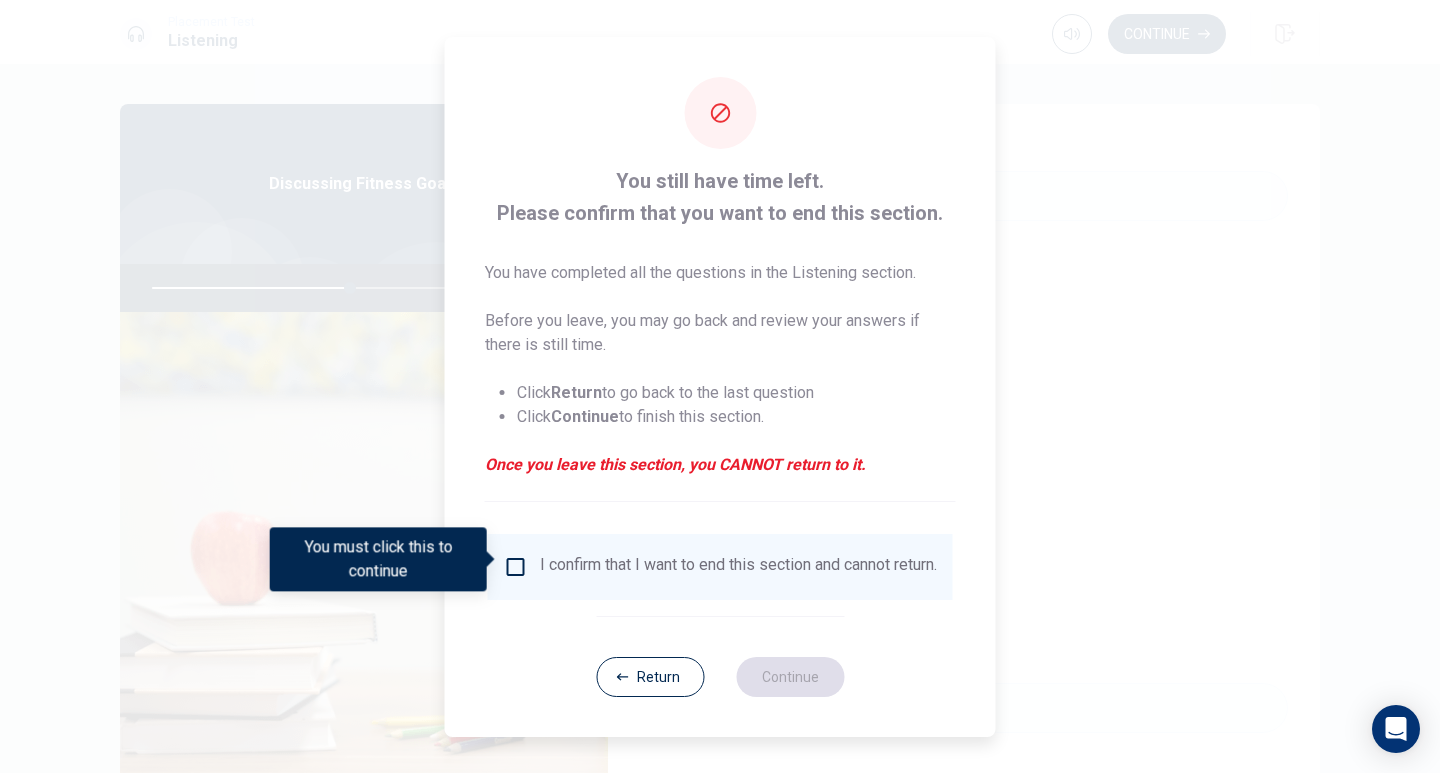 click on "I confirm that I want to end this section and cannot return." at bounding box center (720, 567) 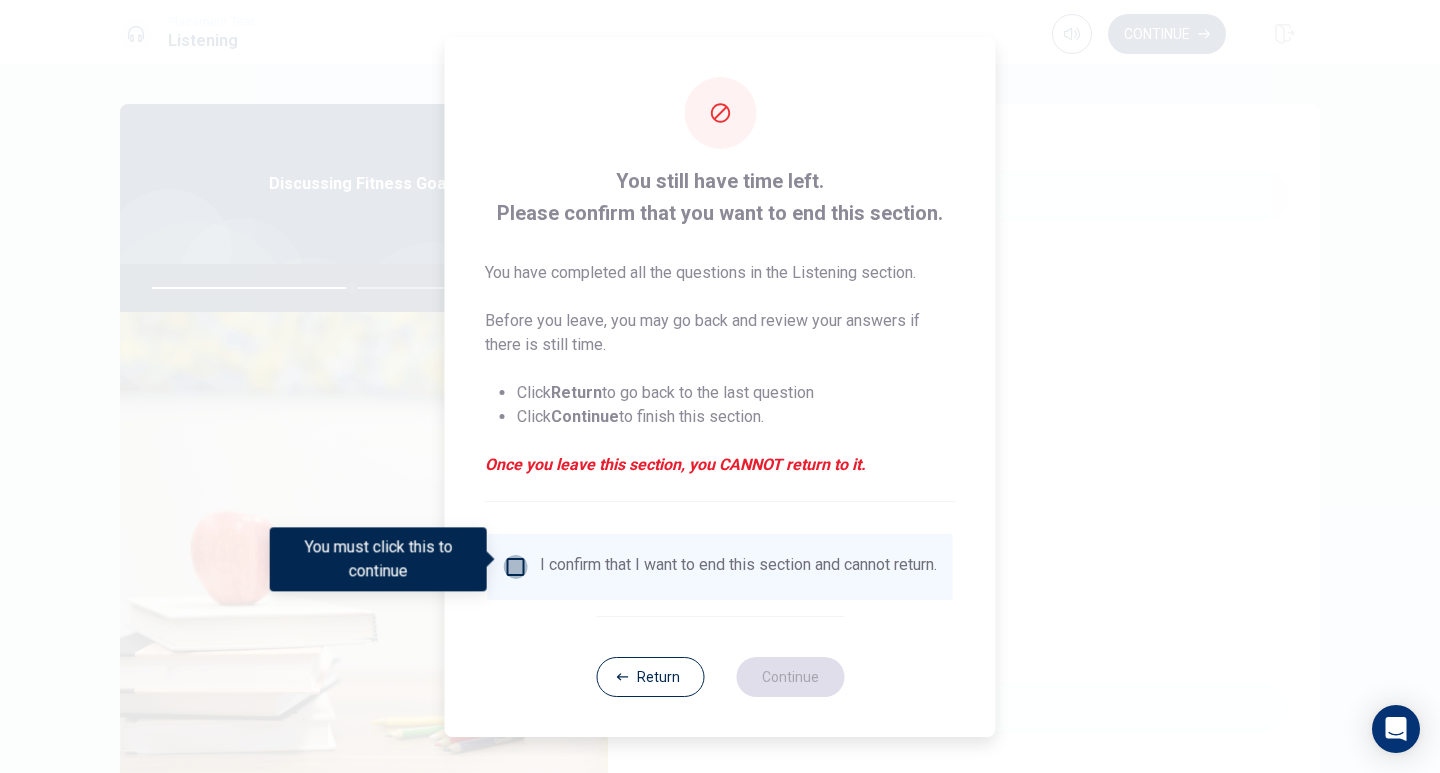 click at bounding box center [516, 567] 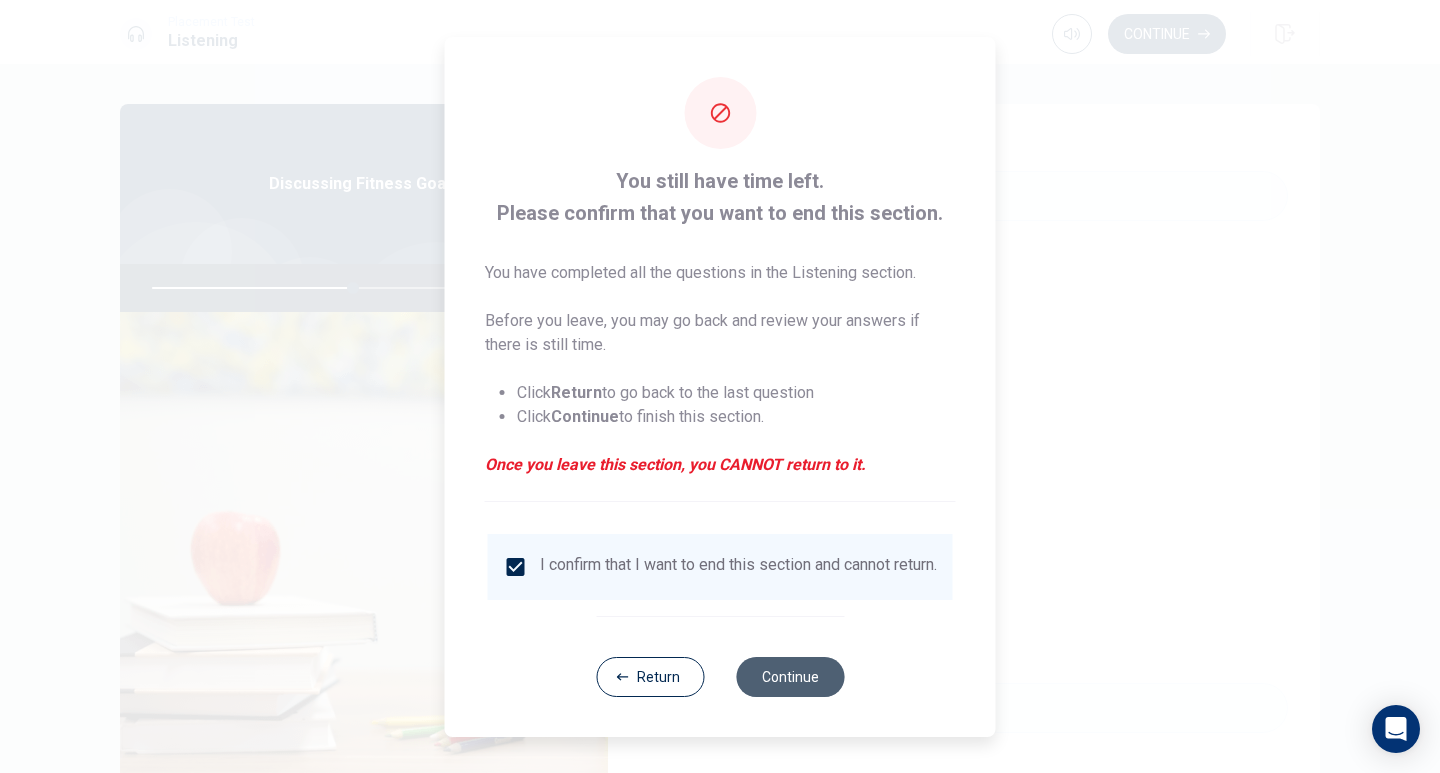 click on "Continue" at bounding box center (790, 677) 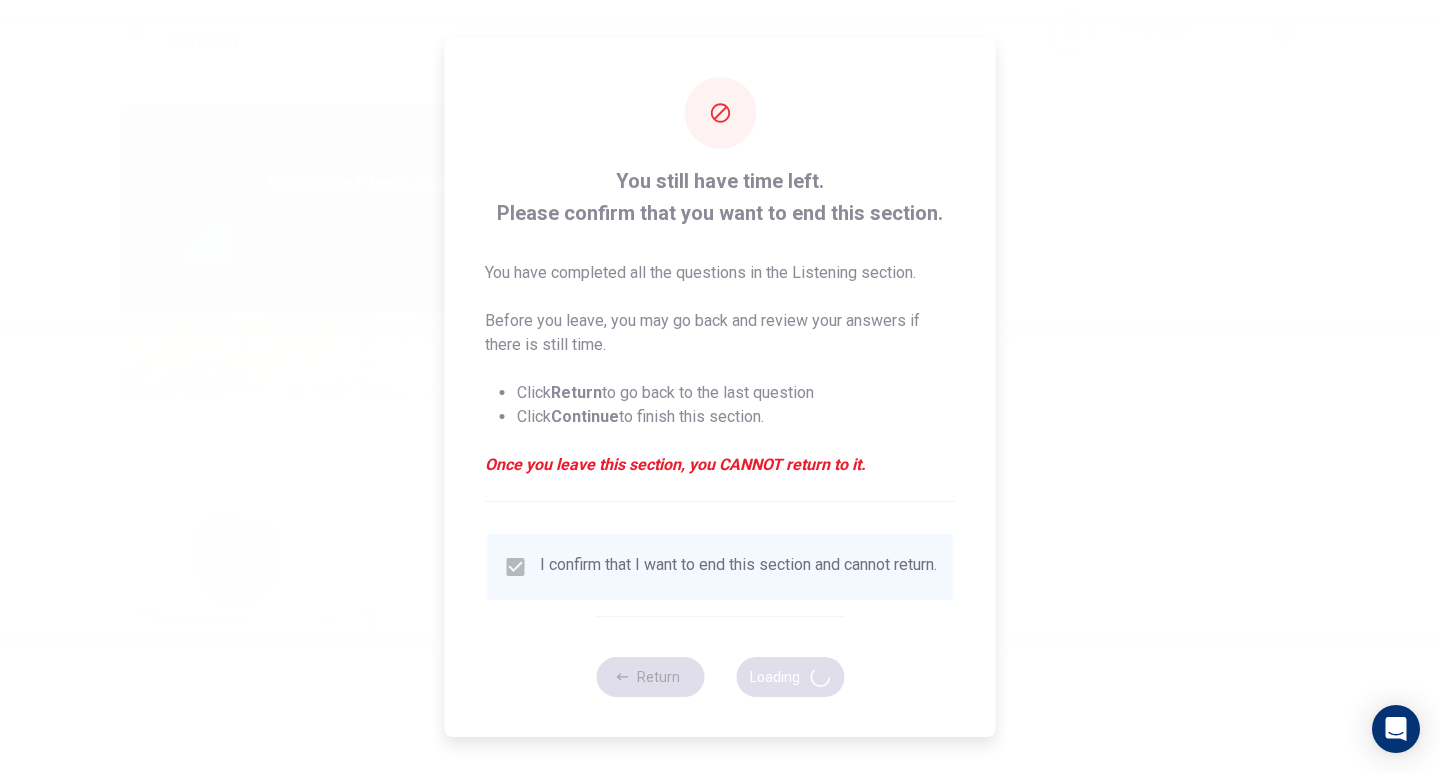 type on "57" 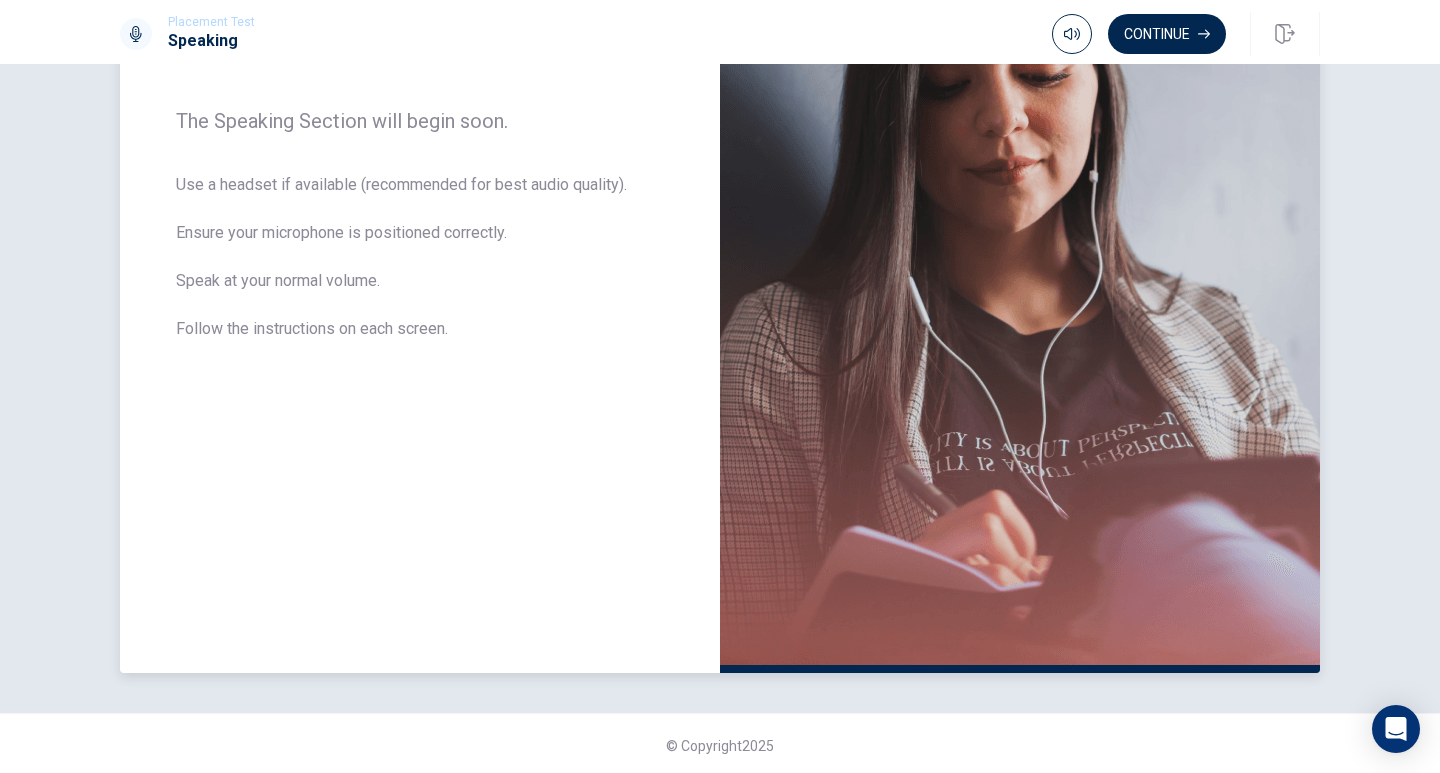 scroll, scrollTop: 306, scrollLeft: 0, axis: vertical 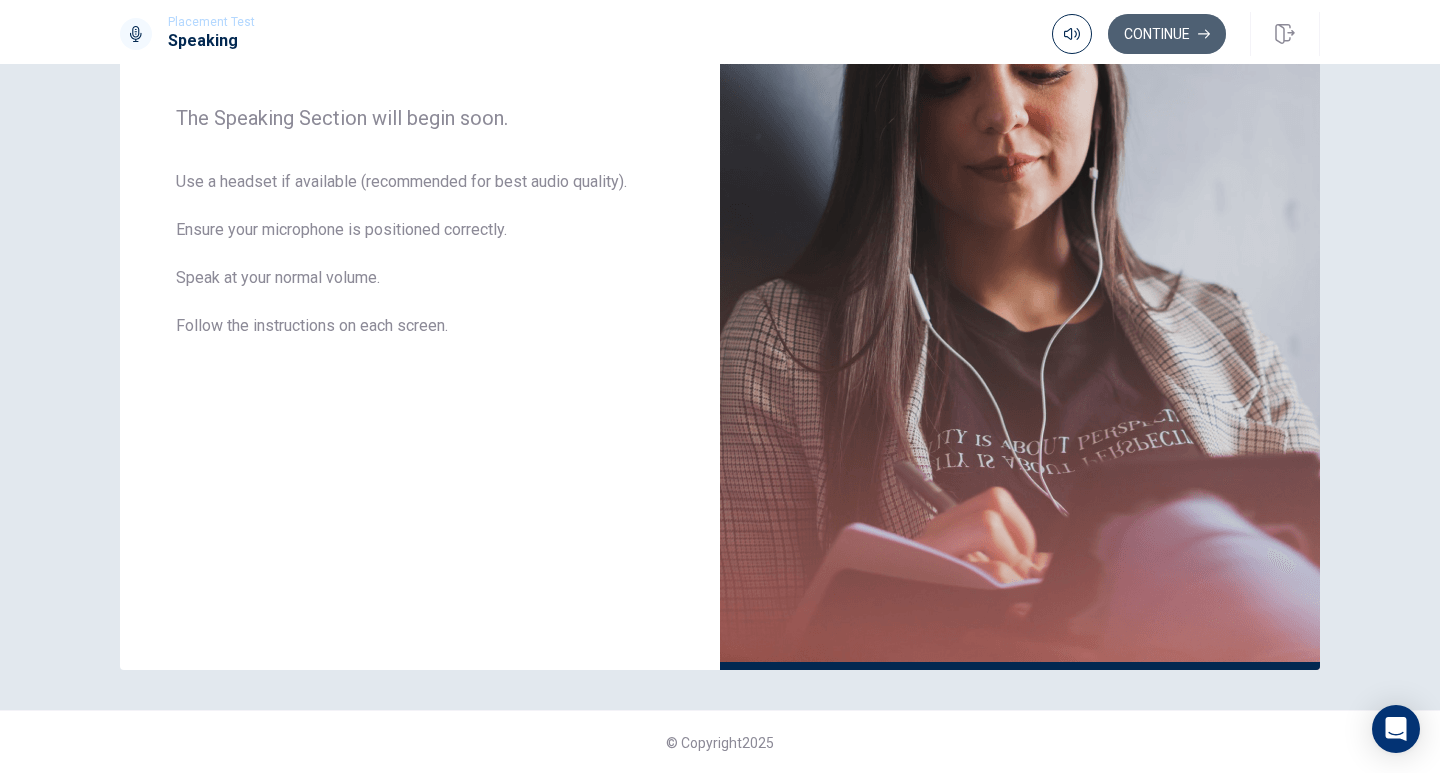 click on "Continue" at bounding box center (1167, 34) 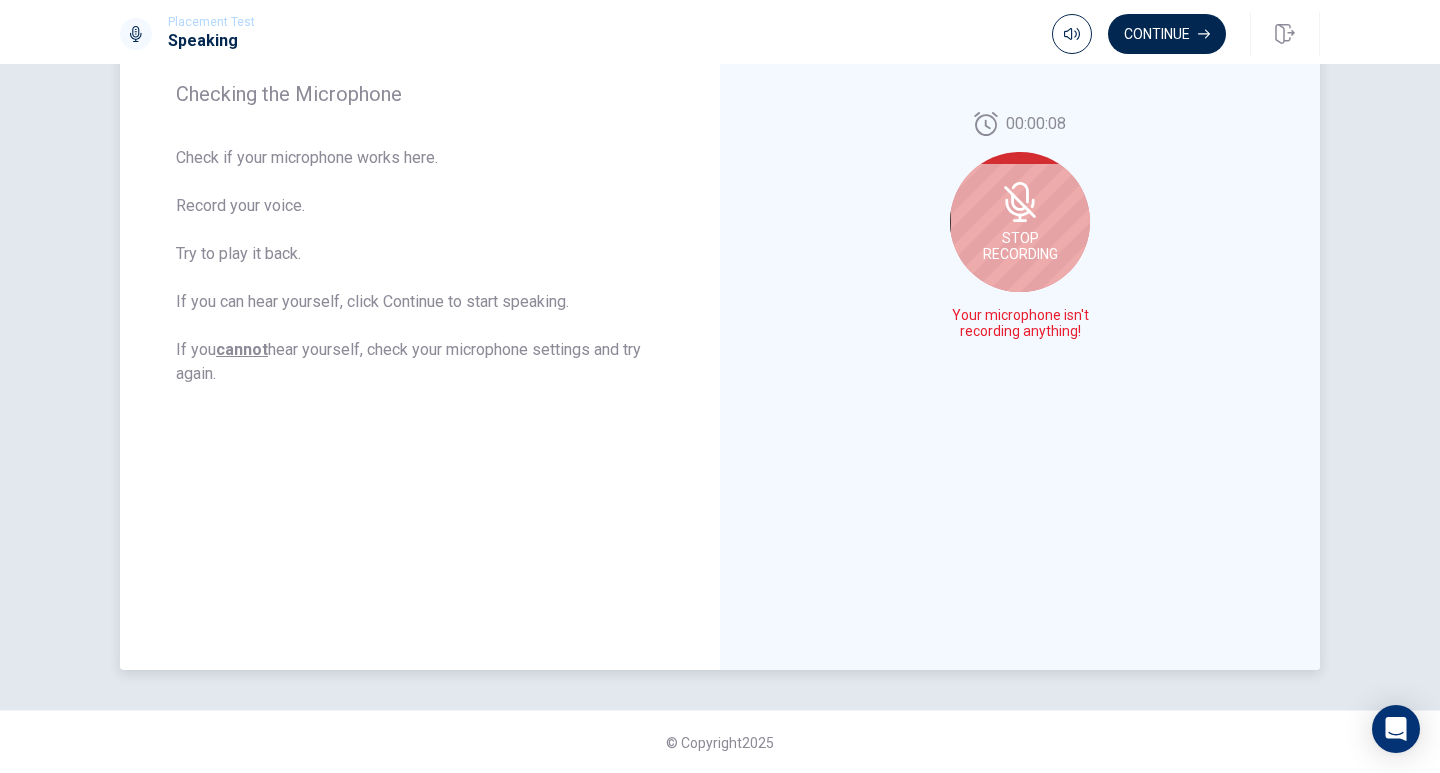 click 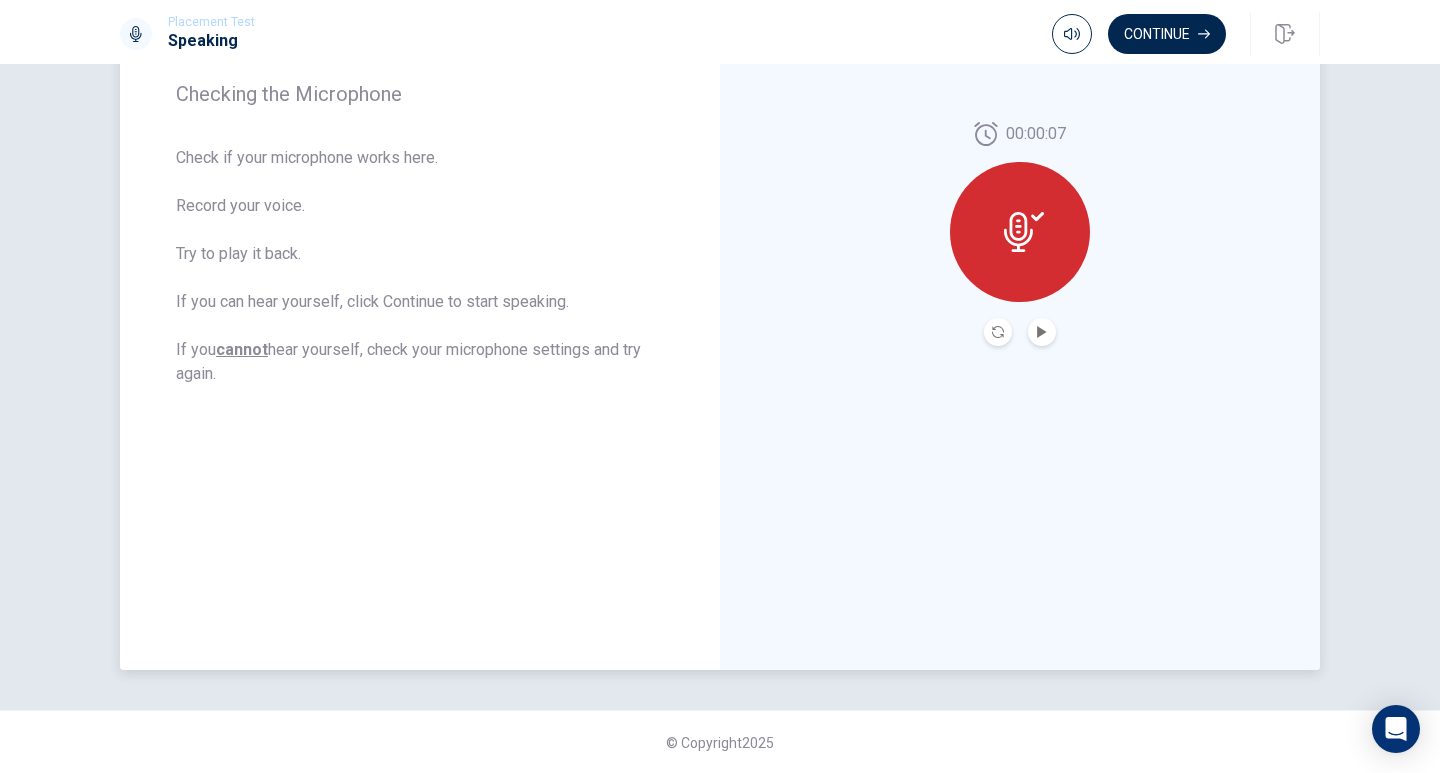 click at bounding box center [1020, 232] 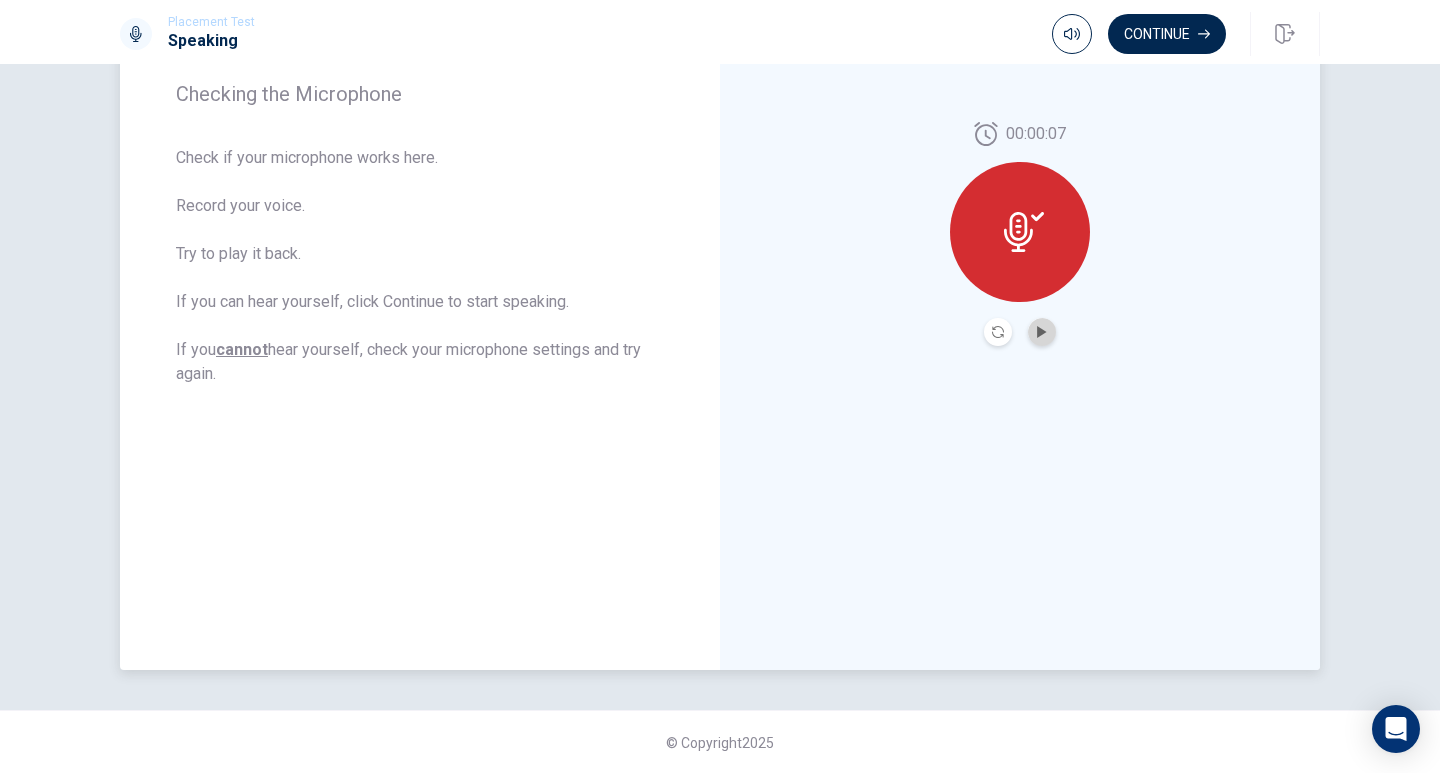 click at bounding box center (1042, 332) 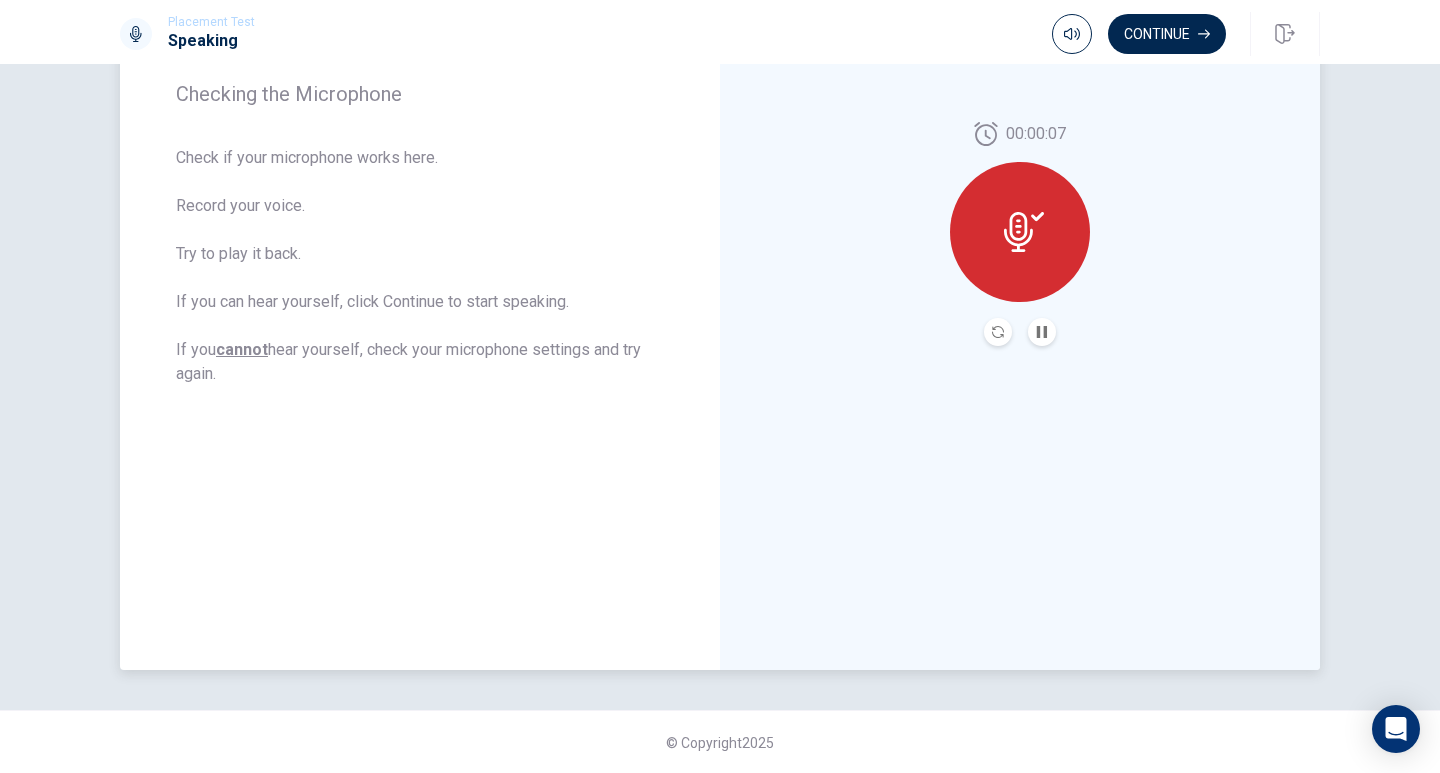 click at bounding box center (1020, 232) 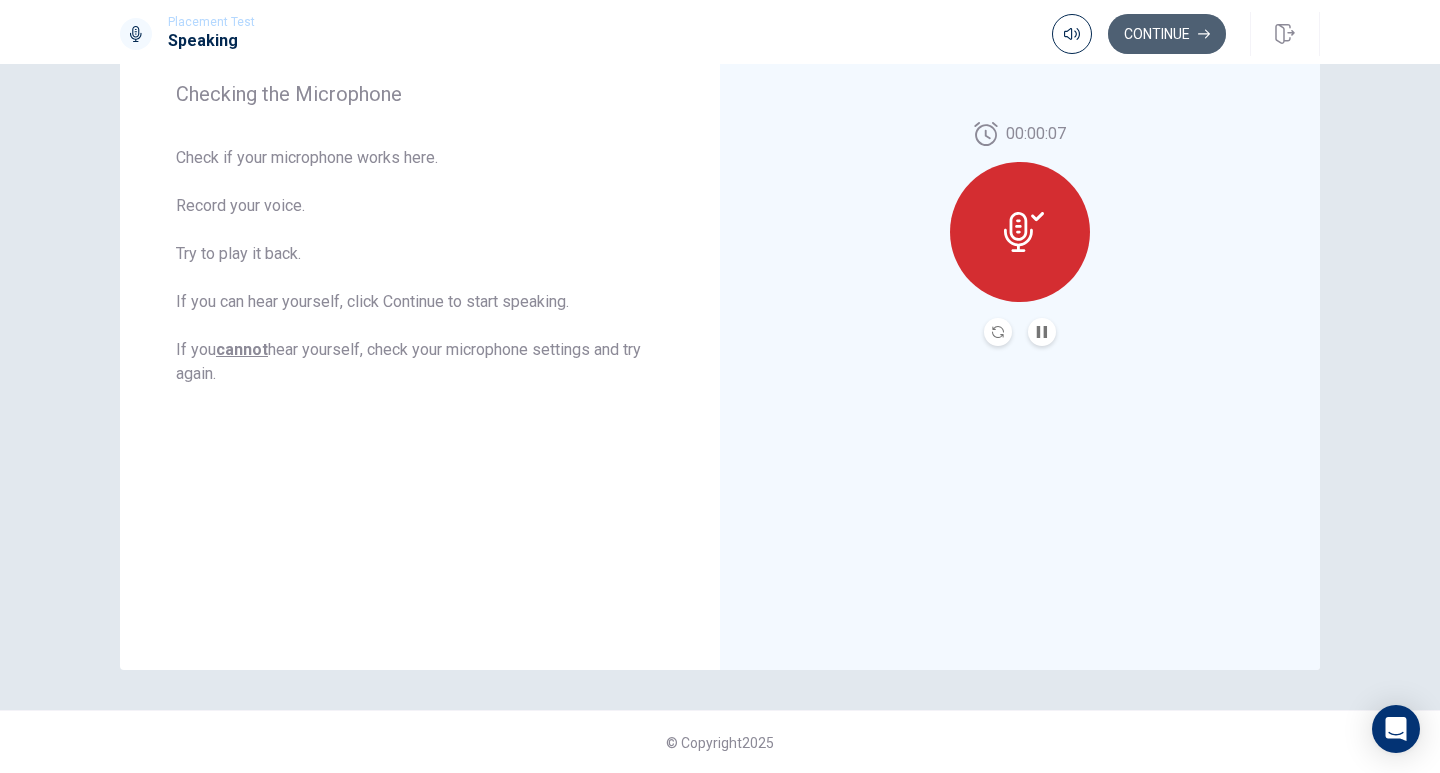 click on "Continue" at bounding box center [1167, 34] 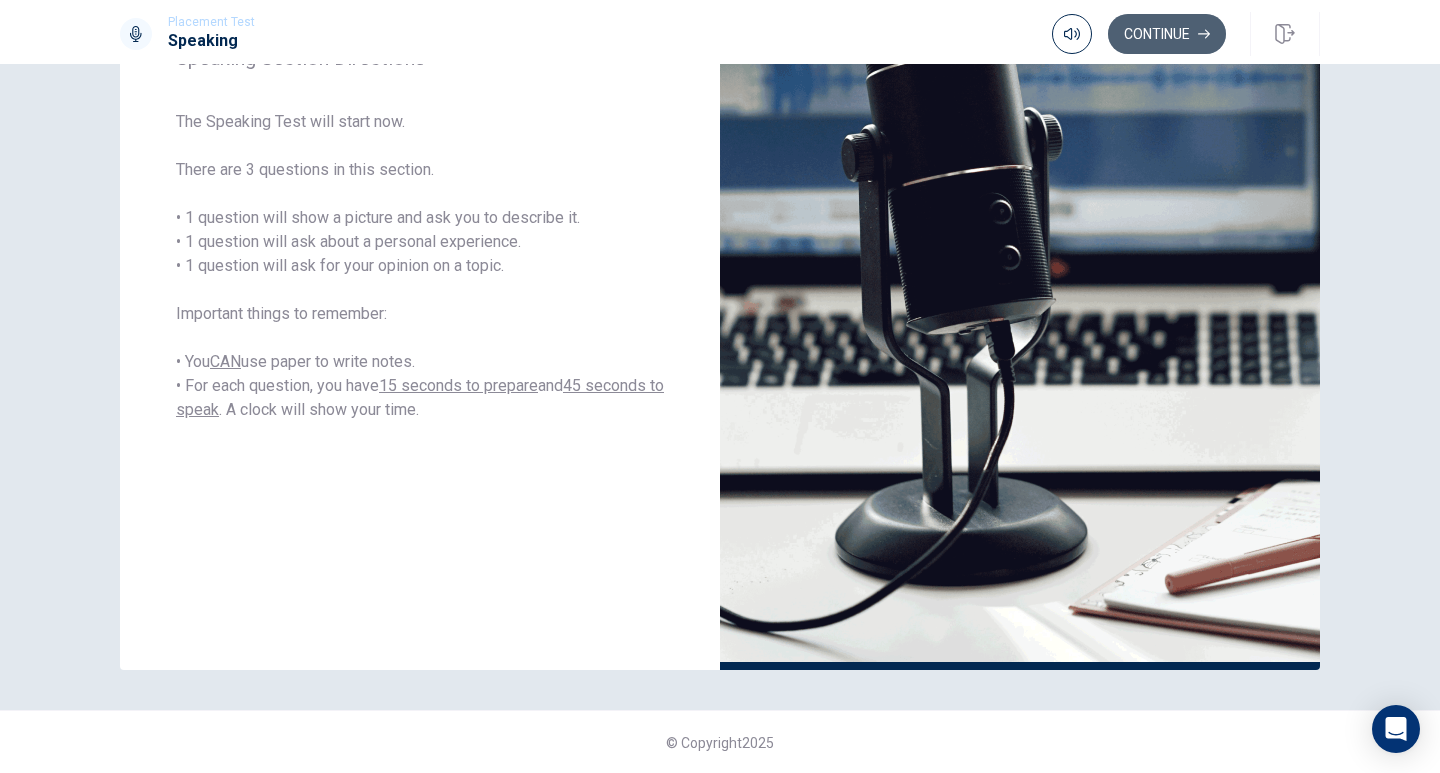 click on "Continue" at bounding box center [1167, 34] 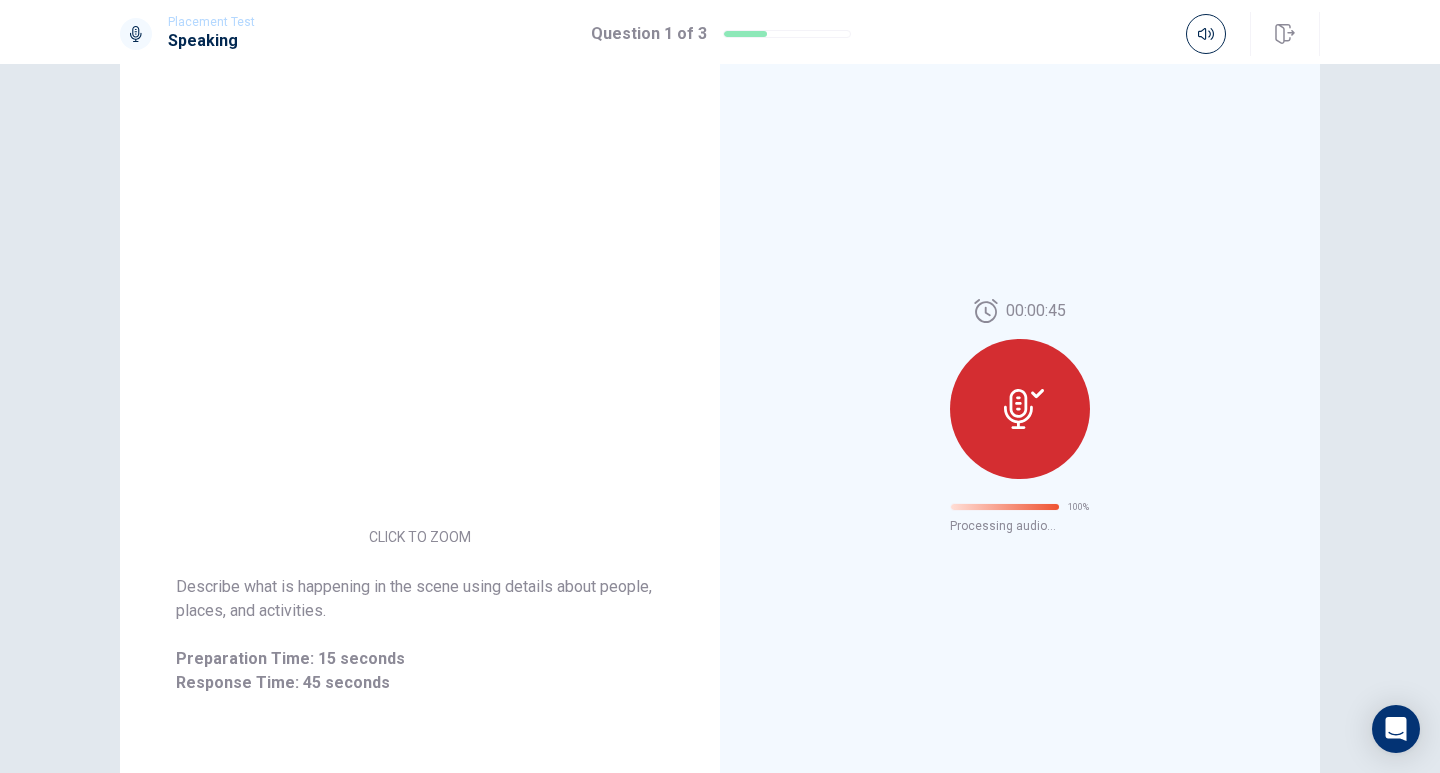 scroll, scrollTop: 0, scrollLeft: 0, axis: both 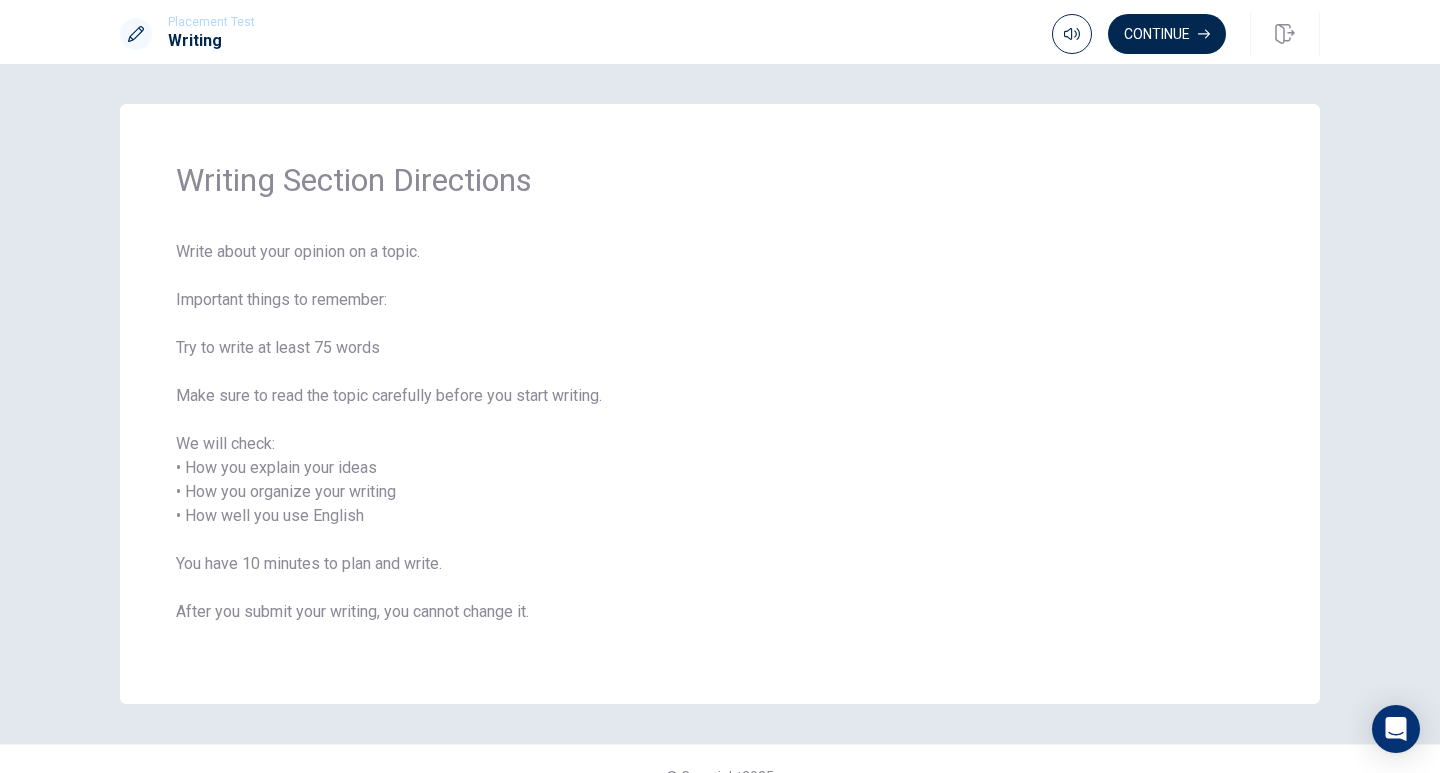 click on "Write about your opinion on a topic.
Important things to remember:
Try to write at least 75 words
Make sure to read the topic carefully before you start writing.
We will check:
• How you explain your ideas
• How you organize your writing
• How well you use English
You have 10 minutes to plan and write.
After you submit your writing, you cannot change it." at bounding box center [720, 444] 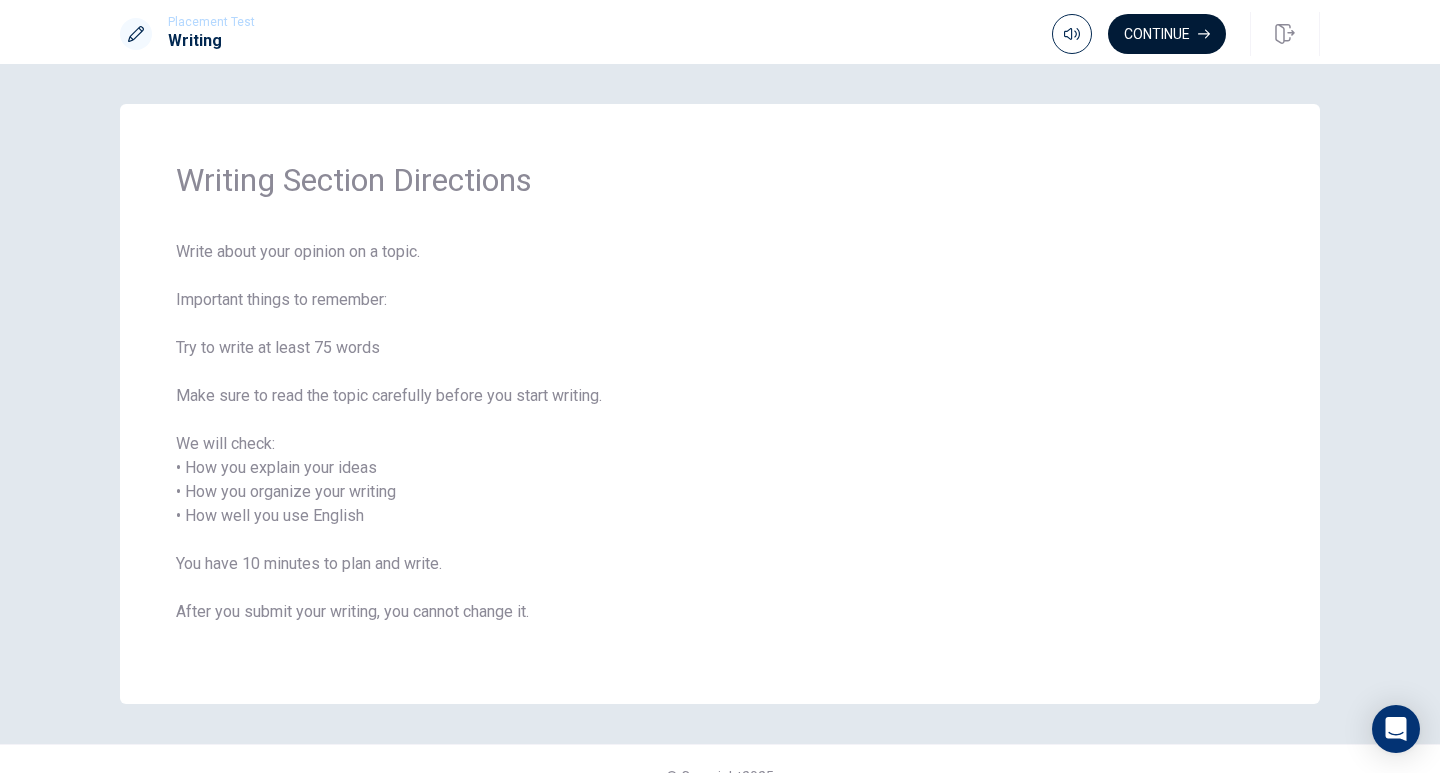 click on "Continue" at bounding box center (1167, 34) 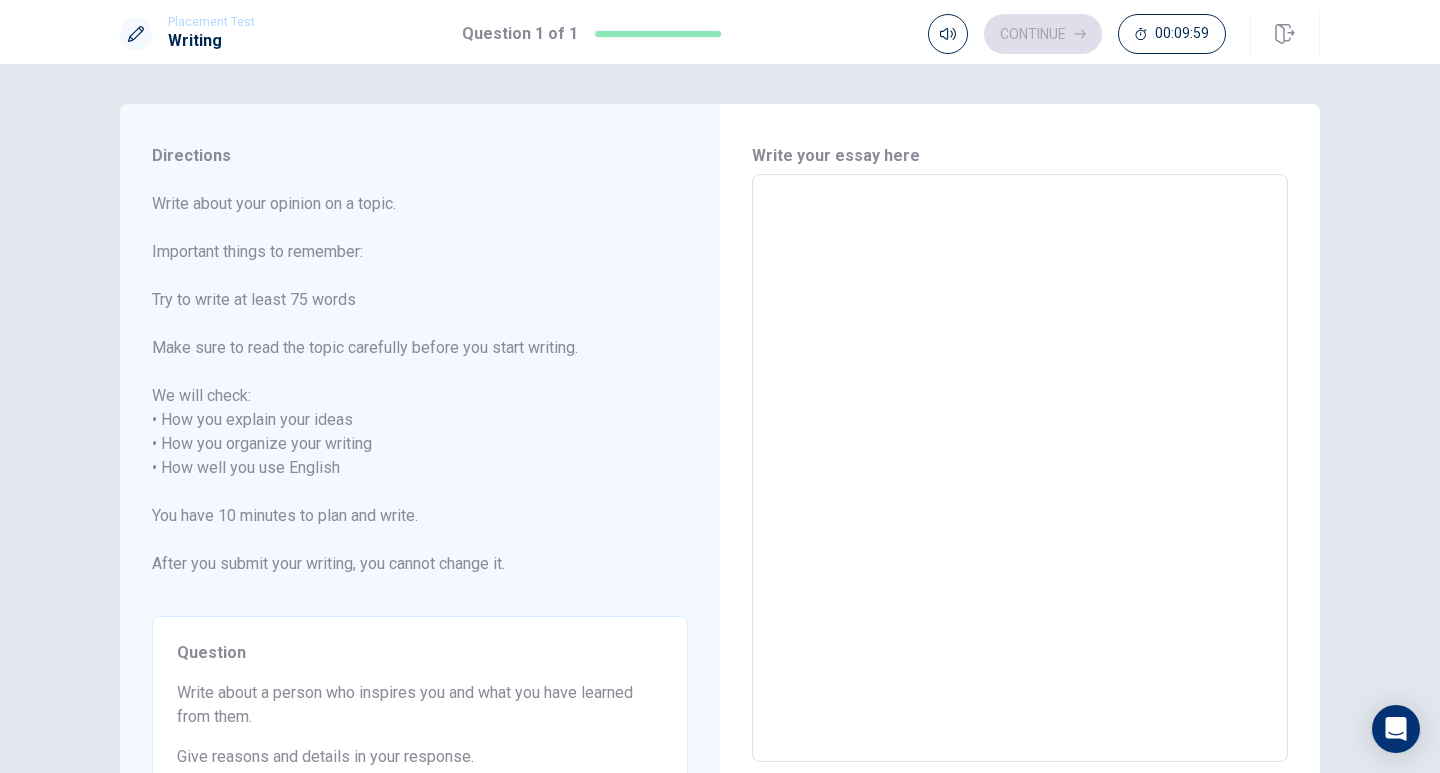 click at bounding box center (1020, 468) 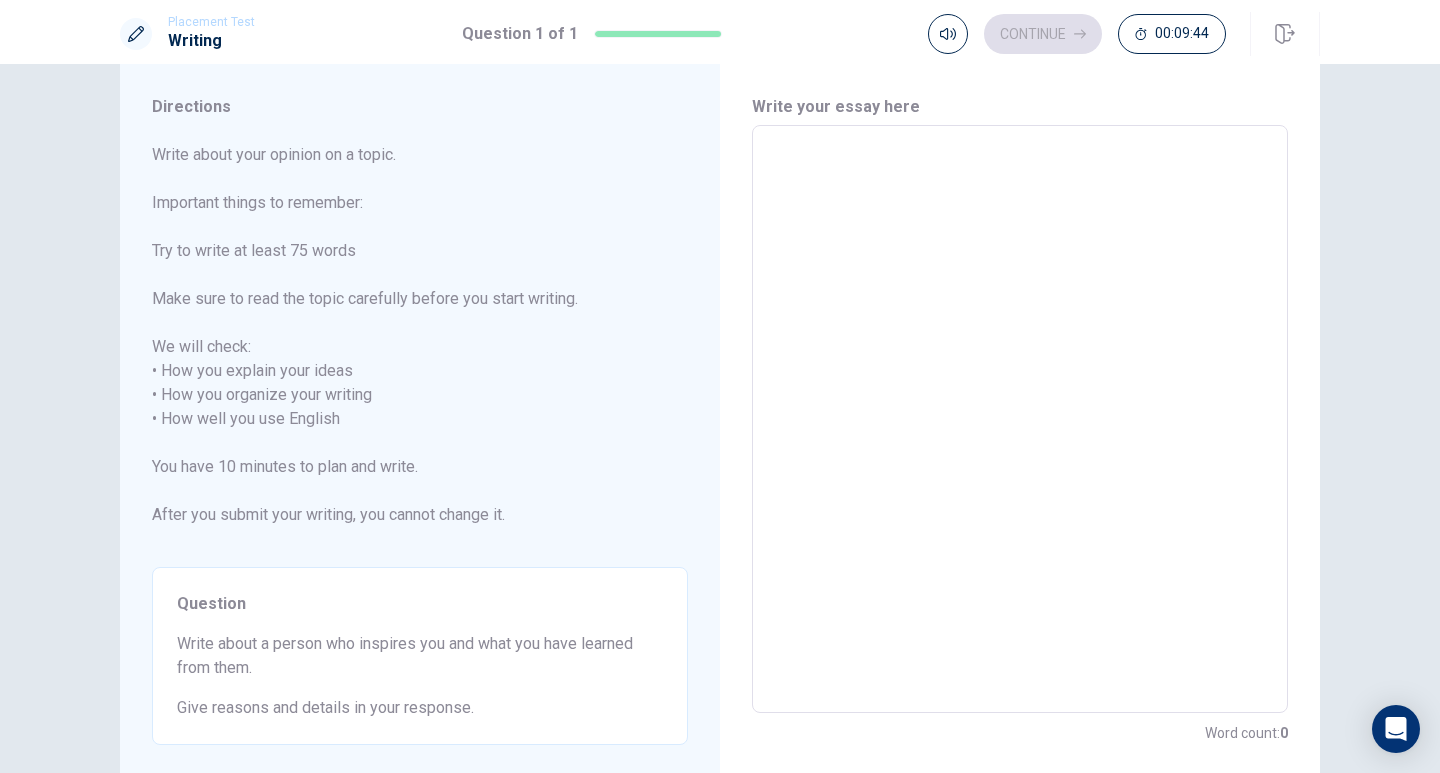 scroll, scrollTop: 50, scrollLeft: 0, axis: vertical 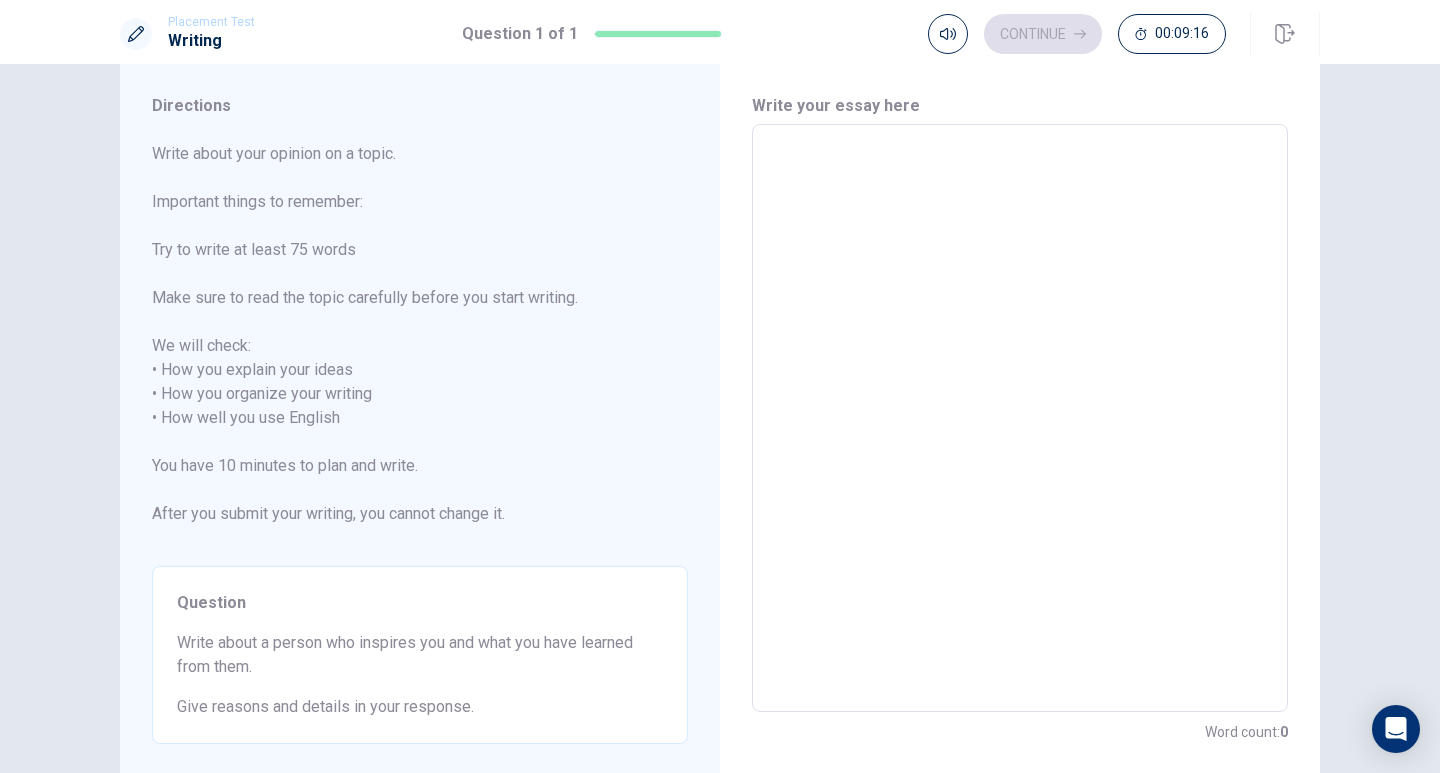 type on "J" 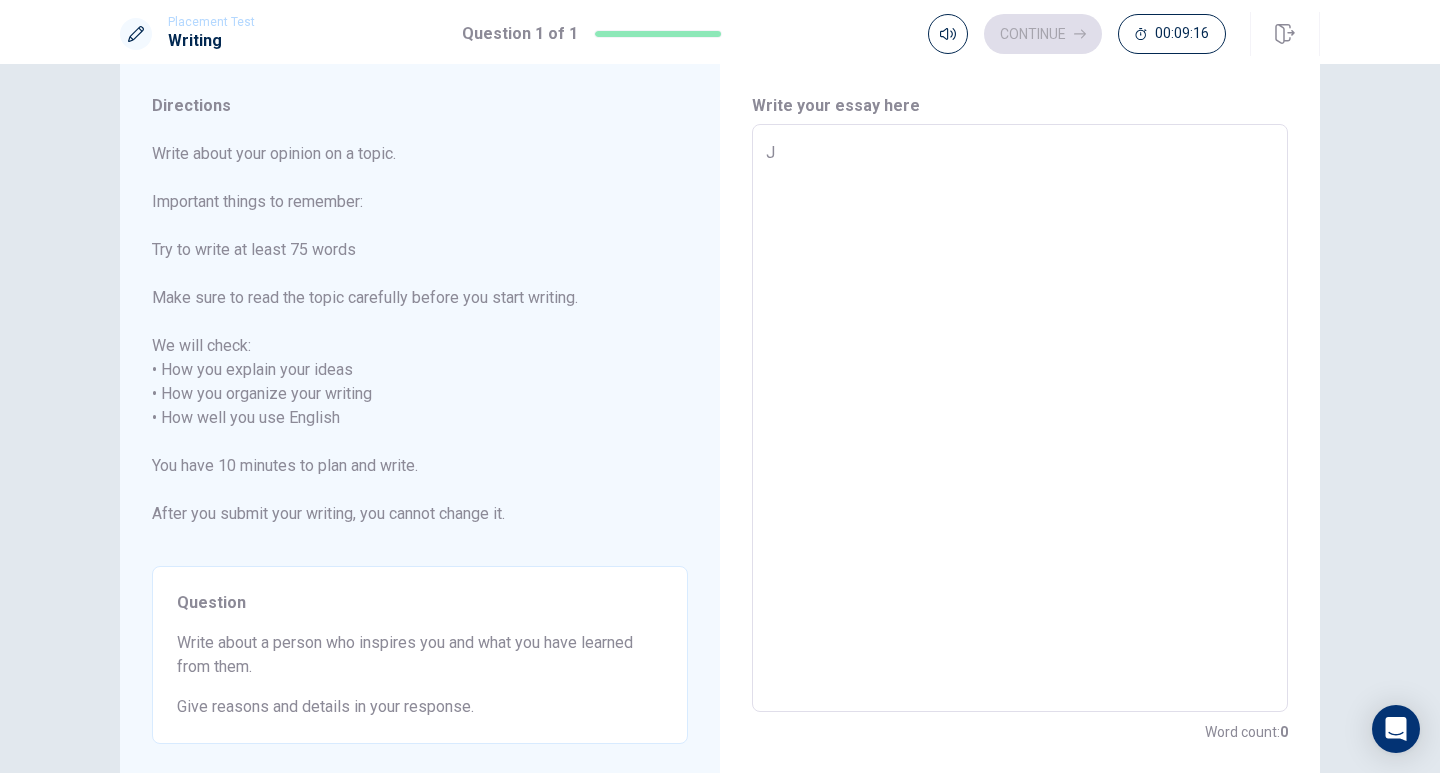 type on "x" 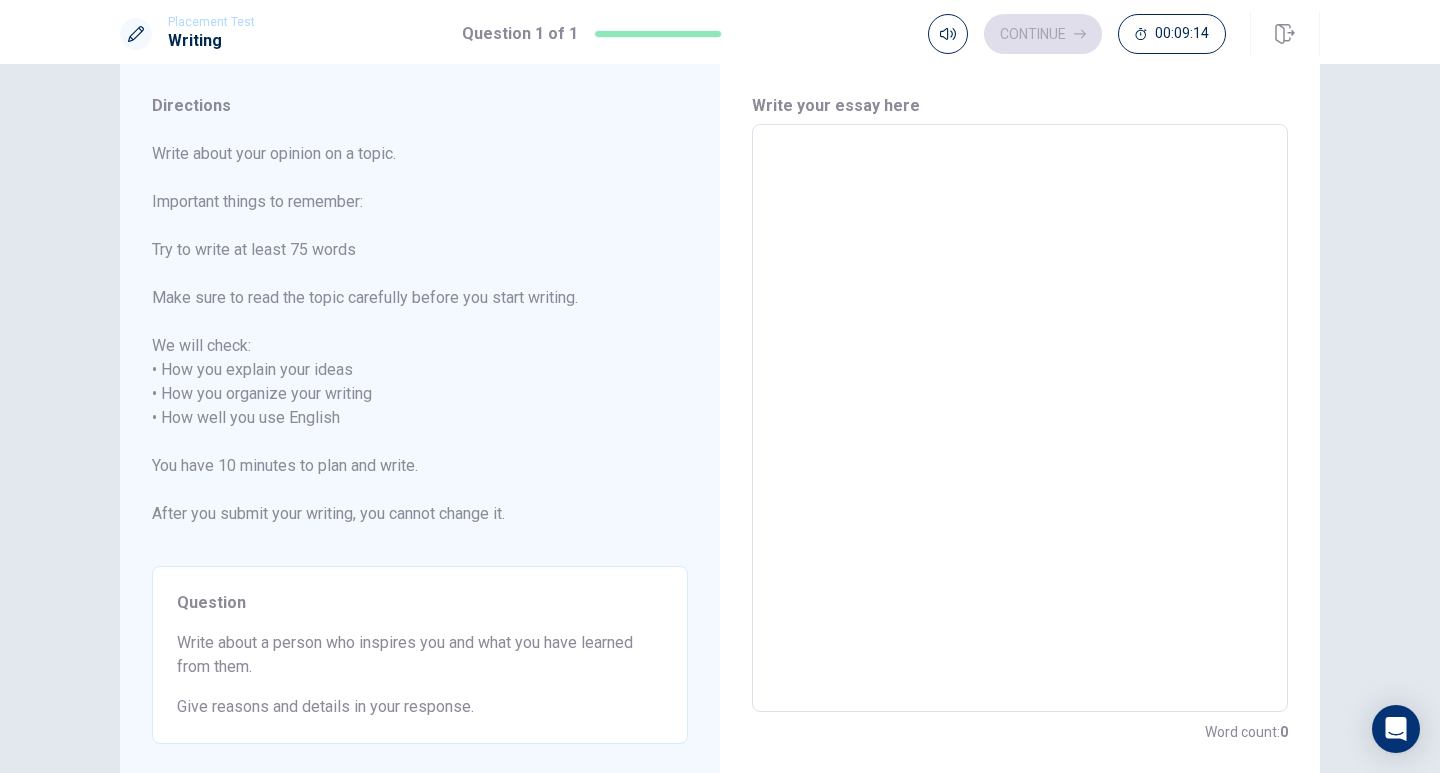 type on "J" 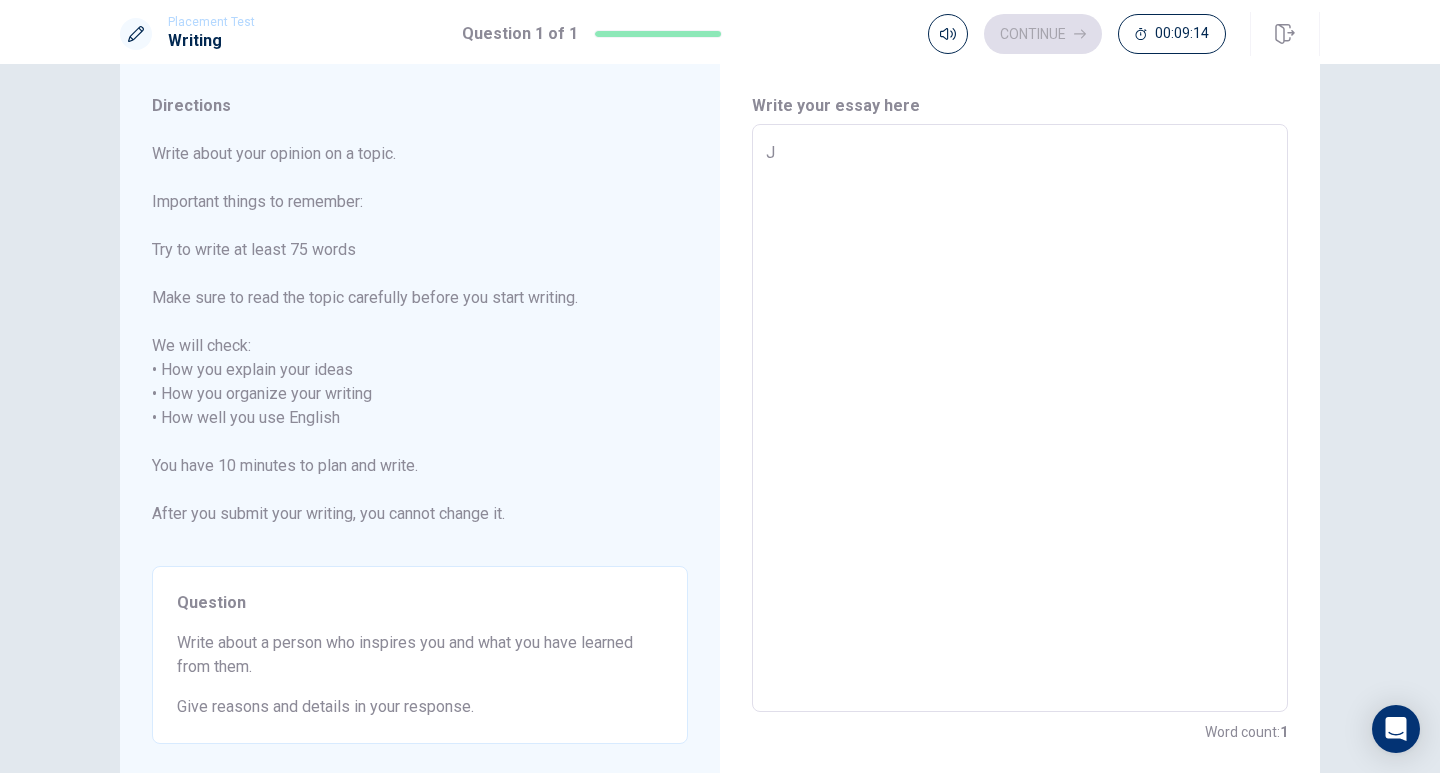 type on "x" 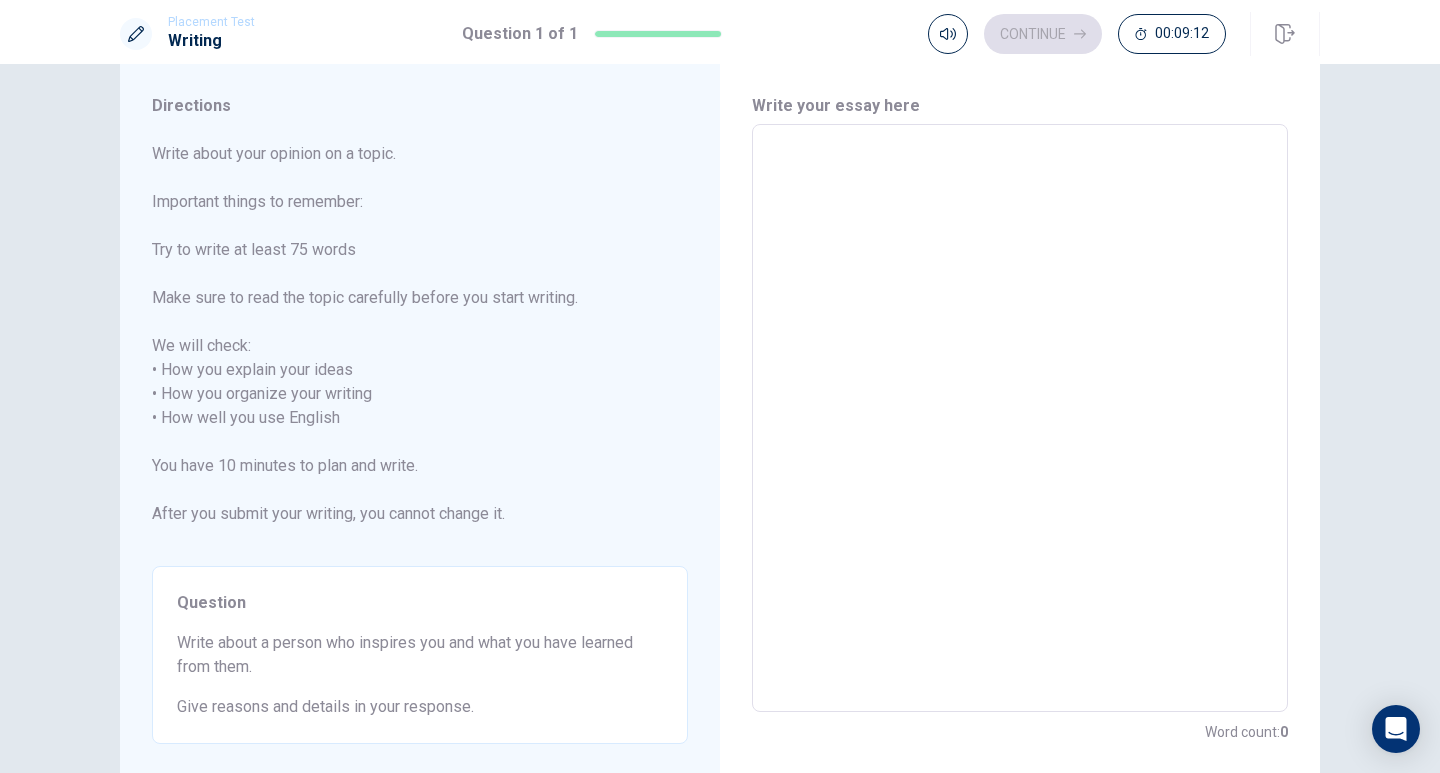 type on "I" 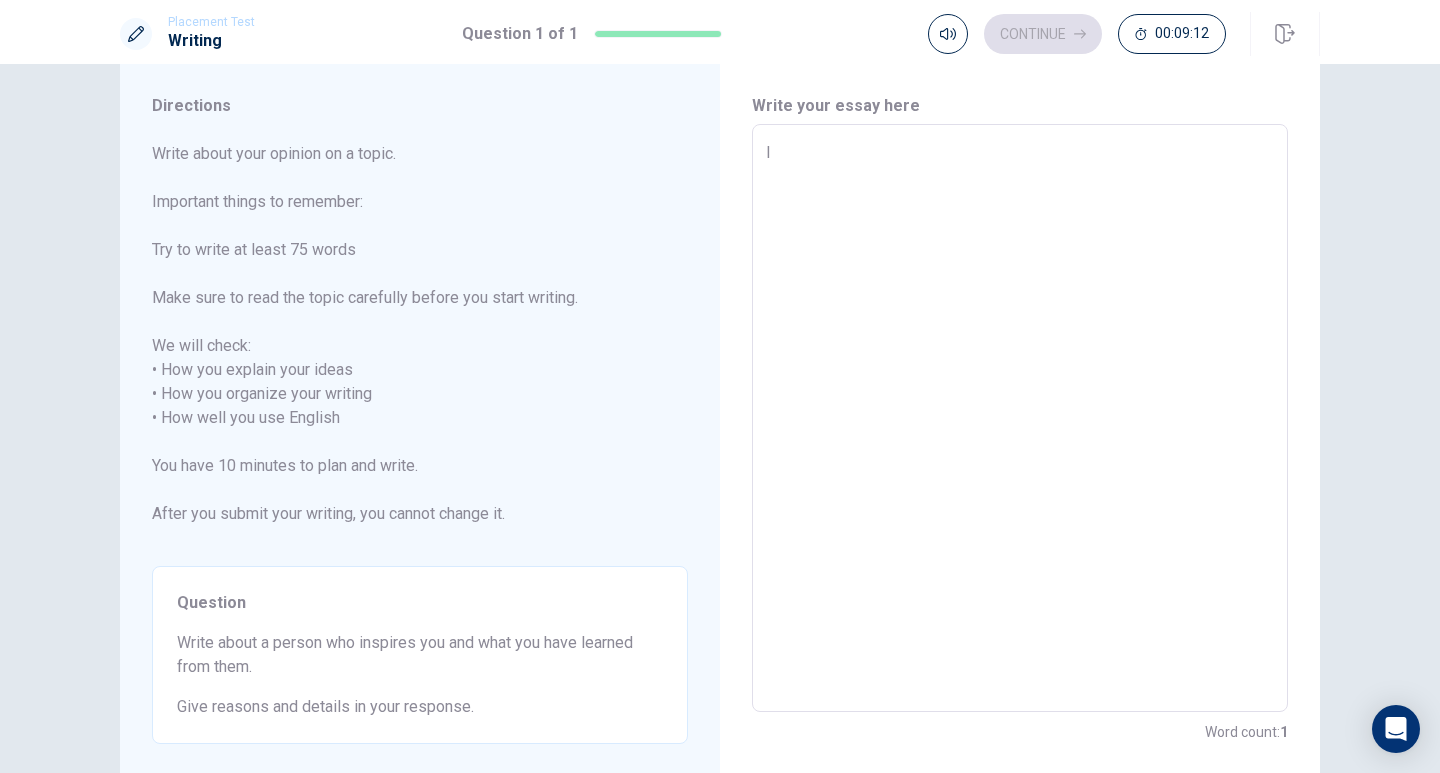 type on "x" 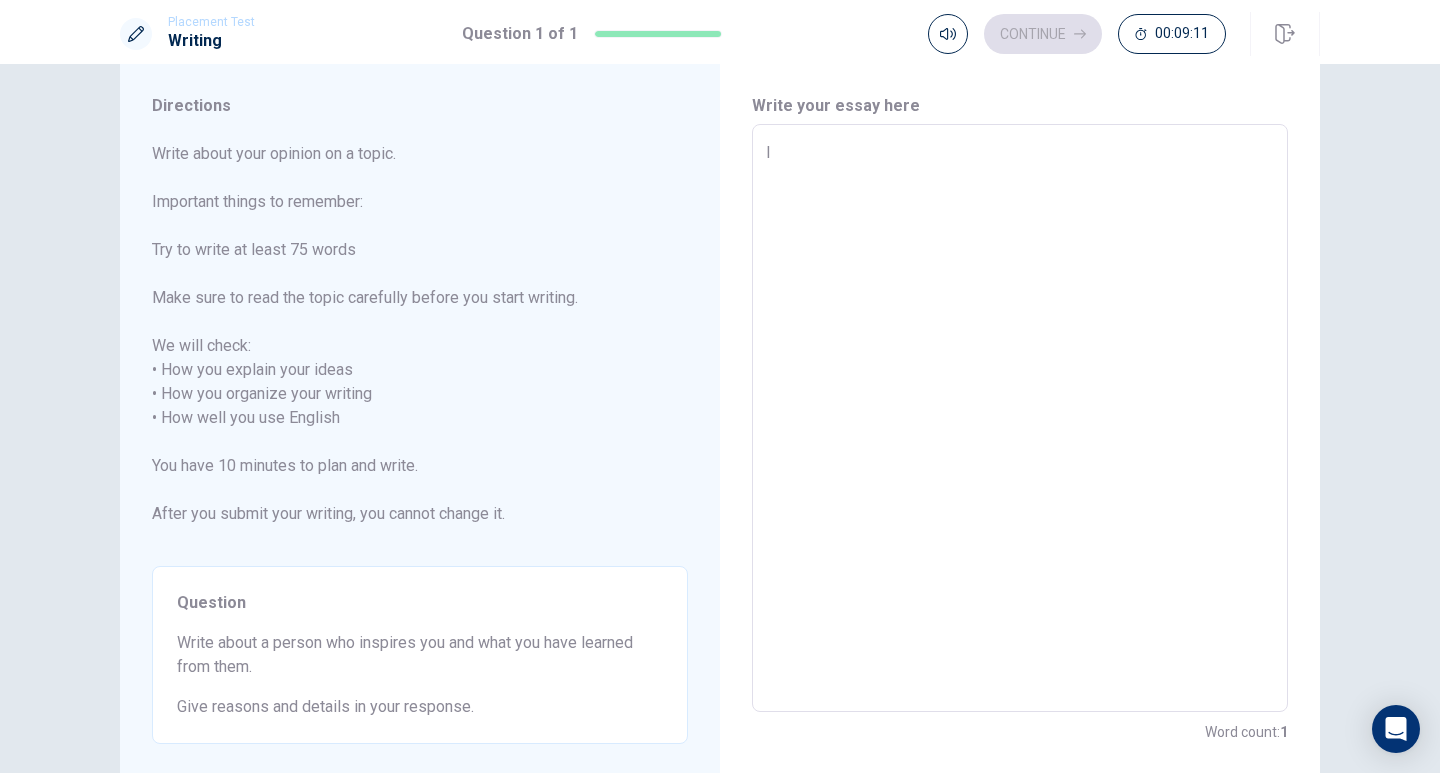 type on "I" 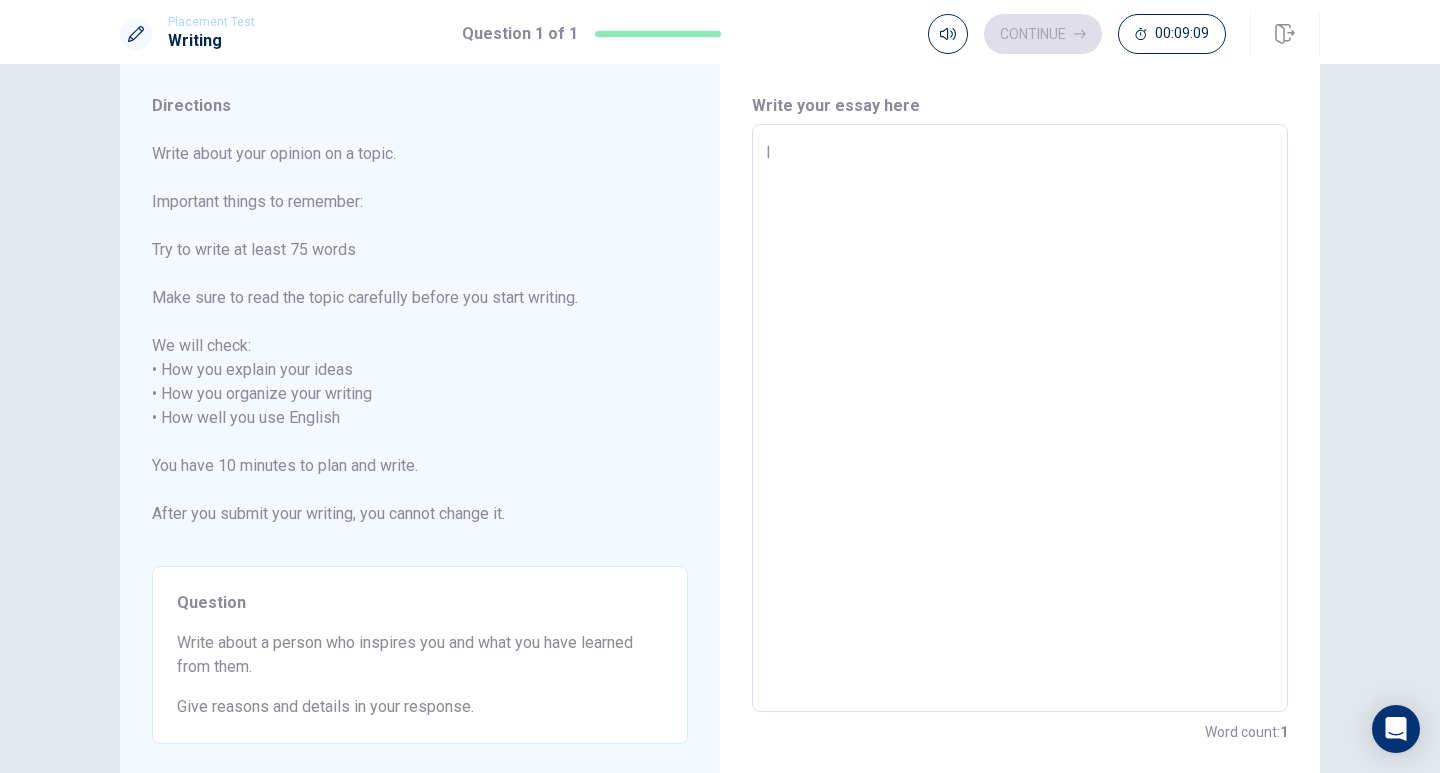 type on "x" 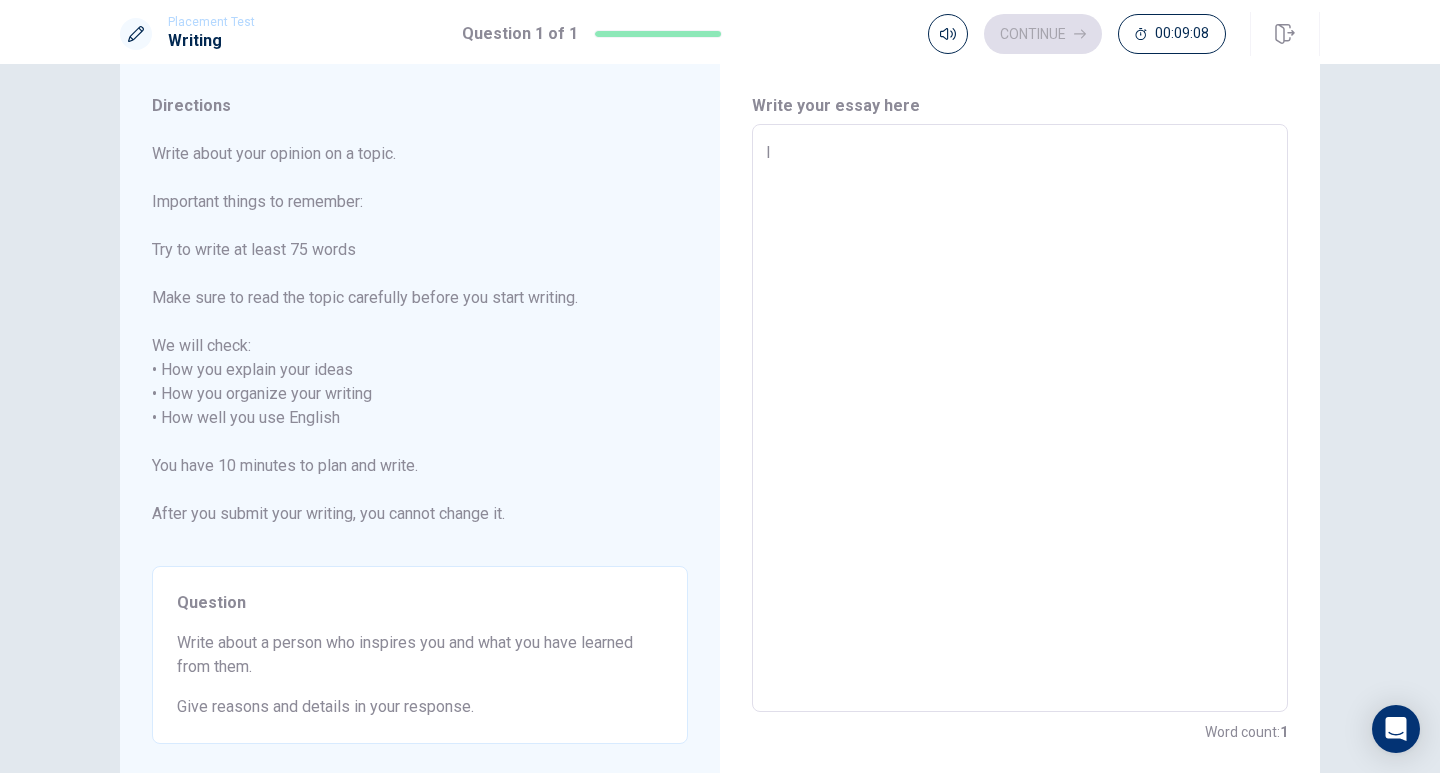 type on "I" 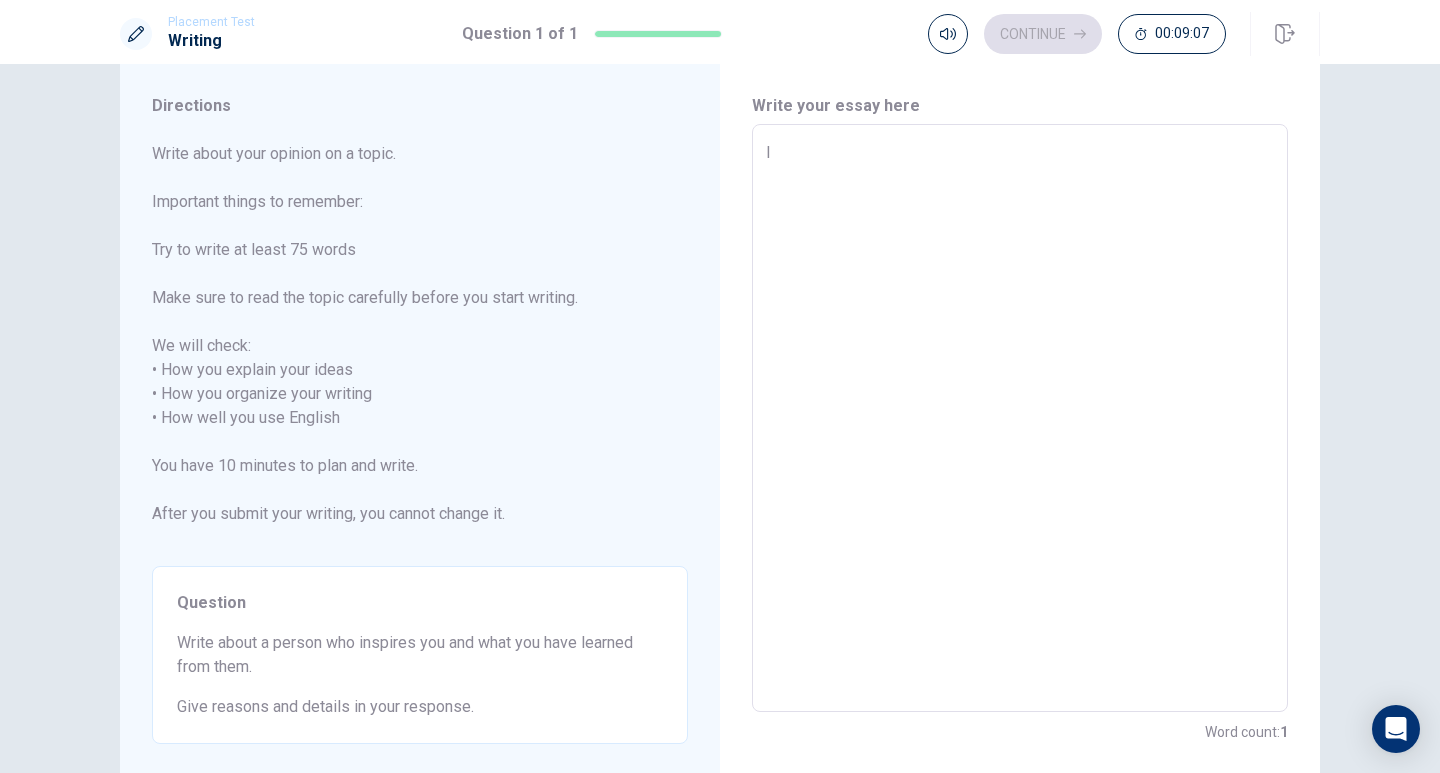 type on "x" 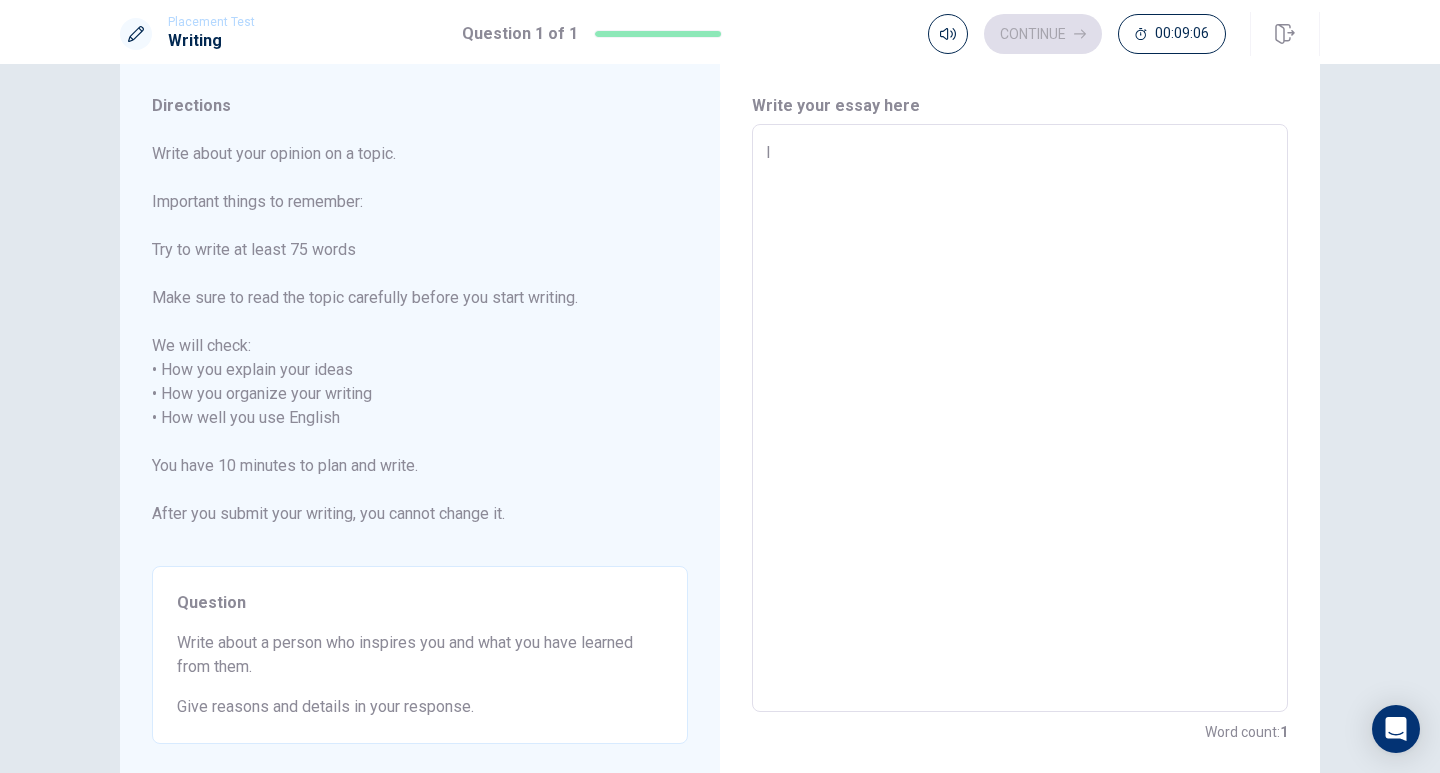 type on "I7" 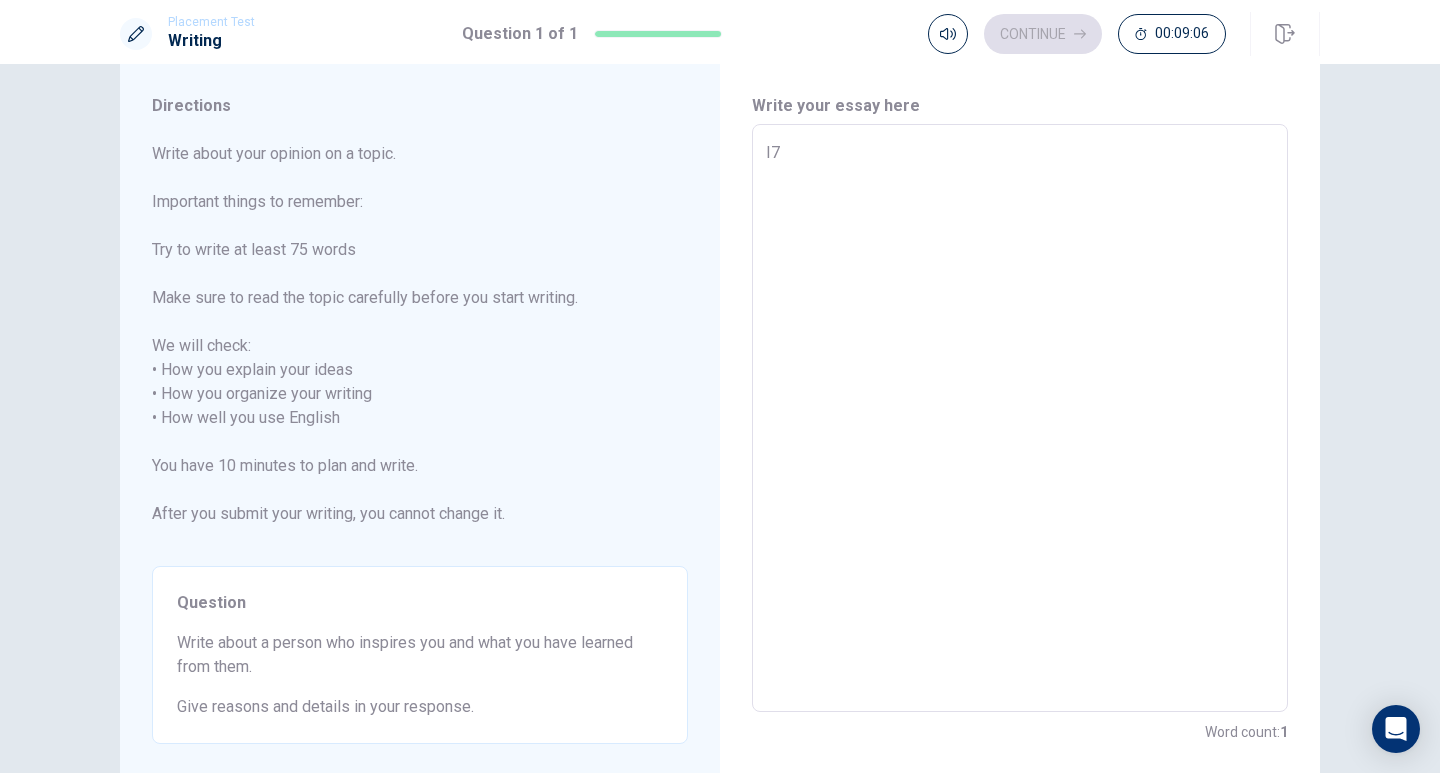 type on "x" 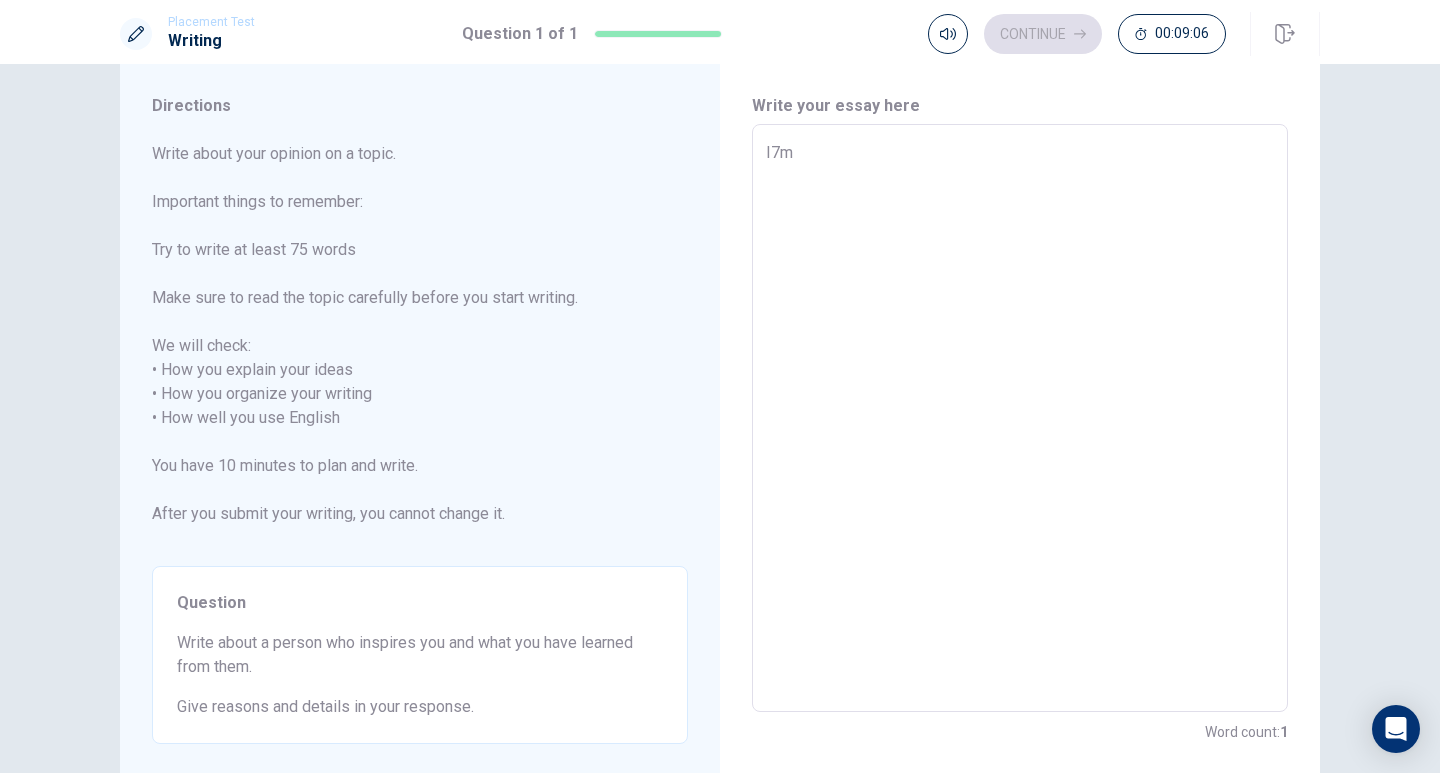 type on "x" 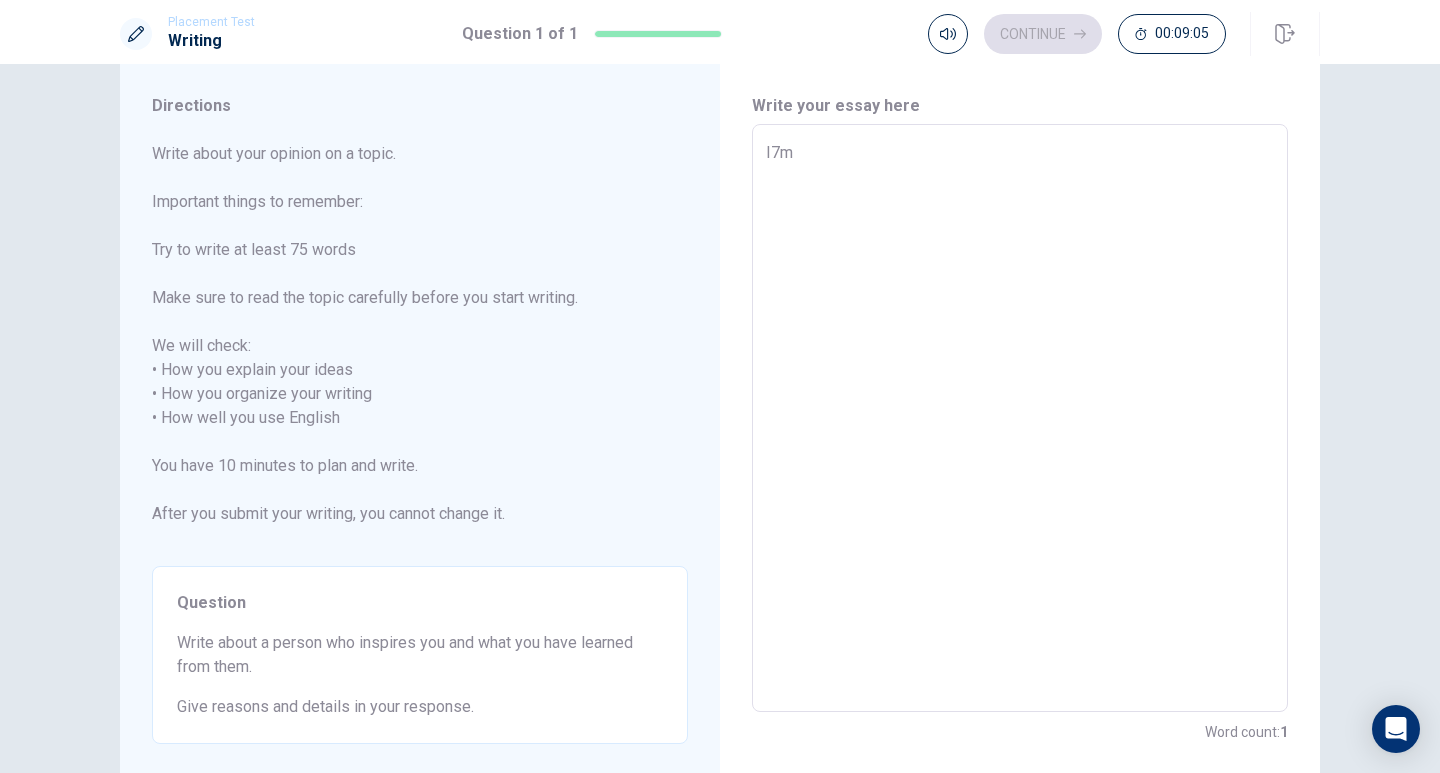 type on "I7m" 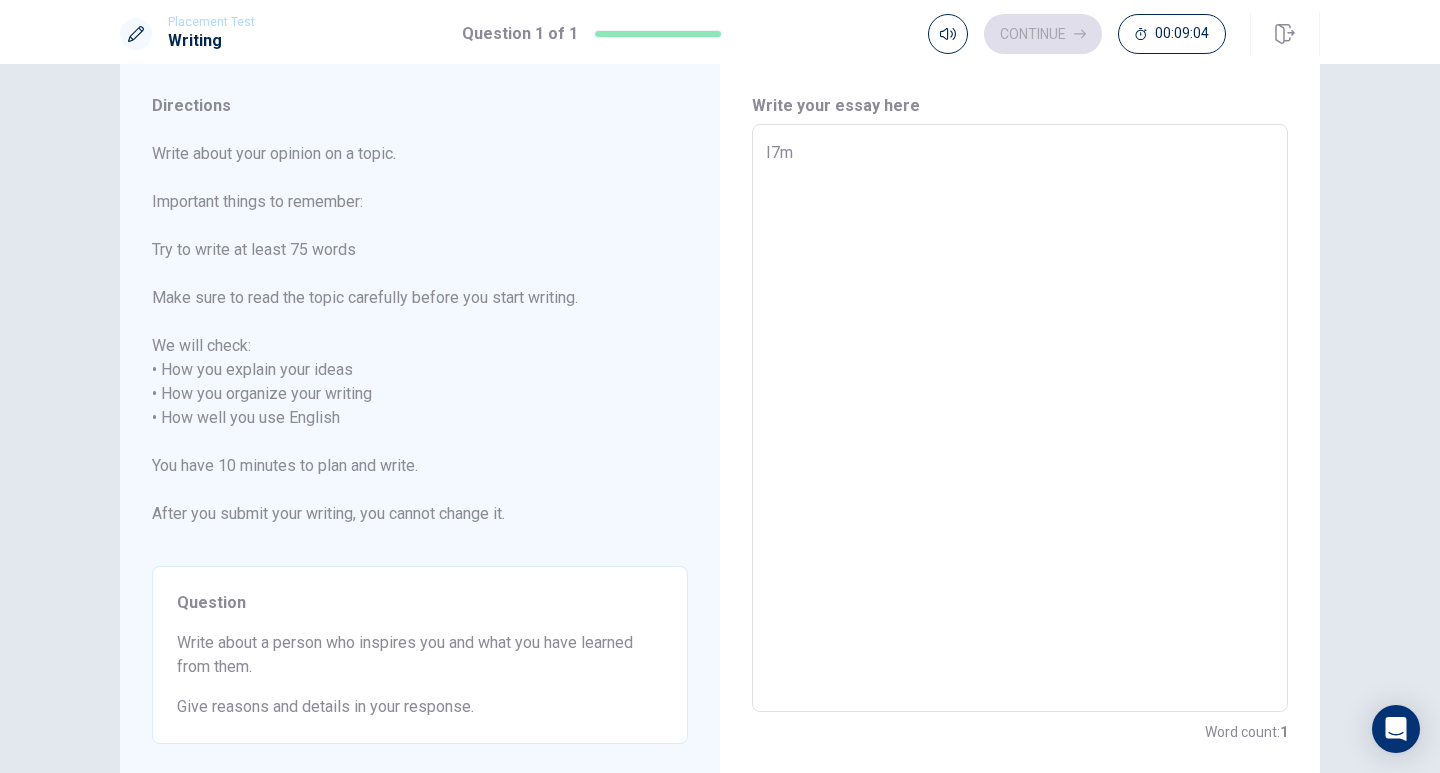 type on "I7" 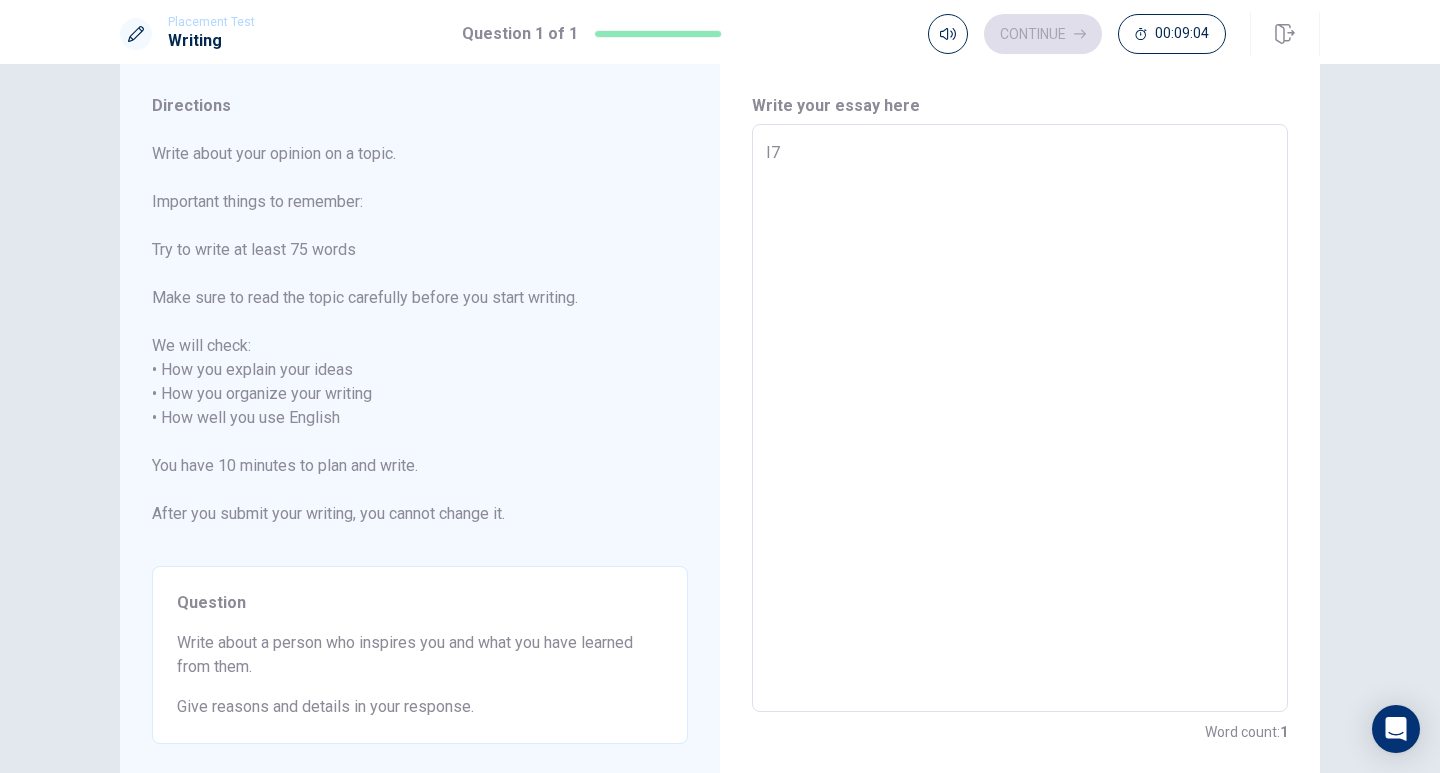 type on "x" 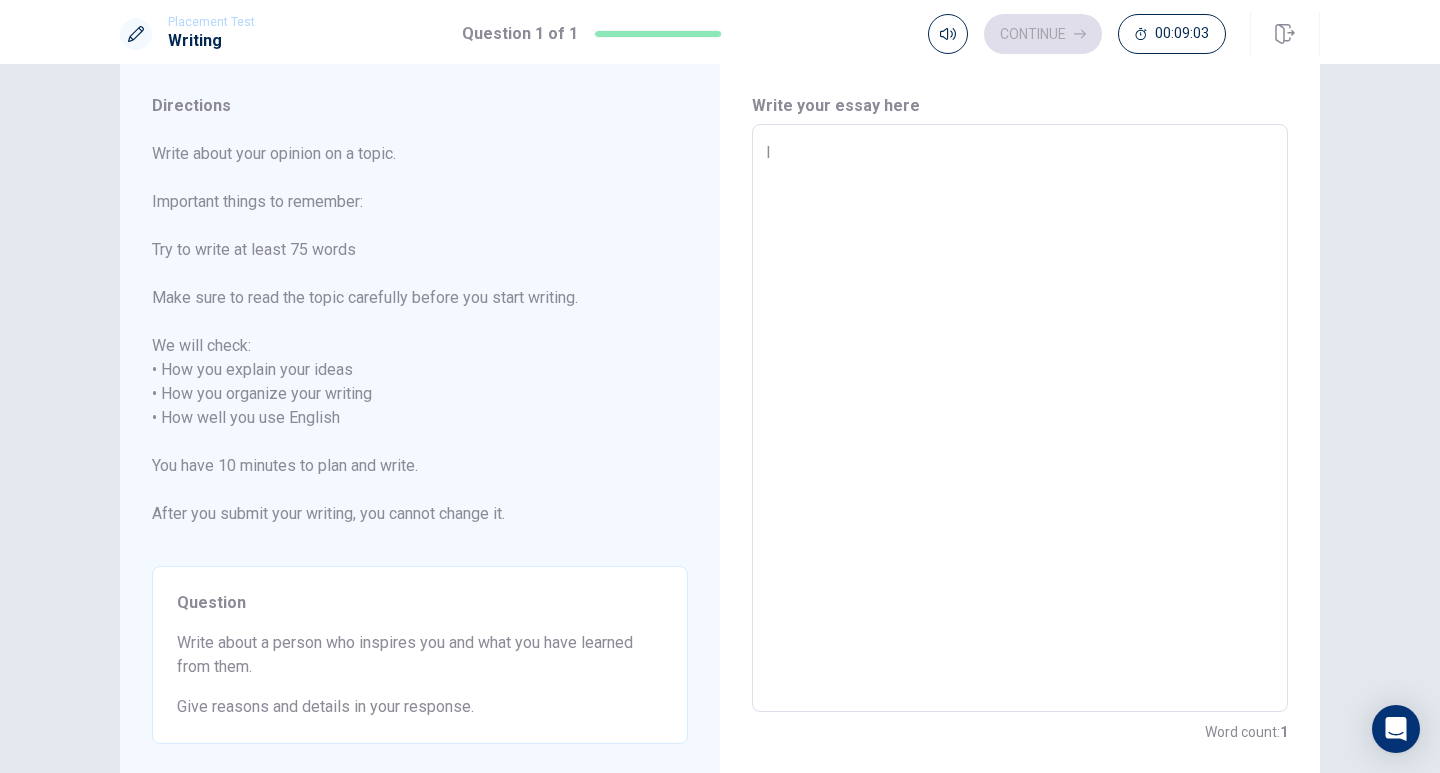 type on "x" 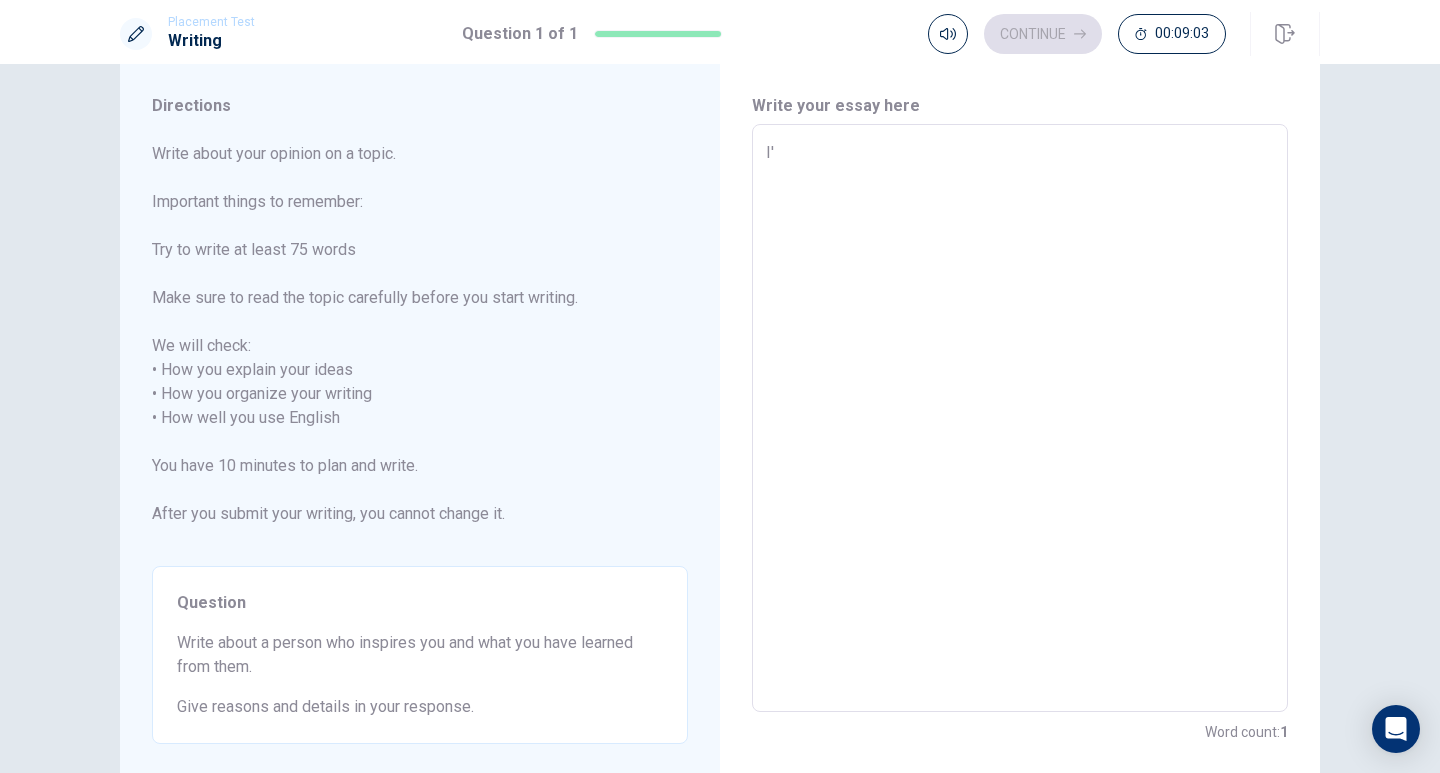 type on "x" 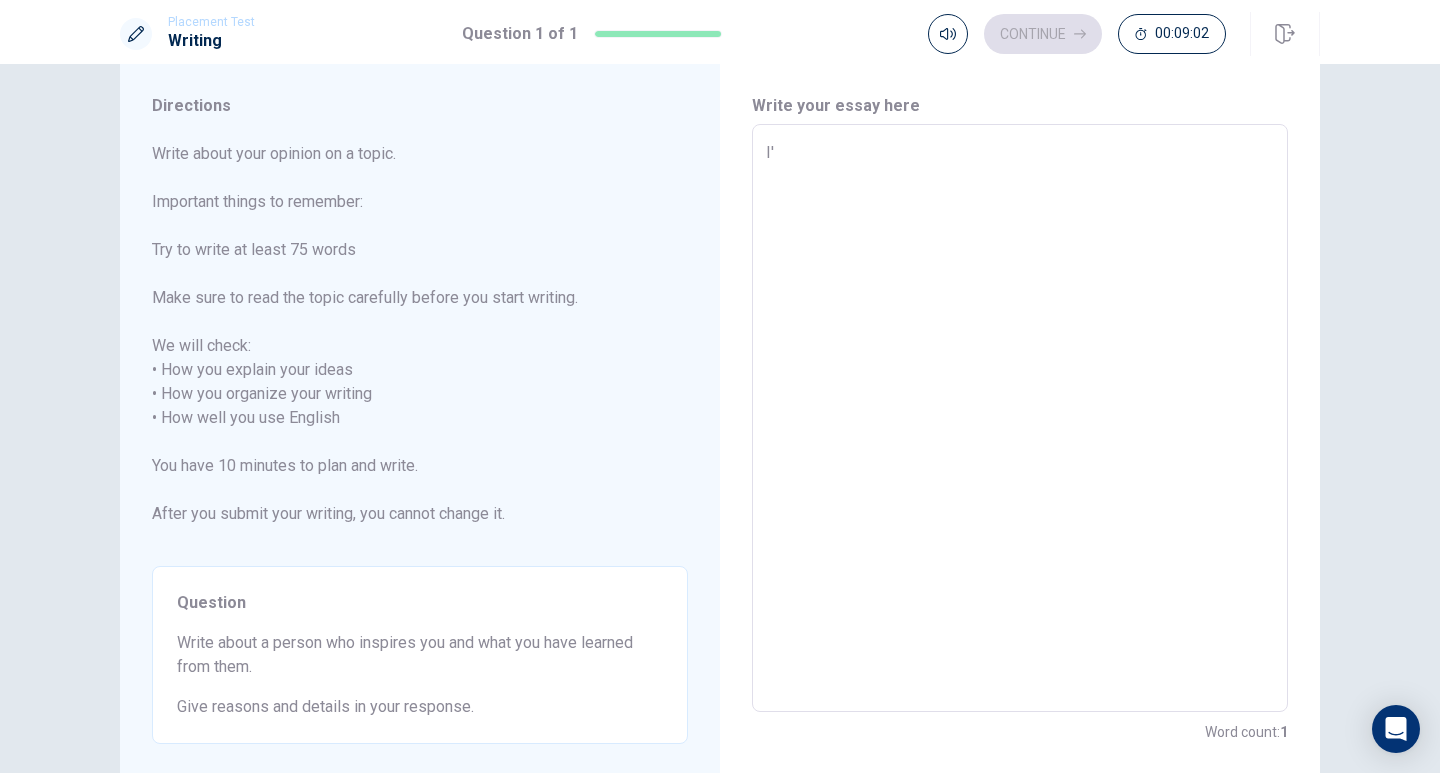 type on "I'm" 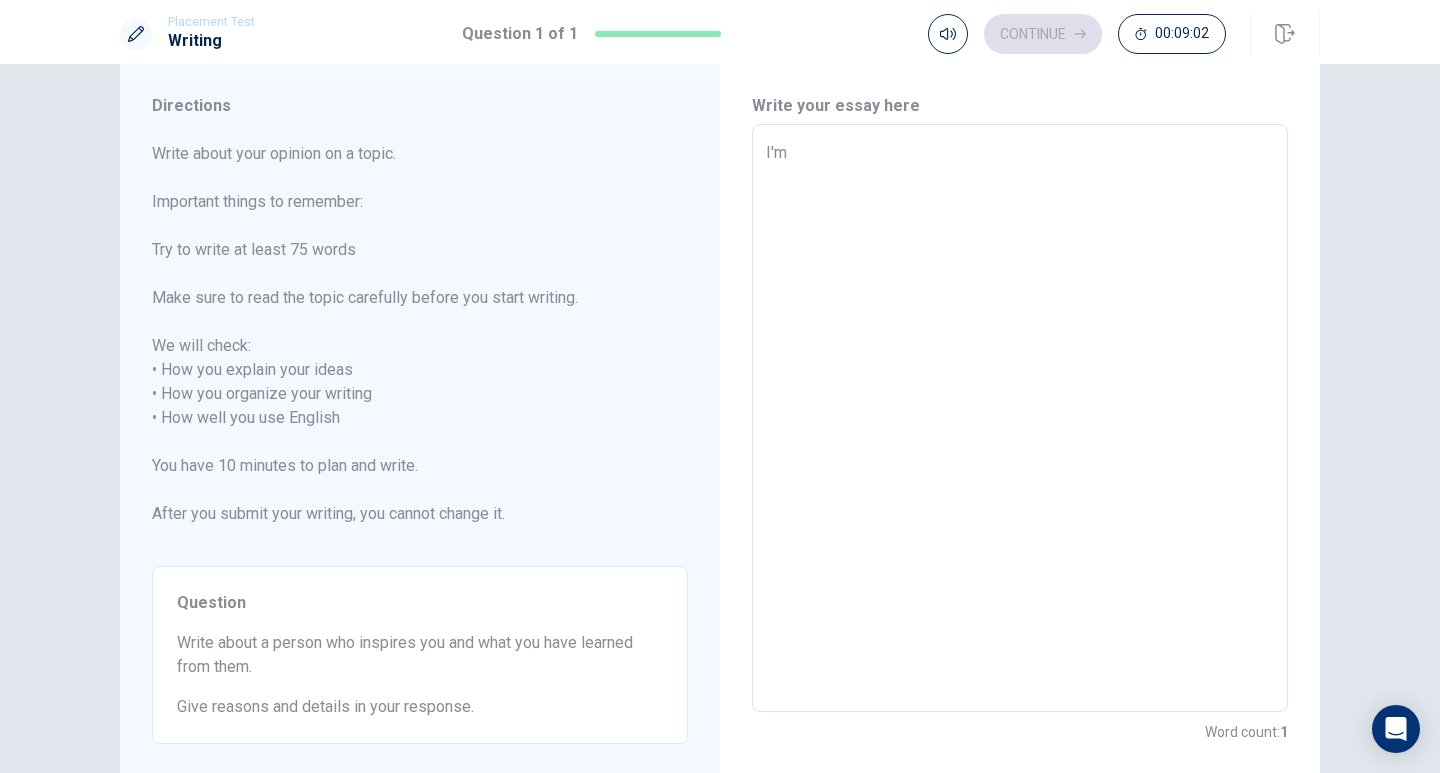 type on "x" 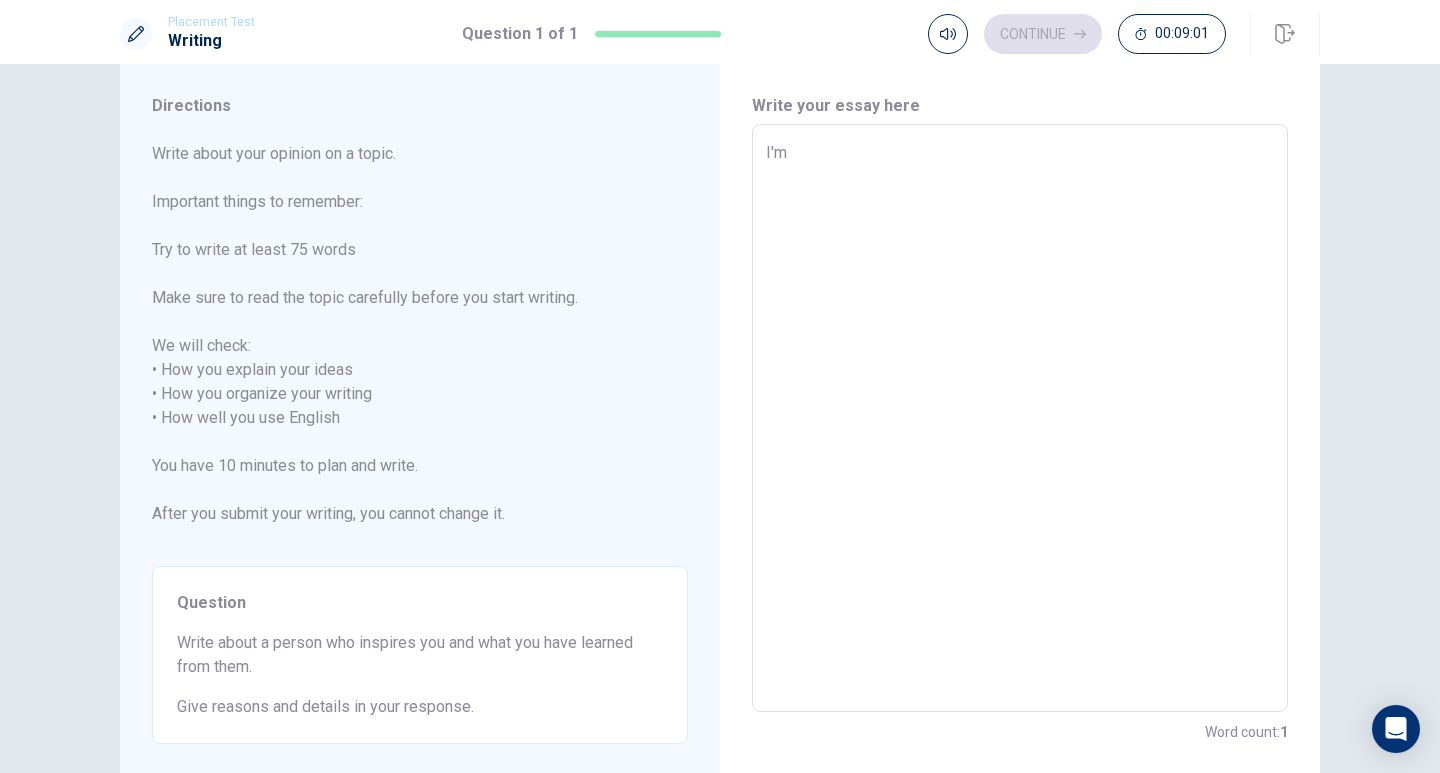 type on "I'm i" 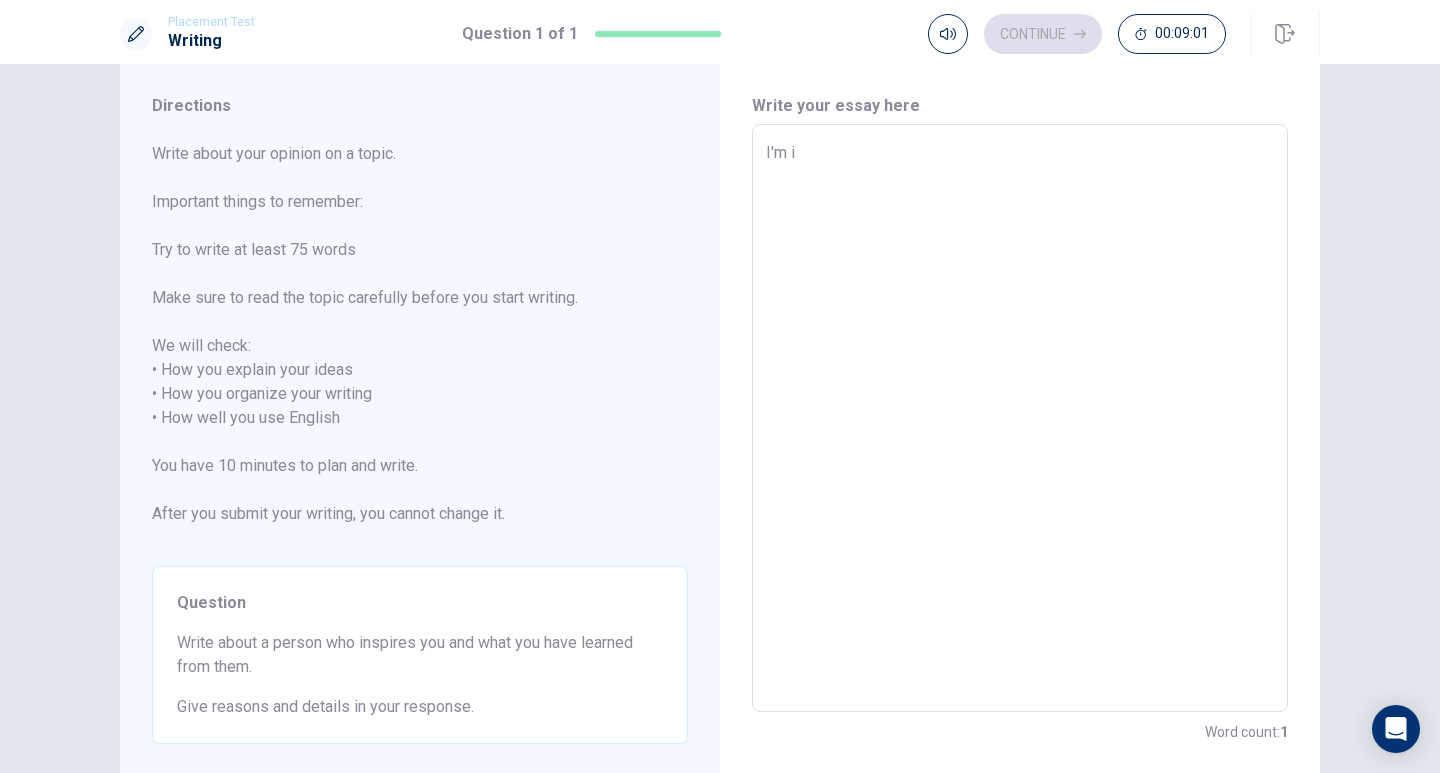 type on "x" 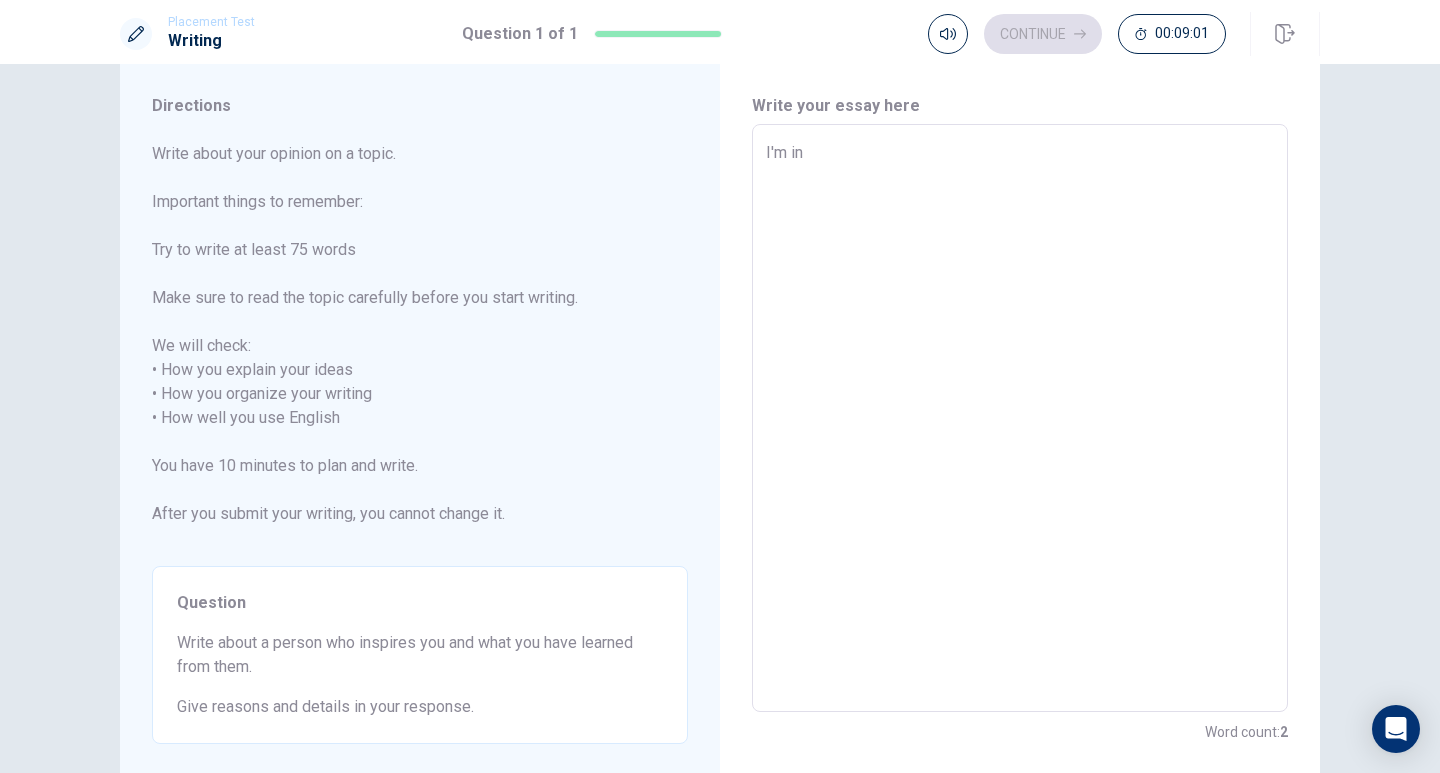 type on "I'm ins" 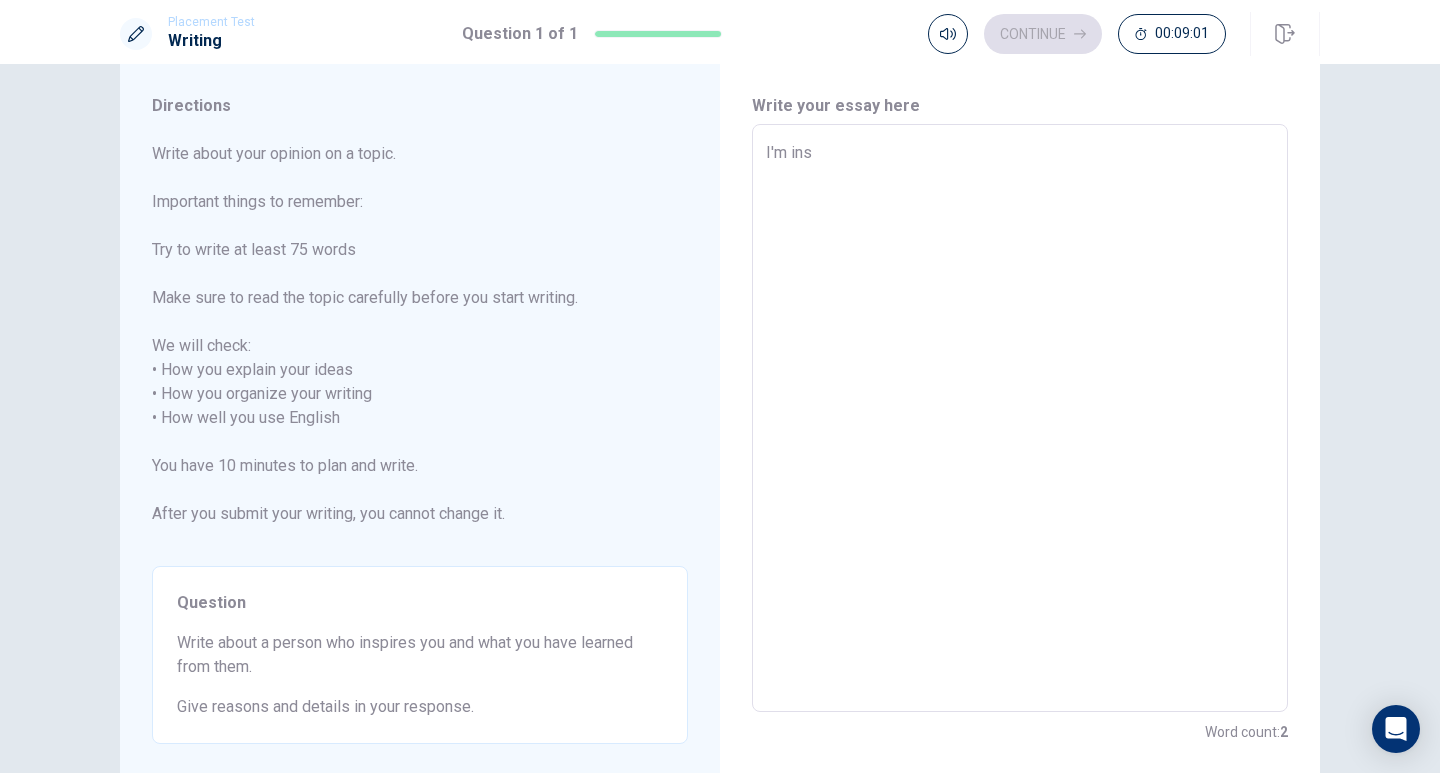 type on "x" 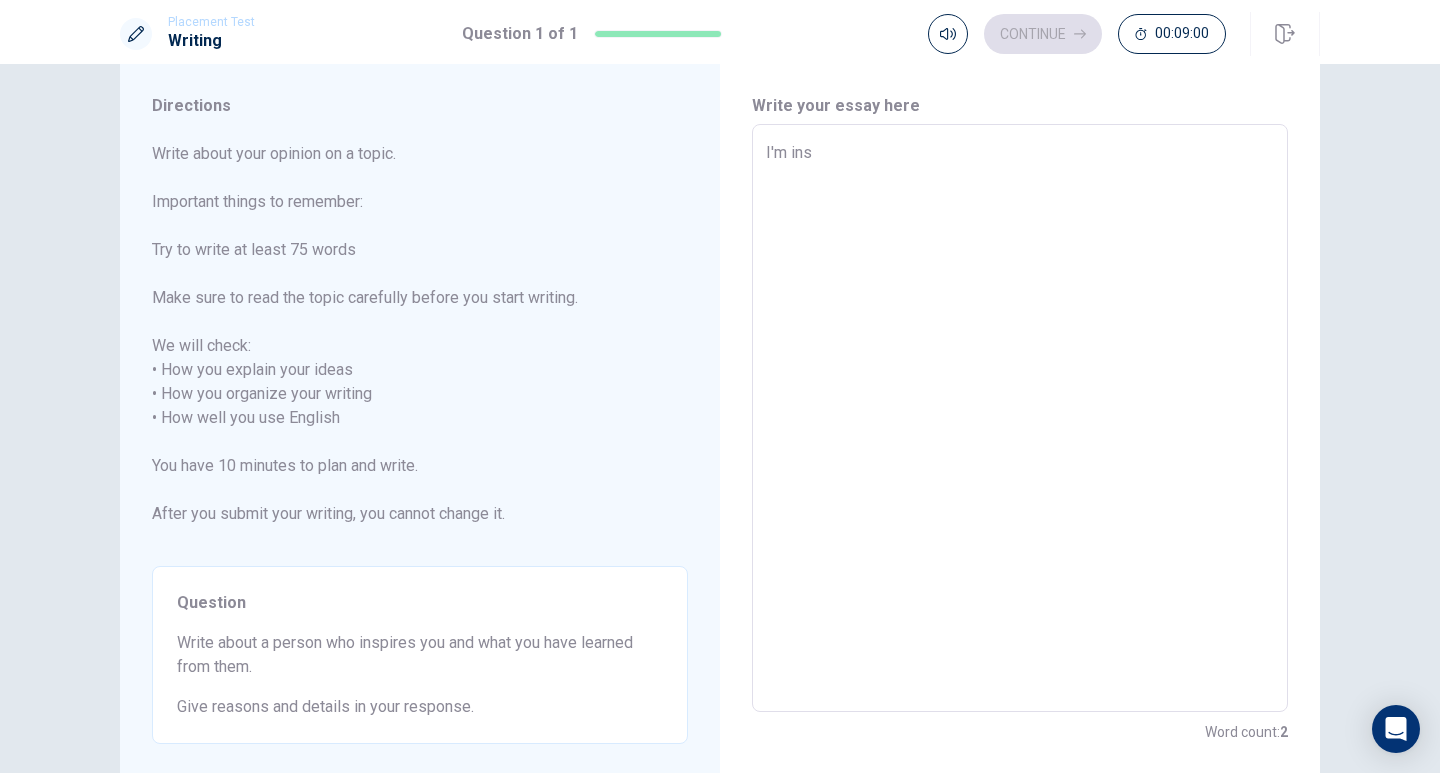 type on "I'm insp" 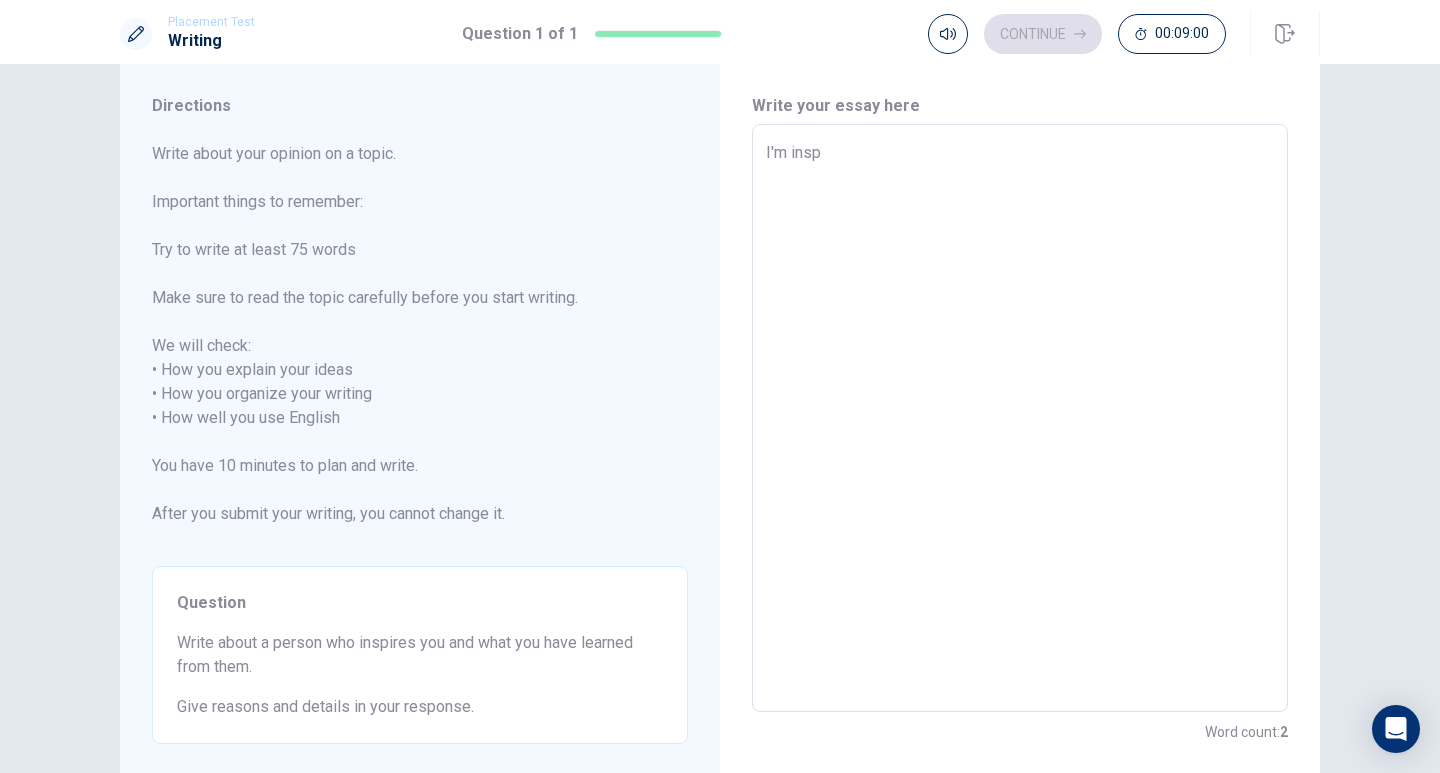 type on "x" 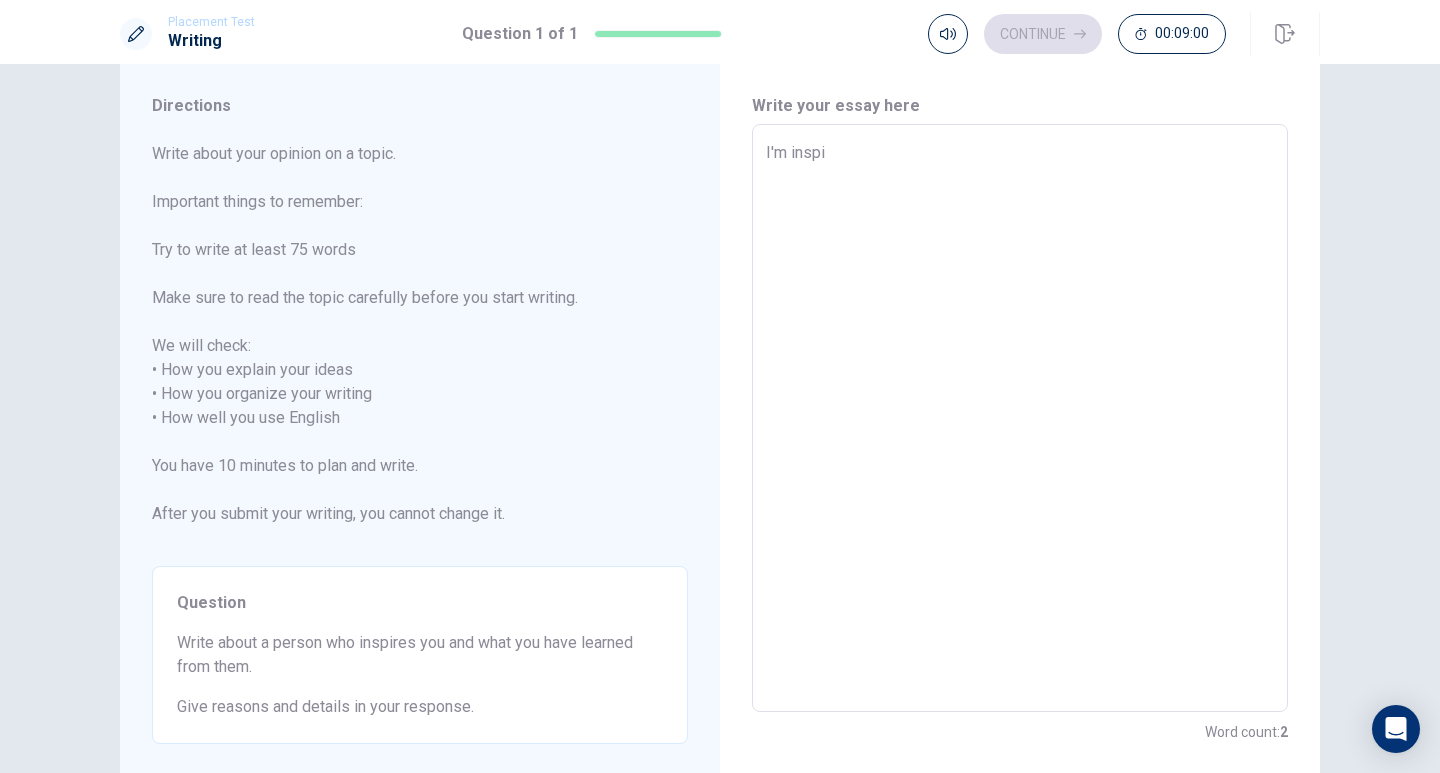 type on "x" 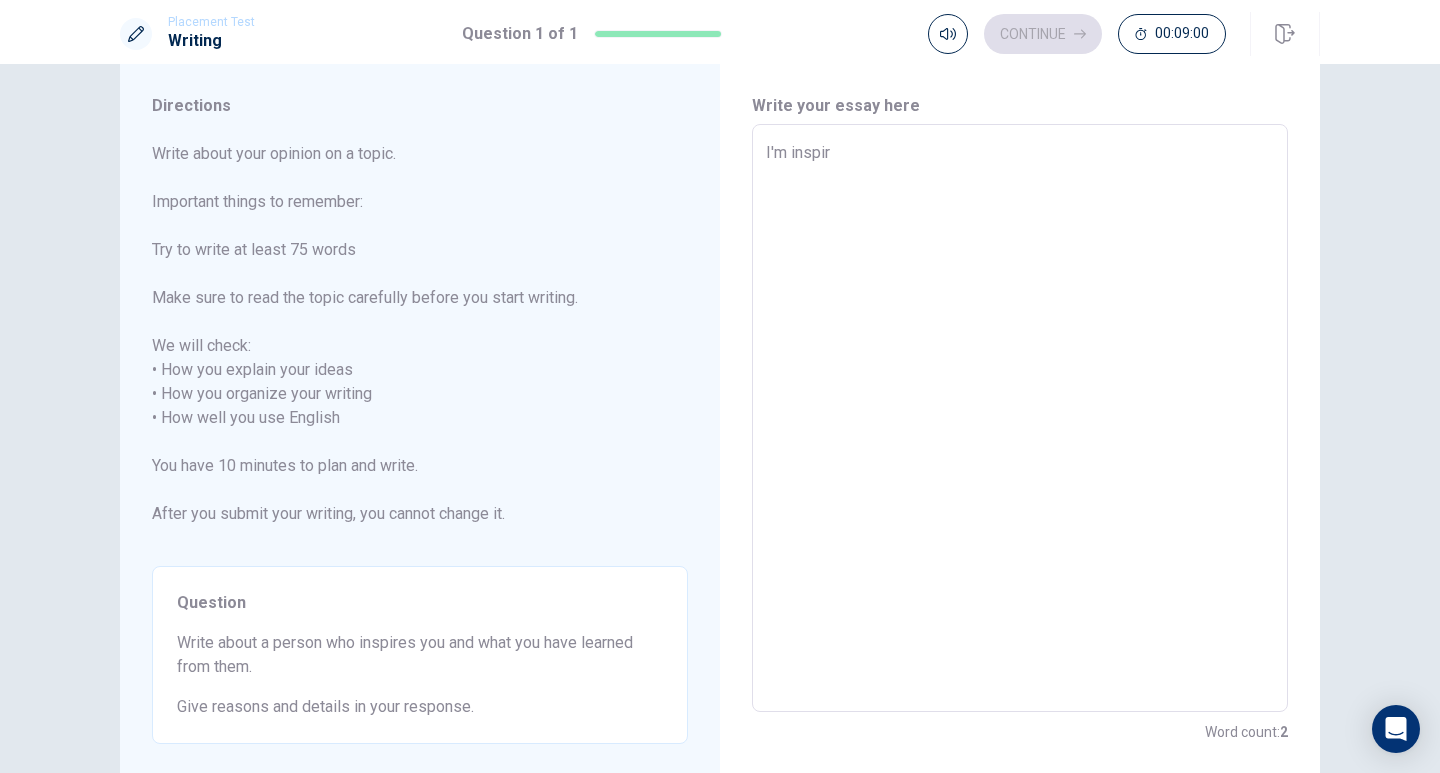 type on "x" 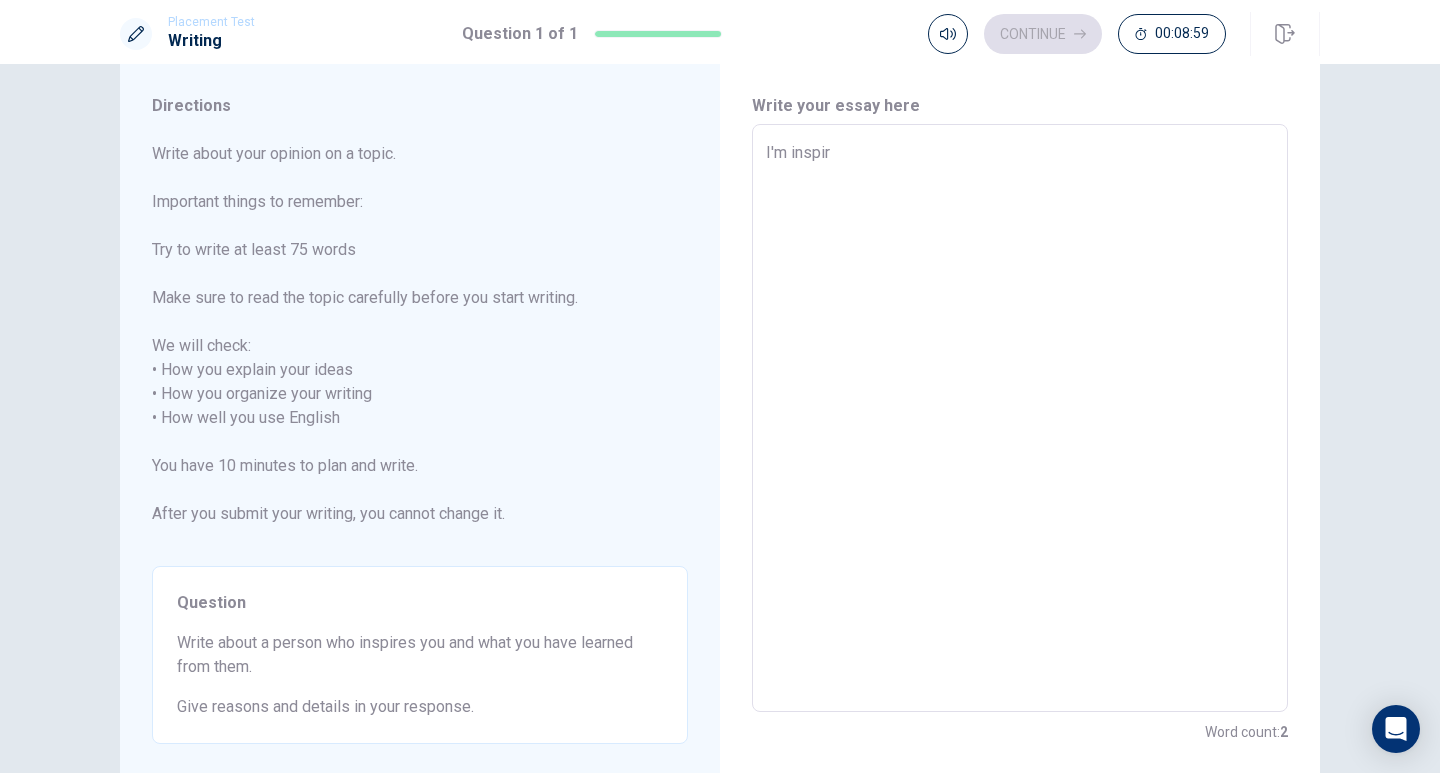 type on "I'm inspire" 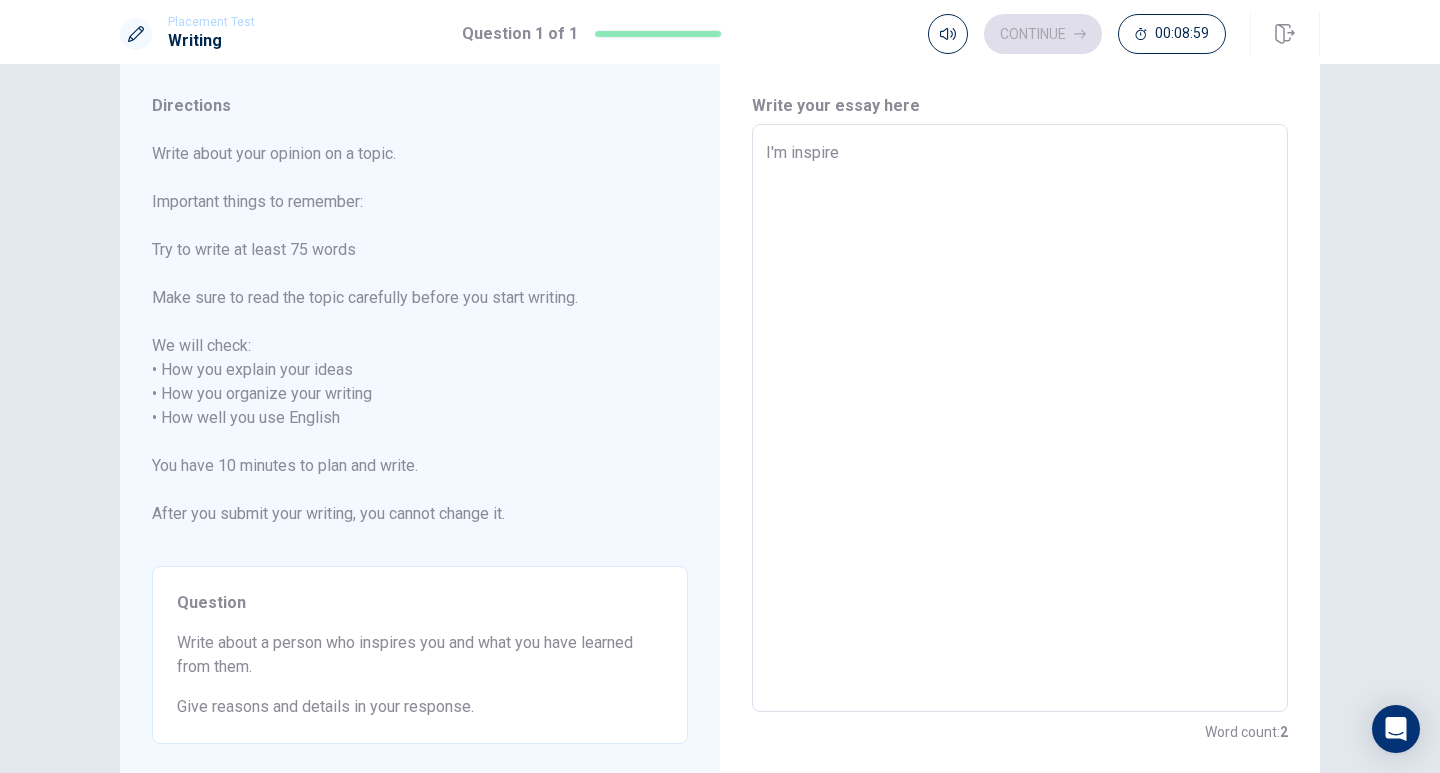 type on "x" 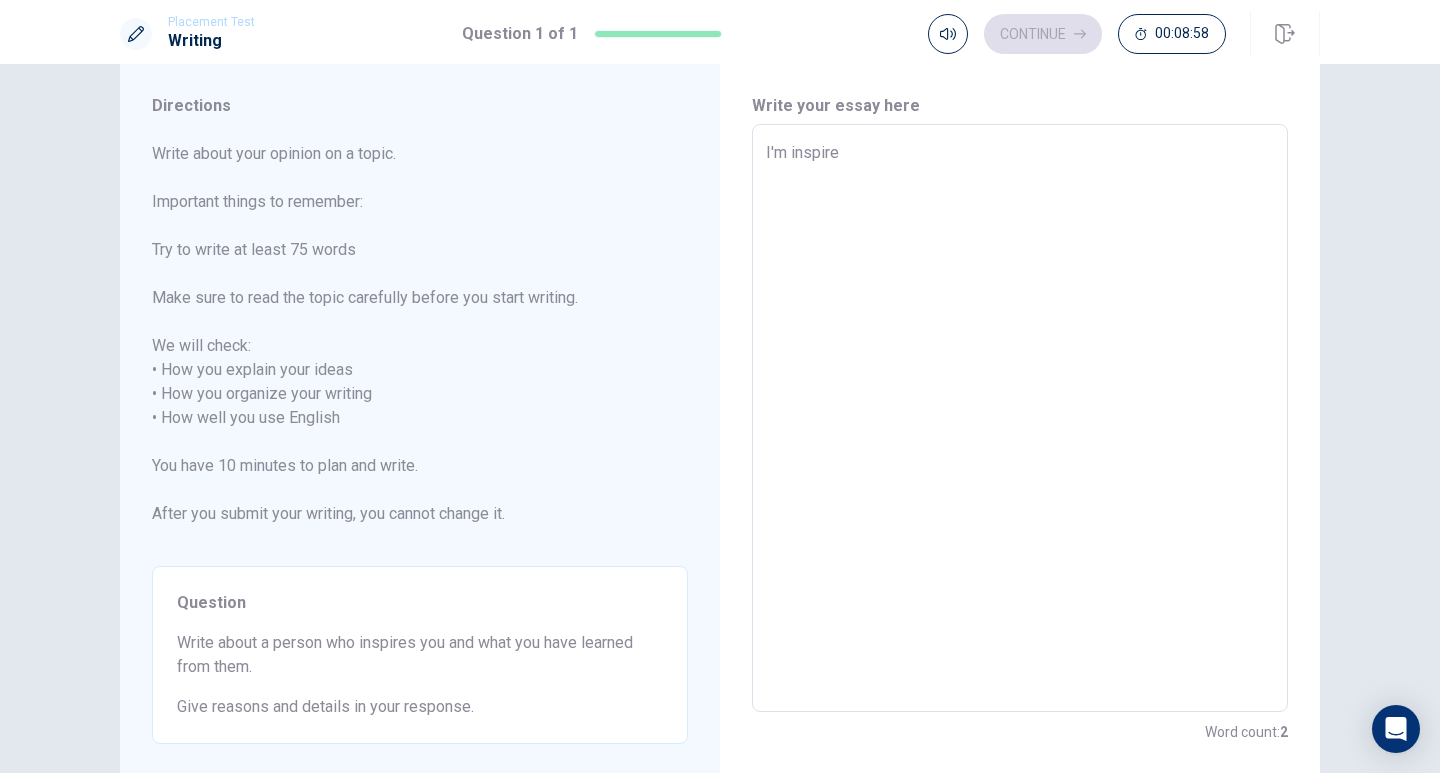 type on "I'm inspired" 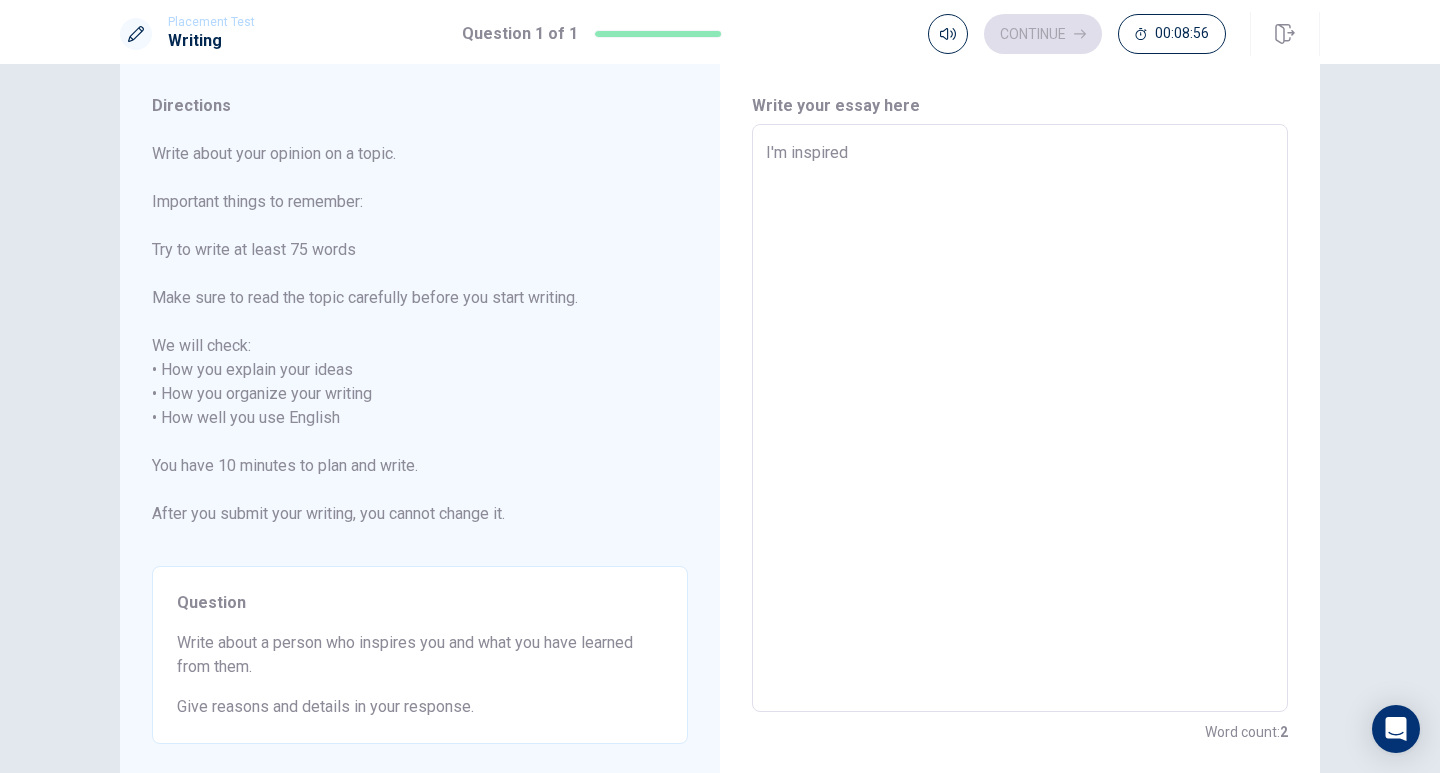 type on "x" 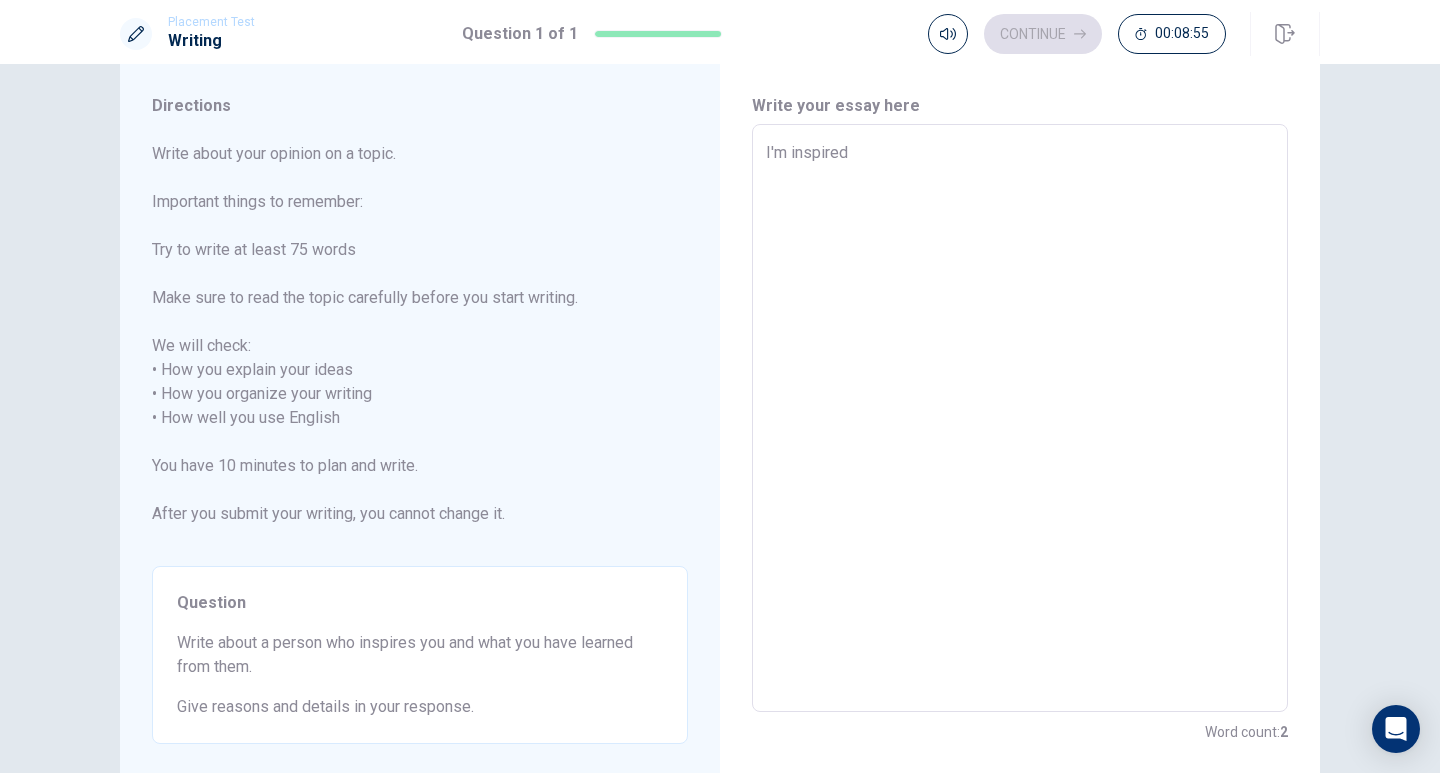 type on "I'm inspired" 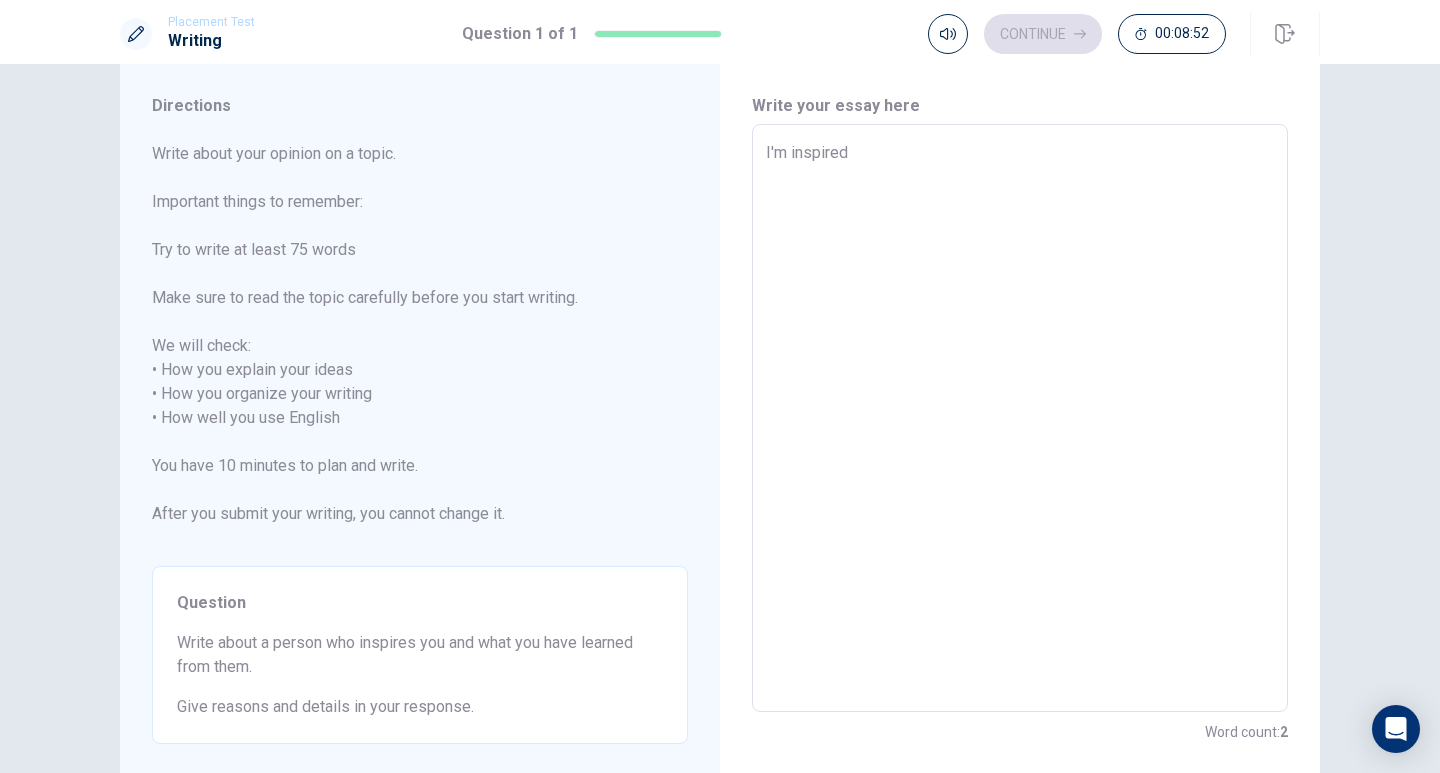 type on "x" 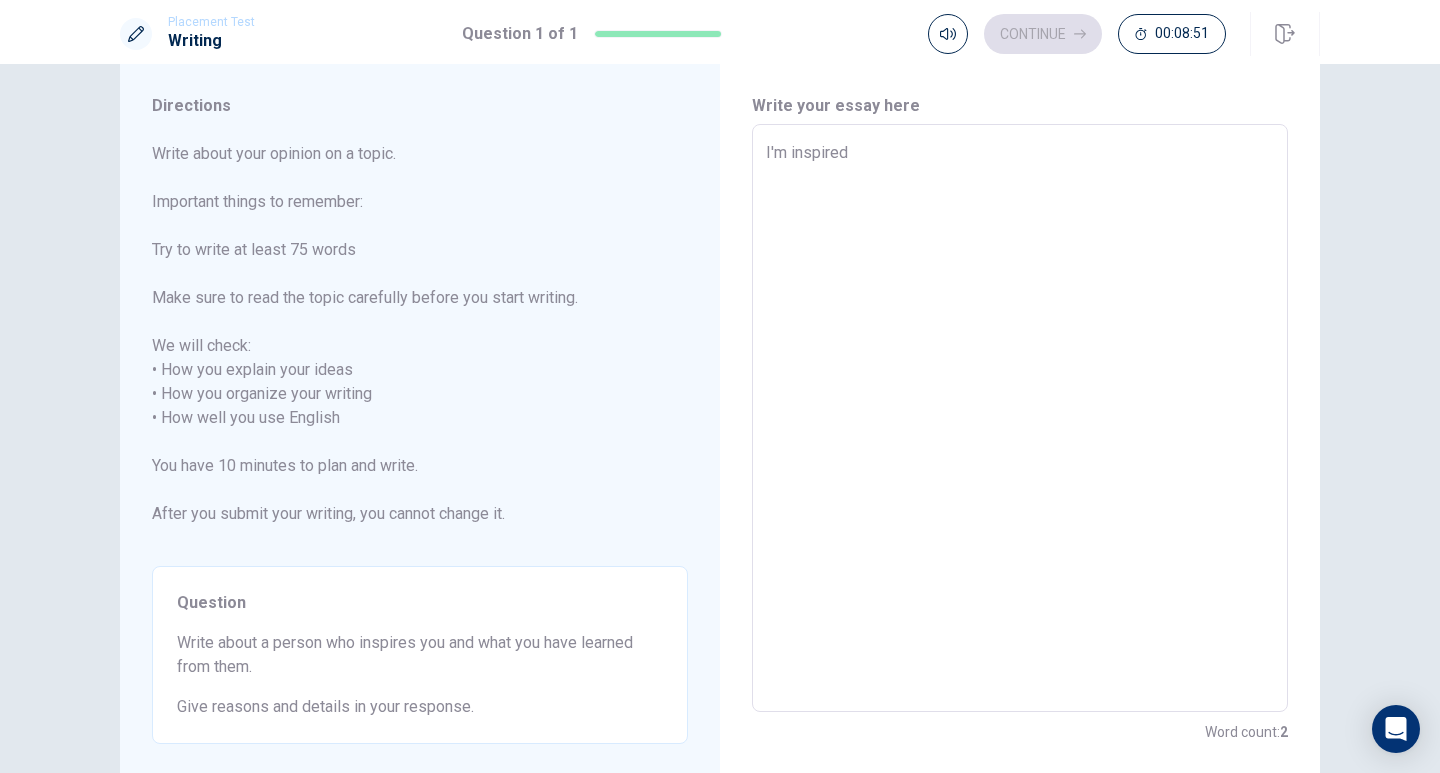 type on "I'm inspired m" 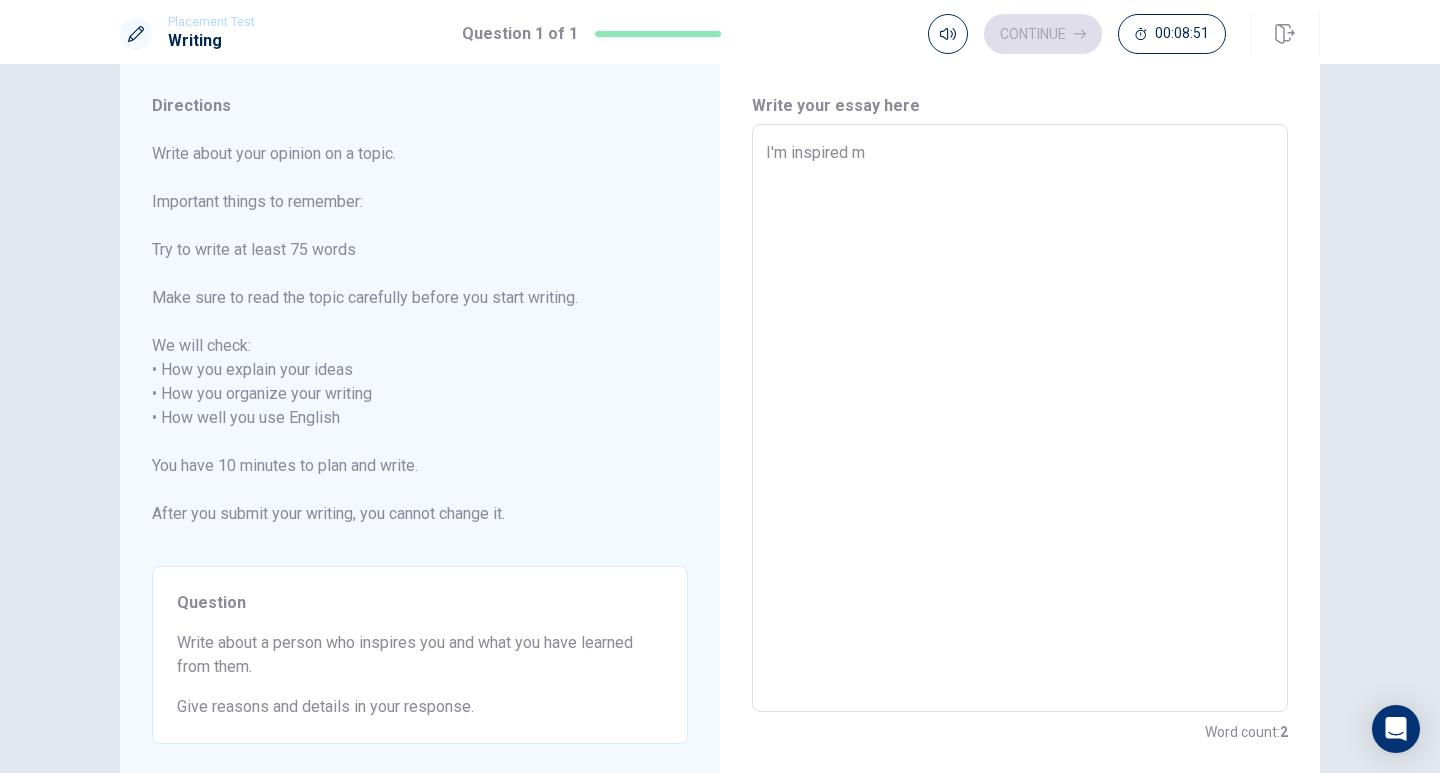 type on "x" 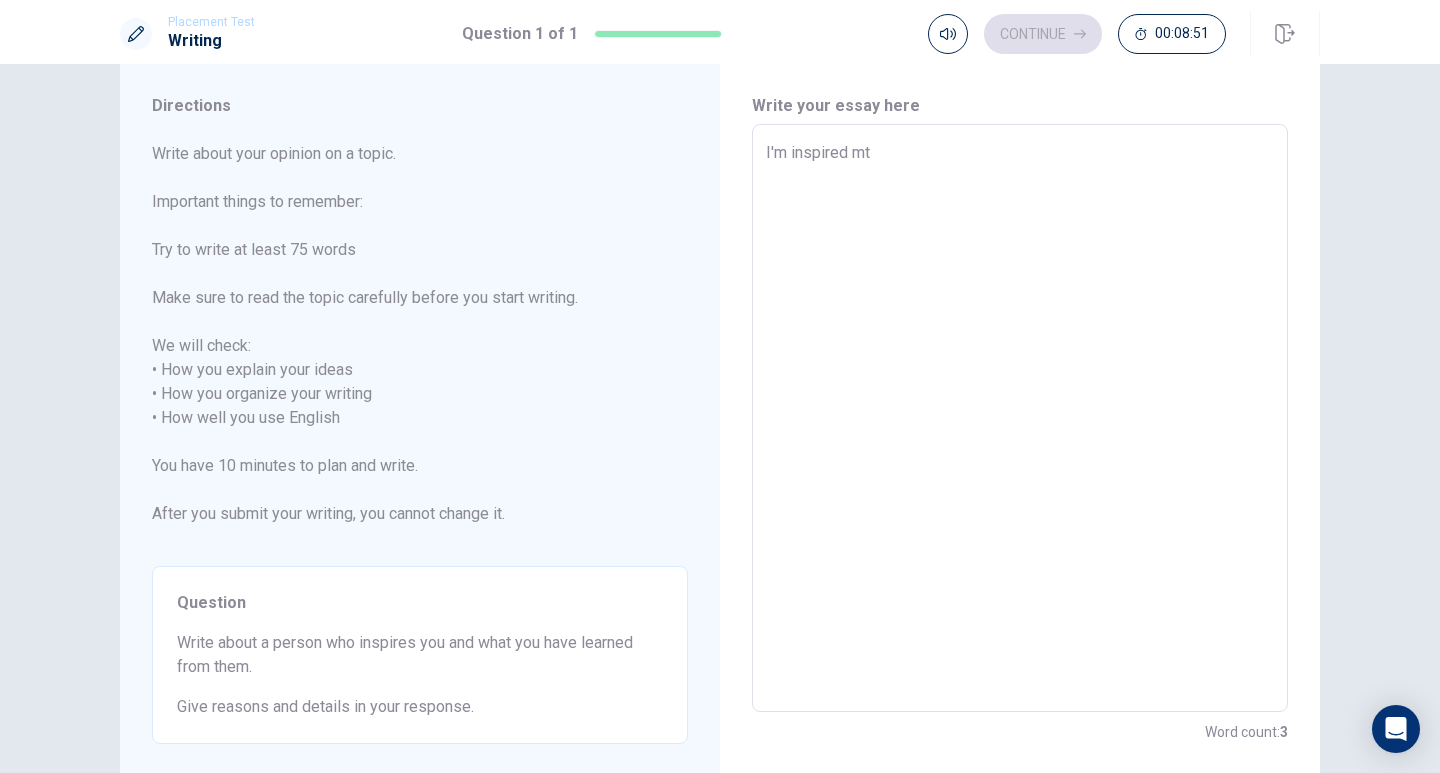 type on "x" 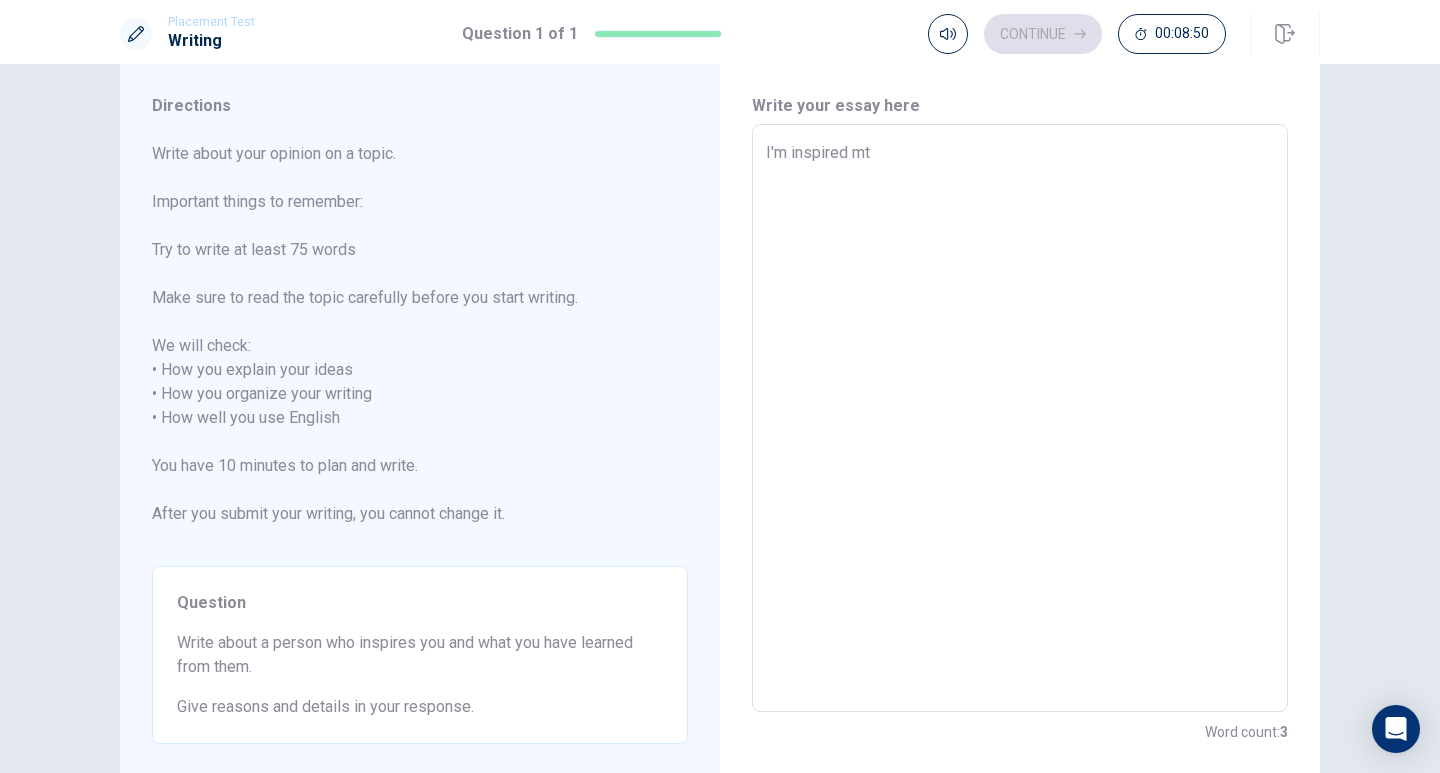 type on "I'm inspired m" 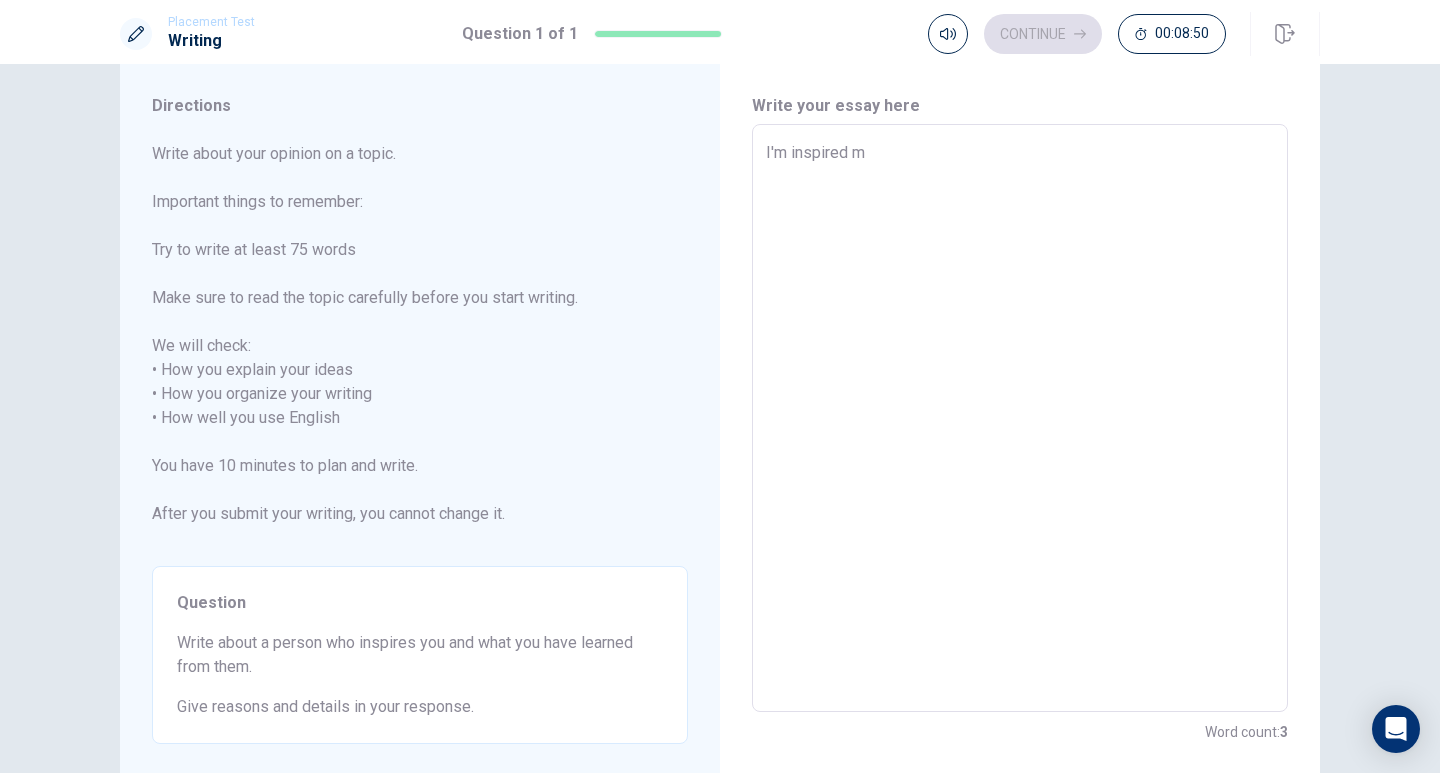 type on "x" 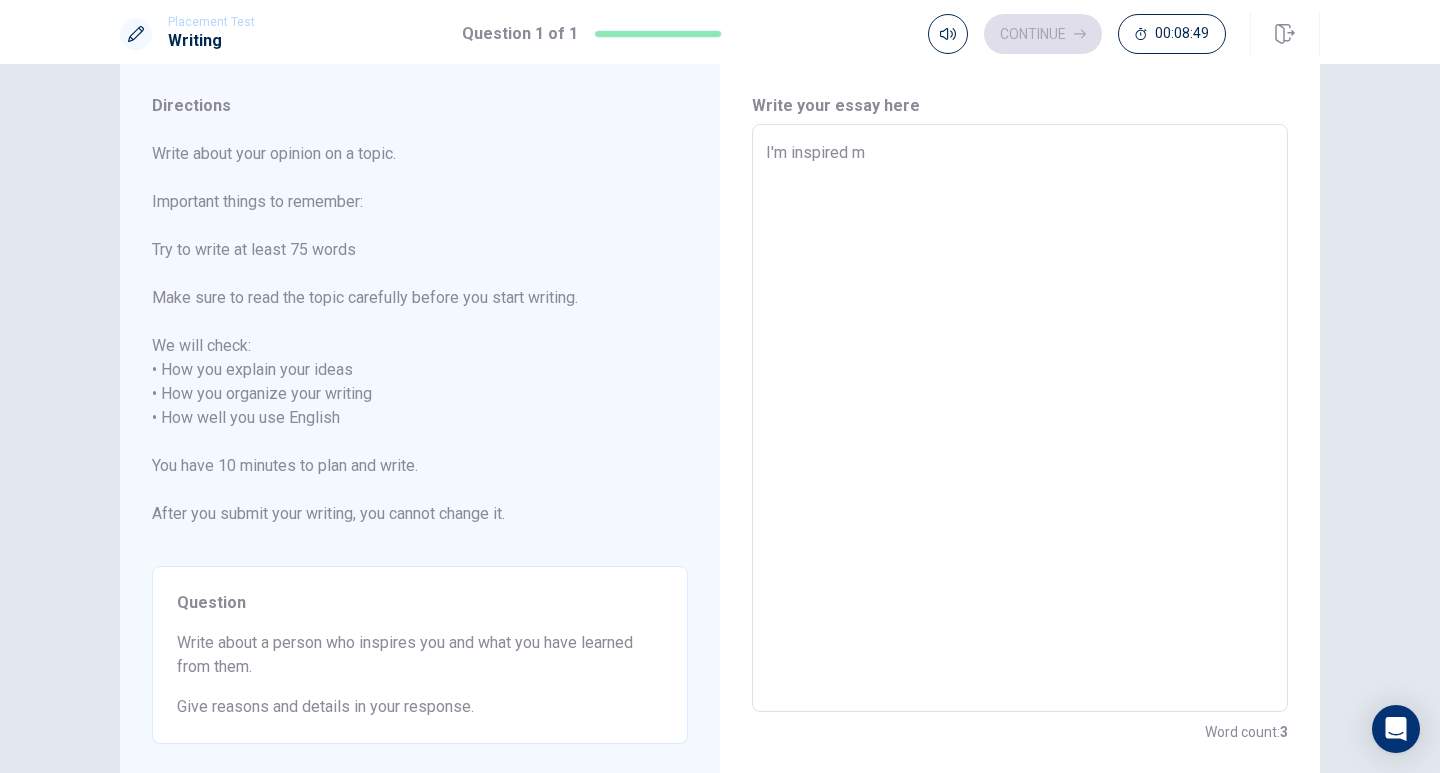 type on "I'm inspired mt" 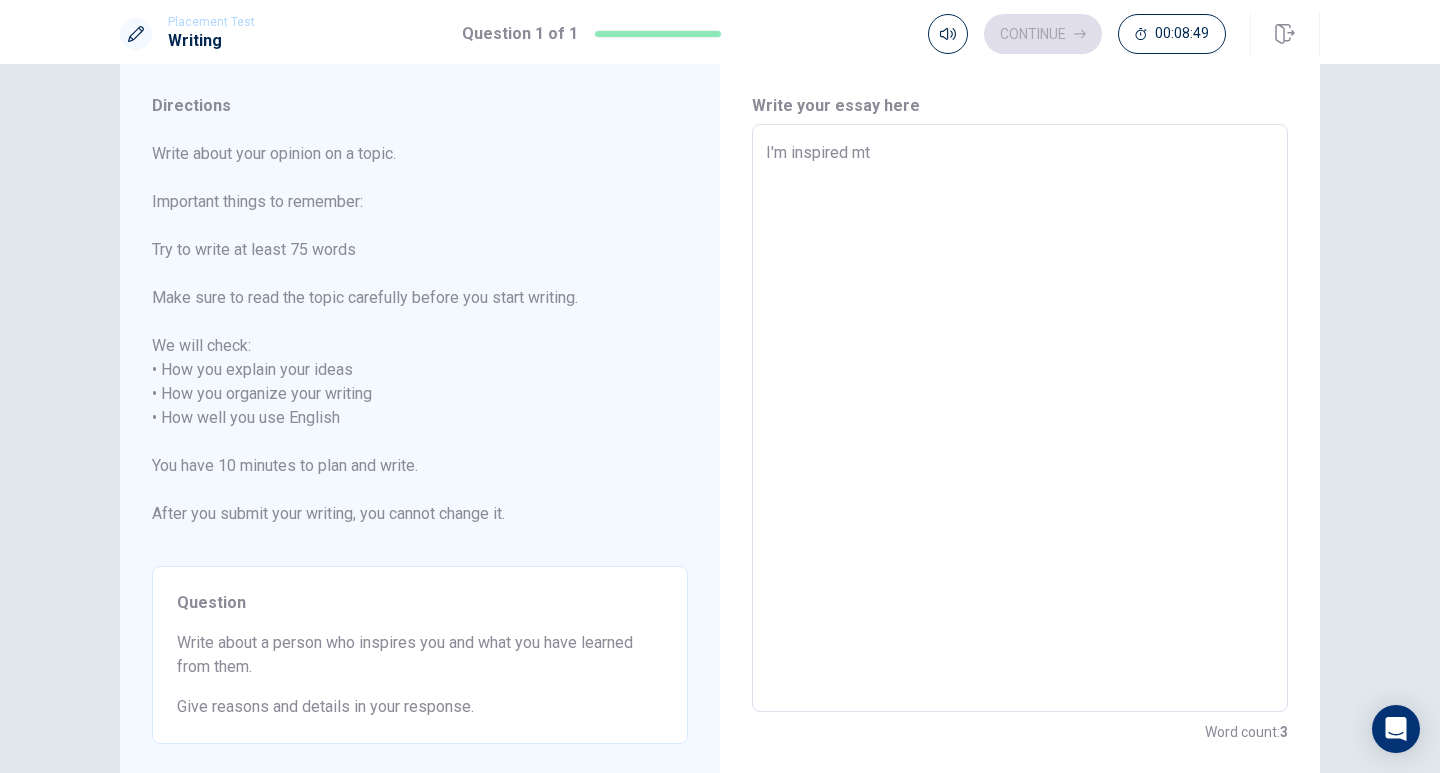 type on "x" 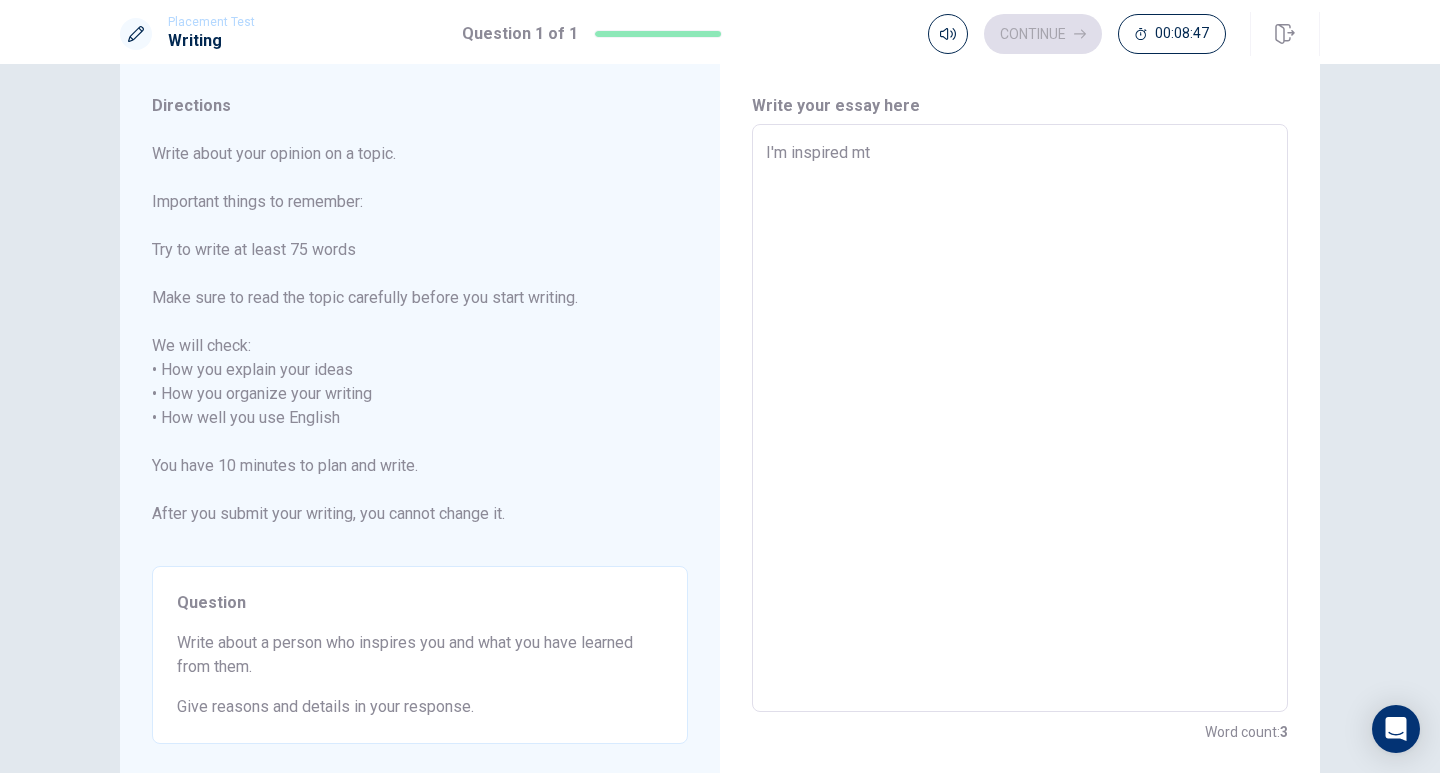 type on "x" 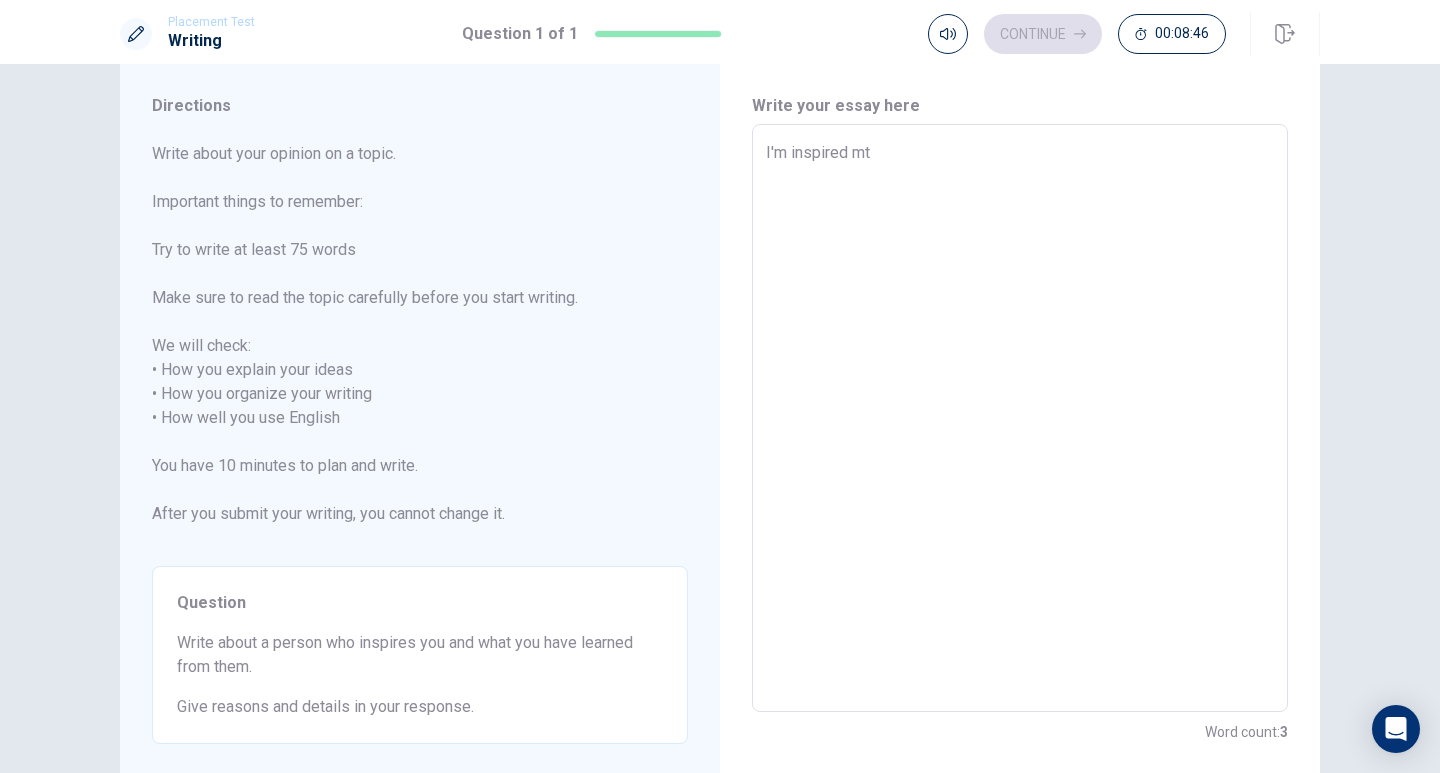 type on "I'm inspired mt s" 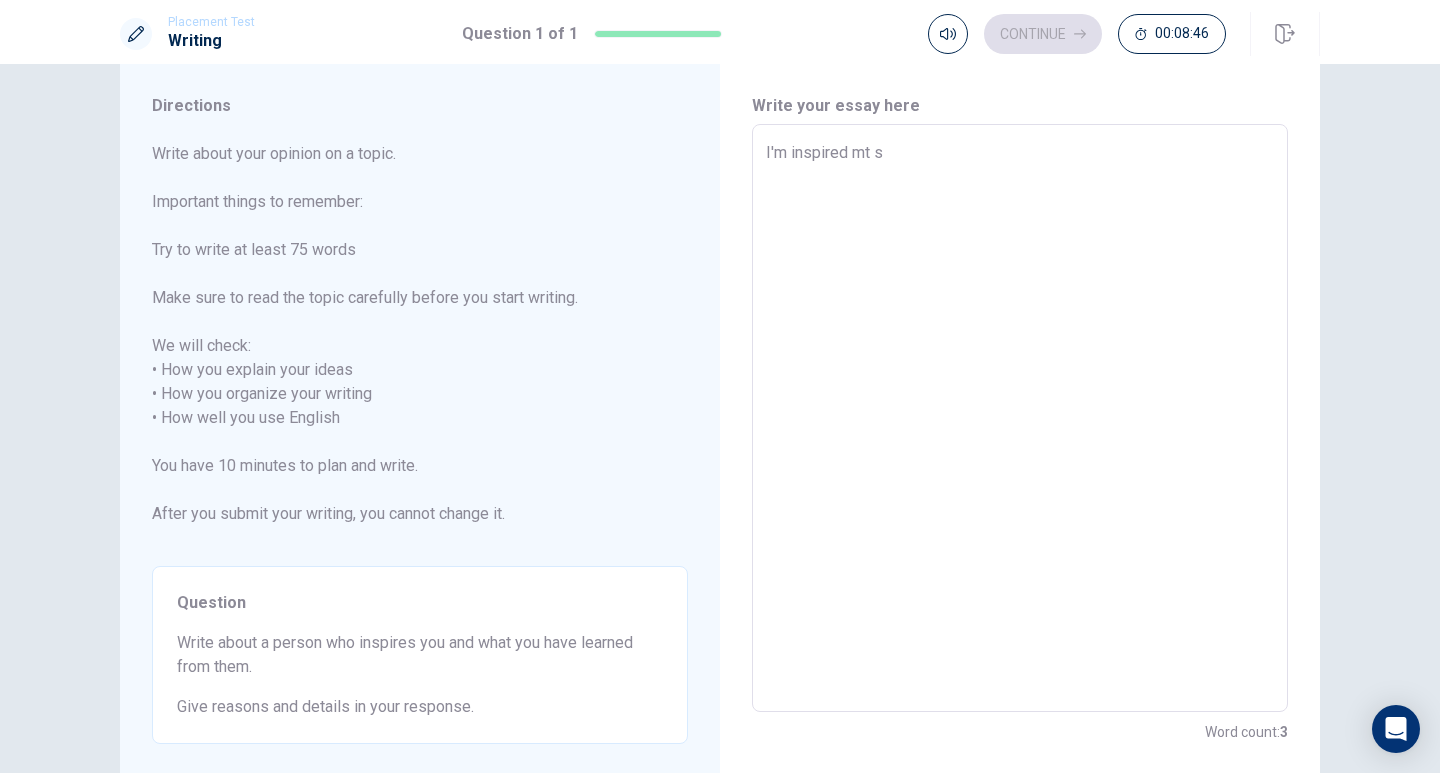 type on "x" 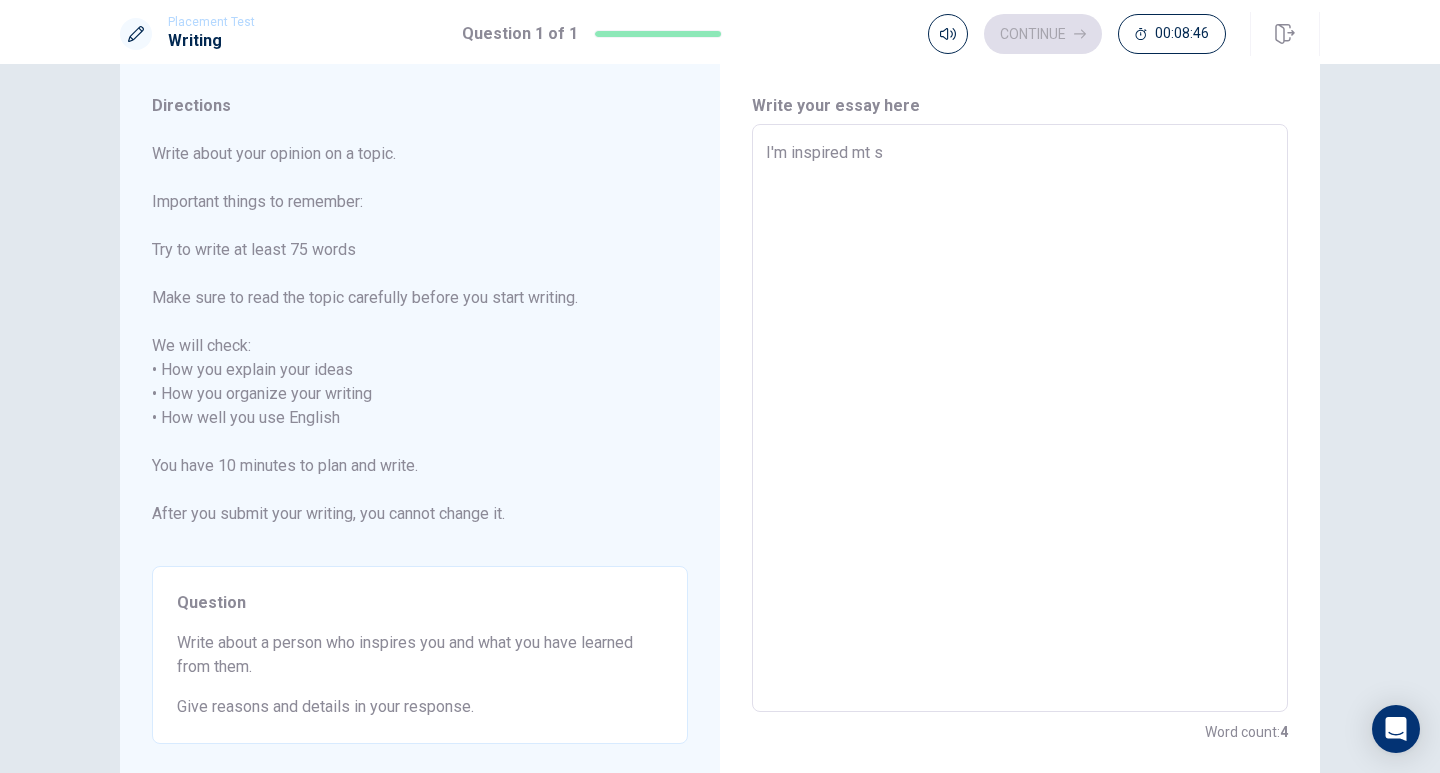type on "I'm inspired mt si" 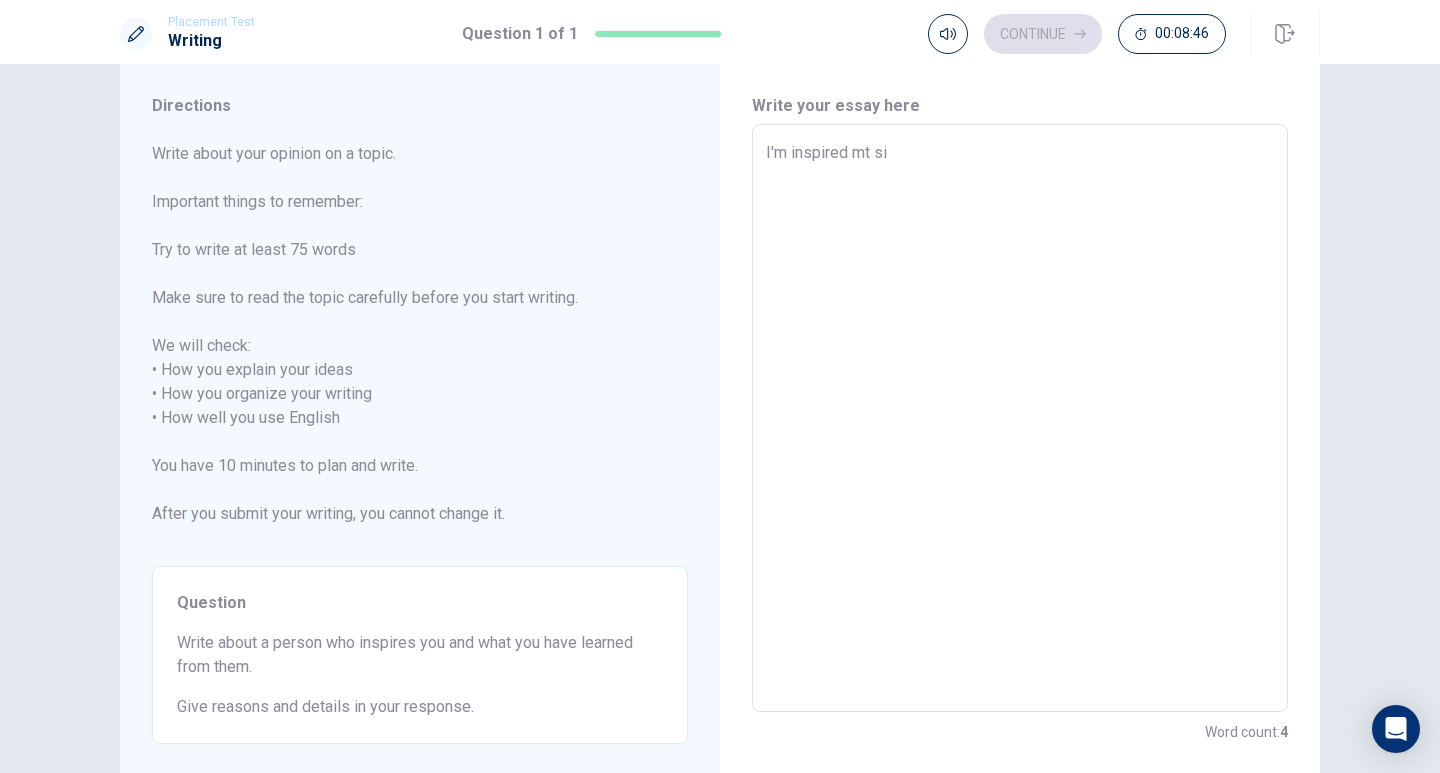 type on "x" 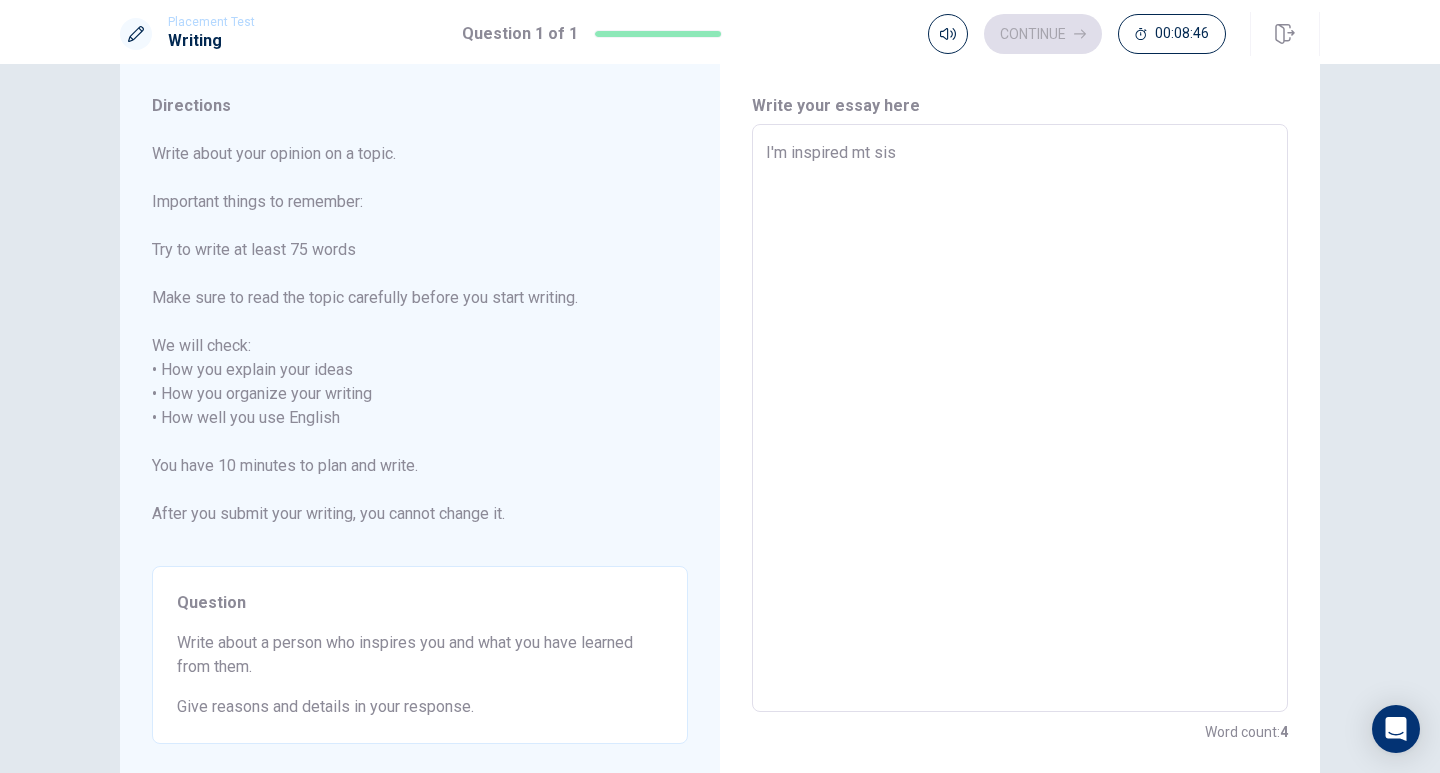 type on "x" 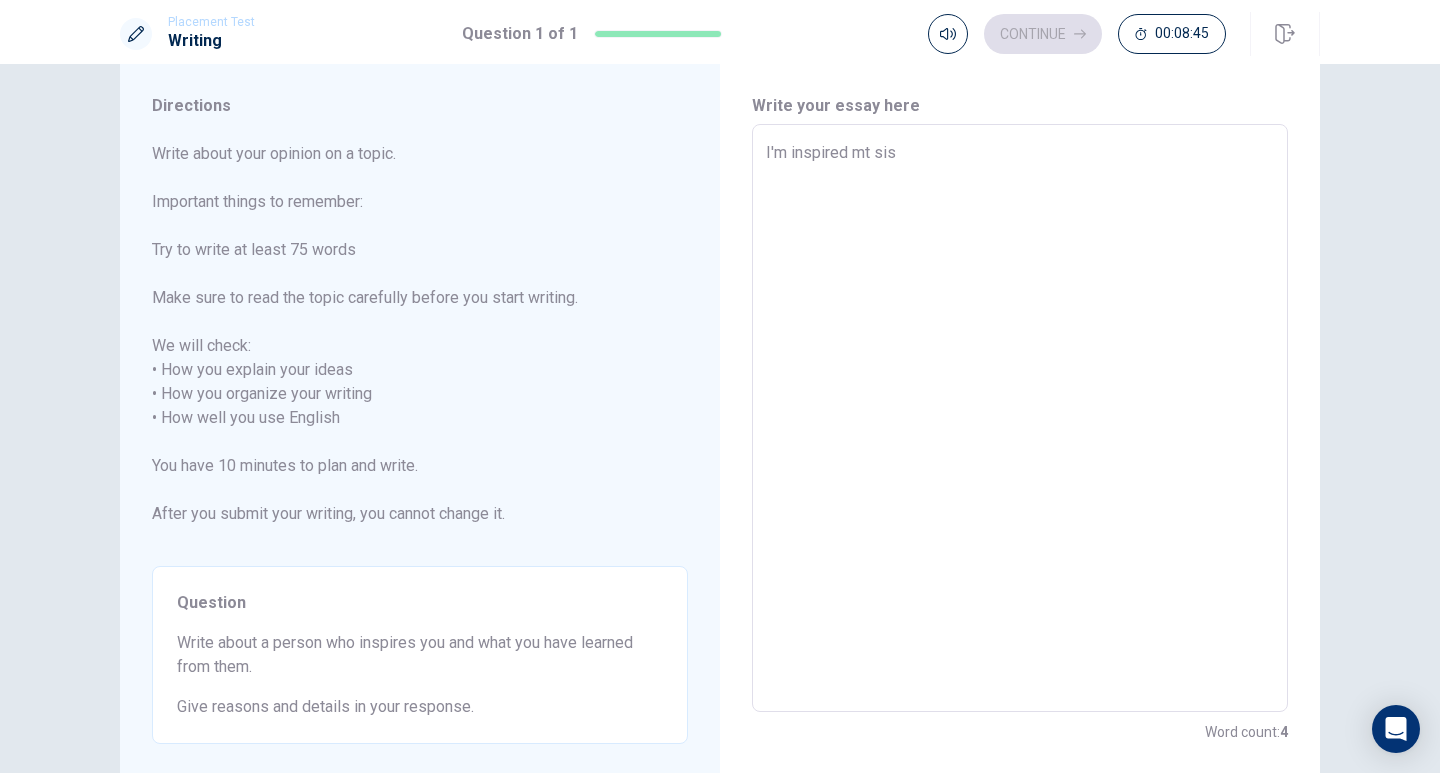 type on "I'm inspired mt sisi" 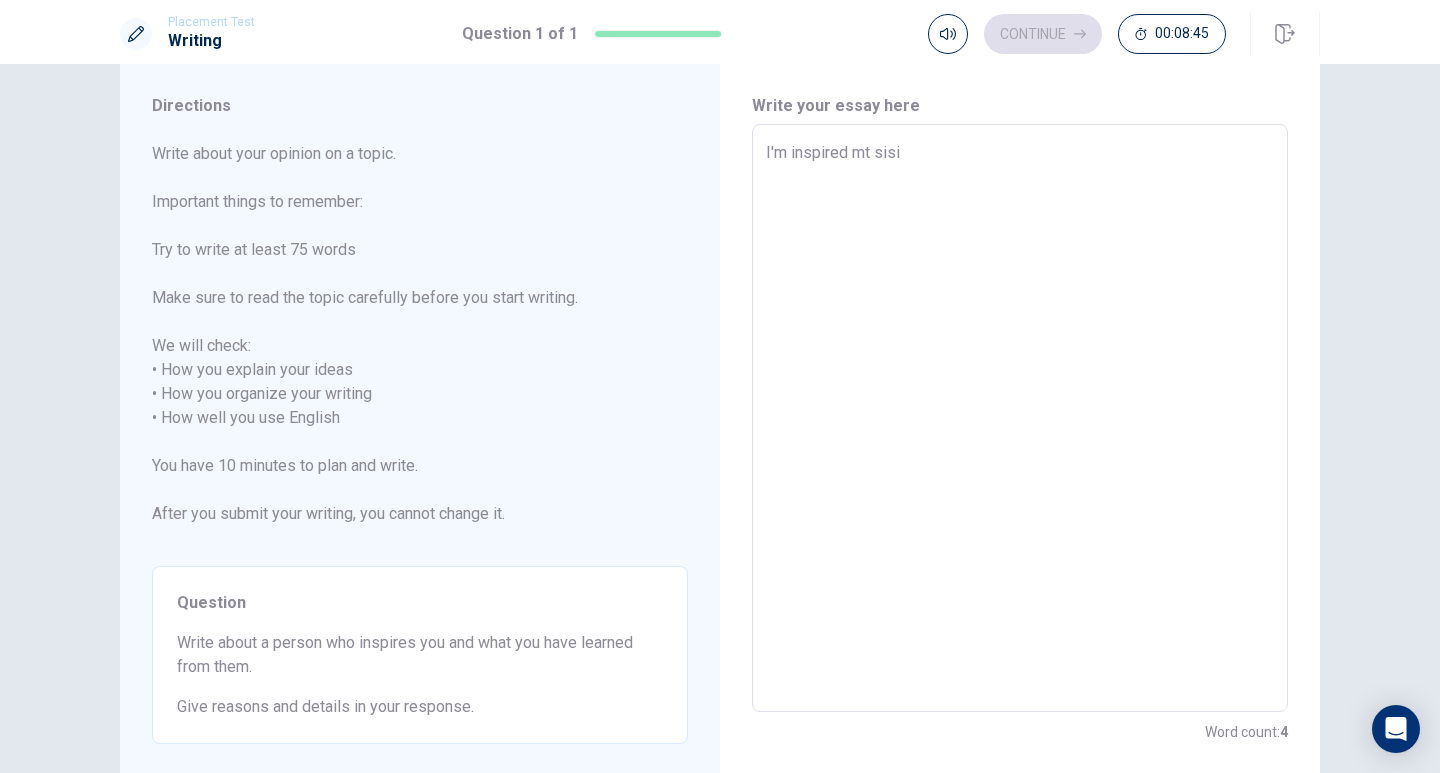 type on "x" 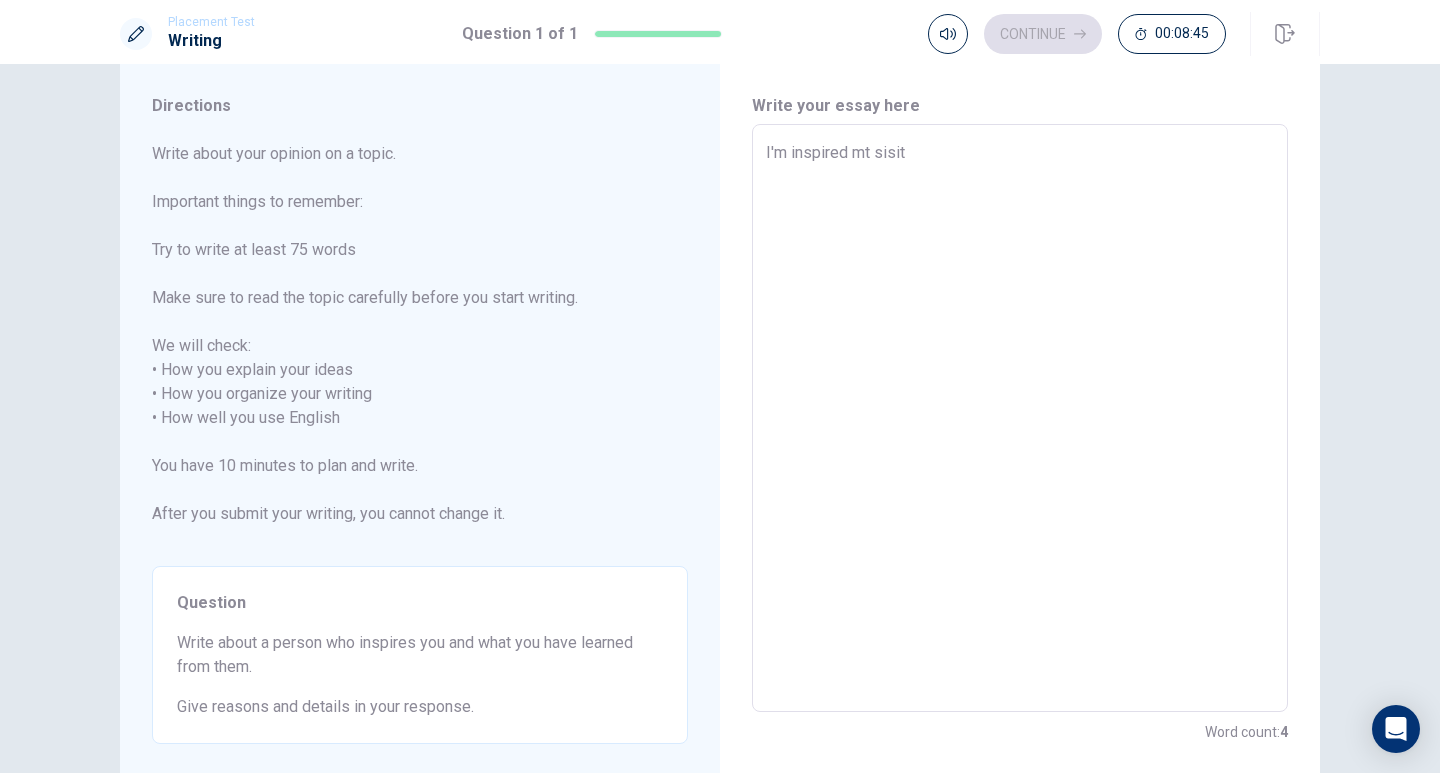 type on "x" 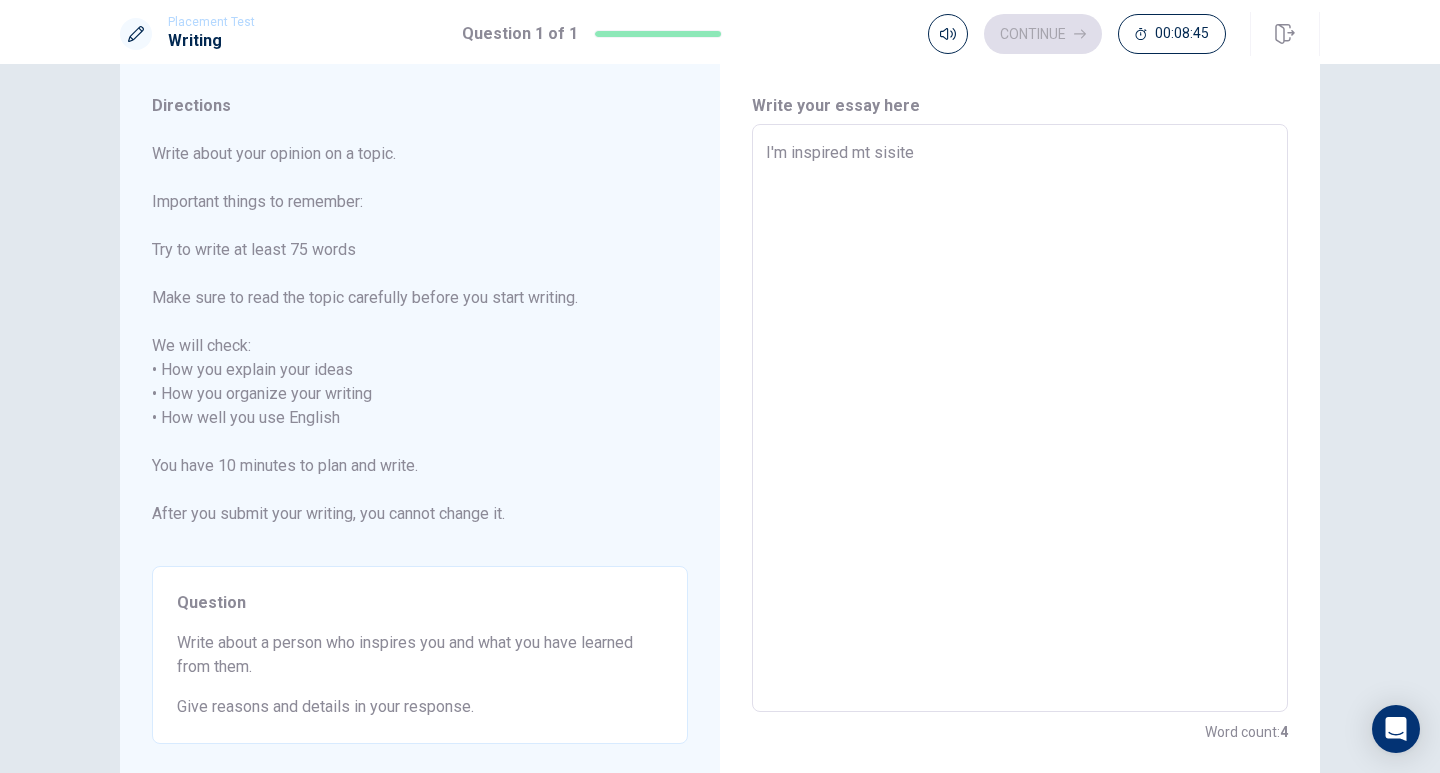 type on "x" 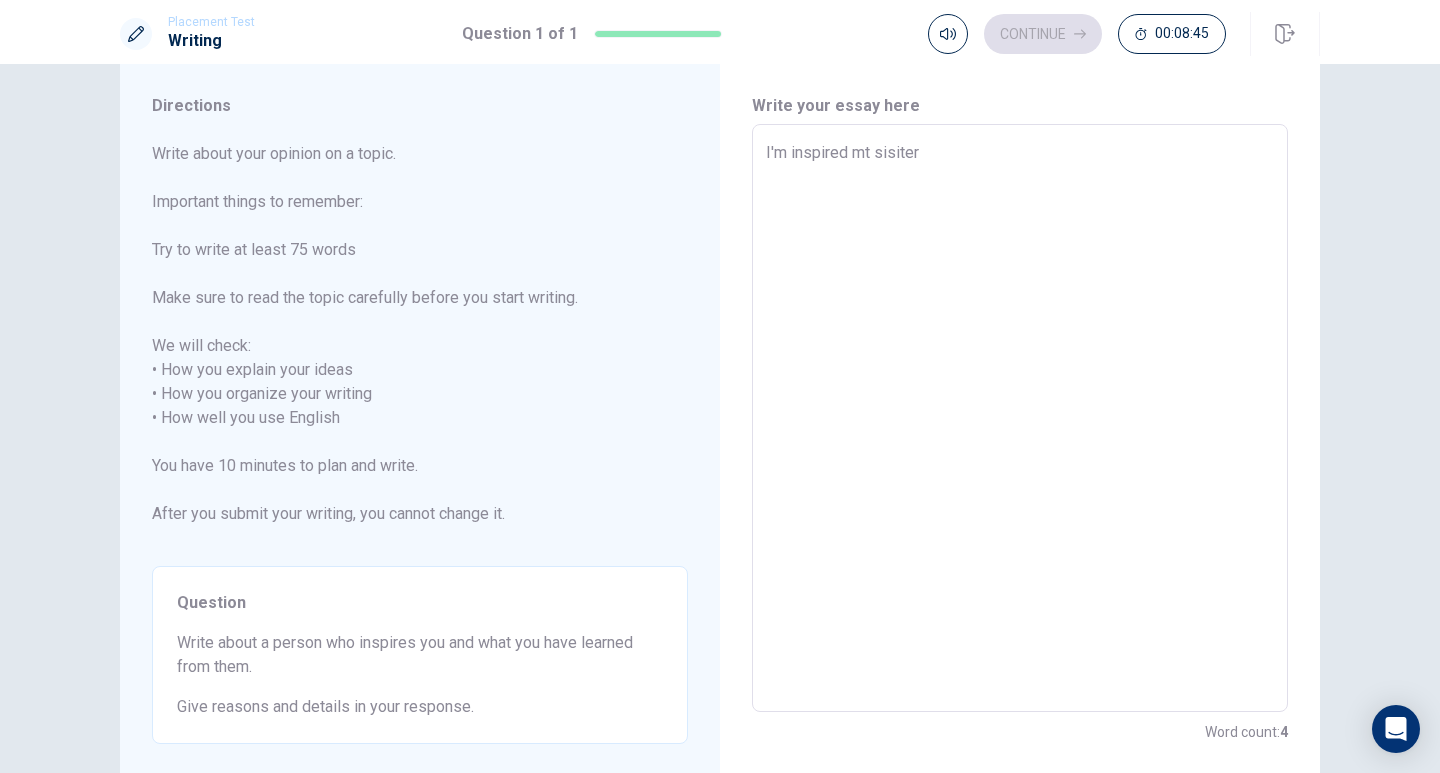 type on "x" 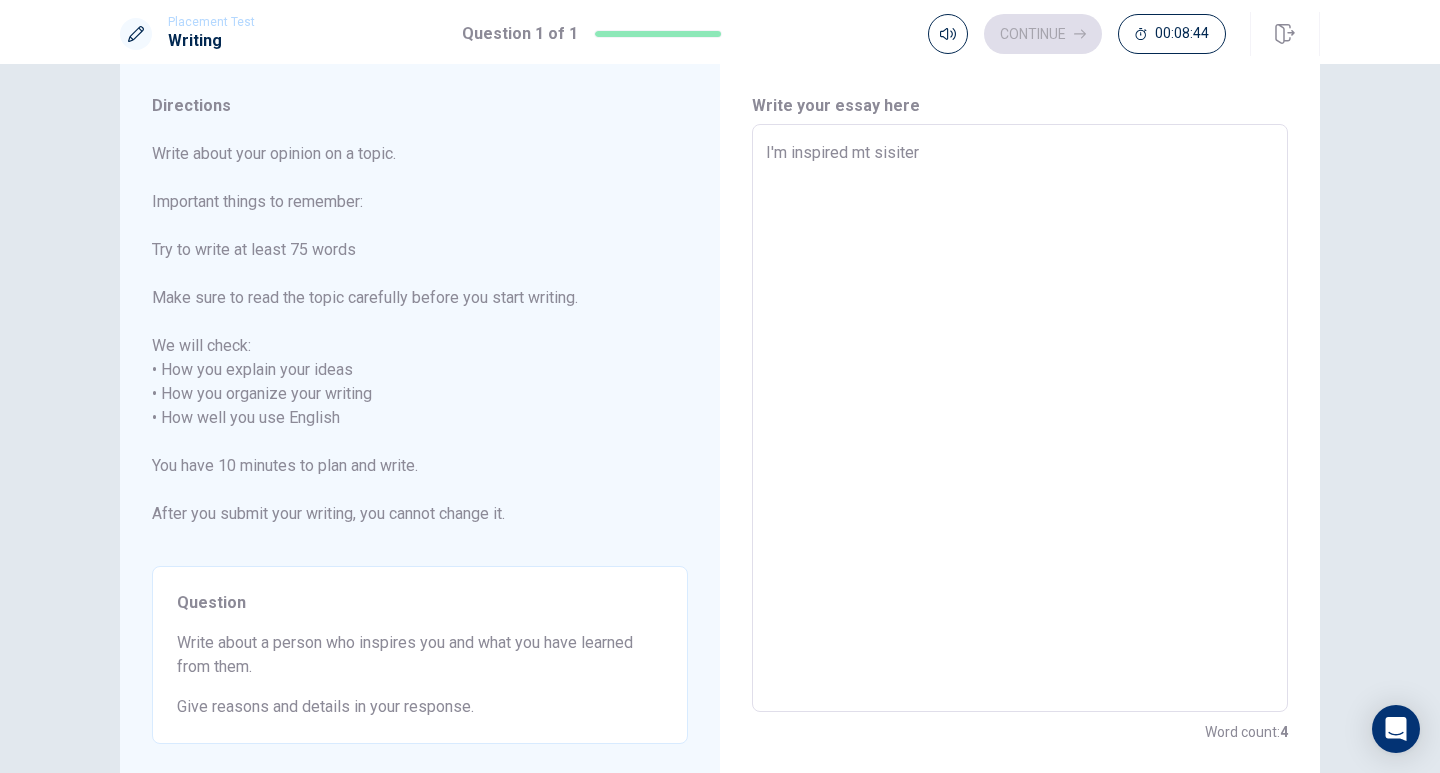 type on "I'm inspired mt sisite" 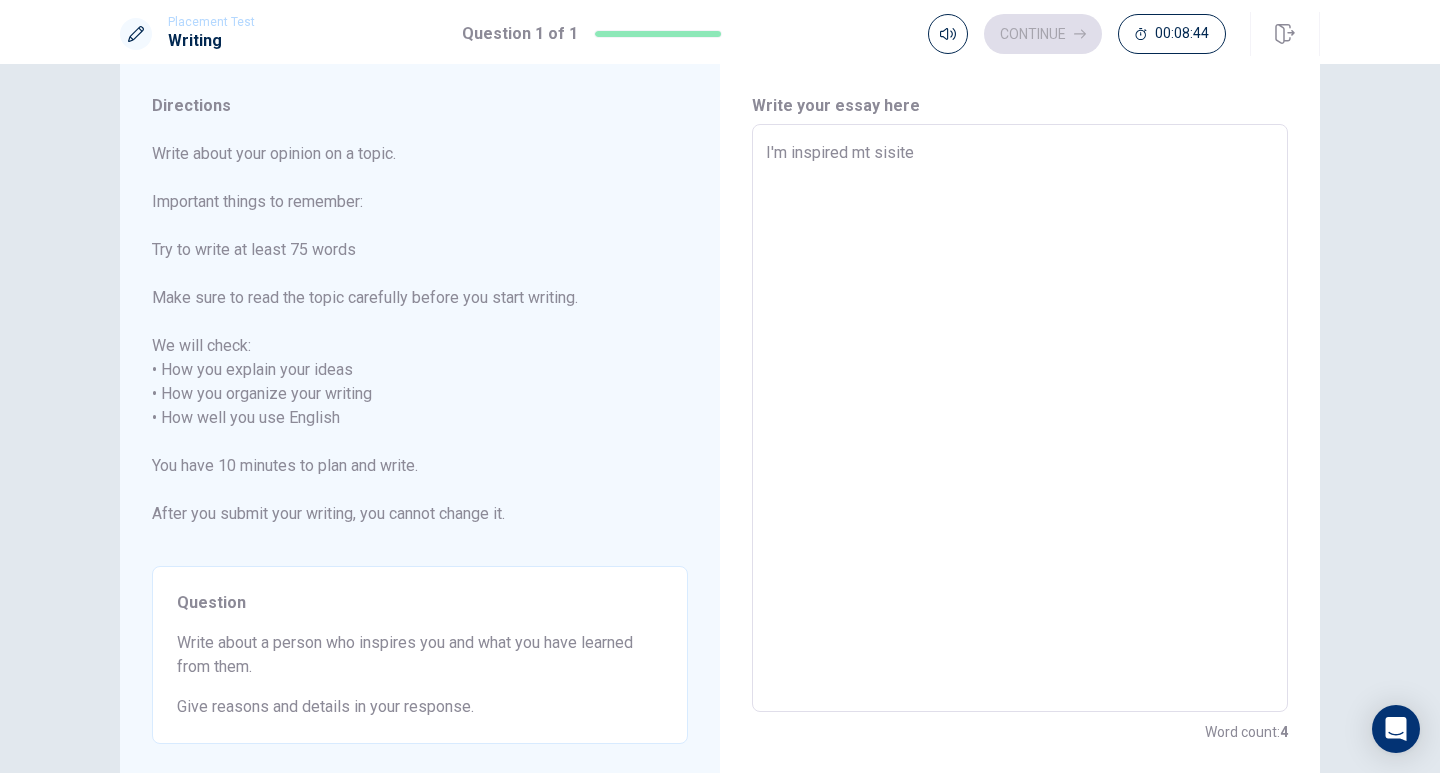 type on "x" 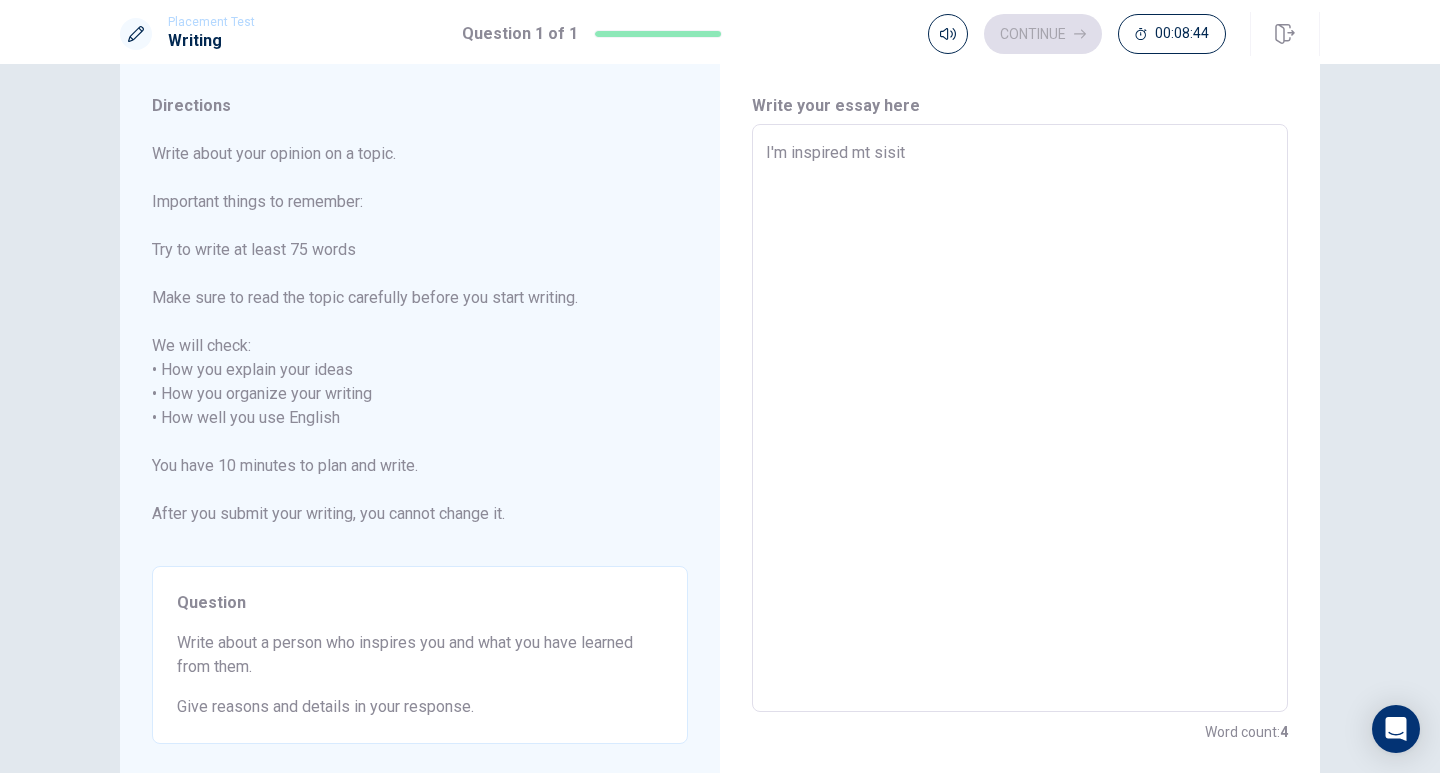 type on "x" 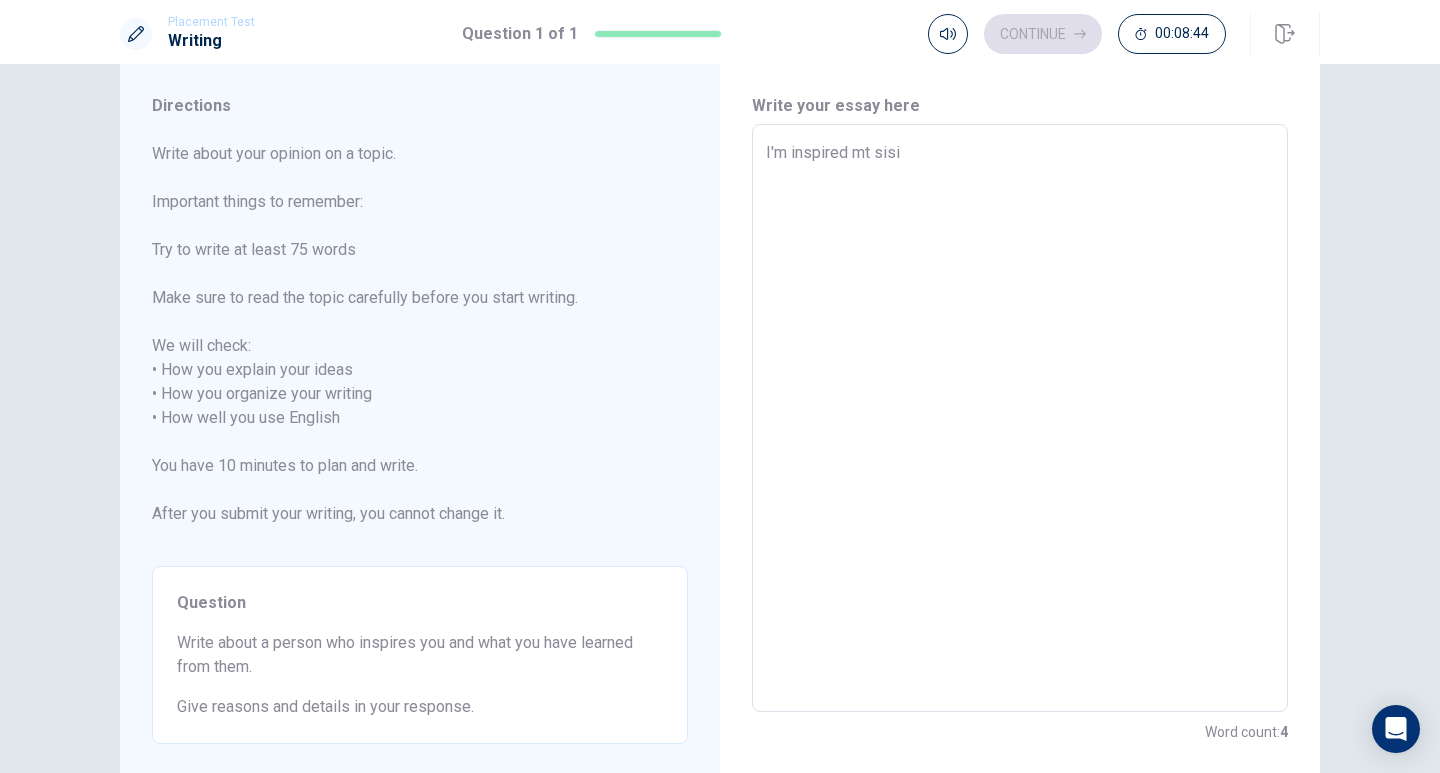 type on "x" 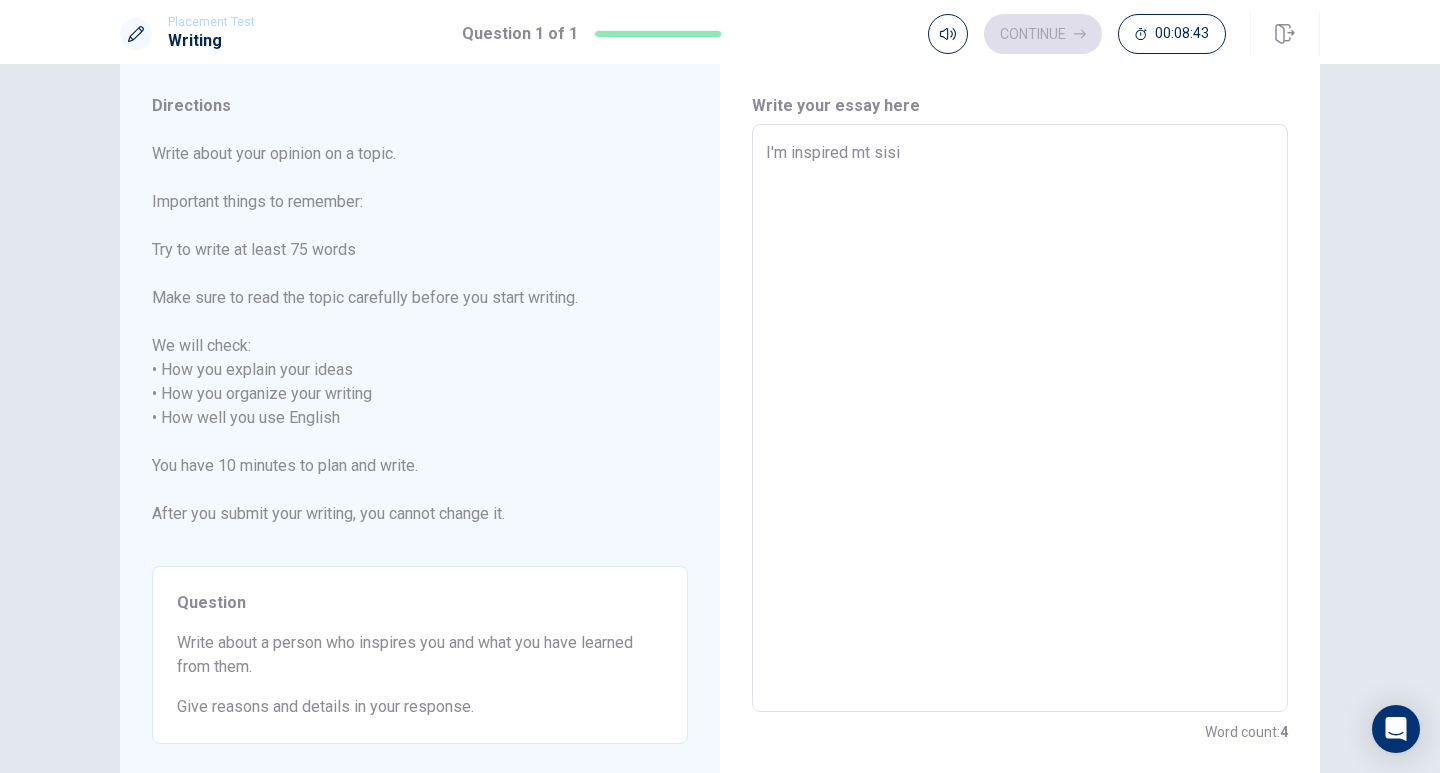 type on "I'm inspired mt sis" 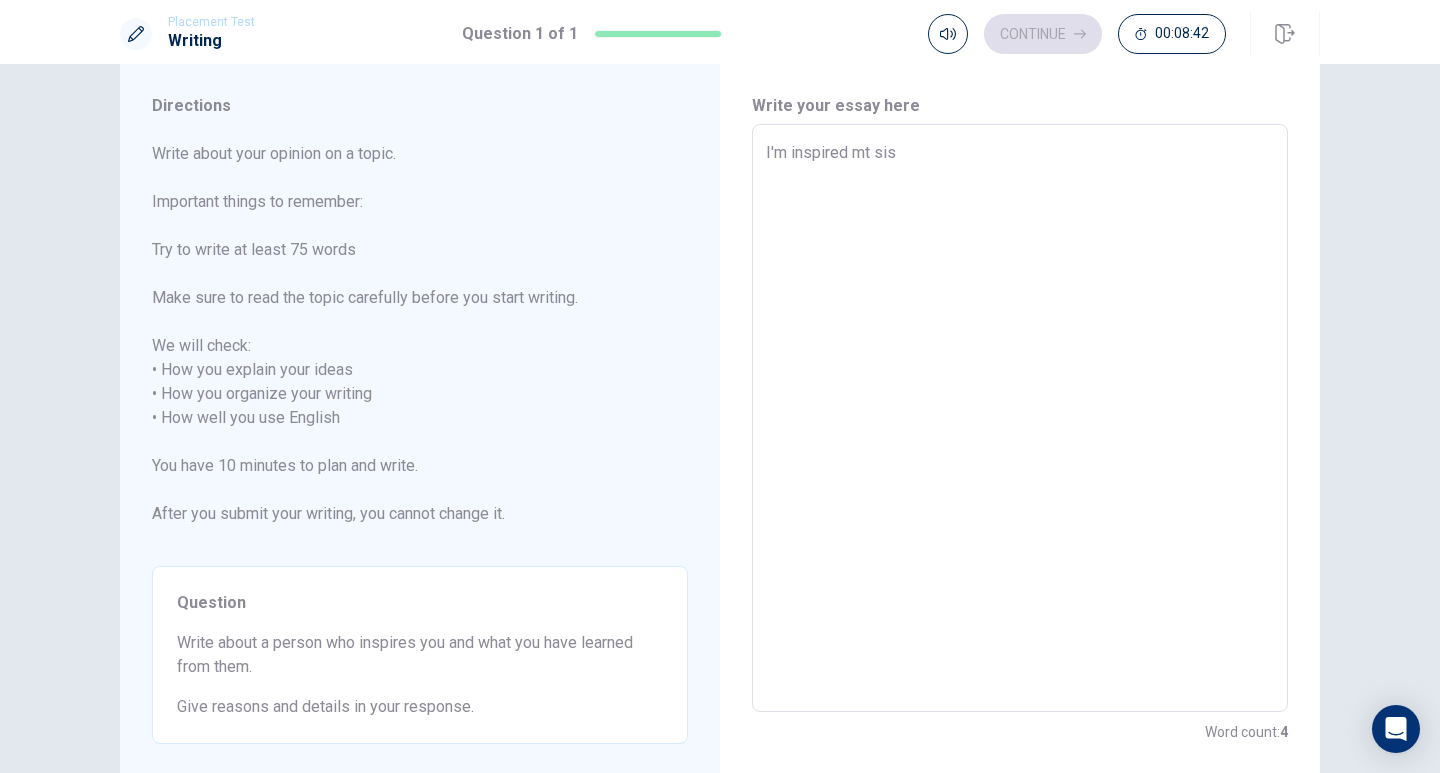 type on "x" 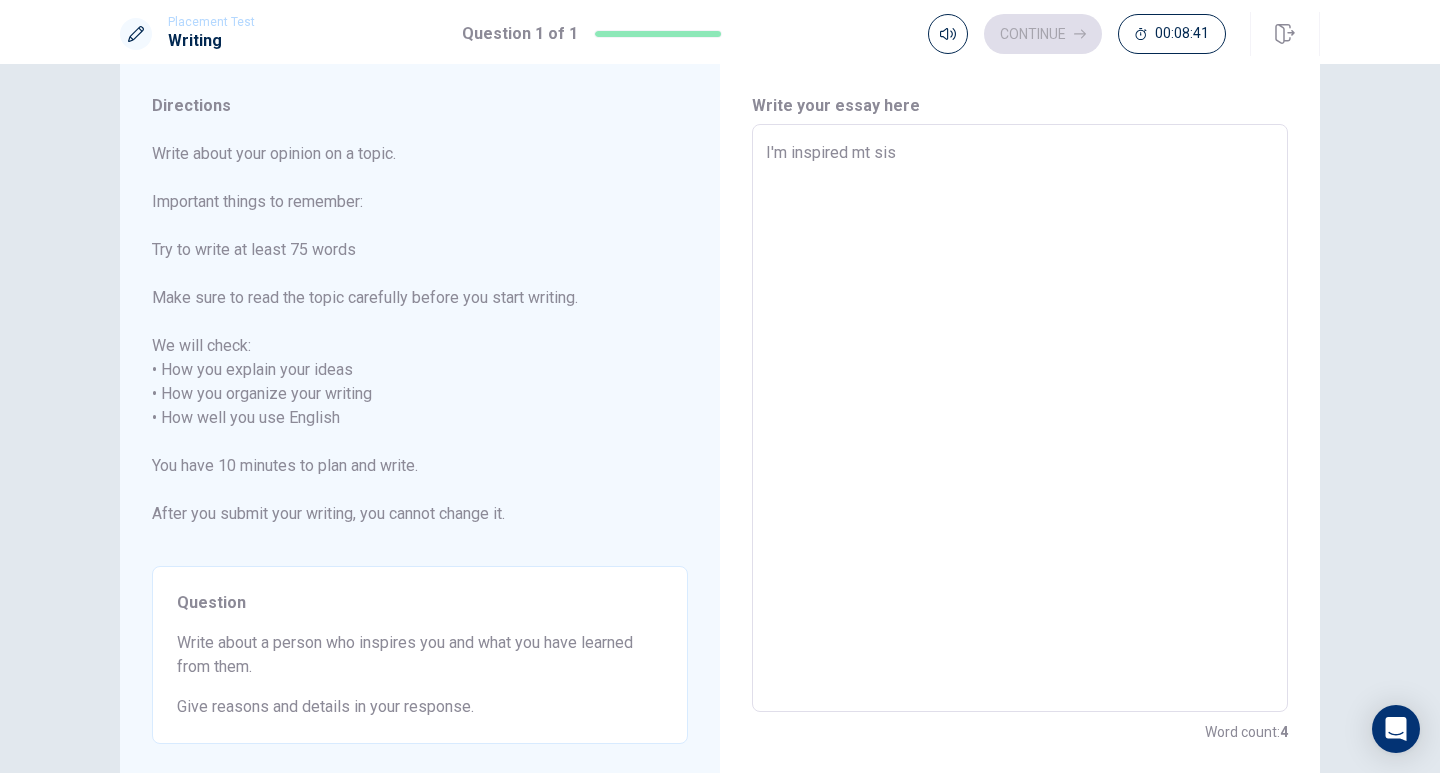 type on "I'm inspired mt sist" 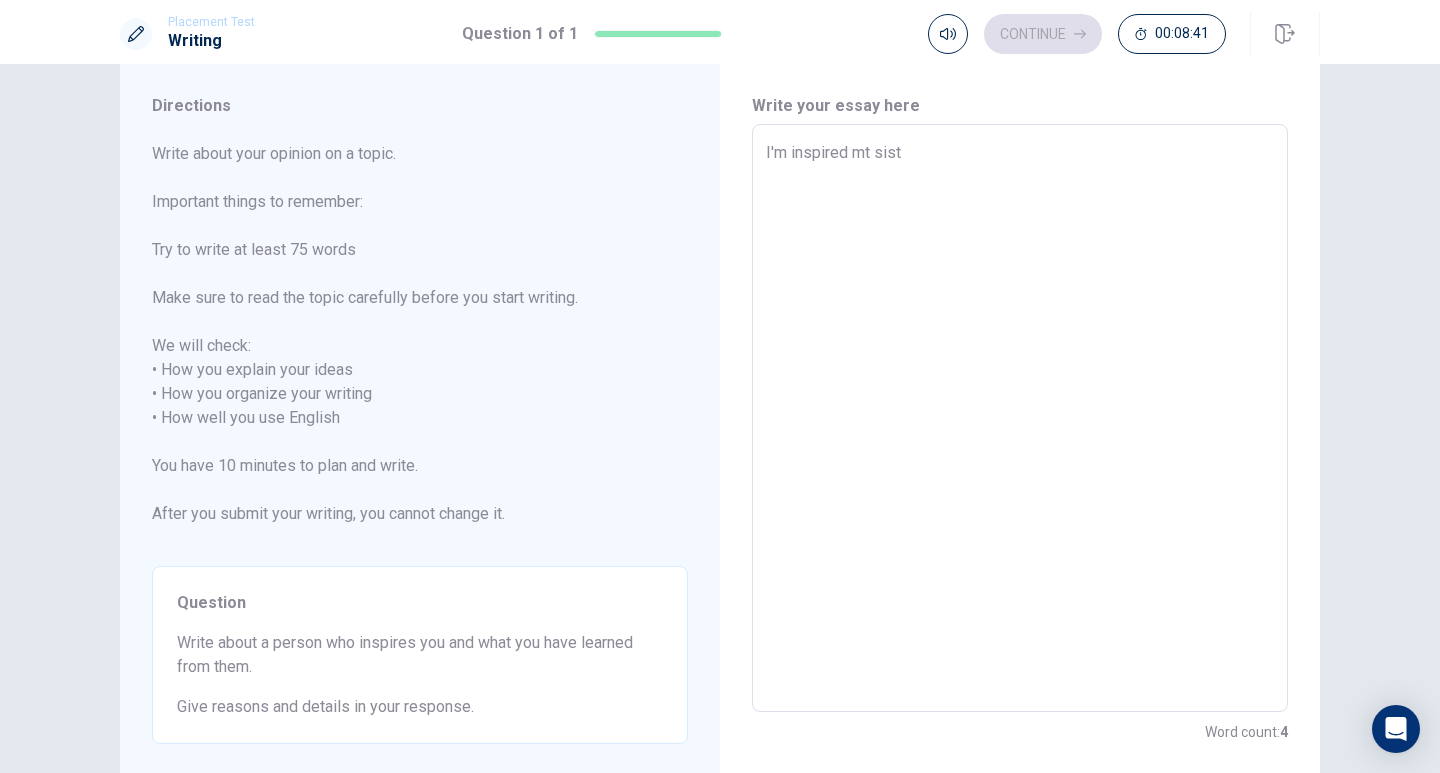 type on "x" 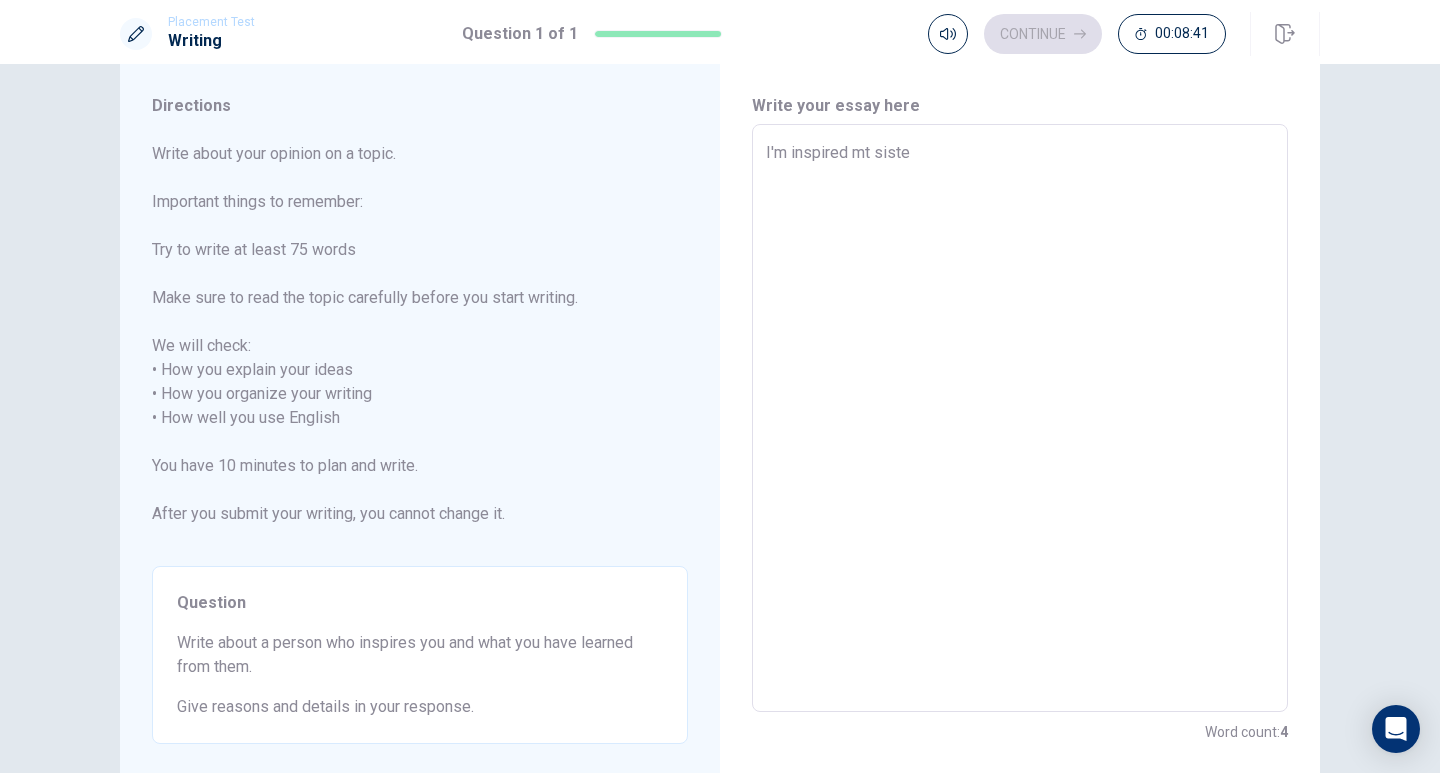 type on "x" 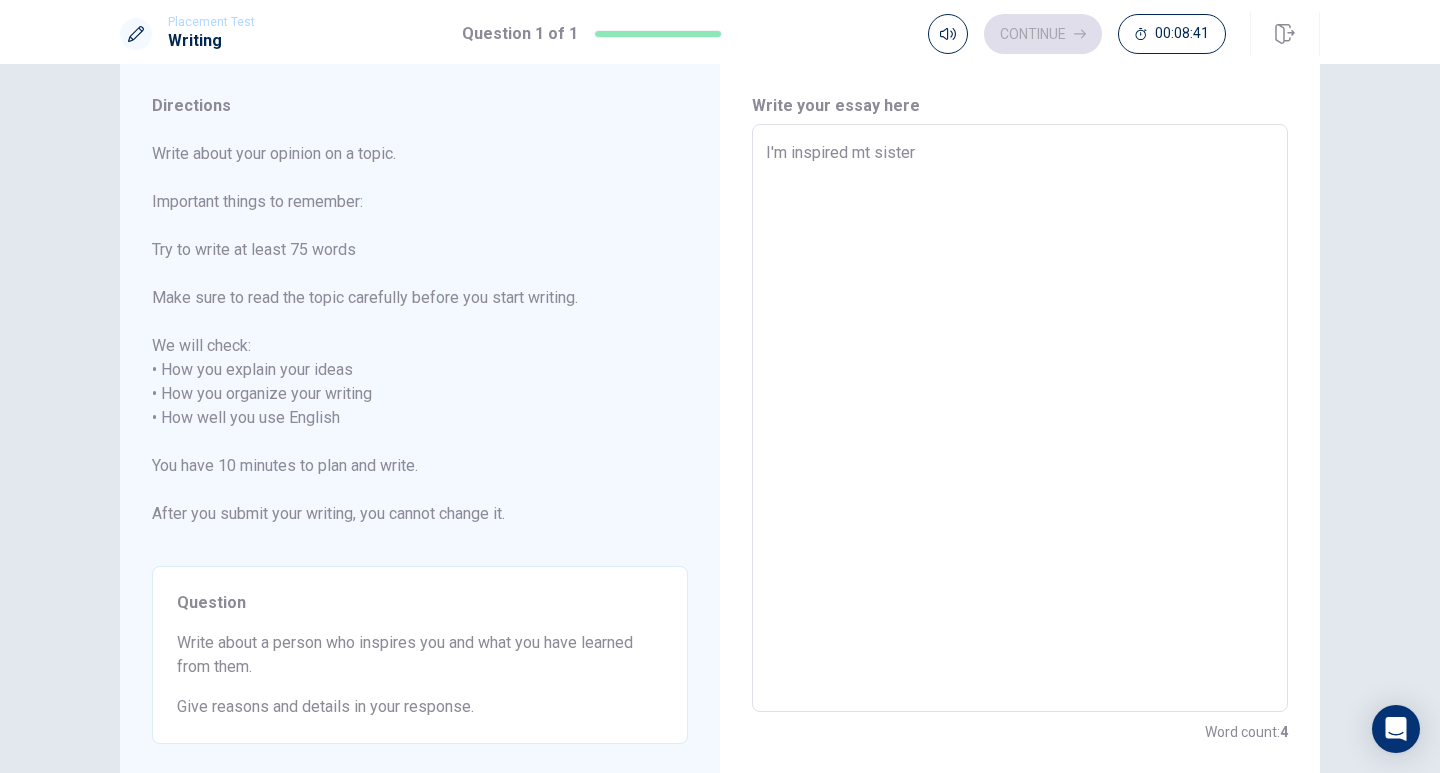 type on "x" 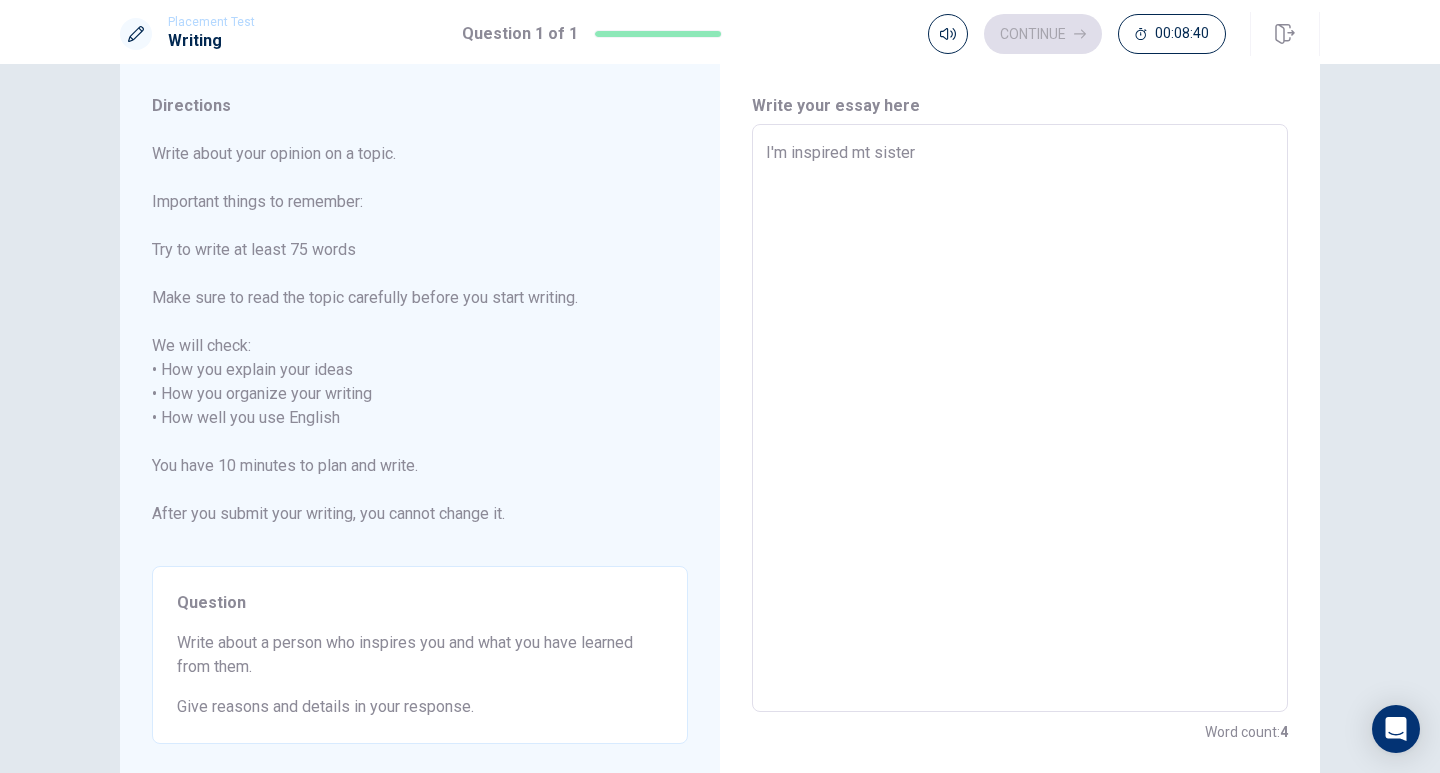type on "I'm inspired mt sister." 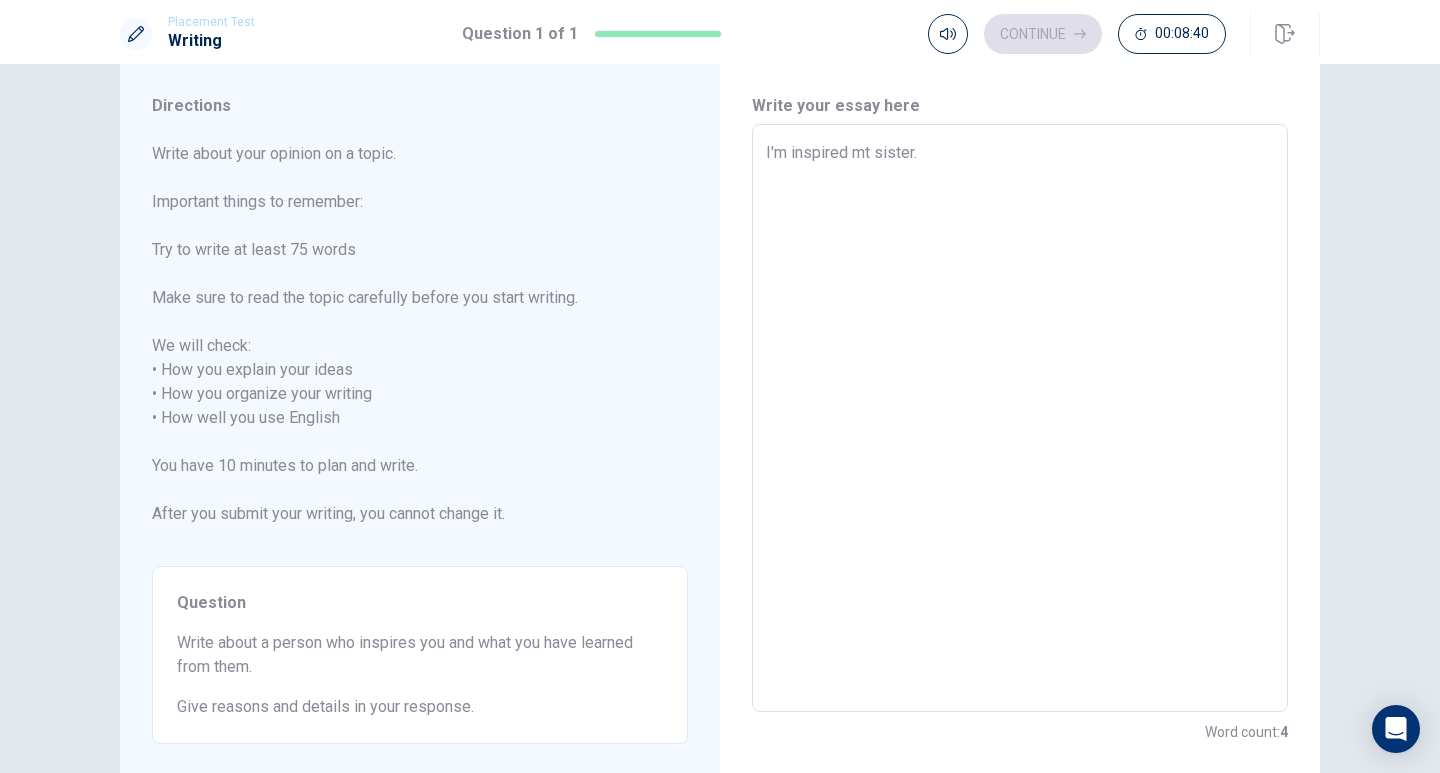 type on "x" 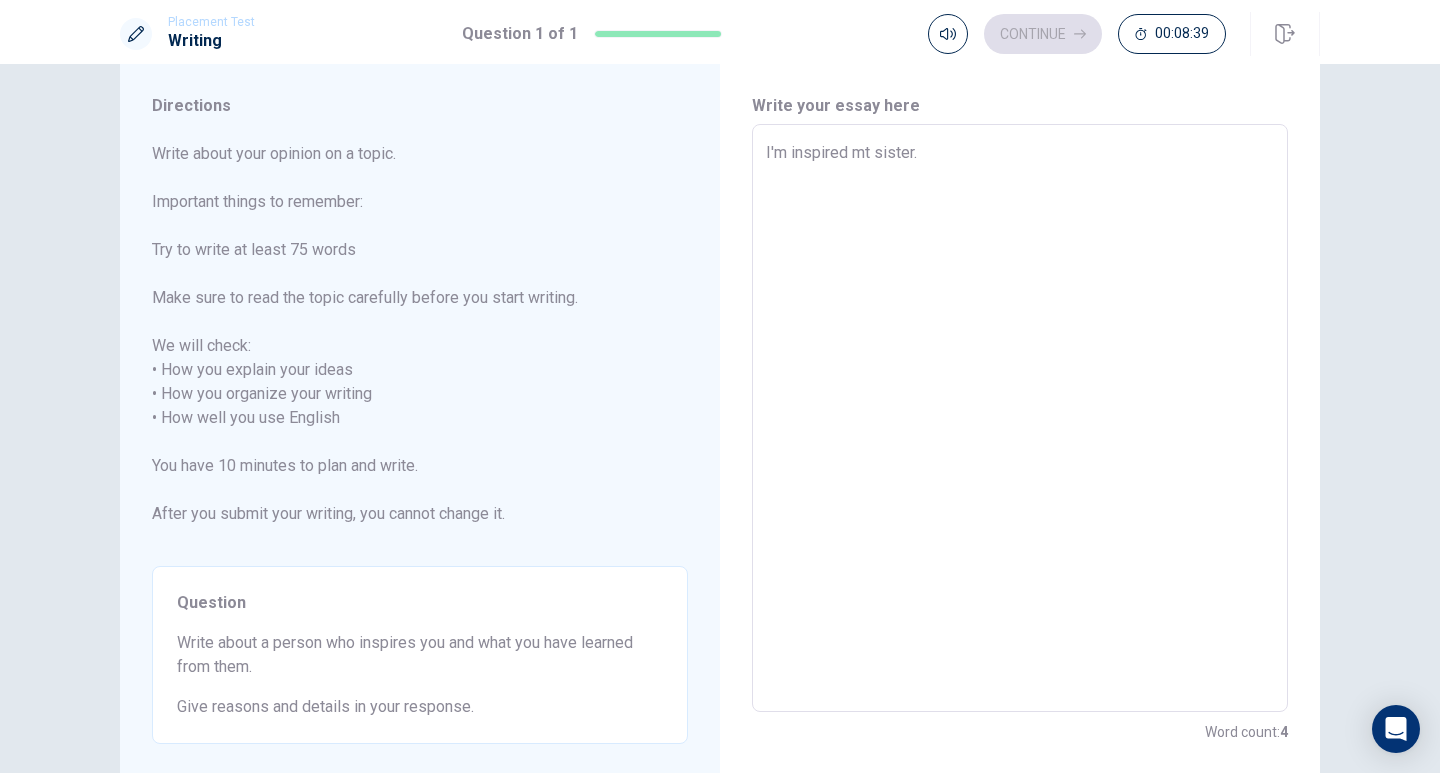 type on "x" 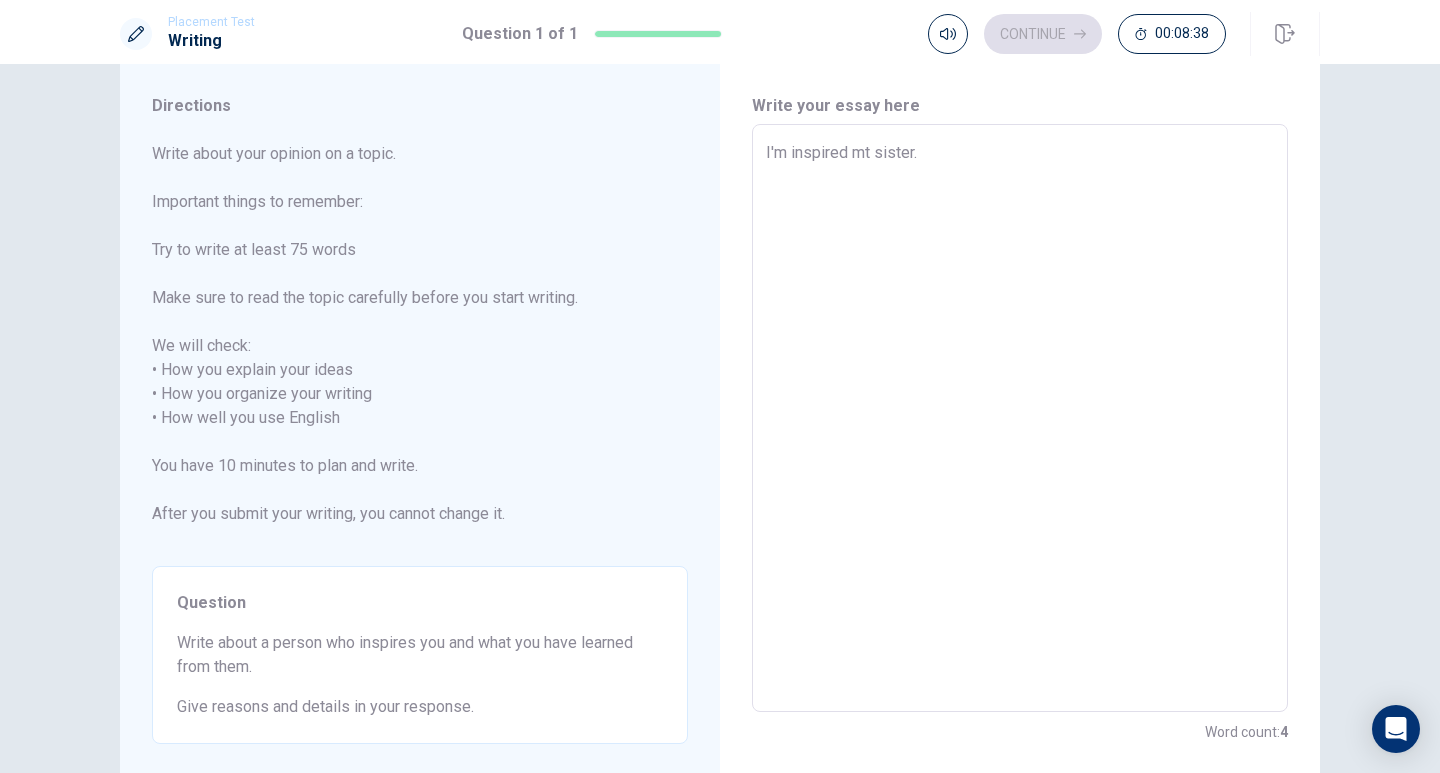 type on "I'm inspired mt sister." 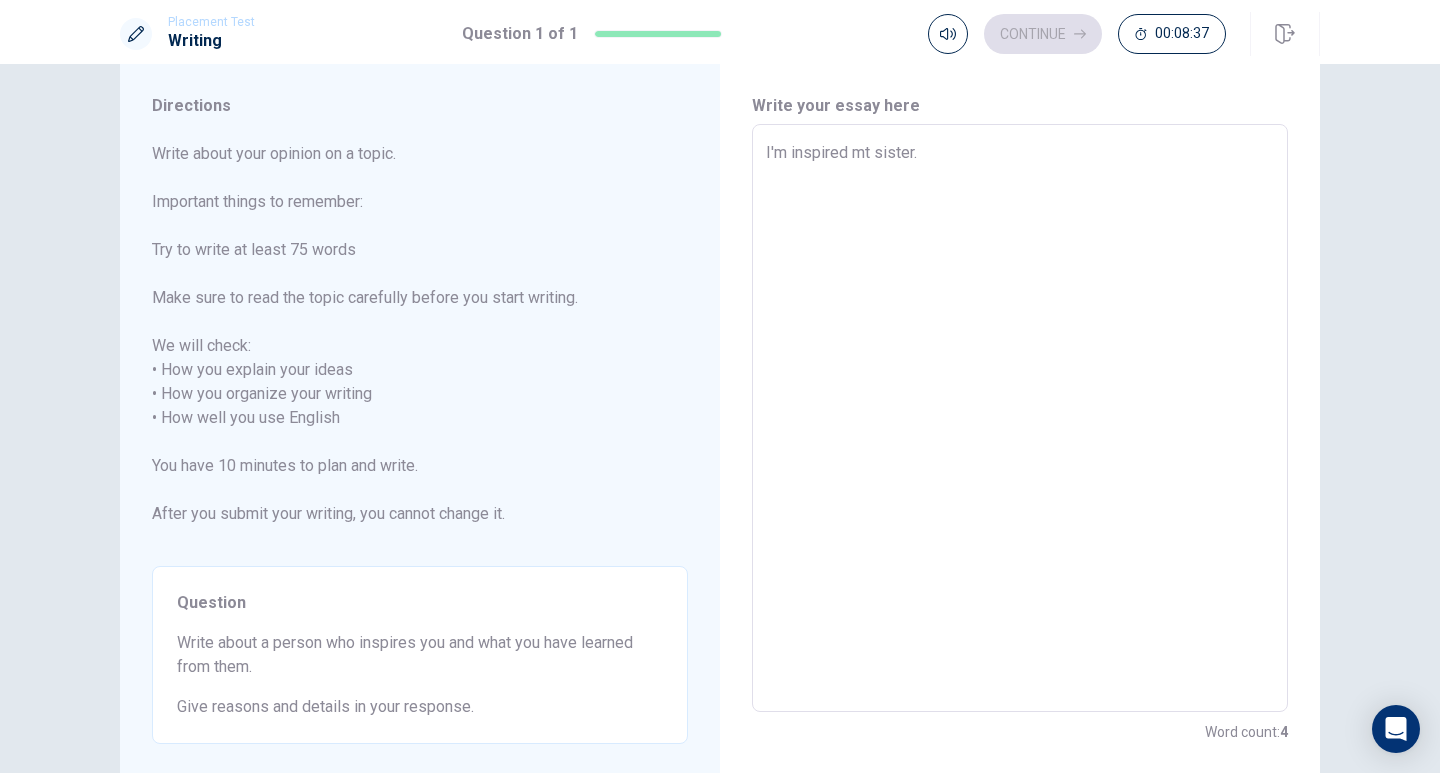 type on "I'm inspired mt sister" 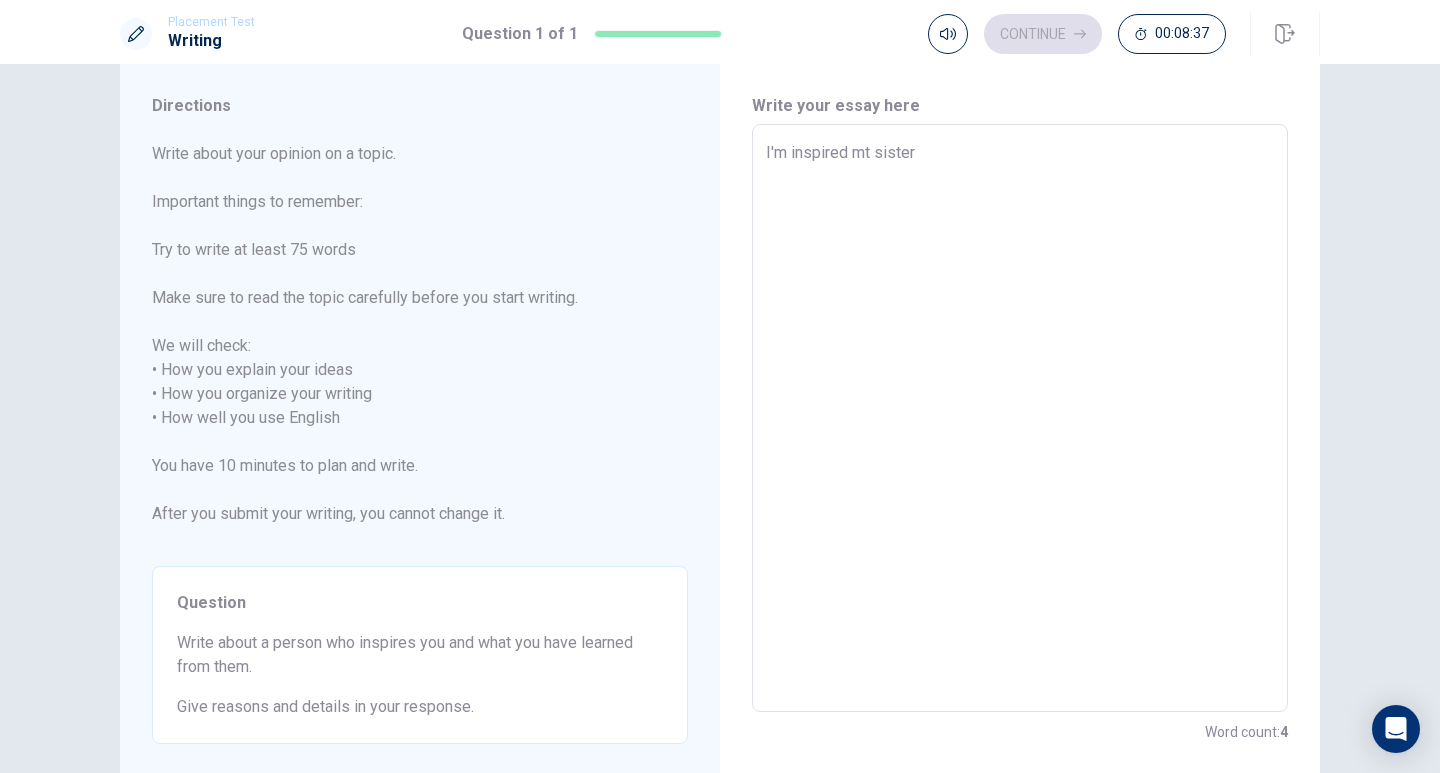 type on "x" 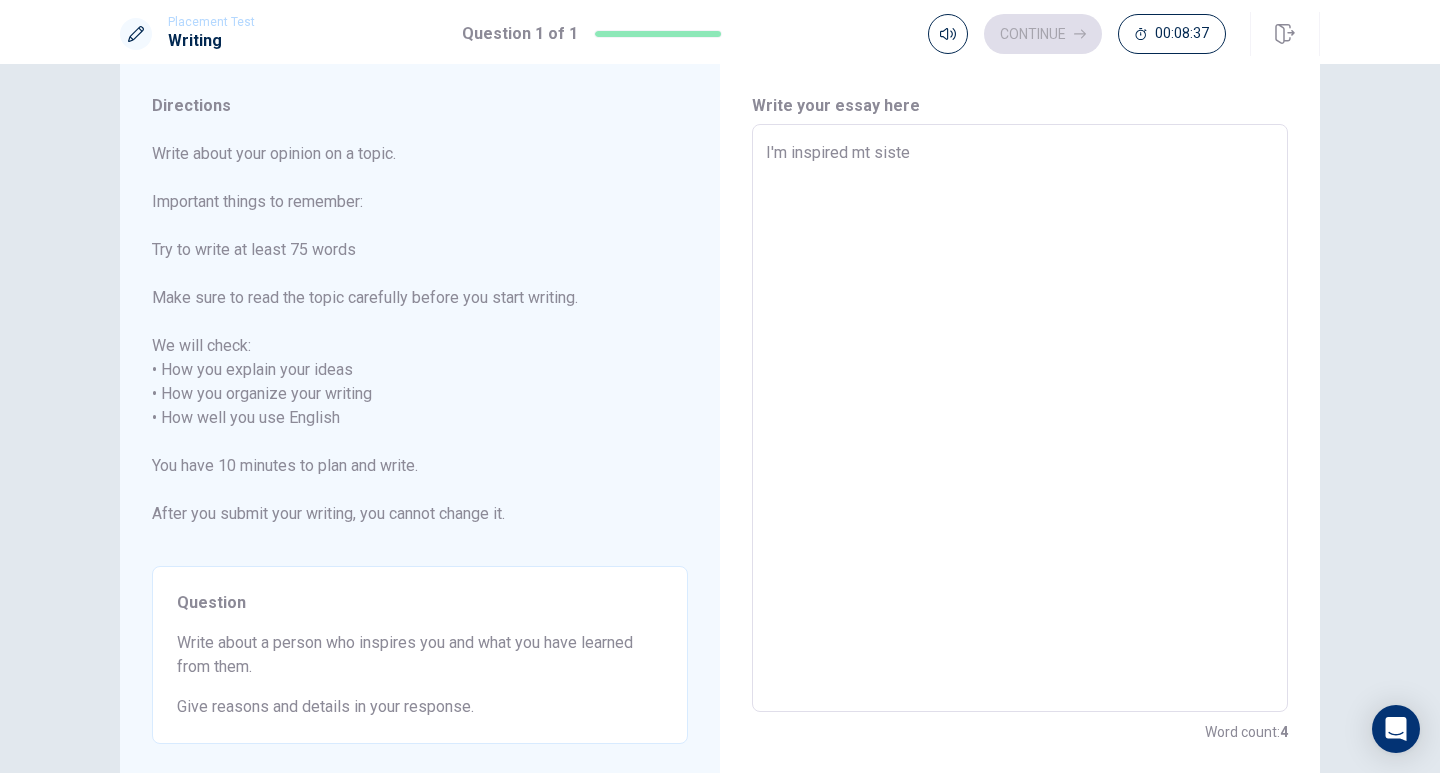 type on "x" 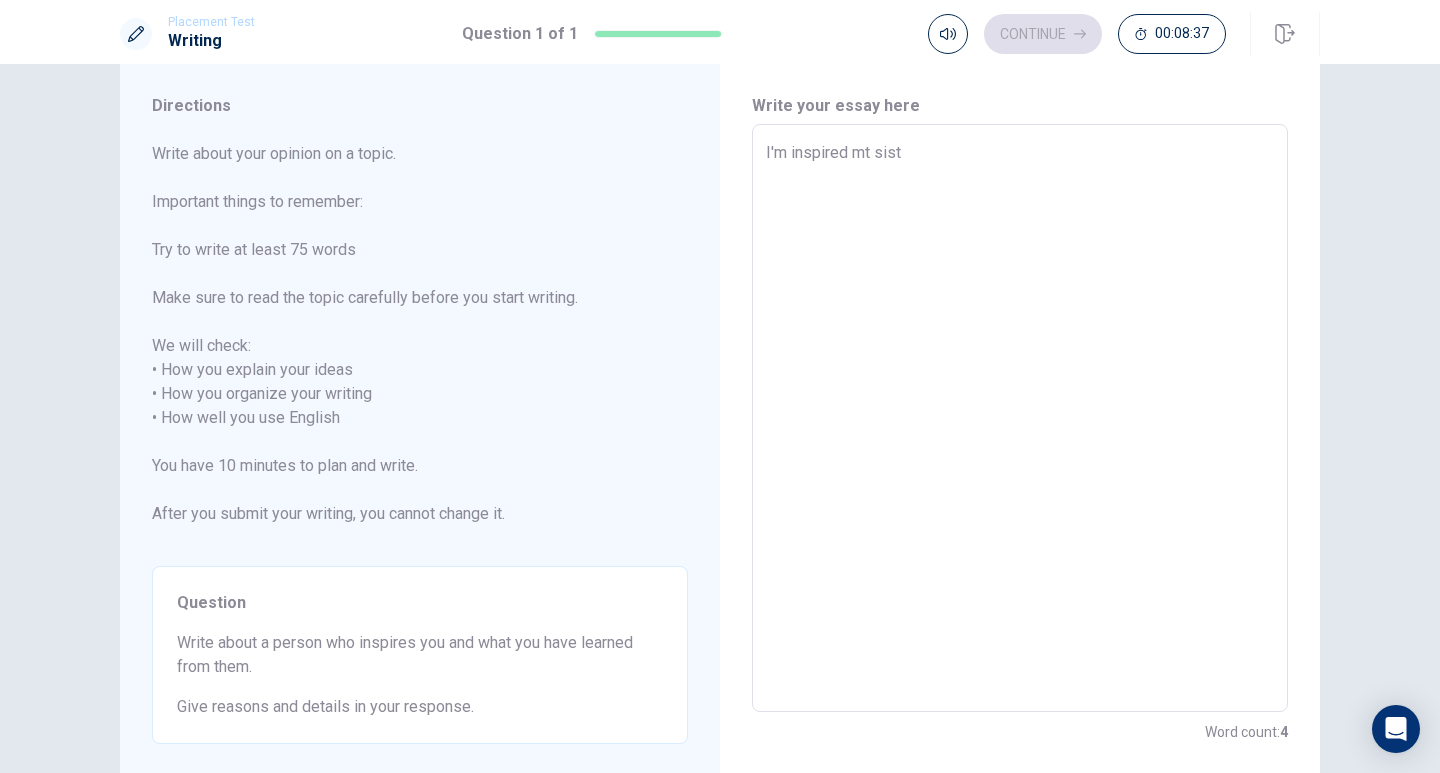 type on "x" 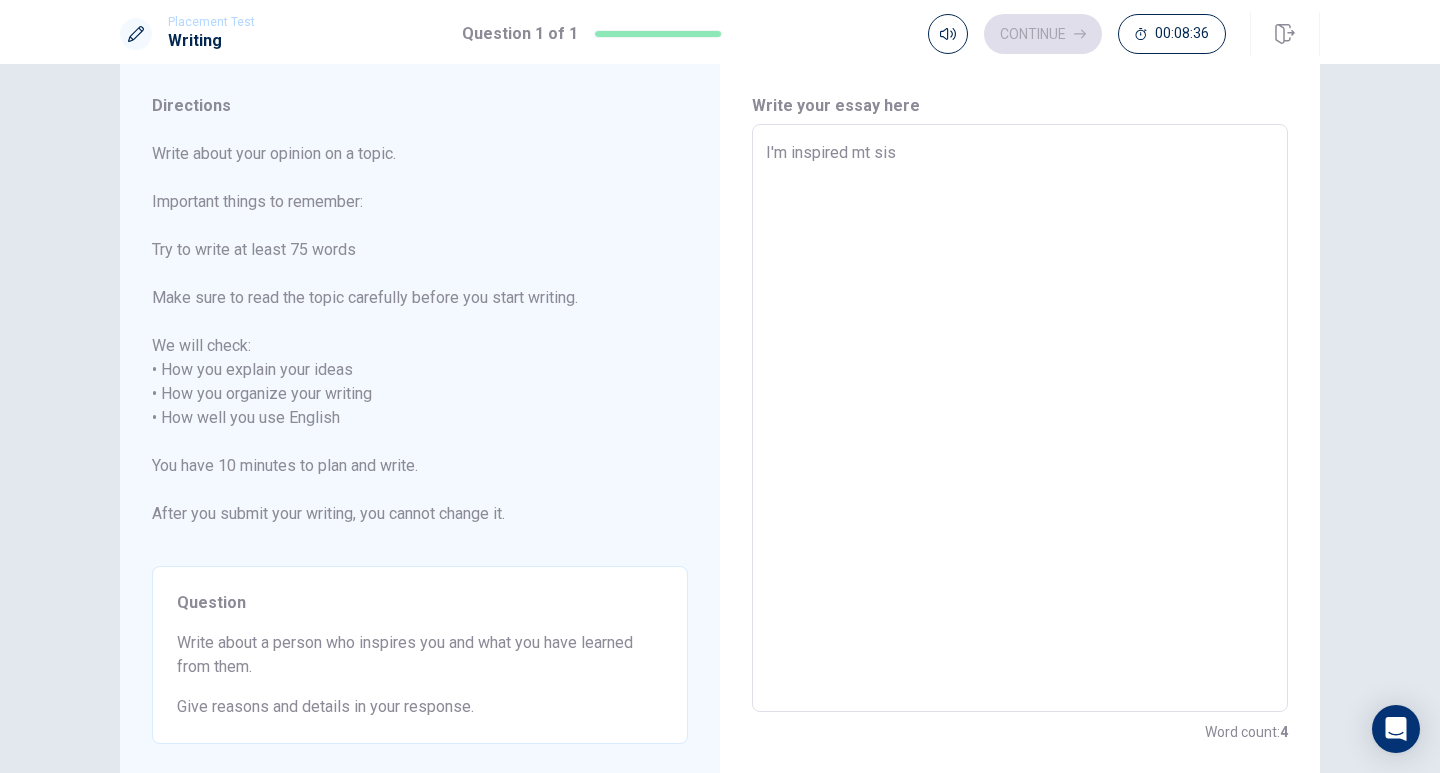 type on "I'm inspired mt si" 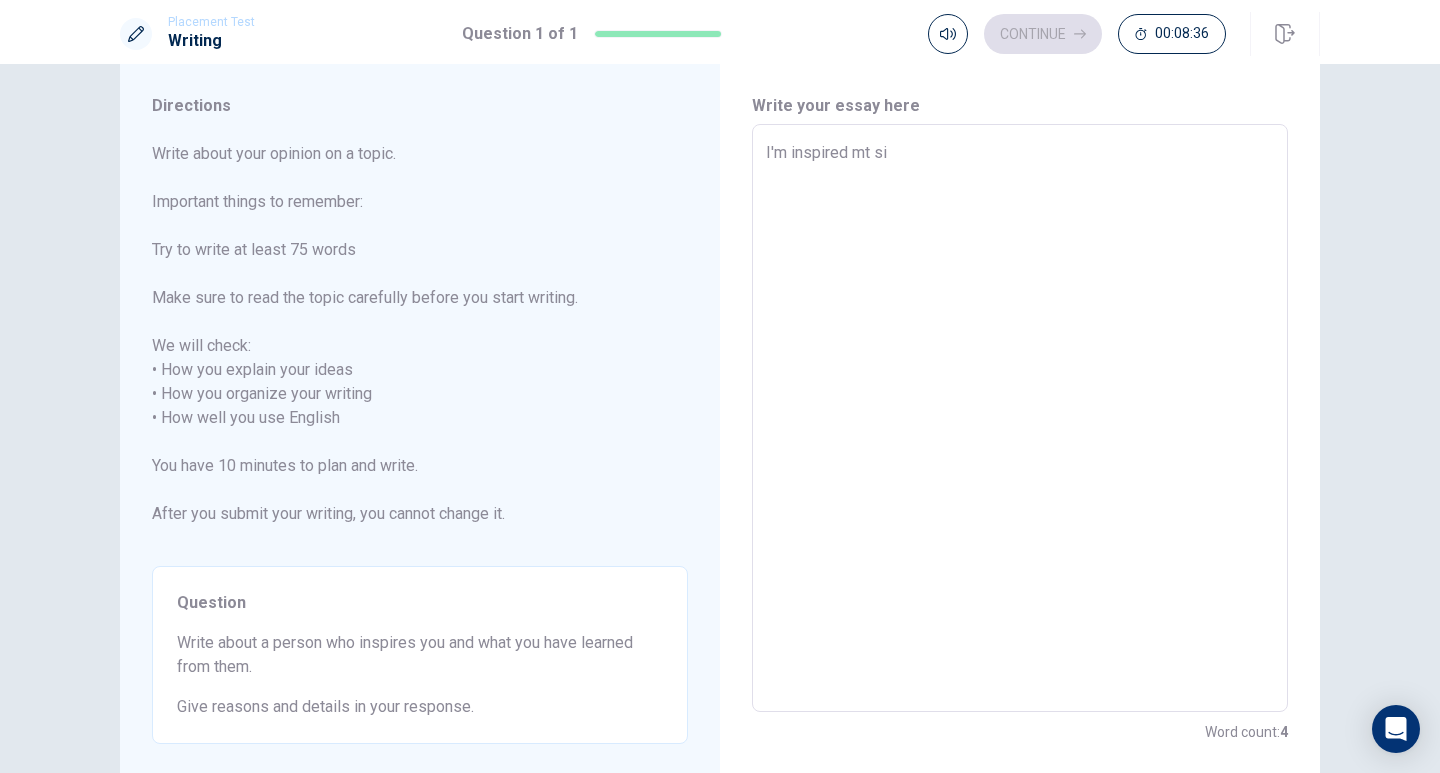 type on "I'm inspired mt s" 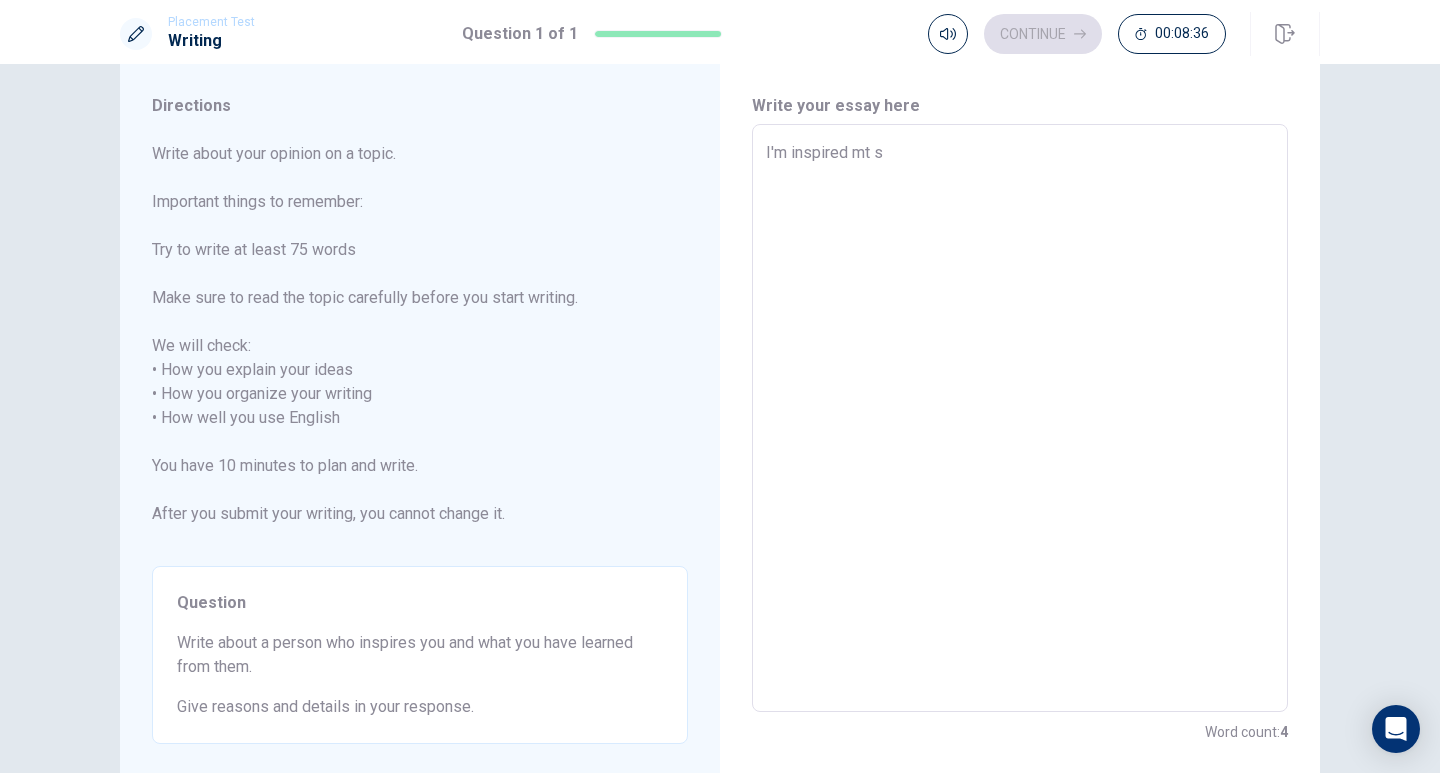 type on "x" 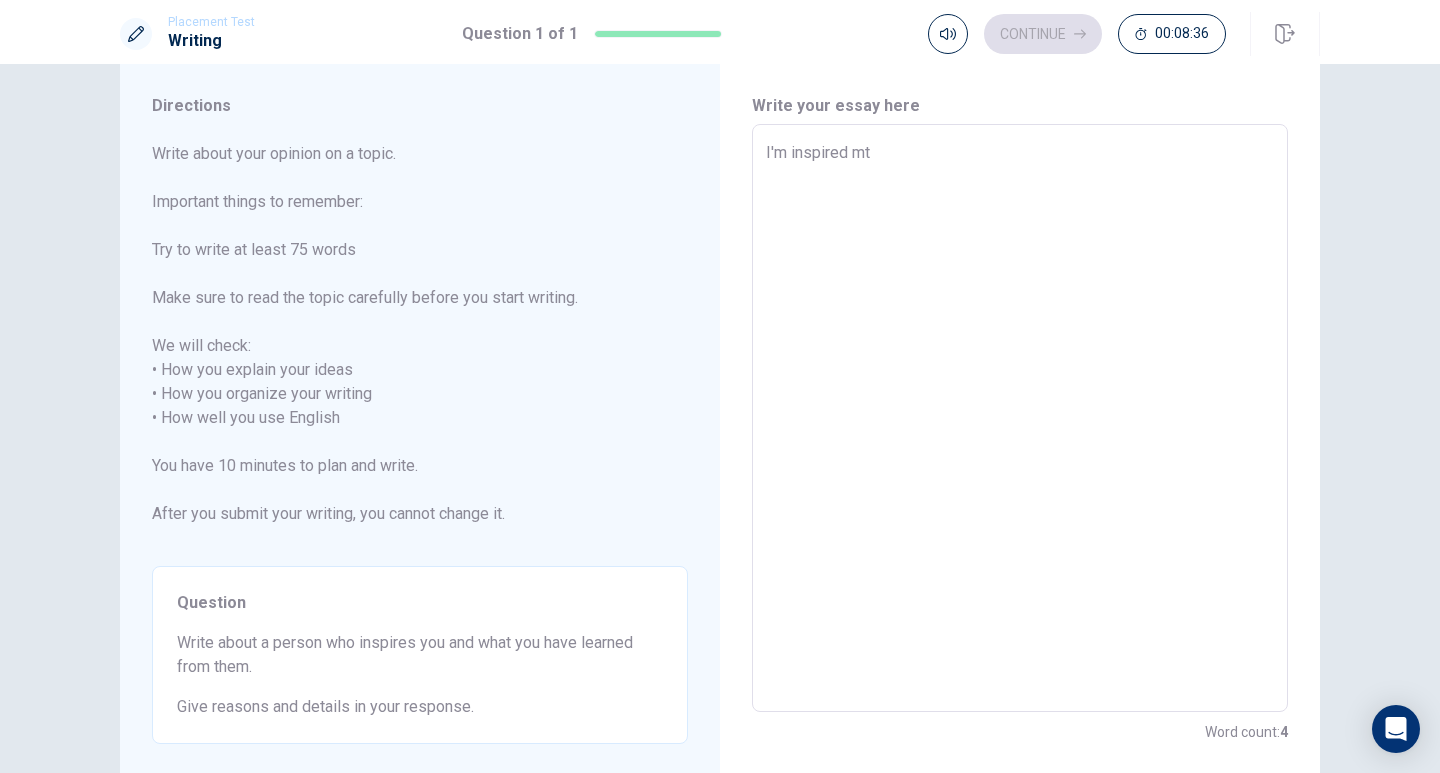 type on "x" 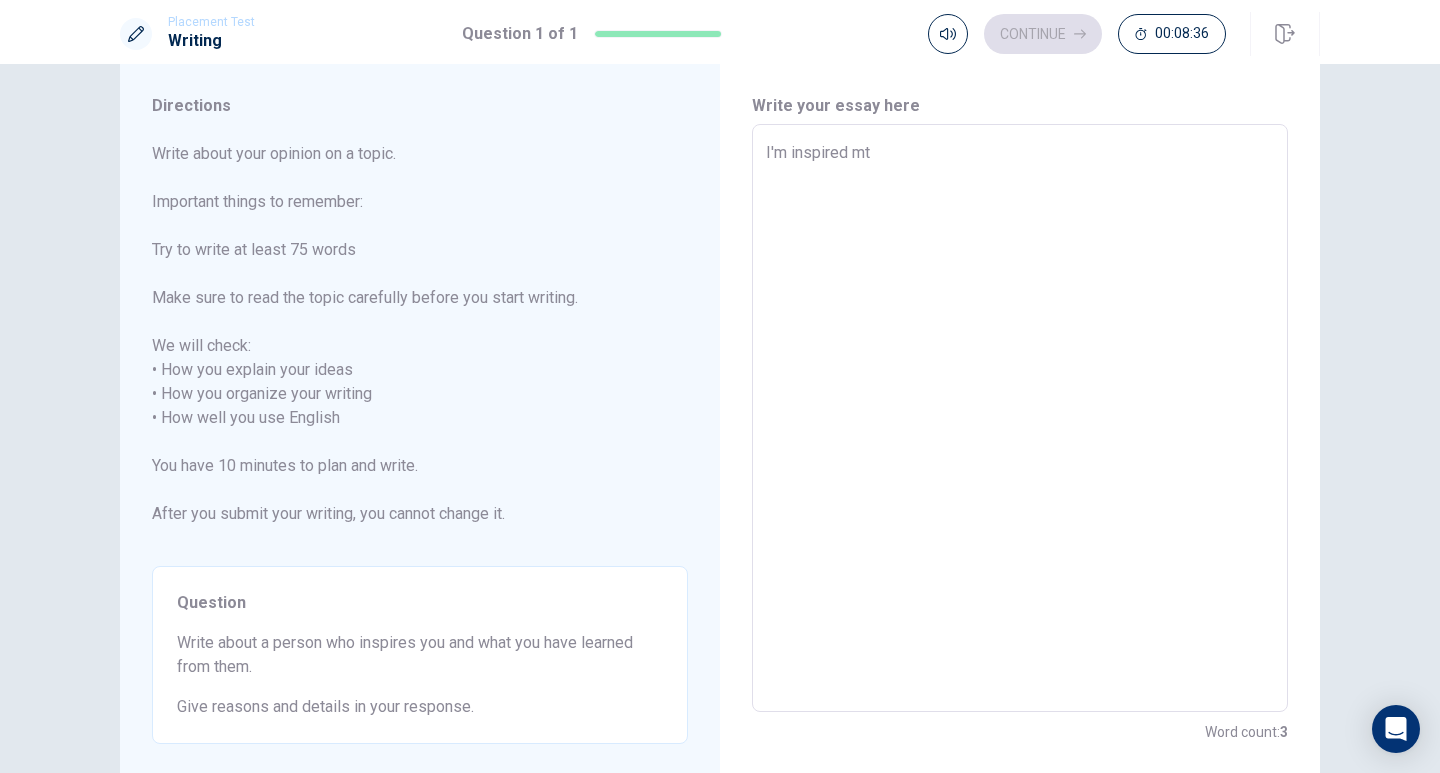 type on "I'm inspired mt" 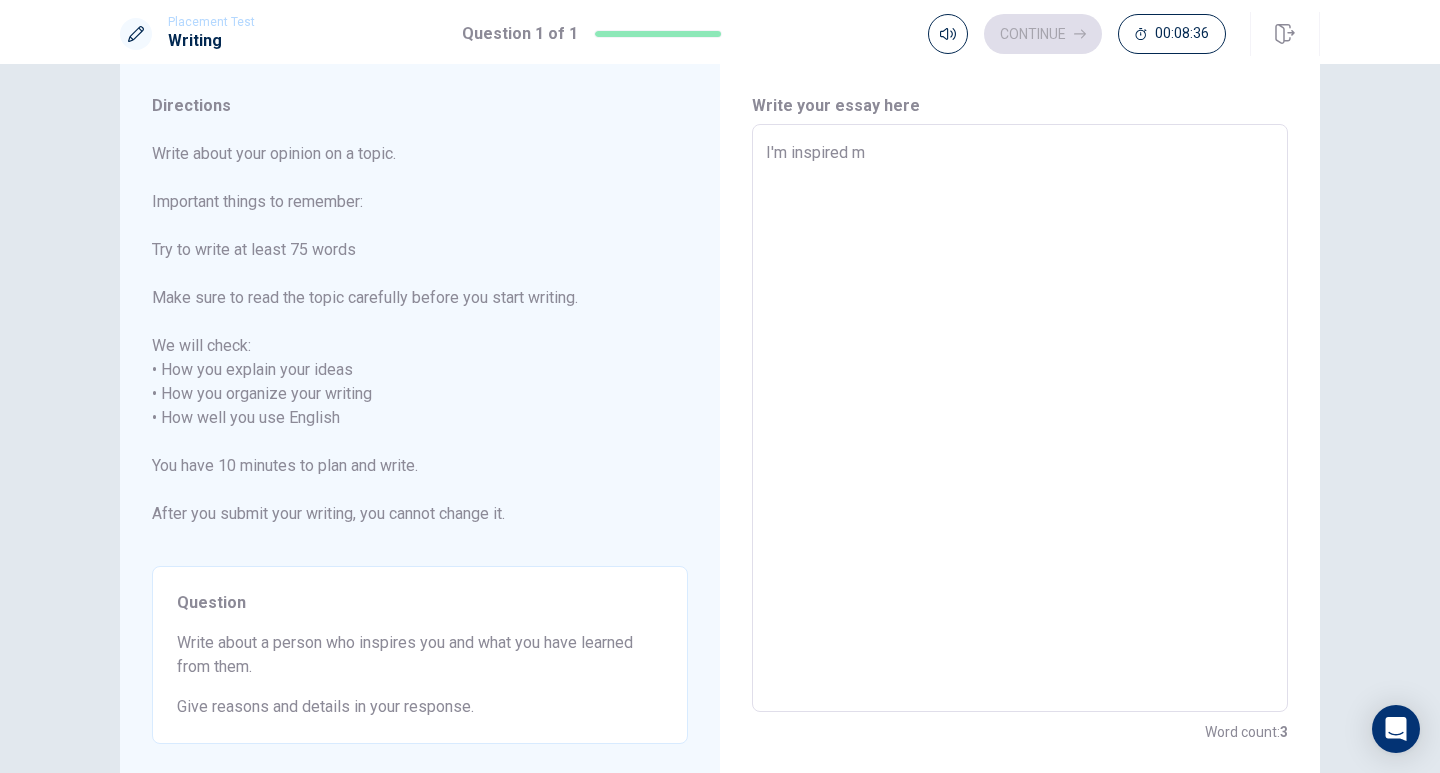 type on "x" 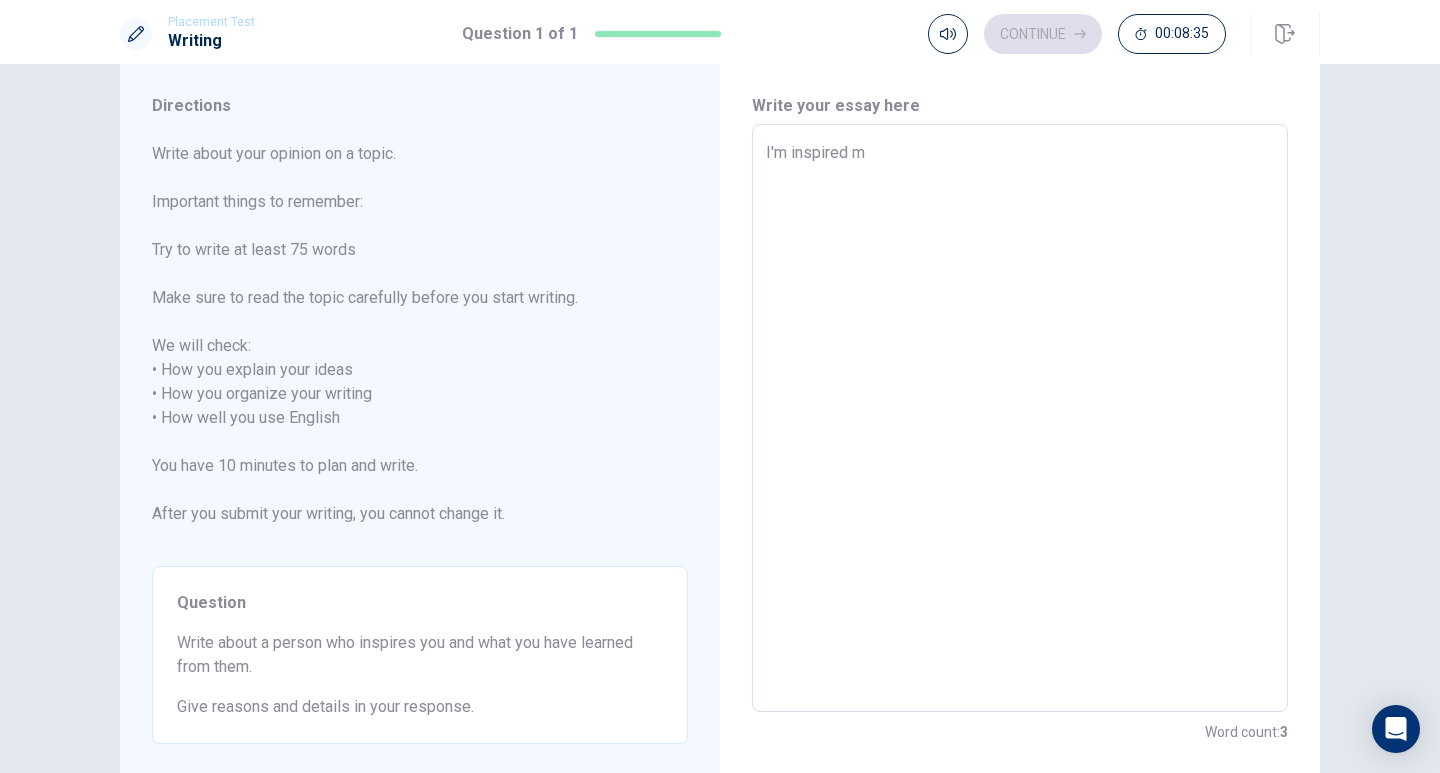 type on "I'm inspired my" 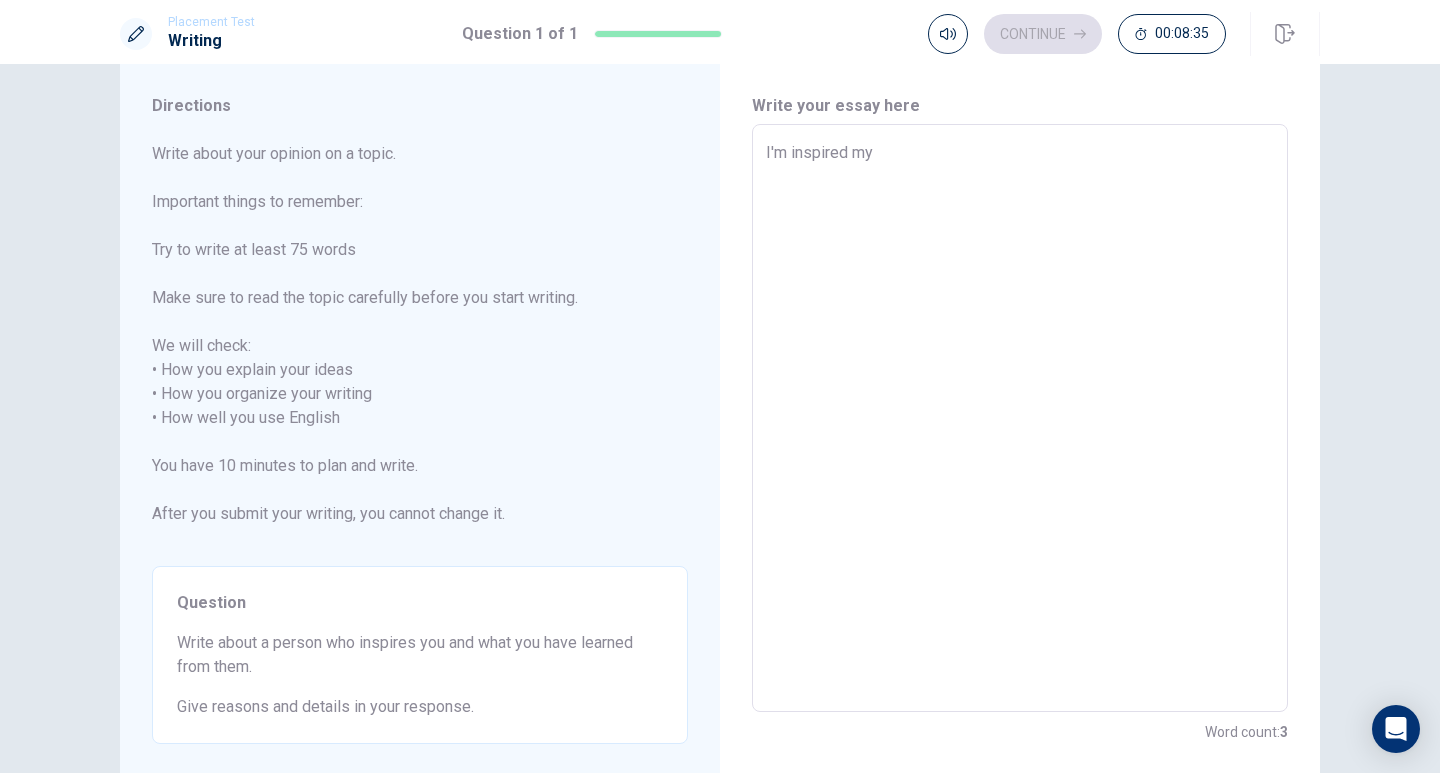 type on "x" 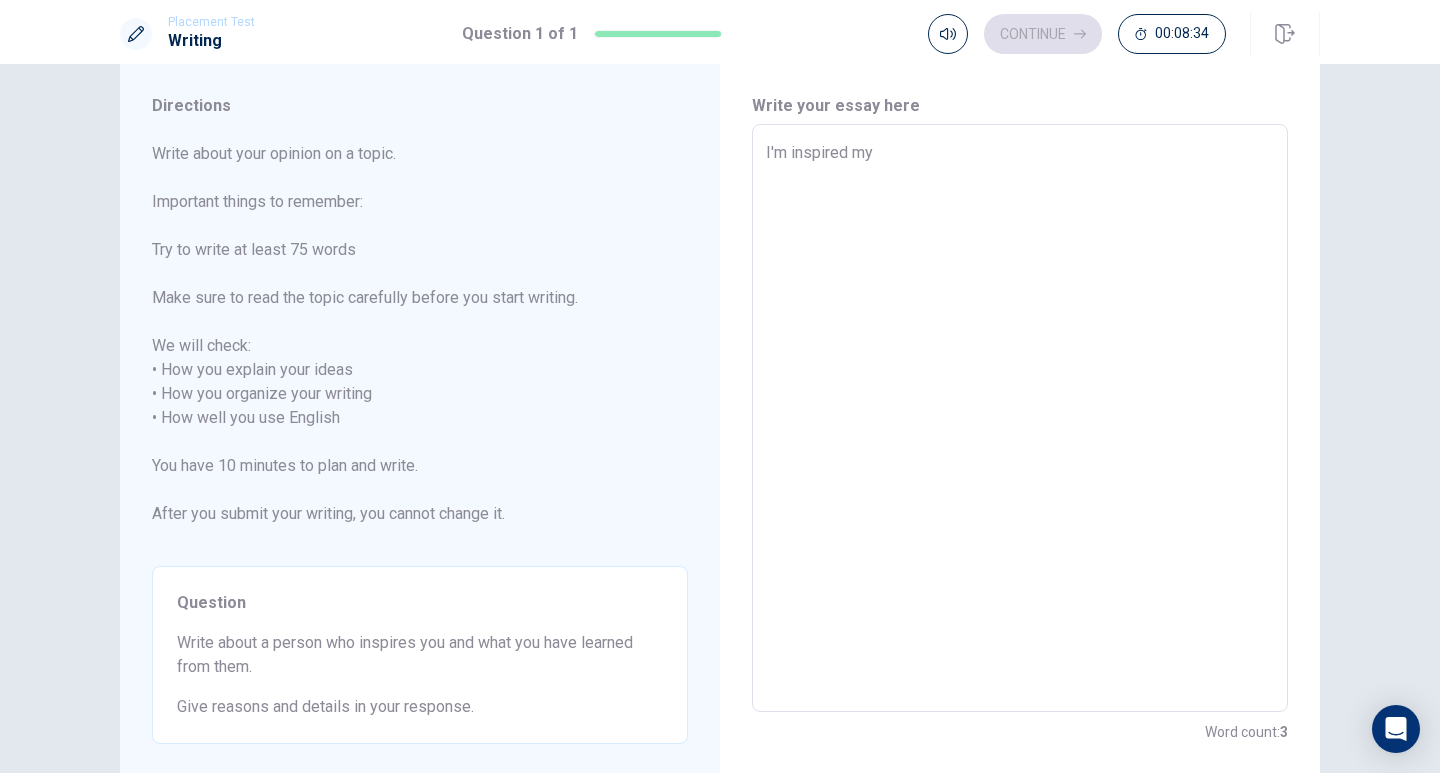 type on "I'm inspired my s" 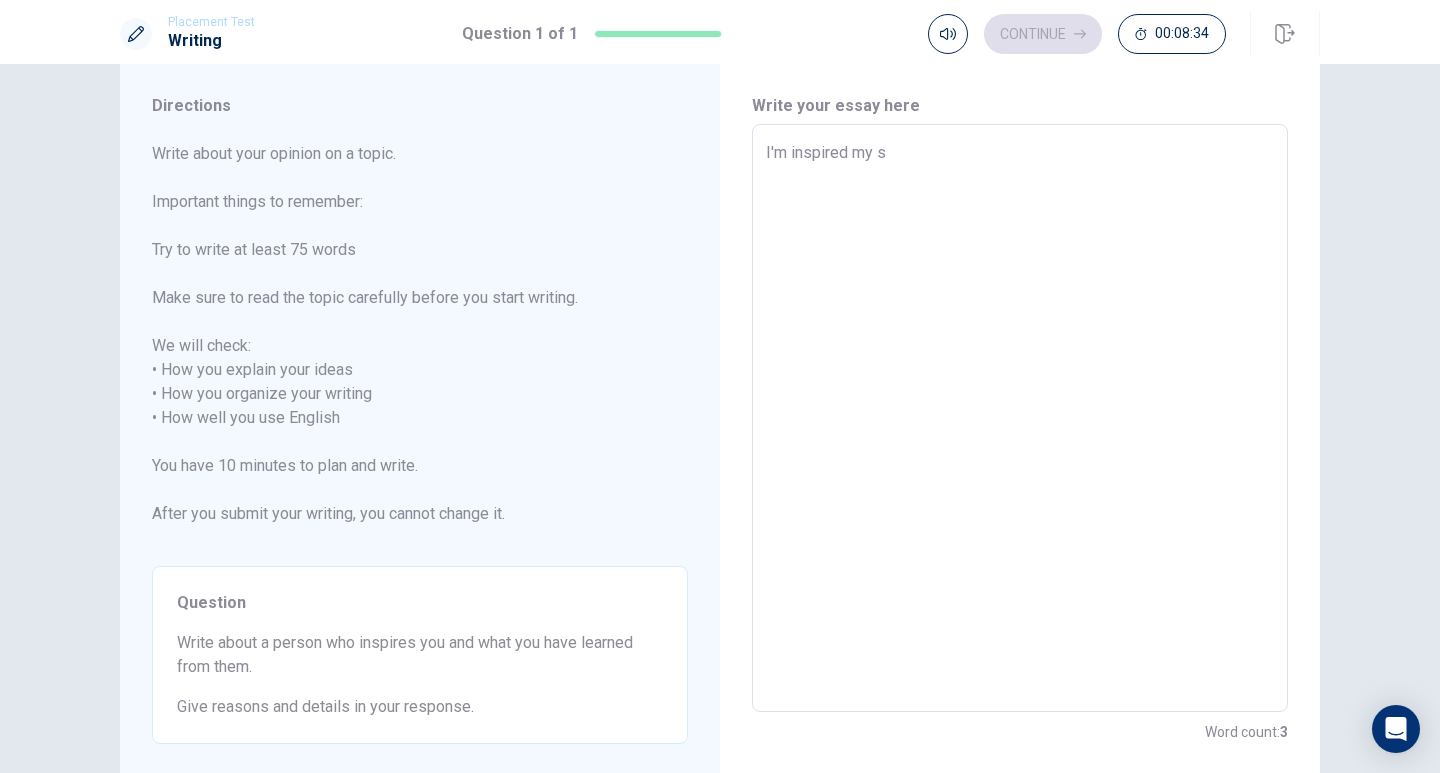 type on "x" 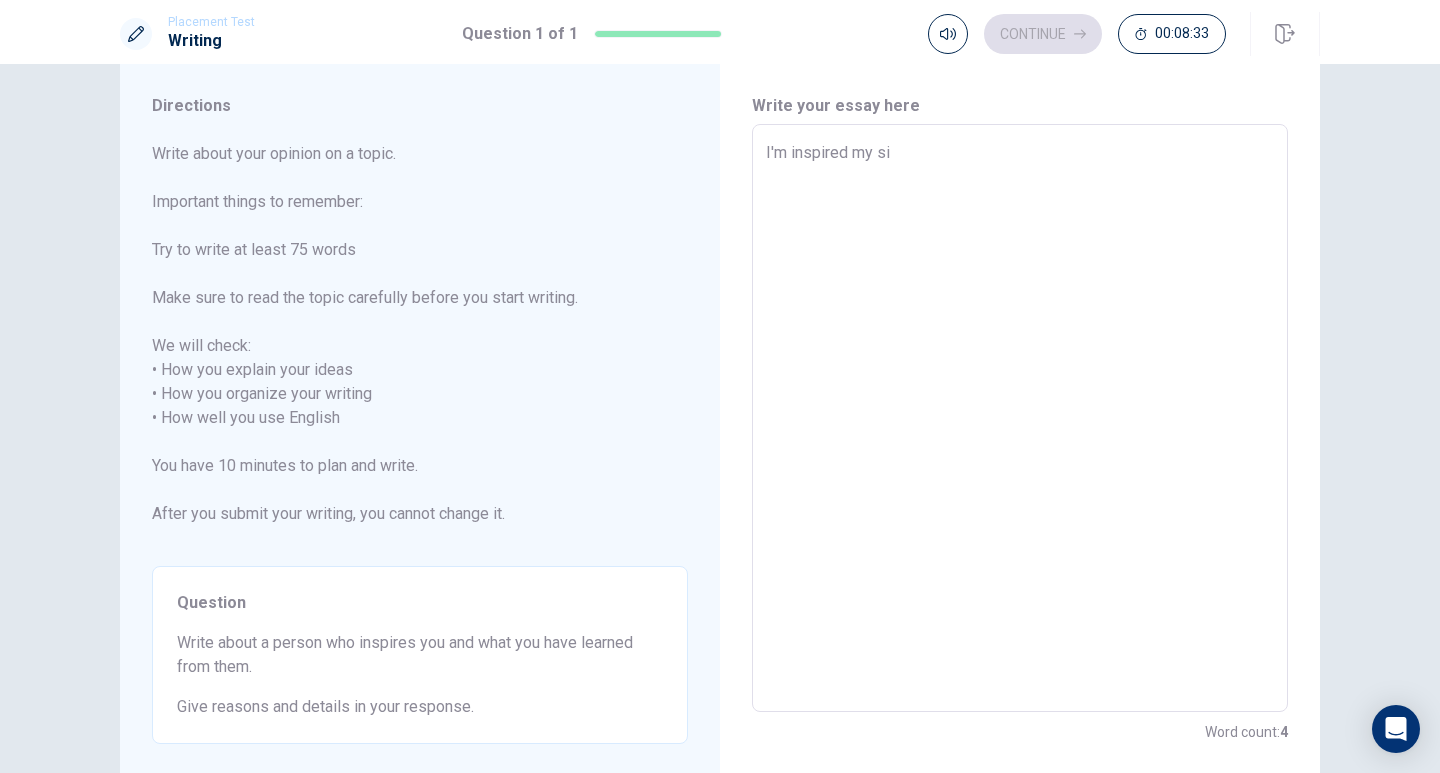 type on "I'm inspired my sis" 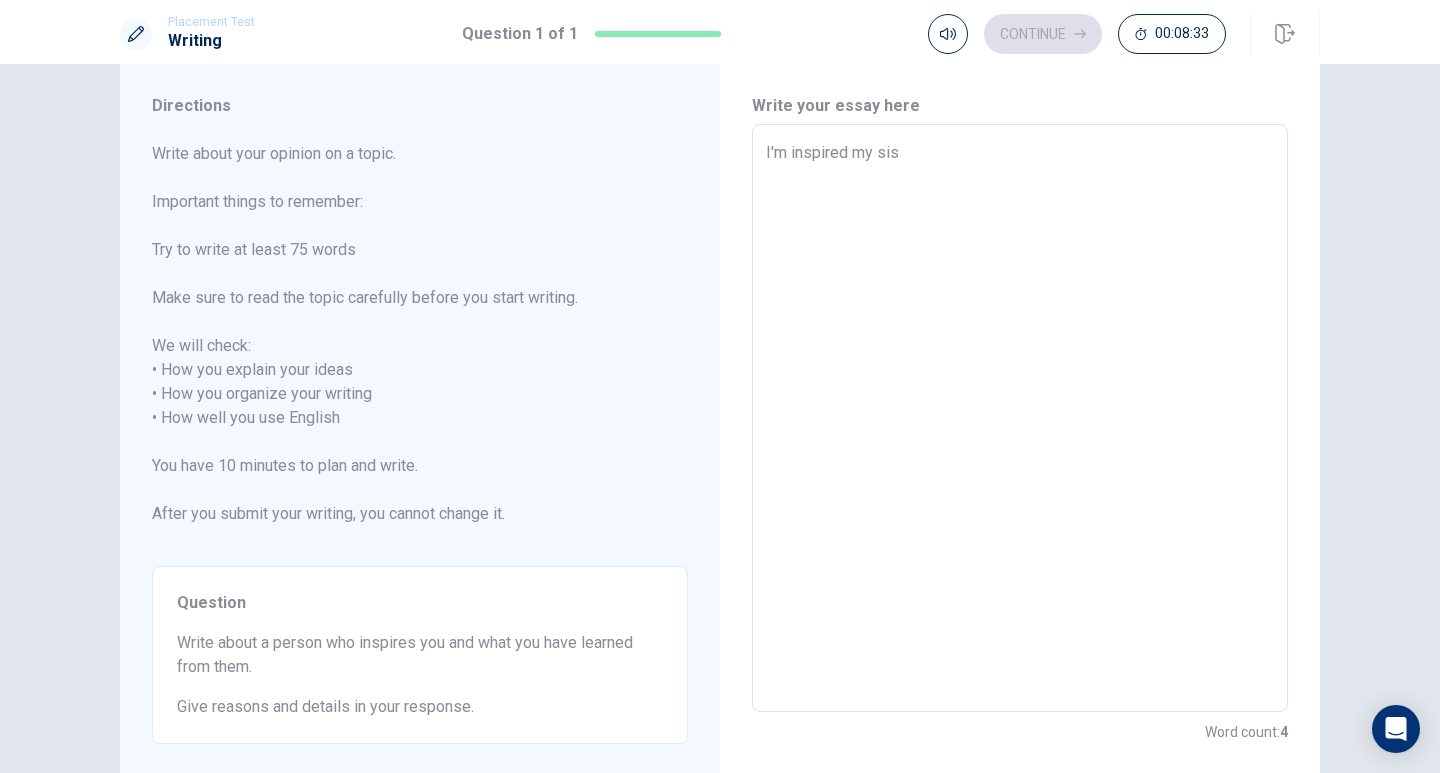 type on "x" 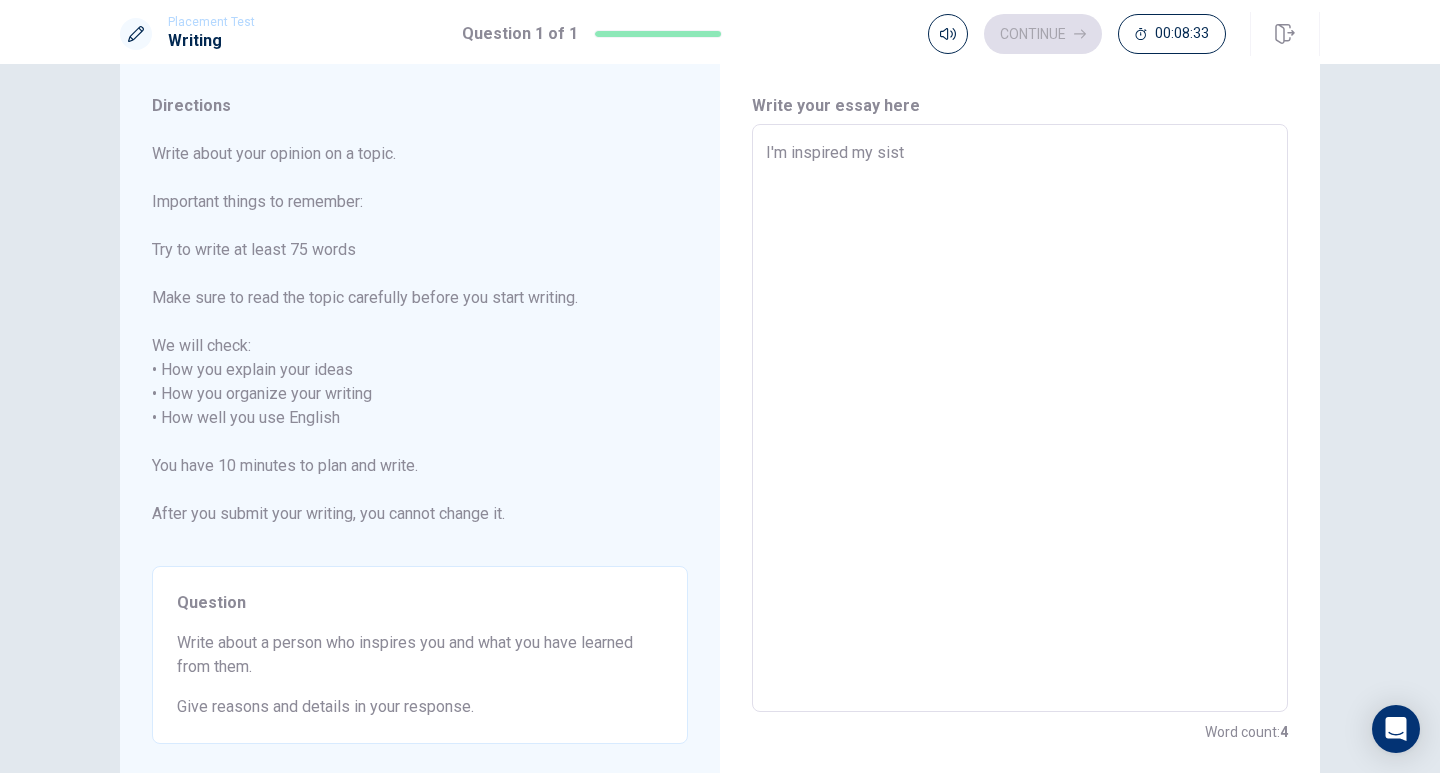 type on "x" 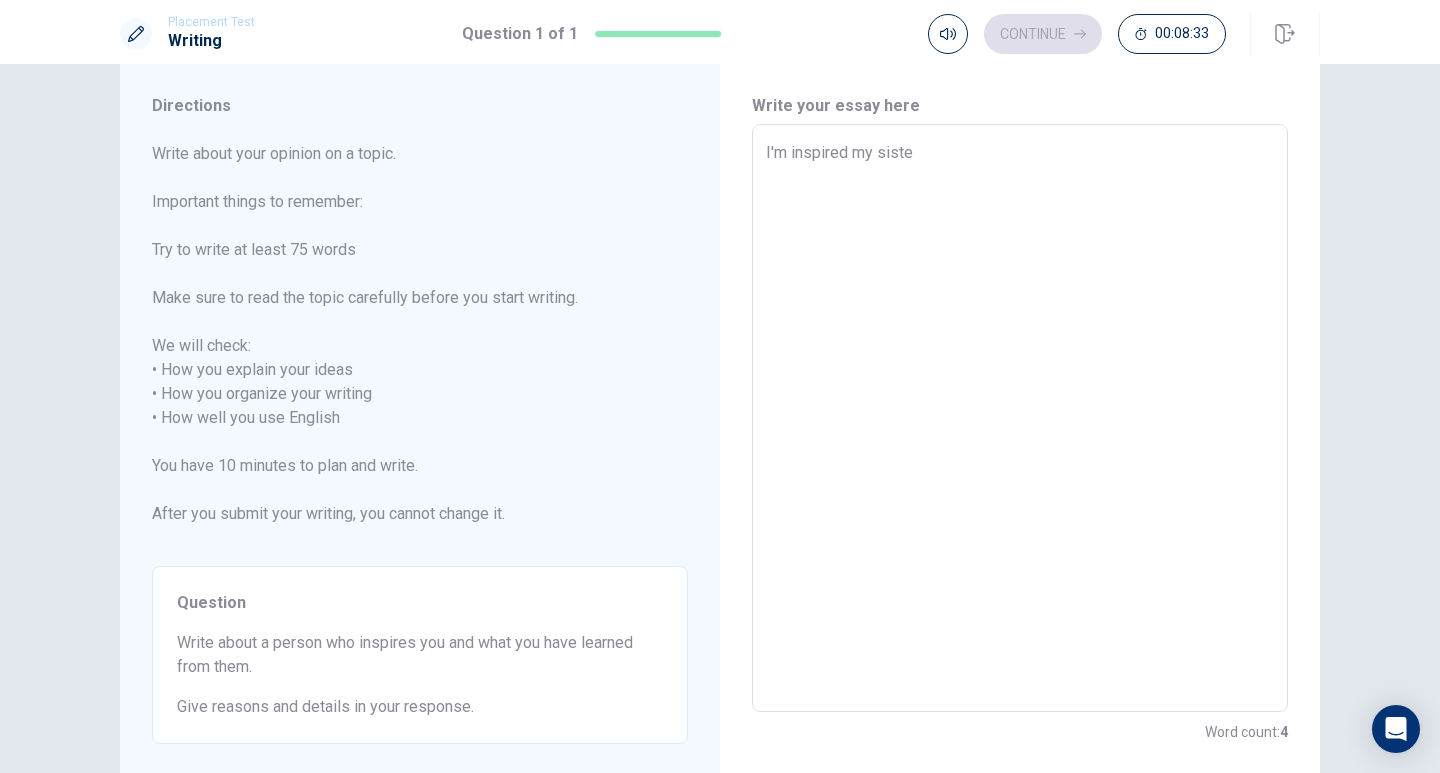 type on "x" 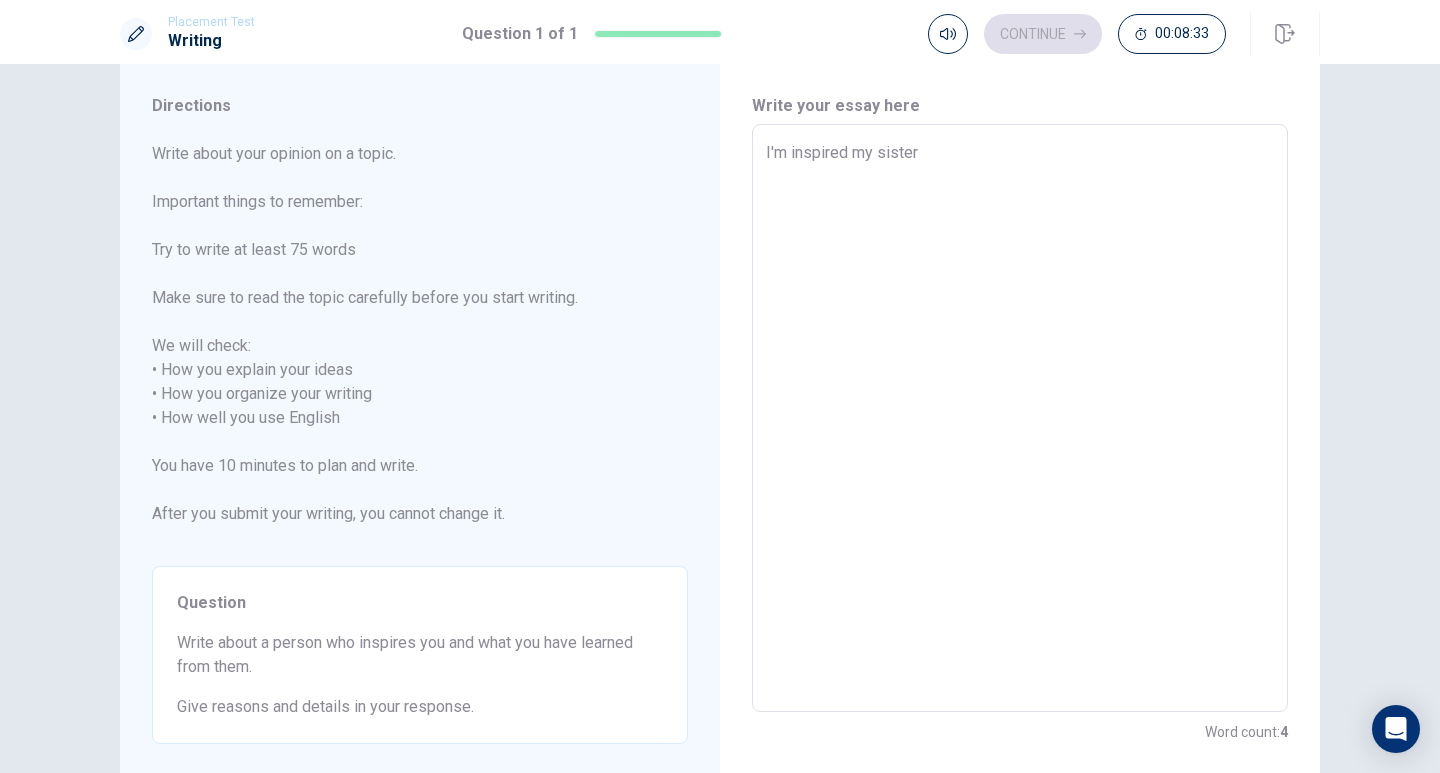type on "x" 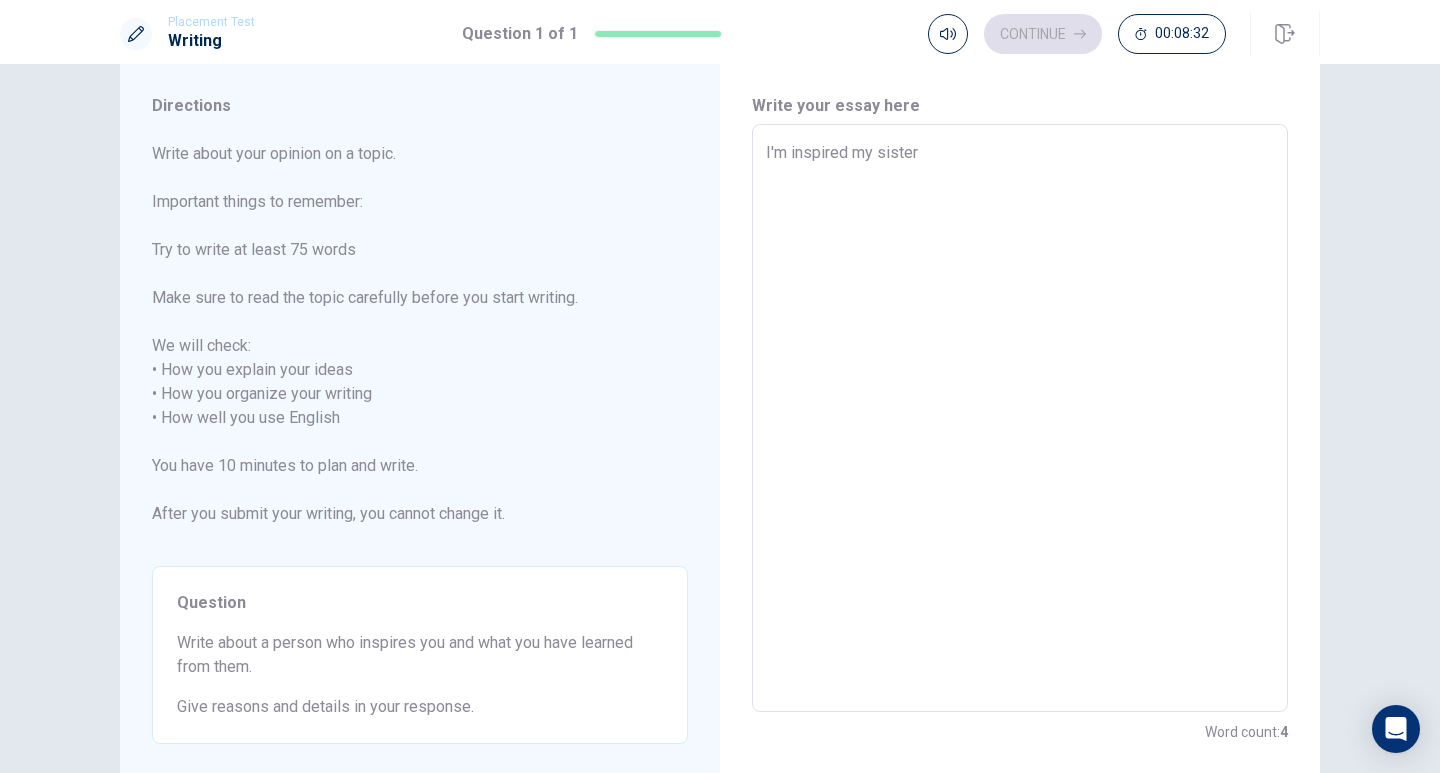 type on "I'm inspired my sister." 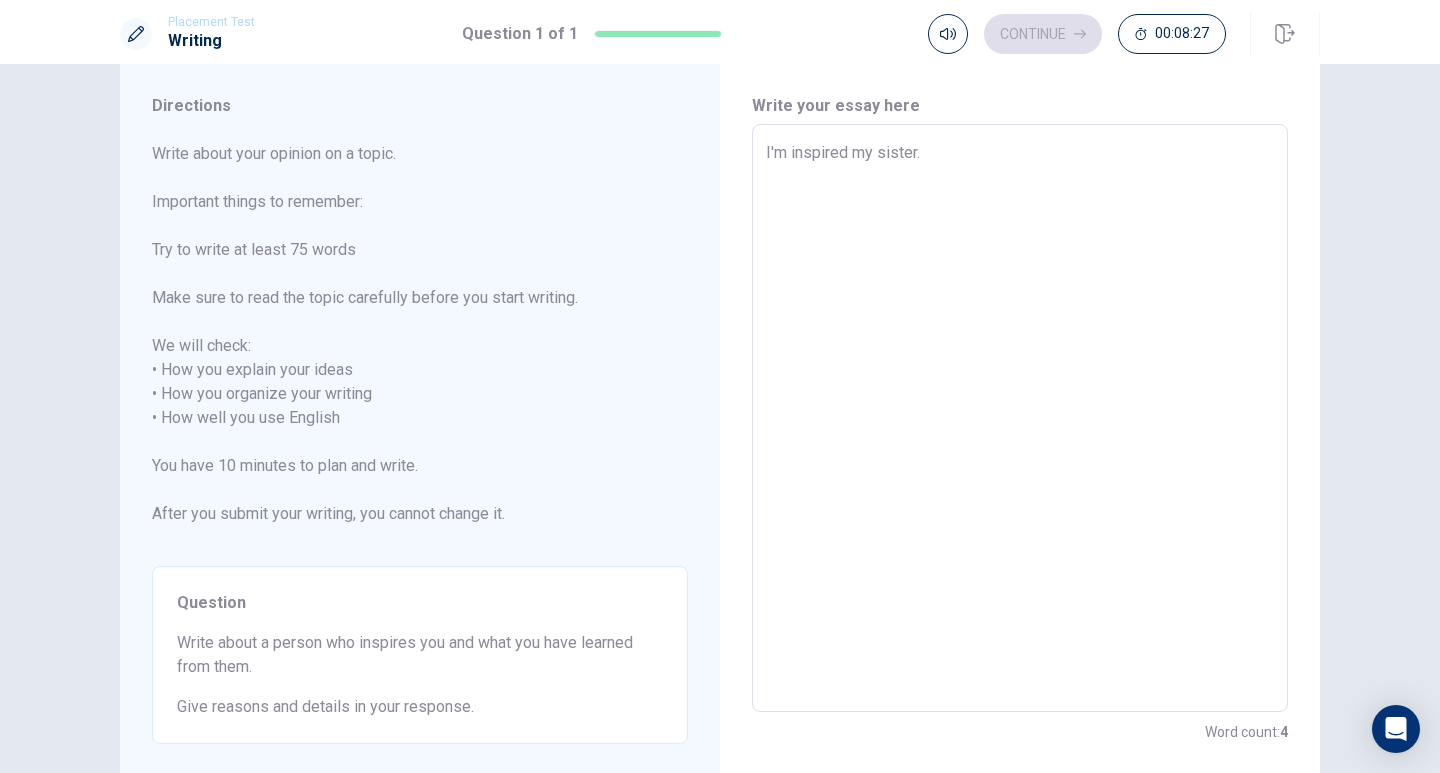 type on "x" 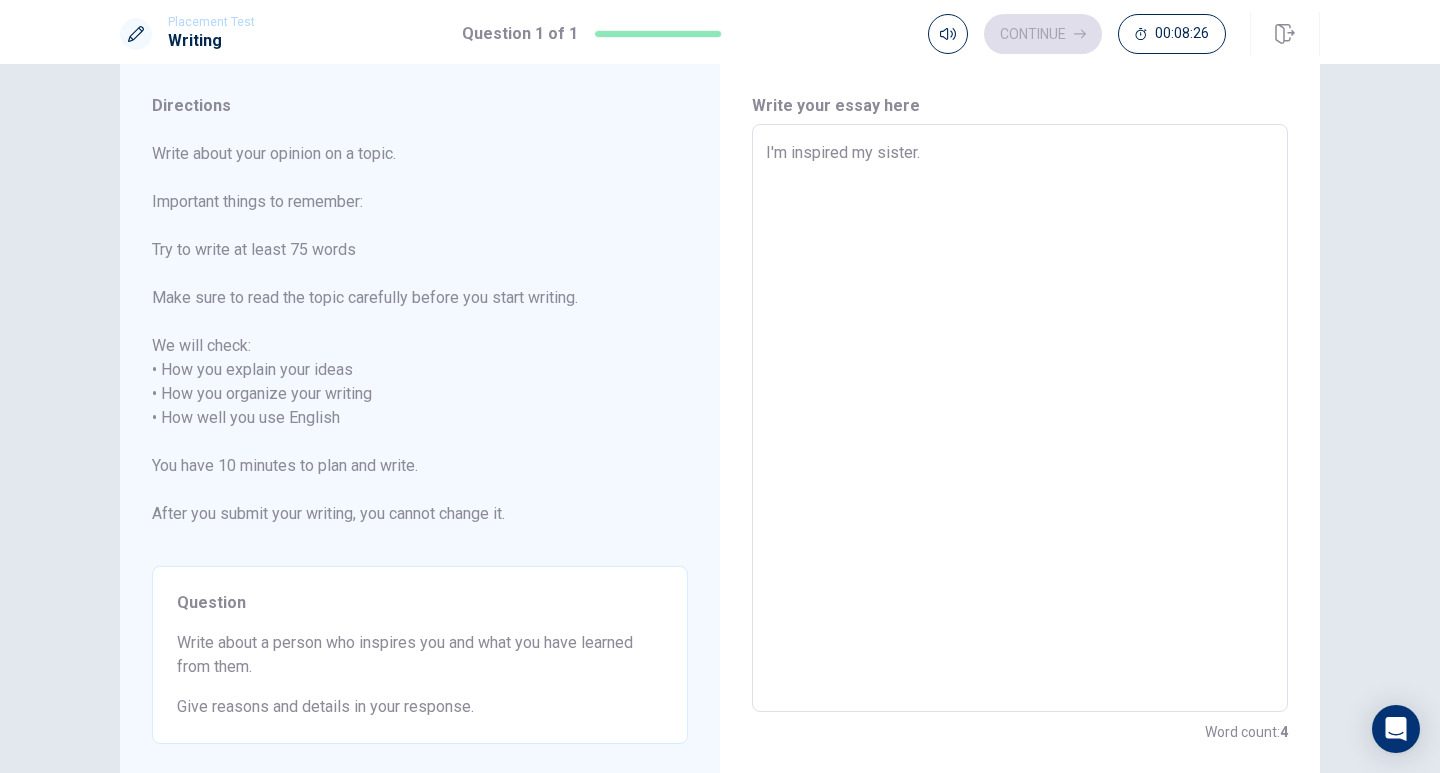 type on "I'm inspired my sister.m" 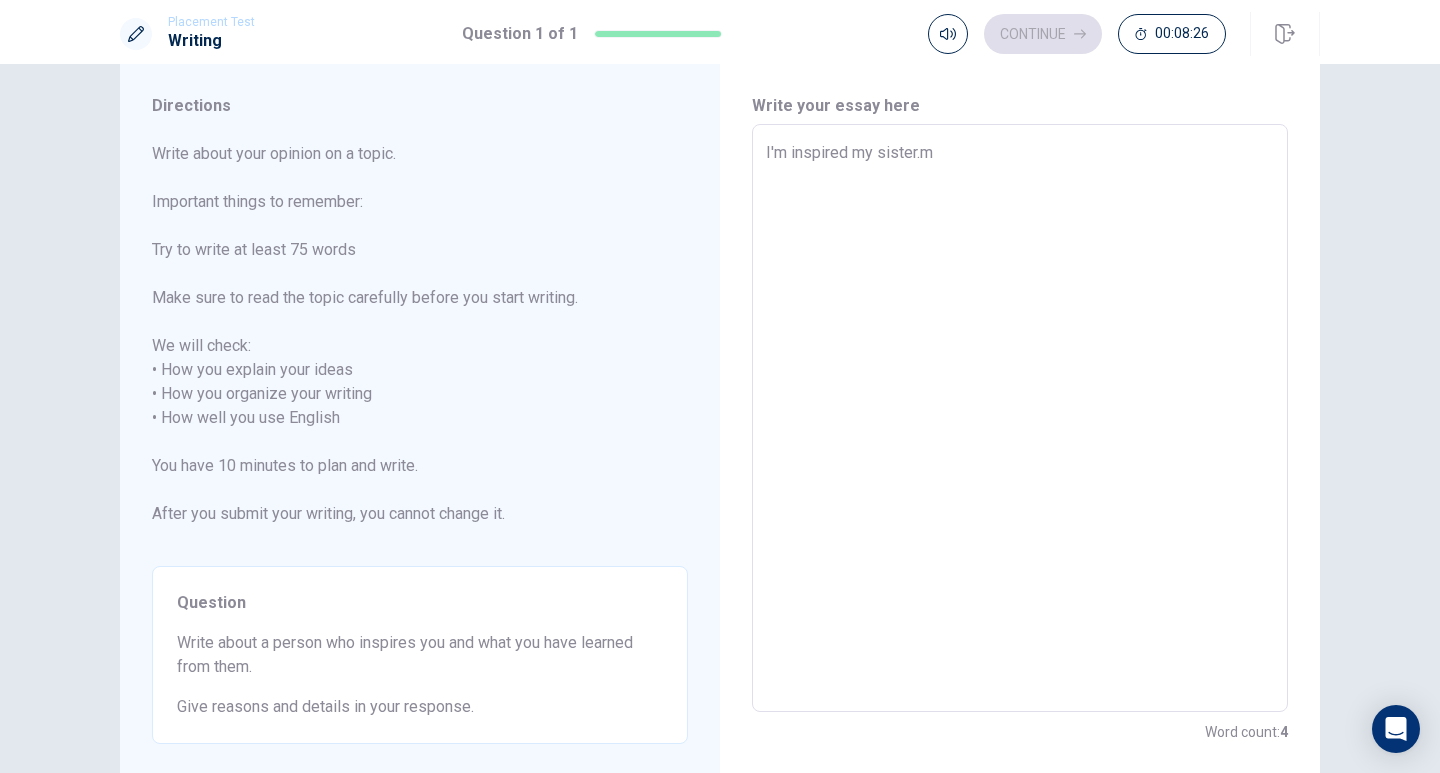 type on "x" 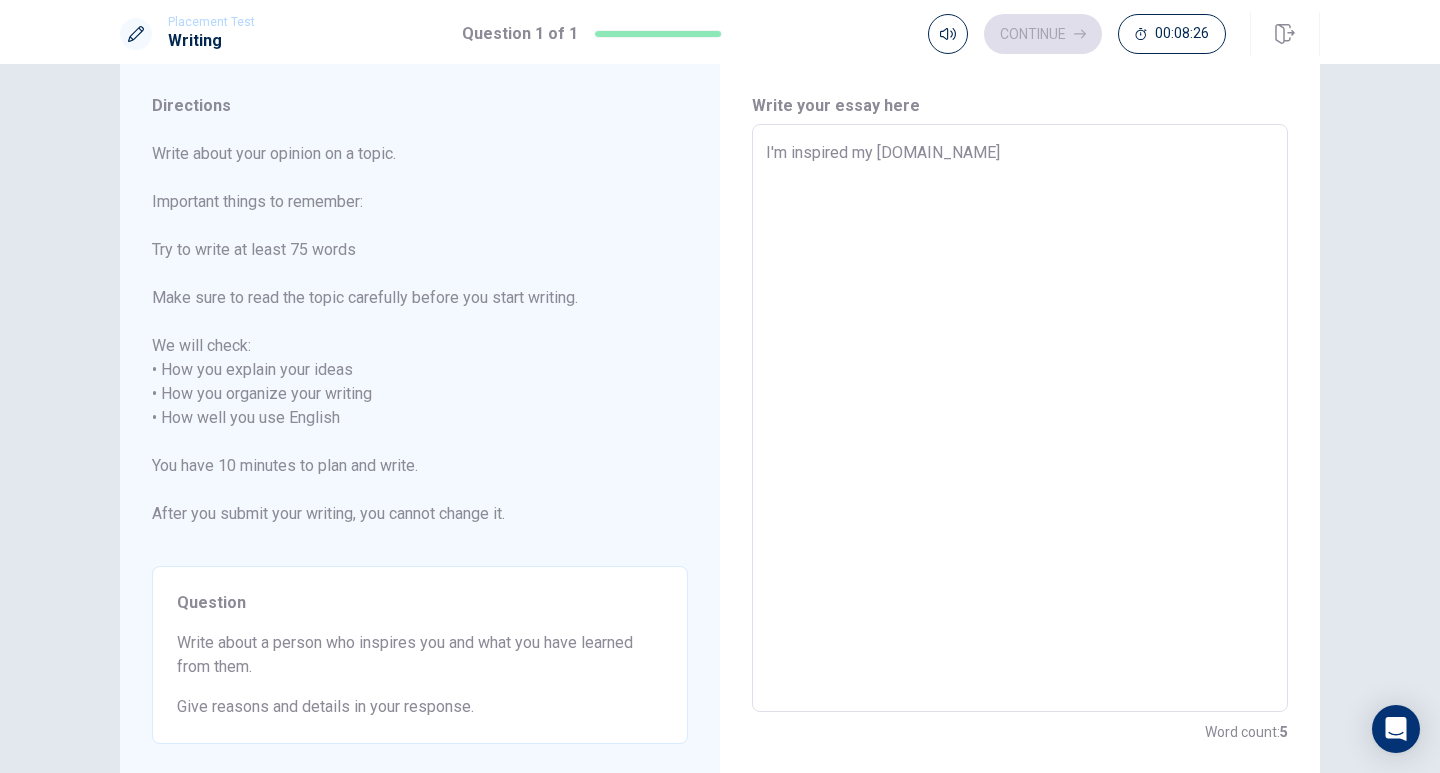 type on "x" 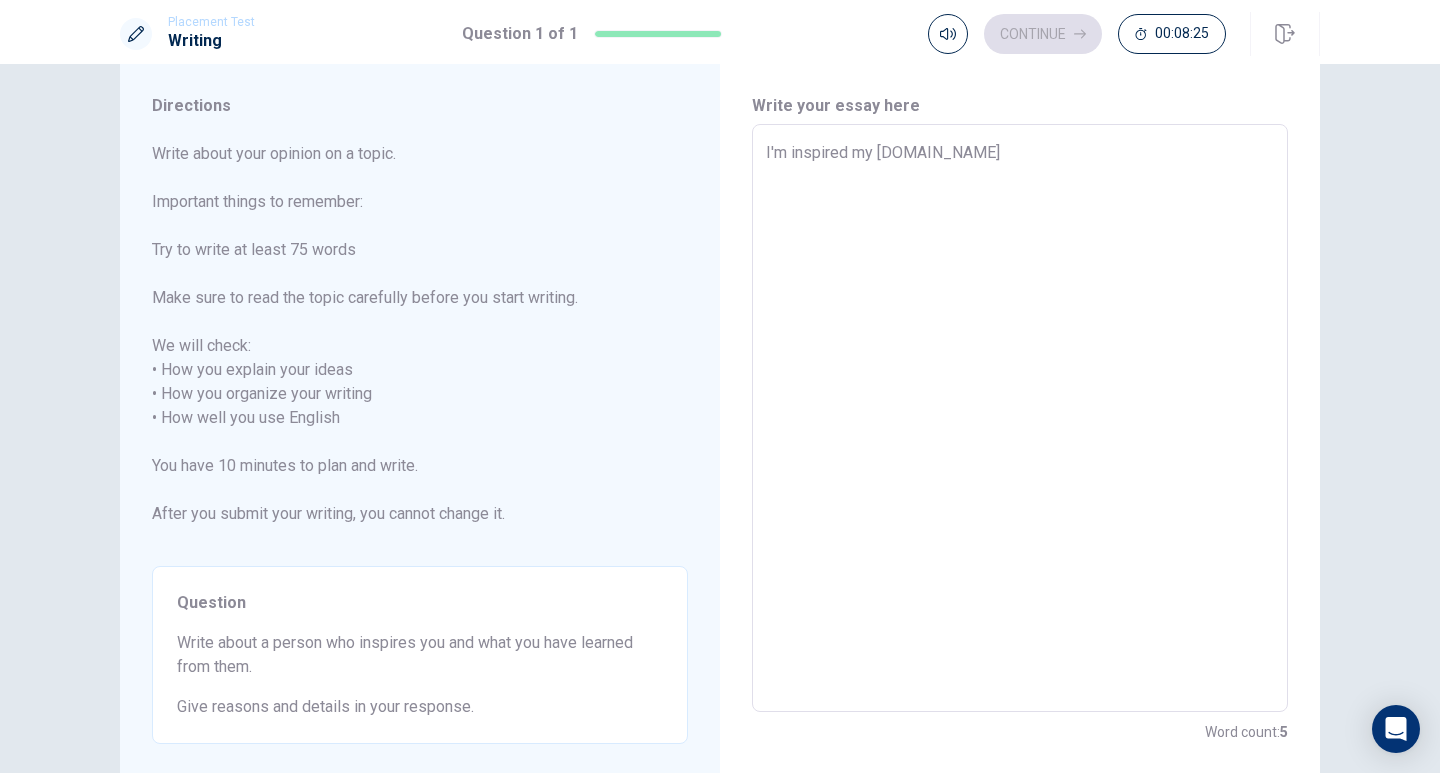 type on "I'm inspired my sister.m" 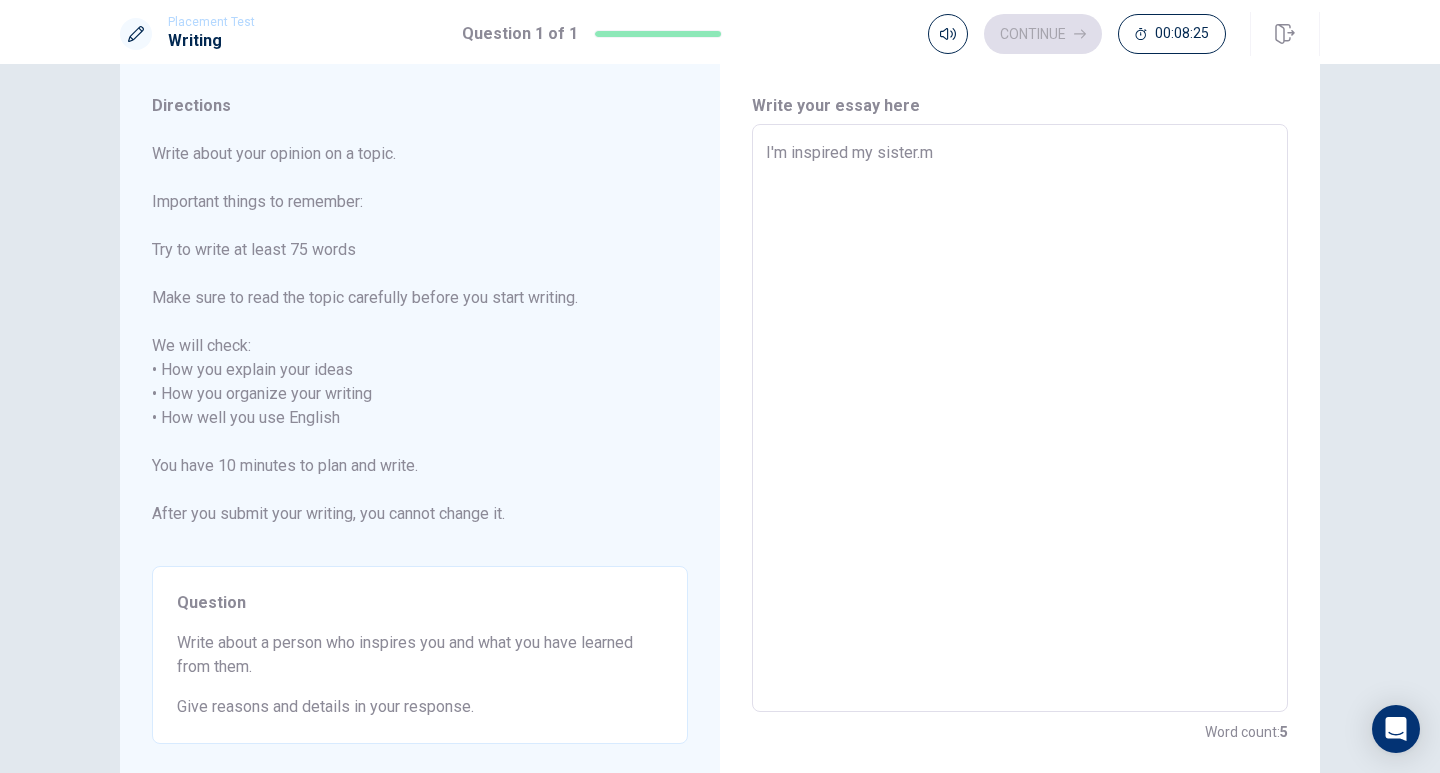 type on "x" 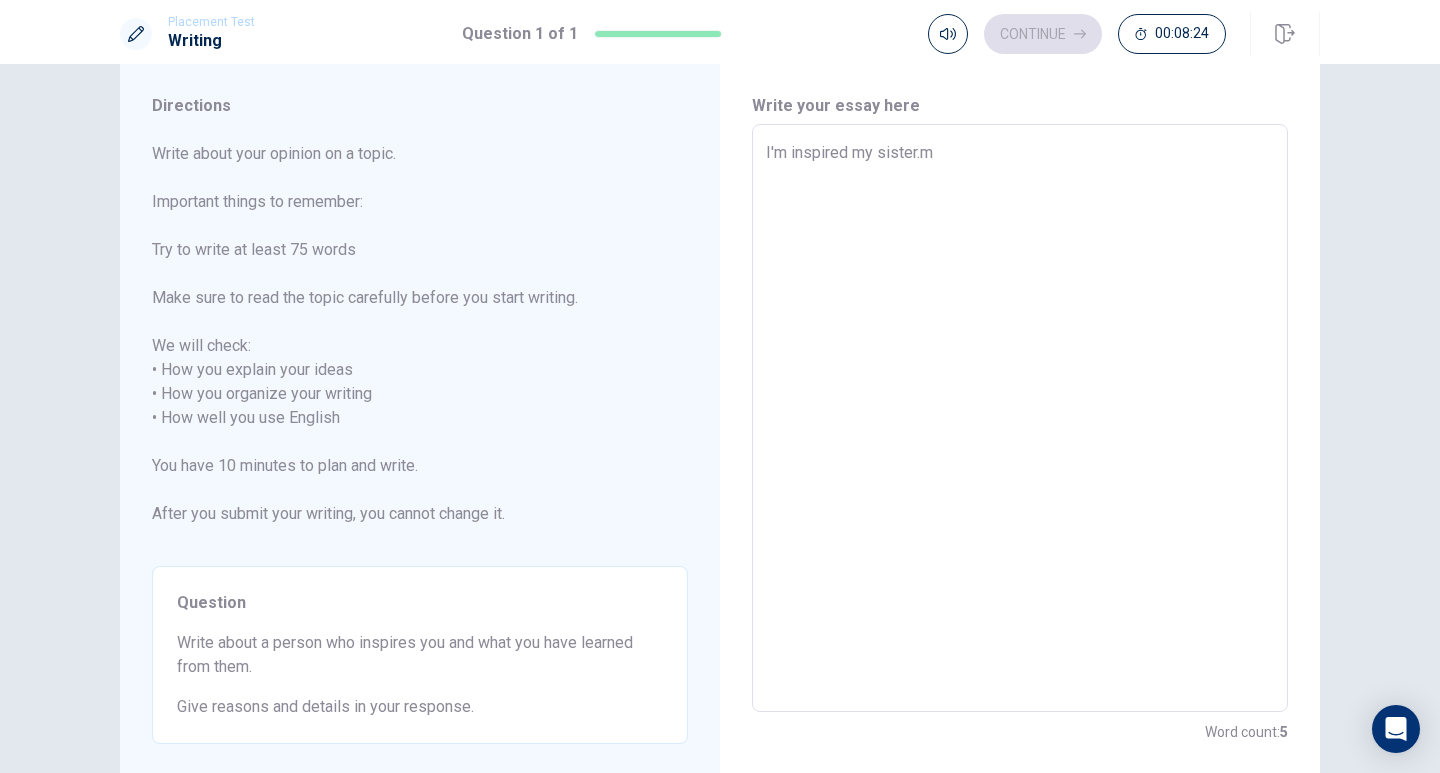 type on "I'm inspired my [DOMAIN_NAME]" 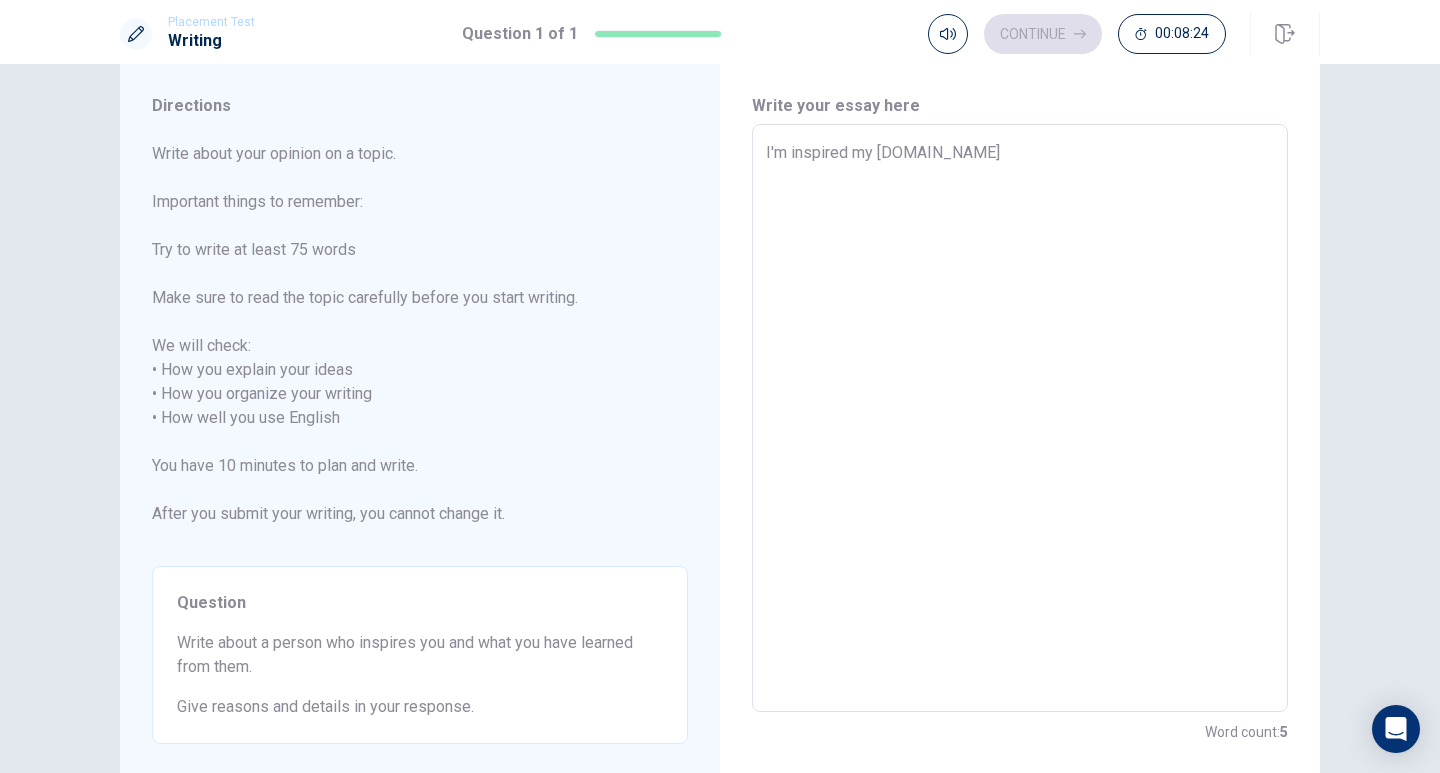type on "x" 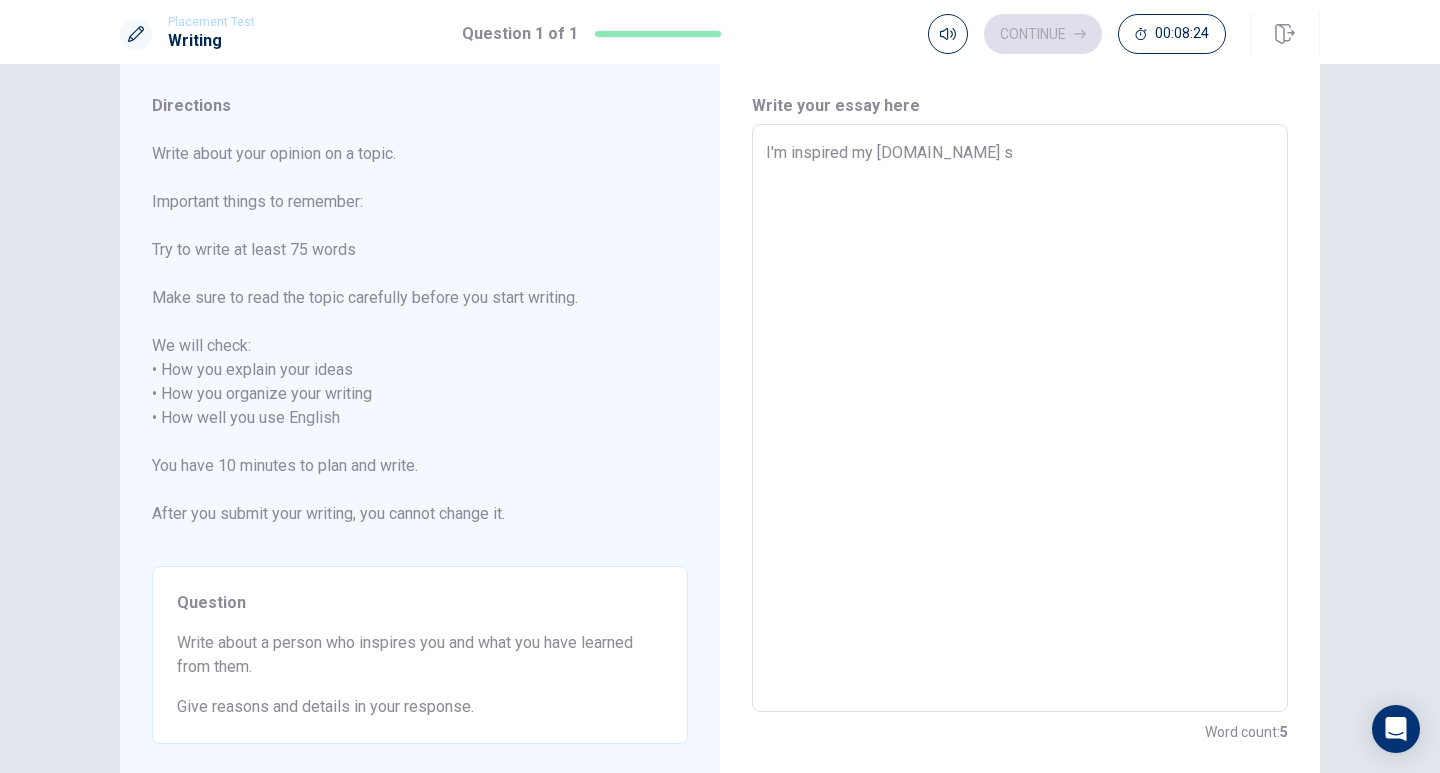 type on "x" 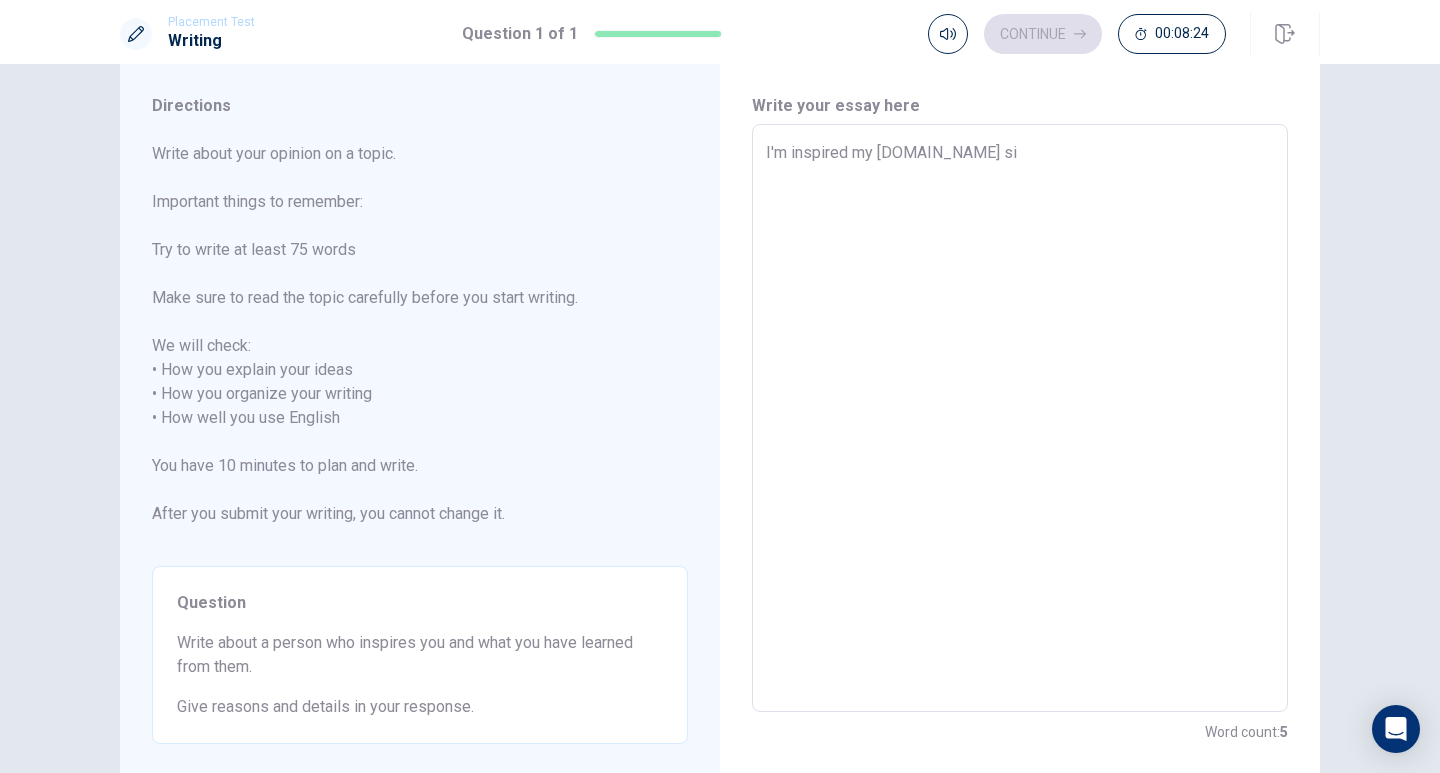 type on "x" 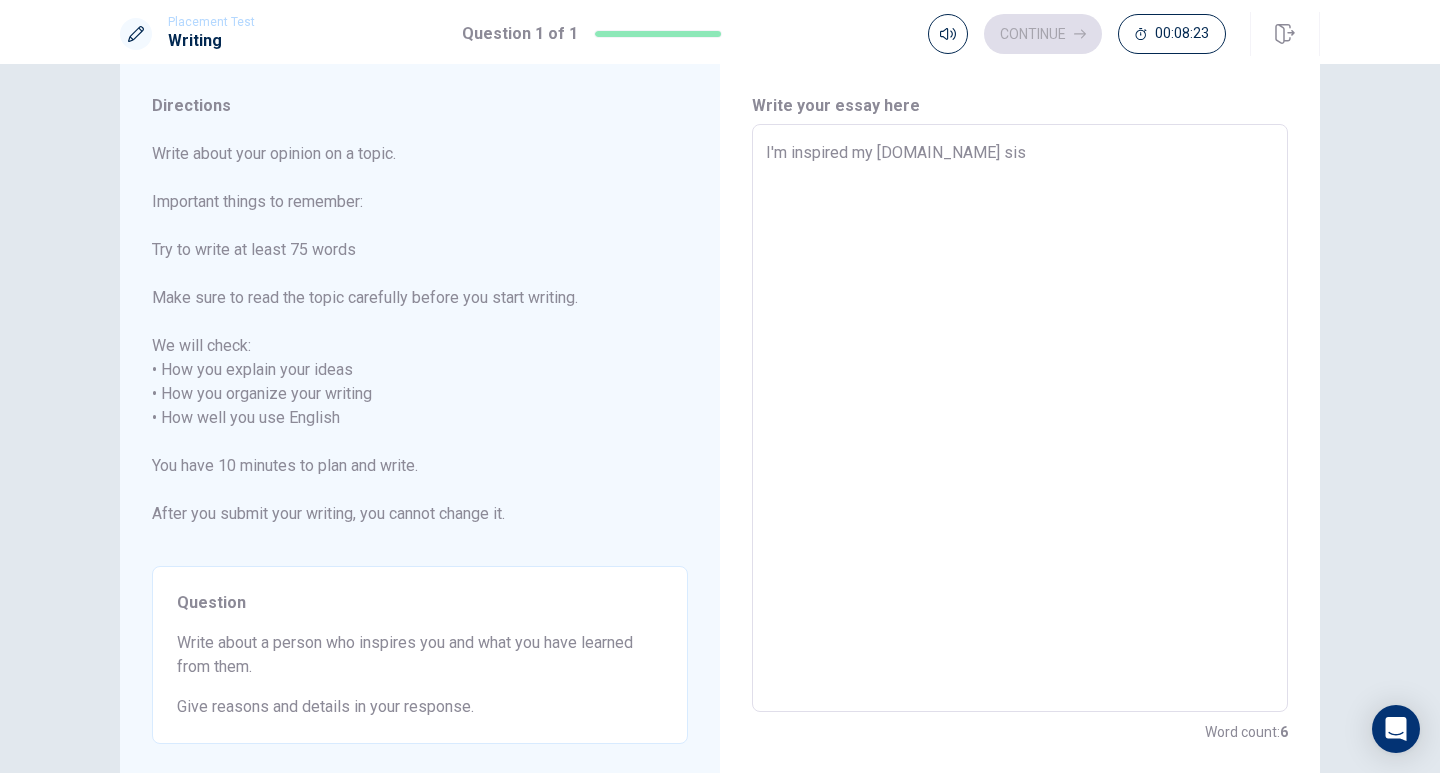 type on "I'm inspired my [DOMAIN_NAME] sist" 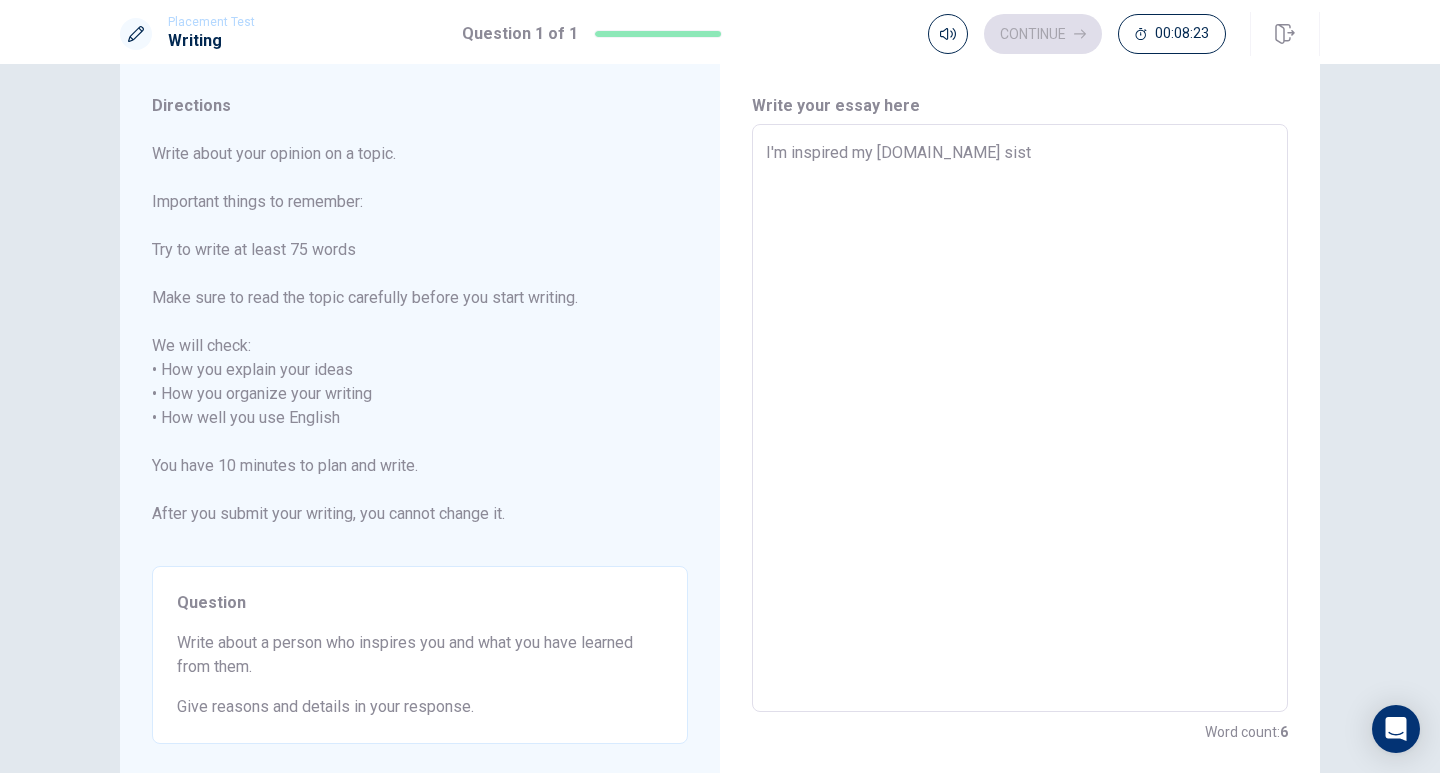 type on "x" 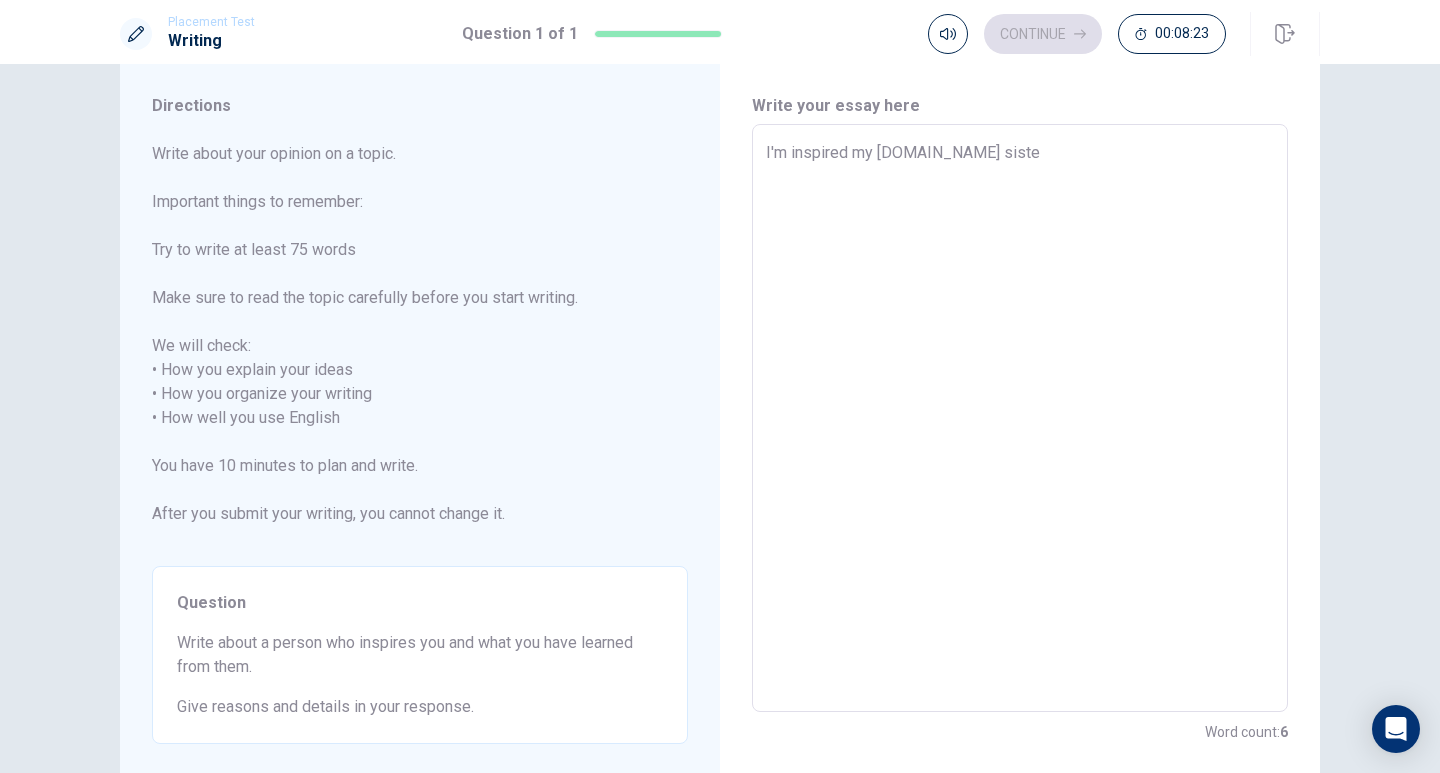 type on "x" 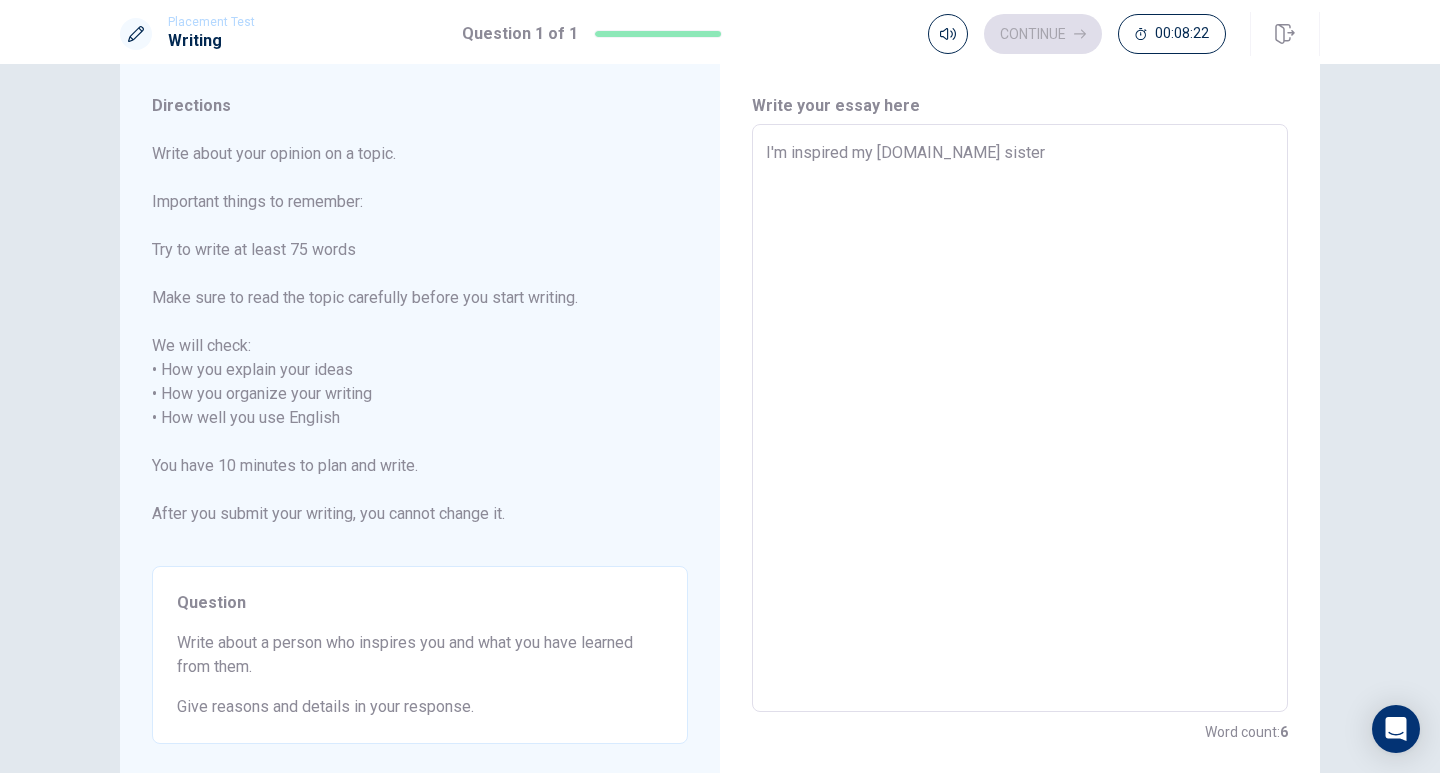 type on "x" 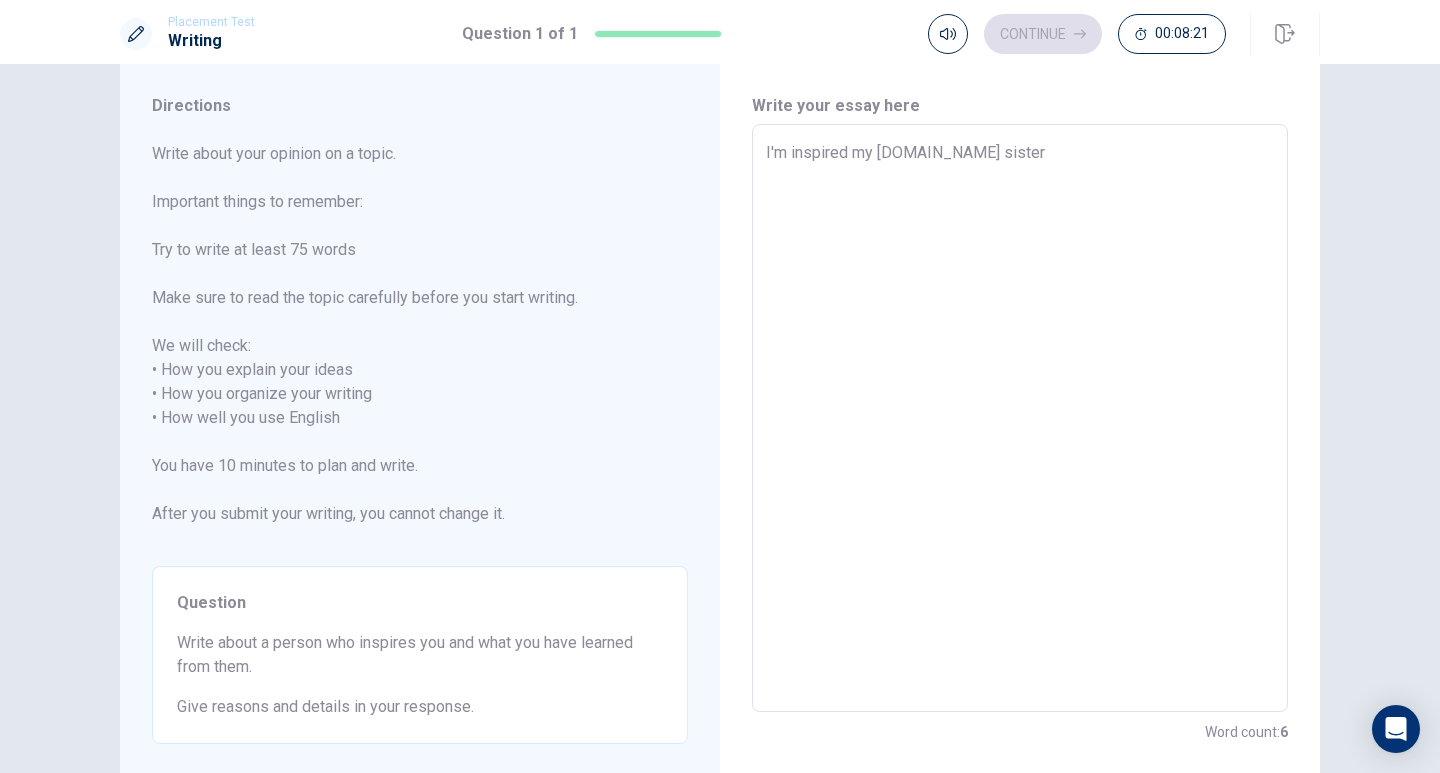 type on "x" 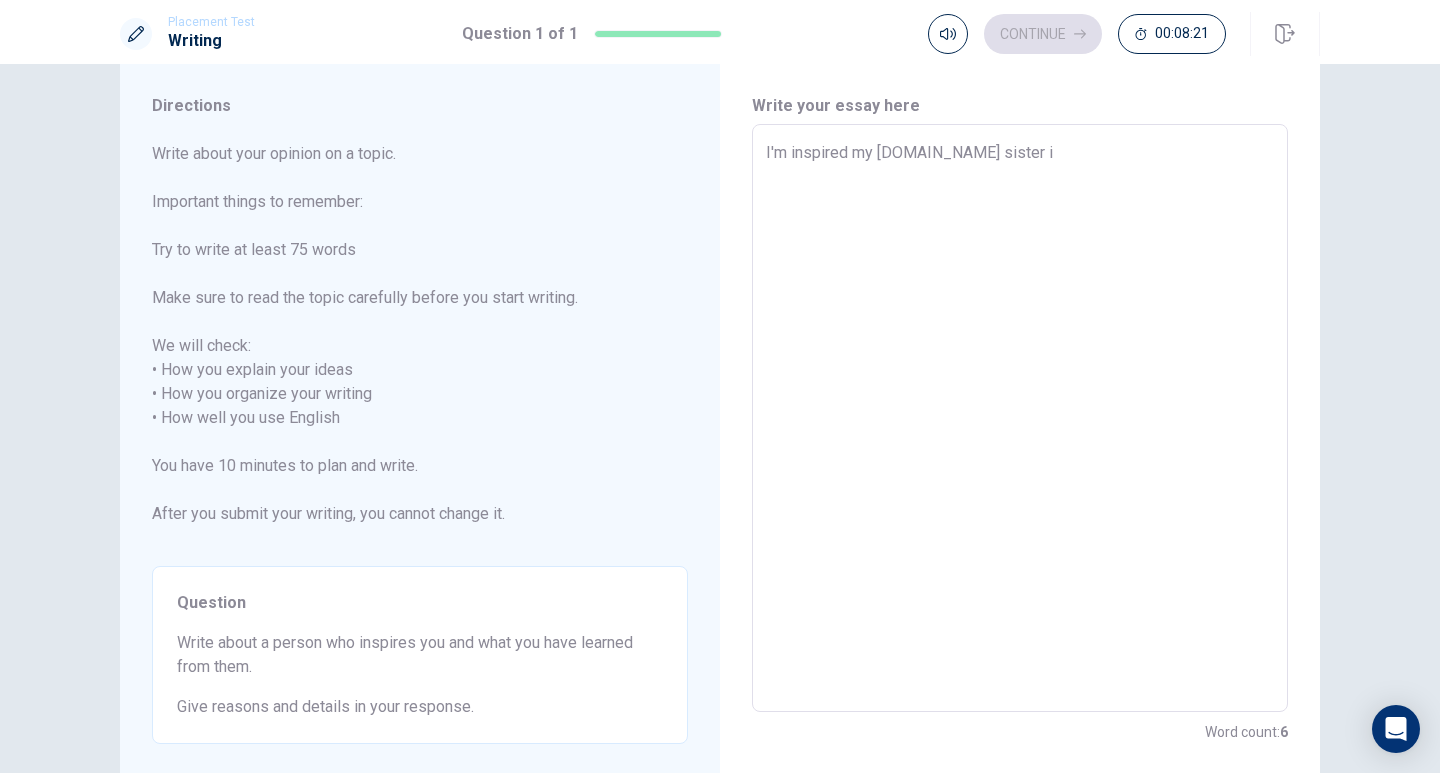type on "x" 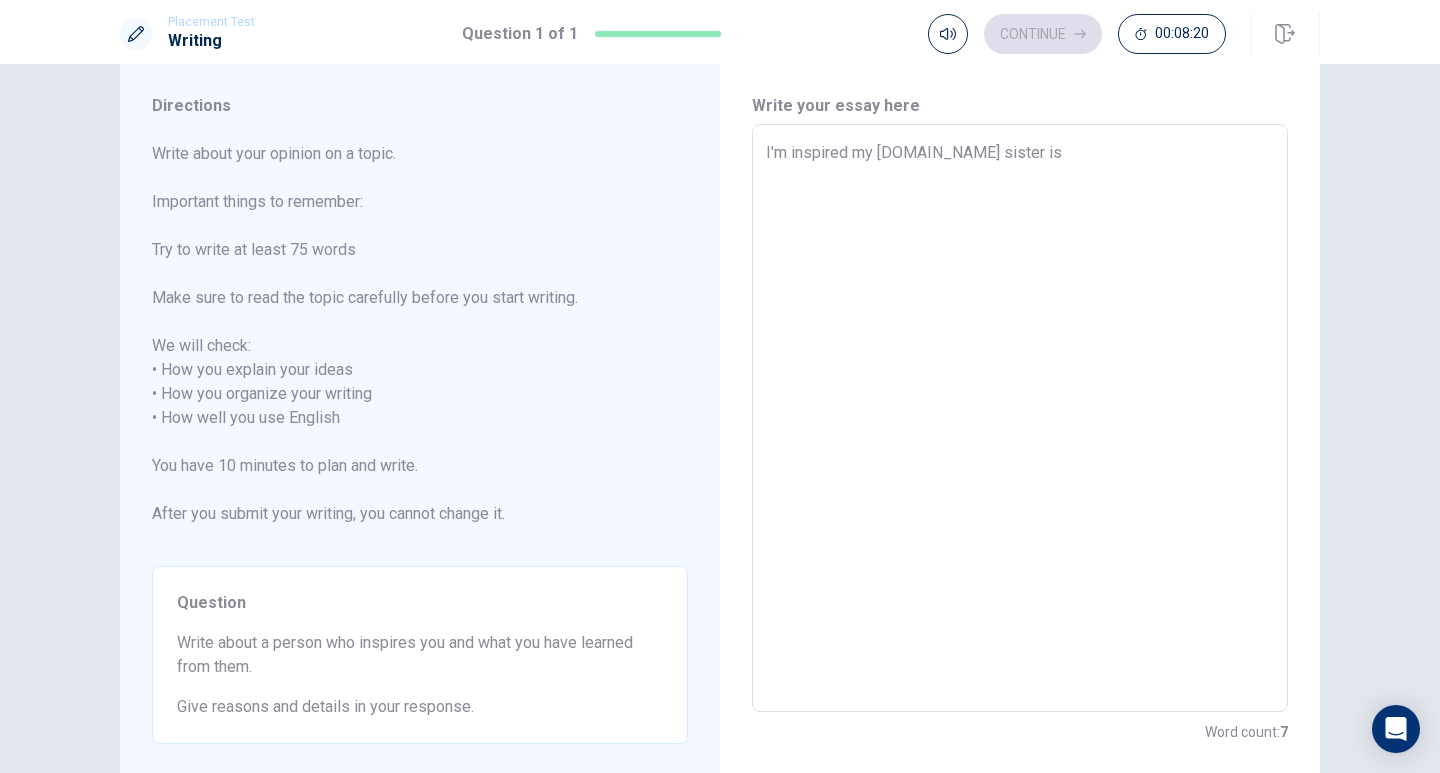 type on "x" 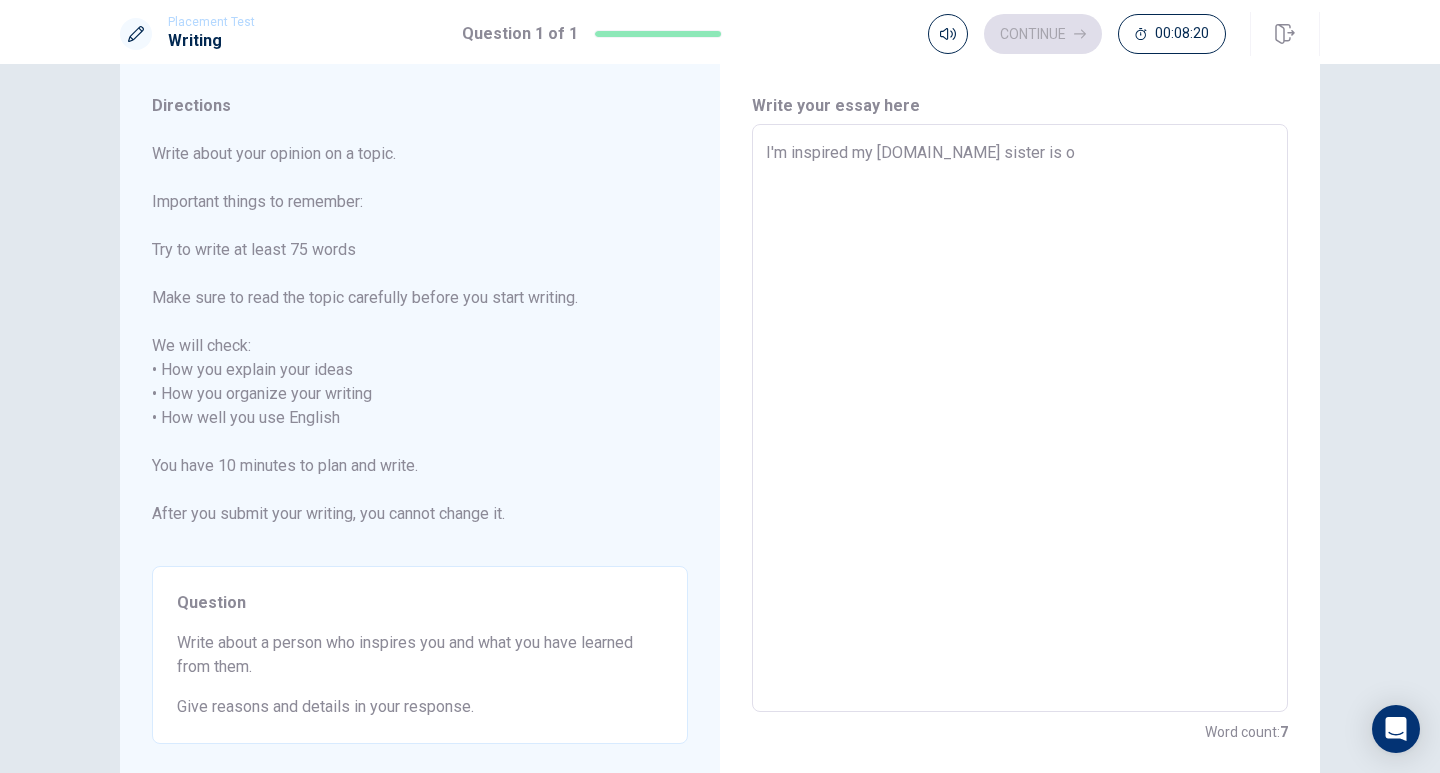 type on "x" 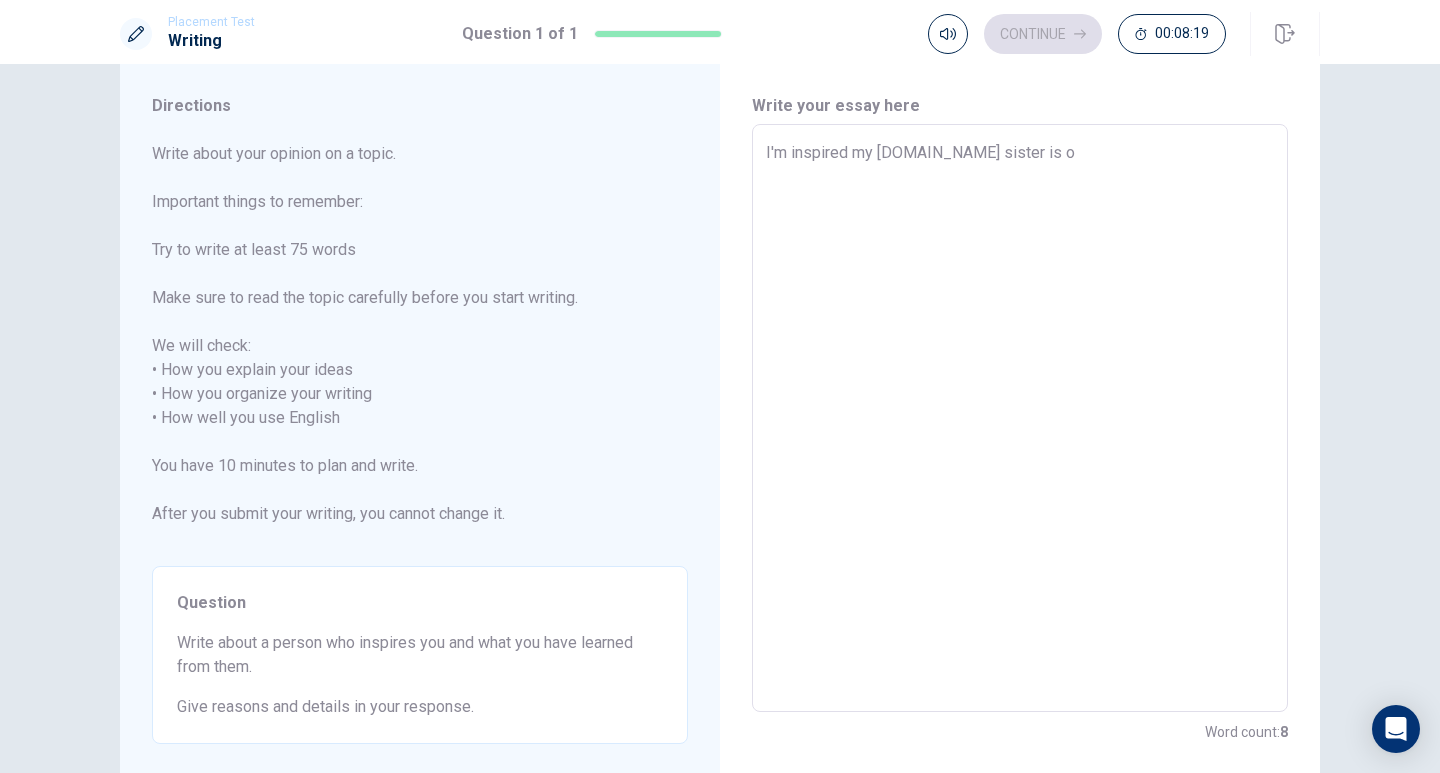 type on "I'm inspired my [DOMAIN_NAME] sister is ol" 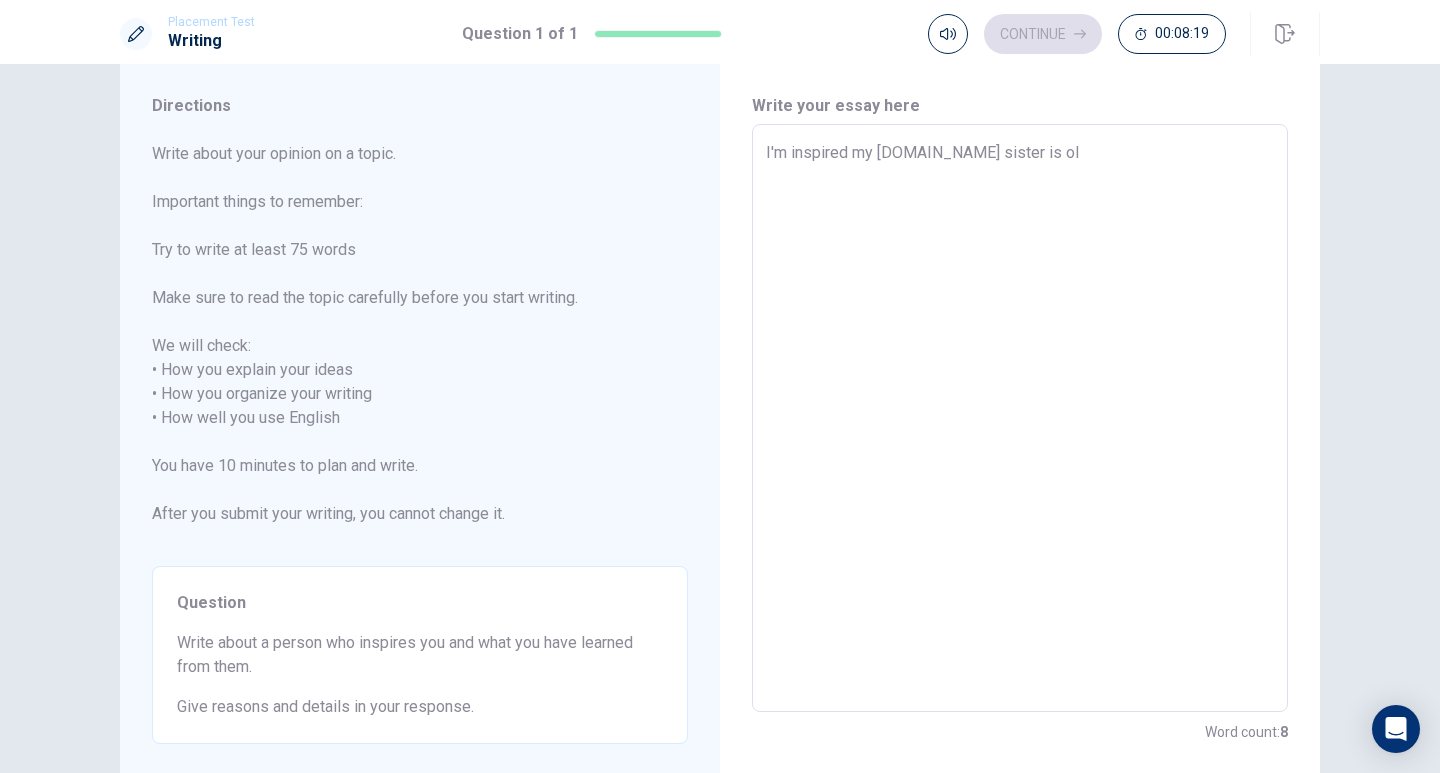 type on "x" 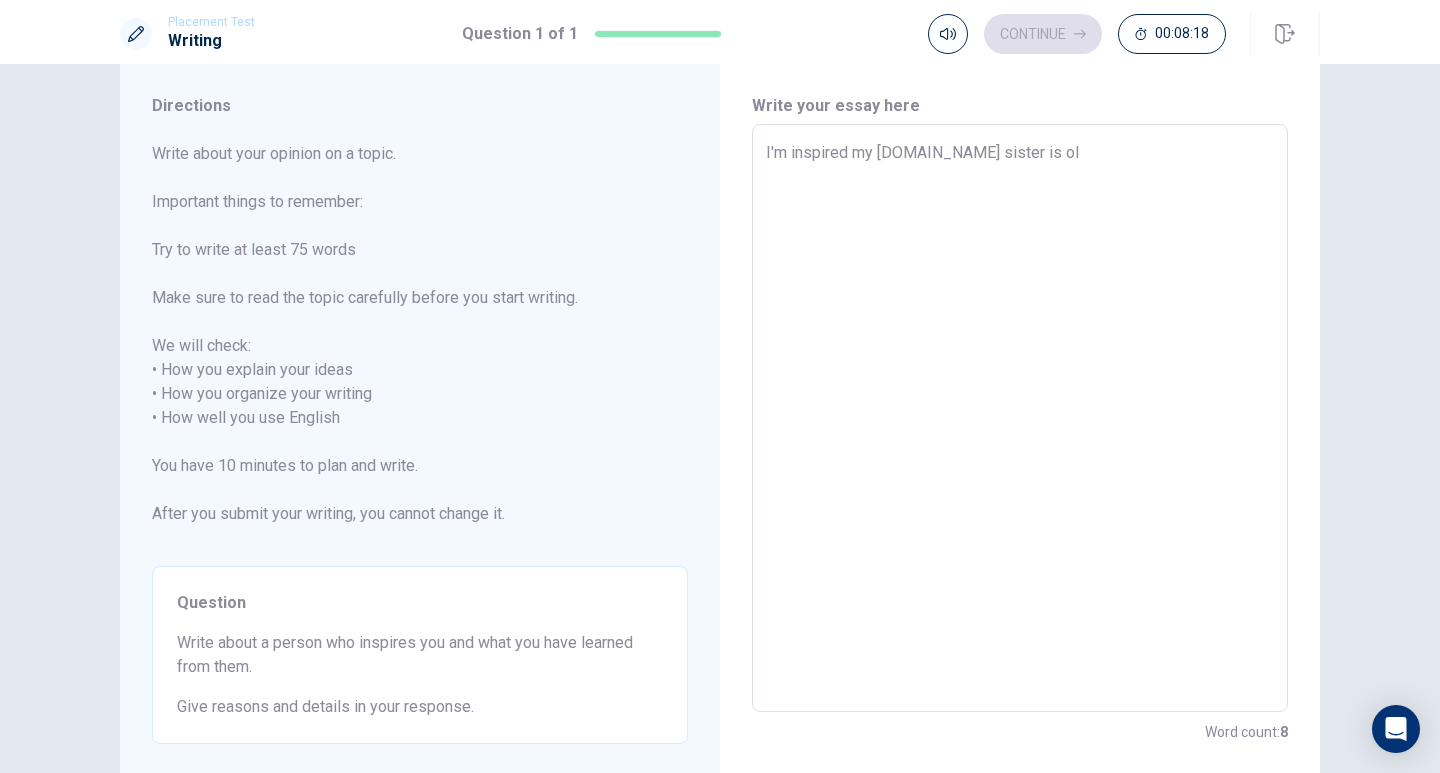 type on "I'm inspired my [DOMAIN_NAME] sister is old" 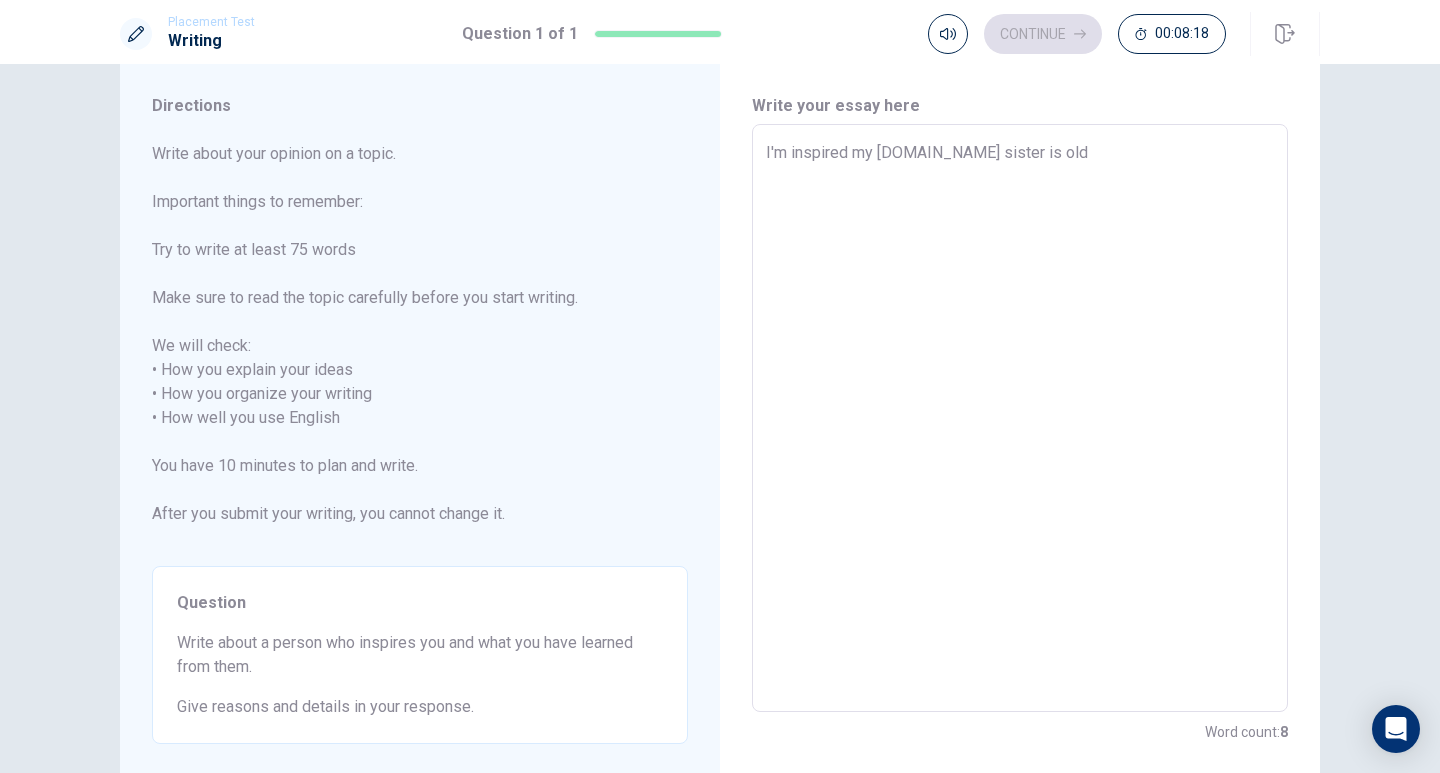 type on "x" 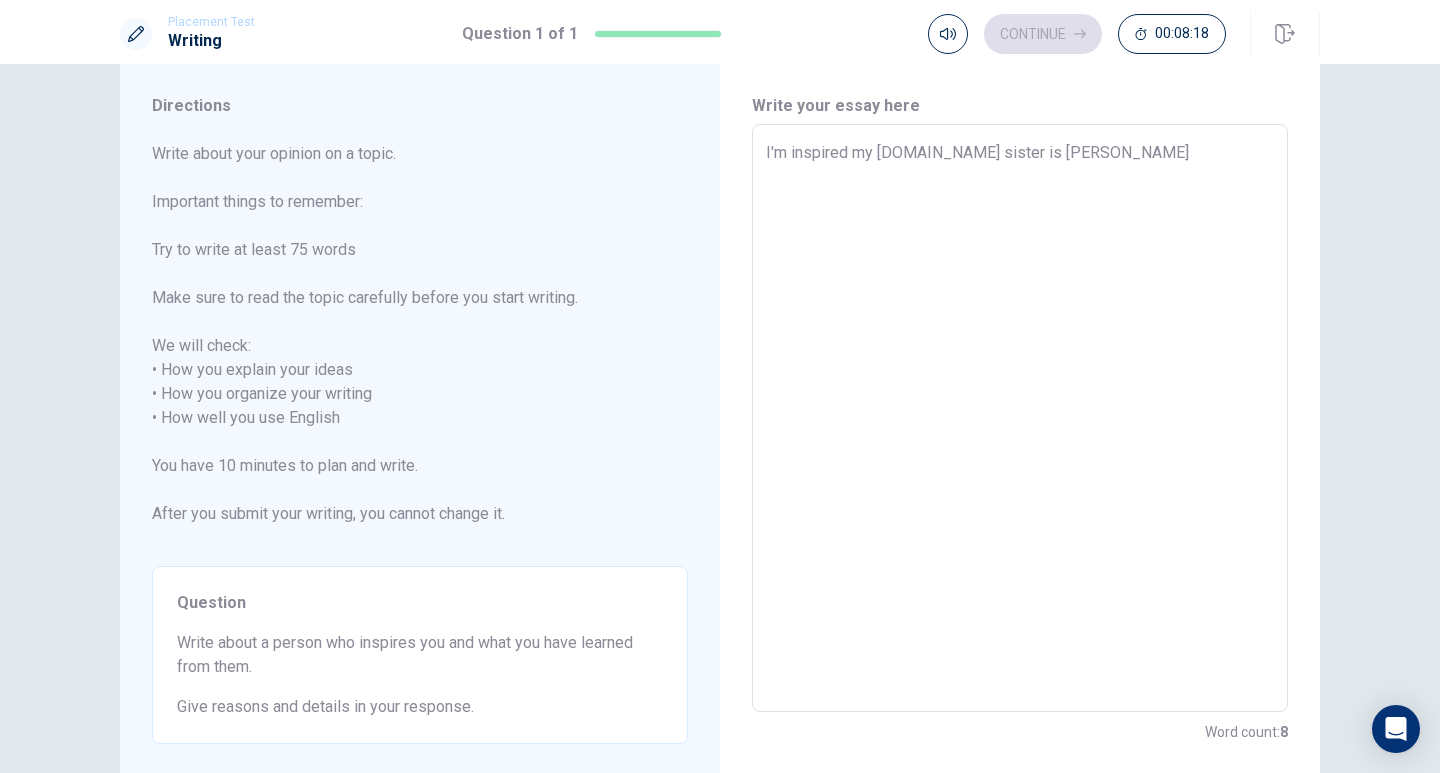 type on "x" 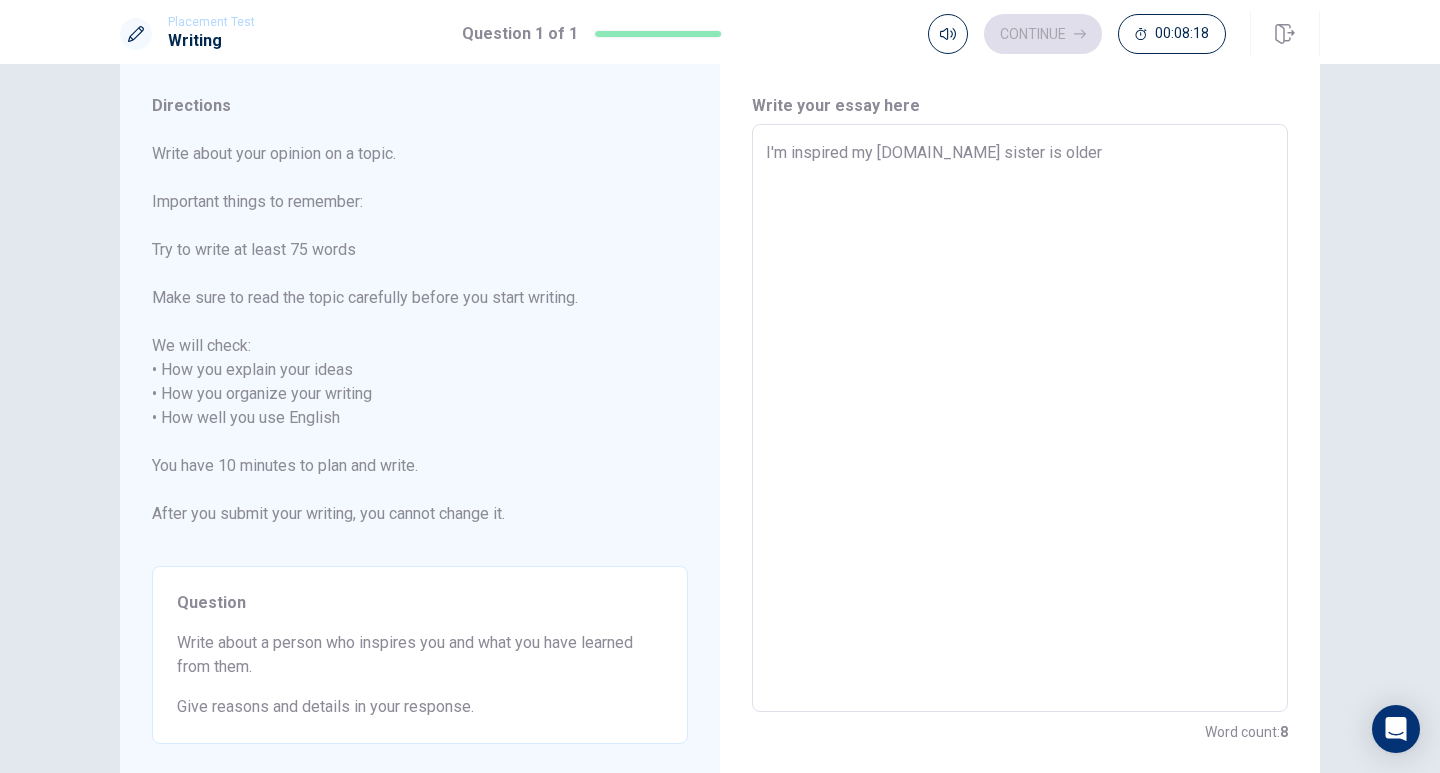 type on "x" 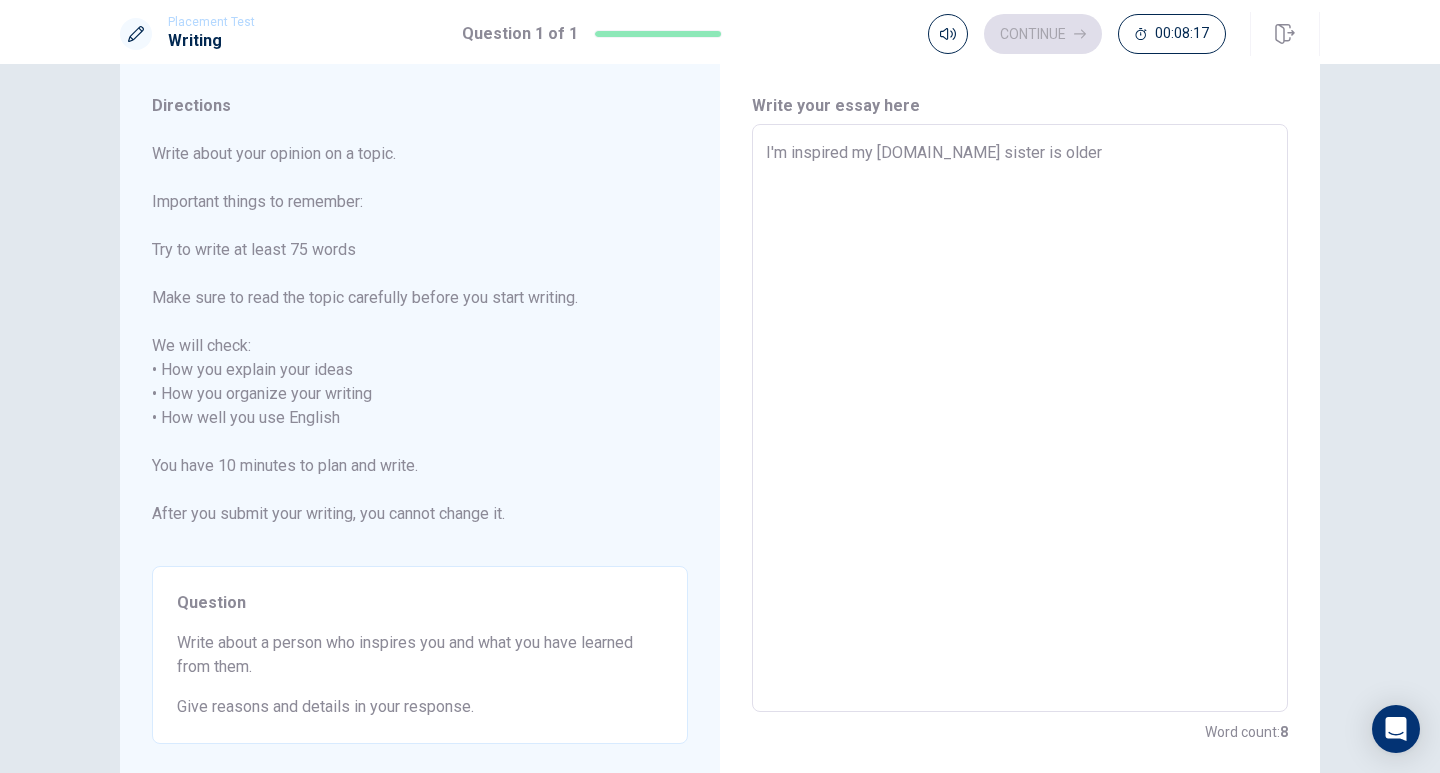 type on "I'm inspired my [DOMAIN_NAME] sister is older" 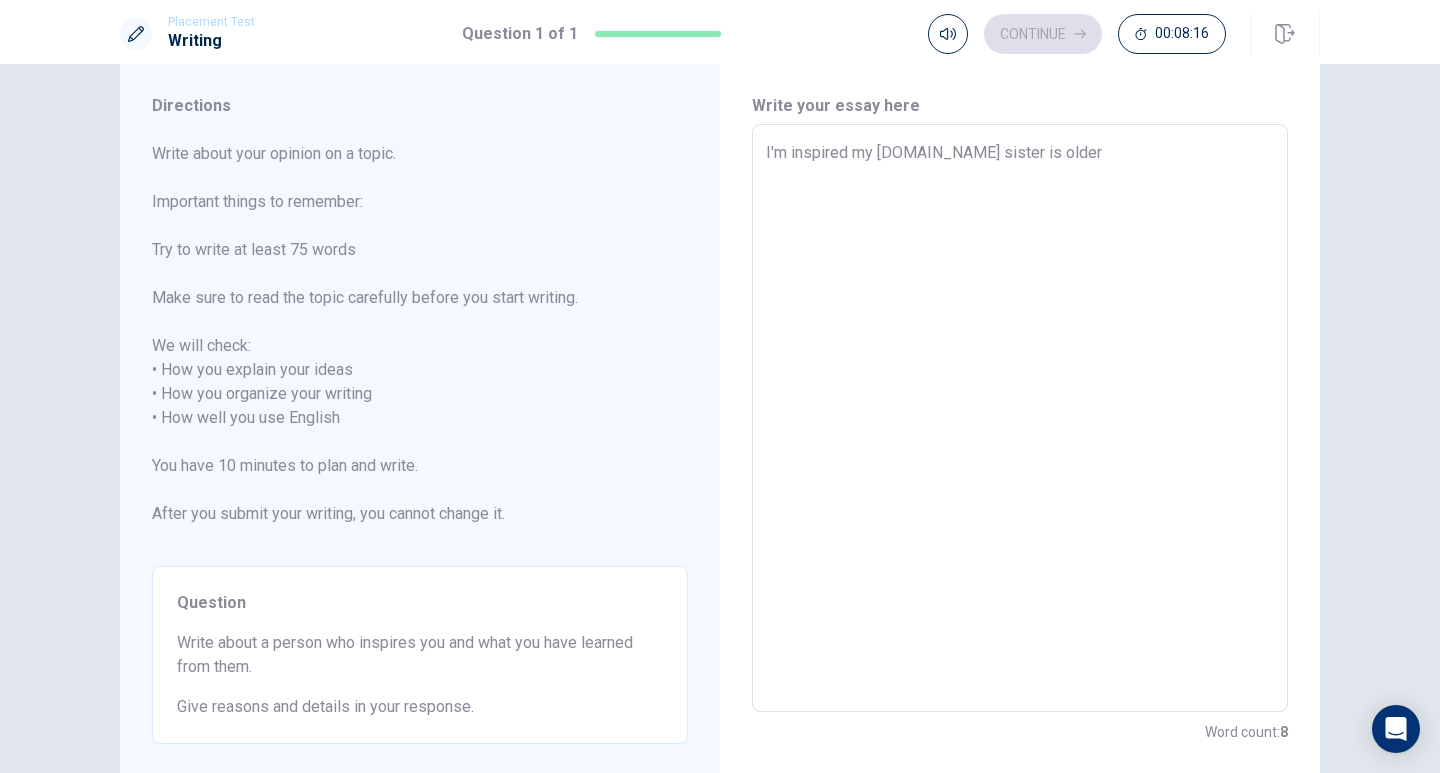 type on "I'm inspired my [DOMAIN_NAME] sister is older t" 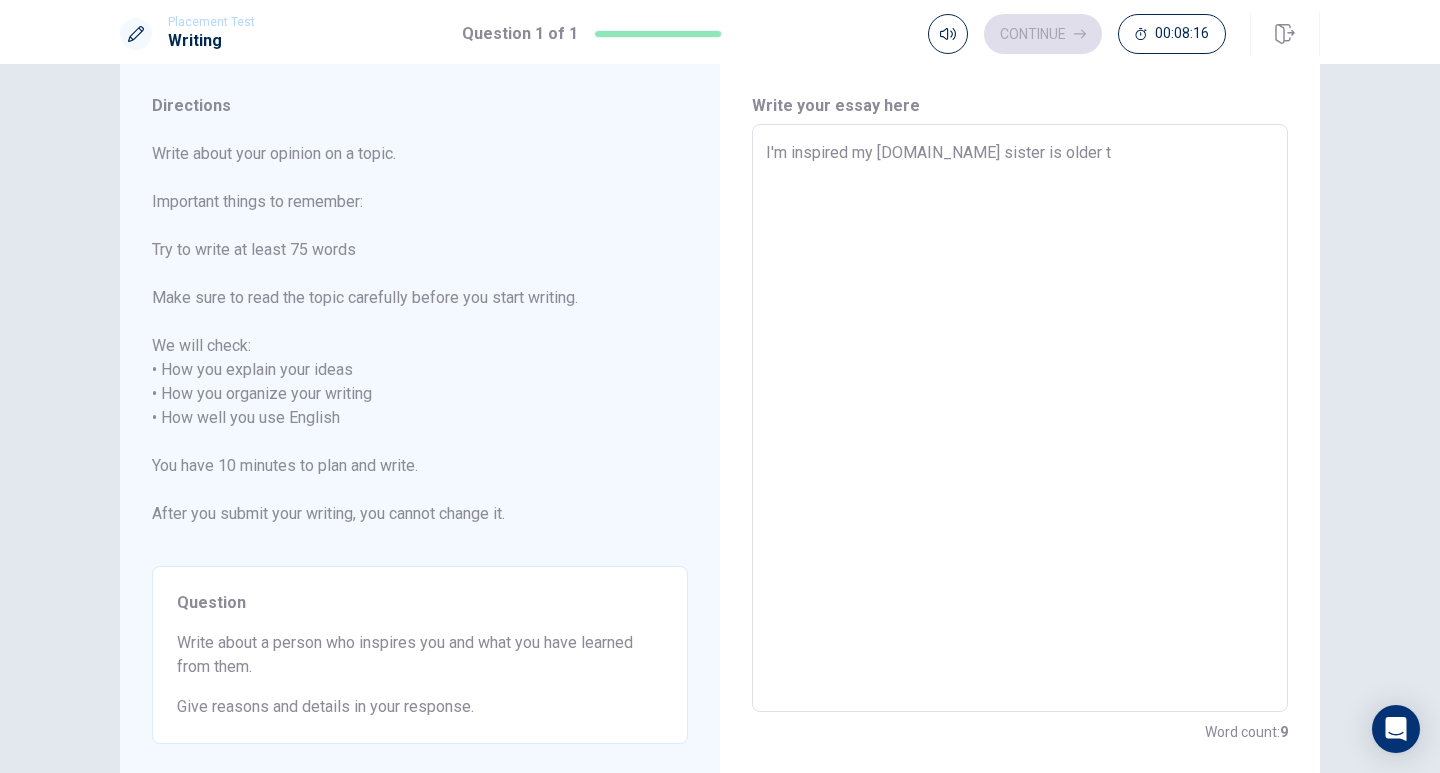 type on "x" 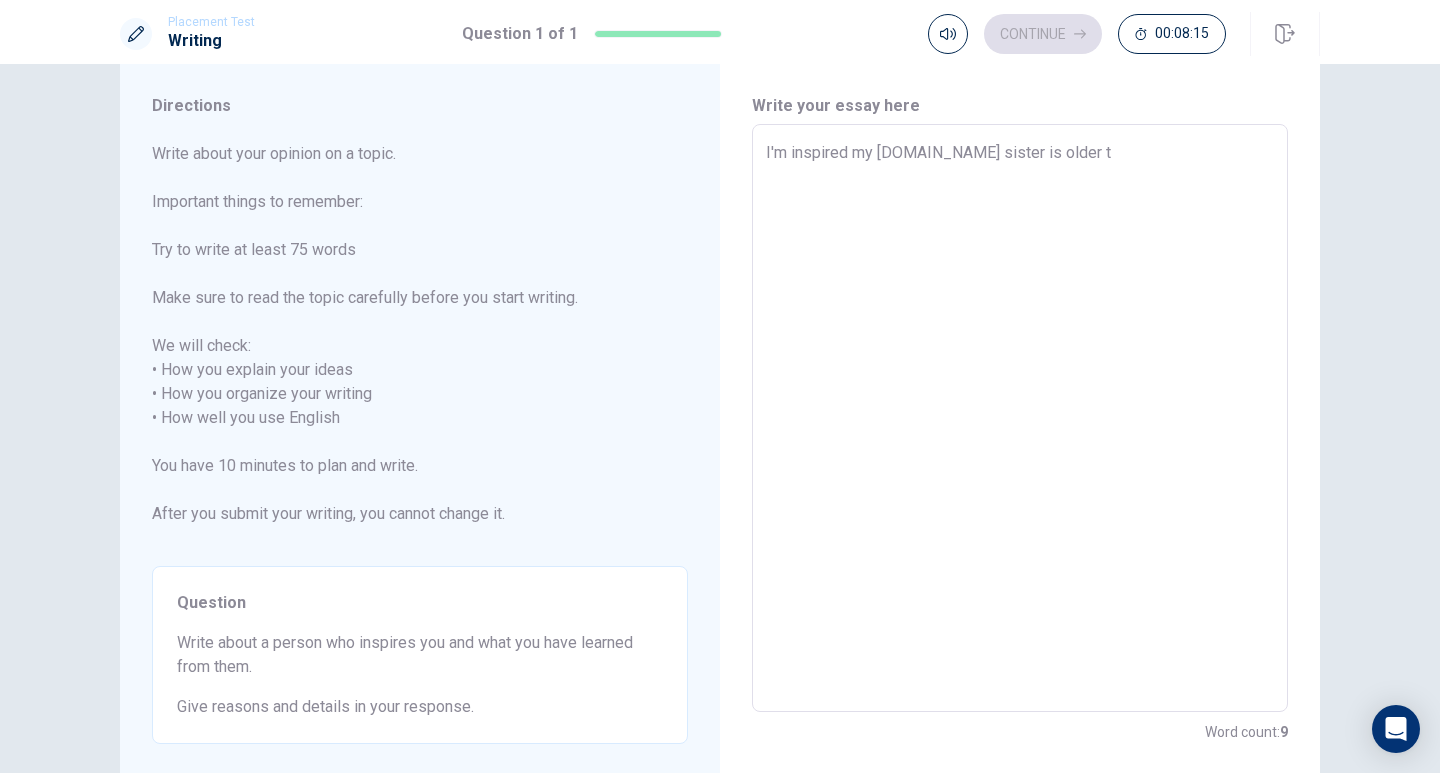type on "I'm inspired my [DOMAIN_NAME] sister is older th" 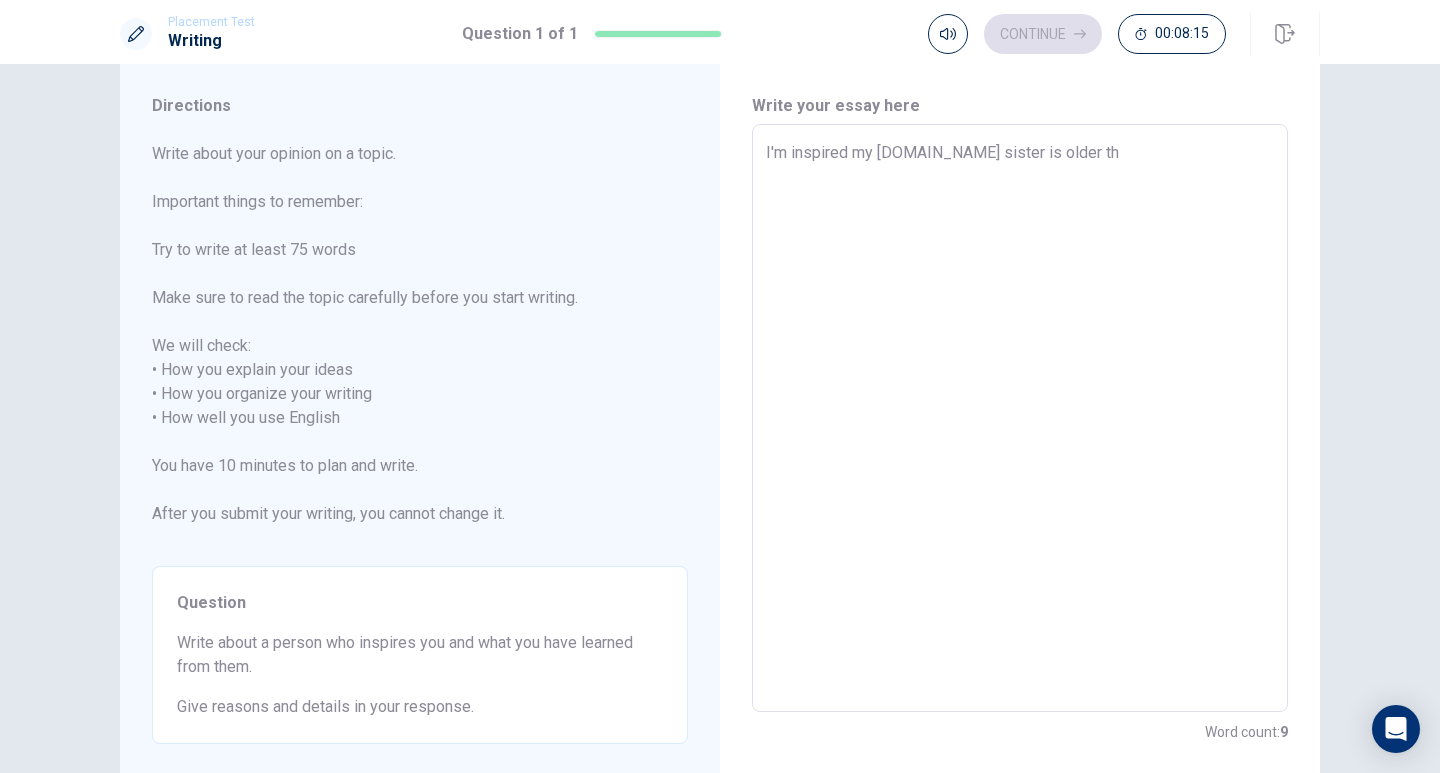 type on "x" 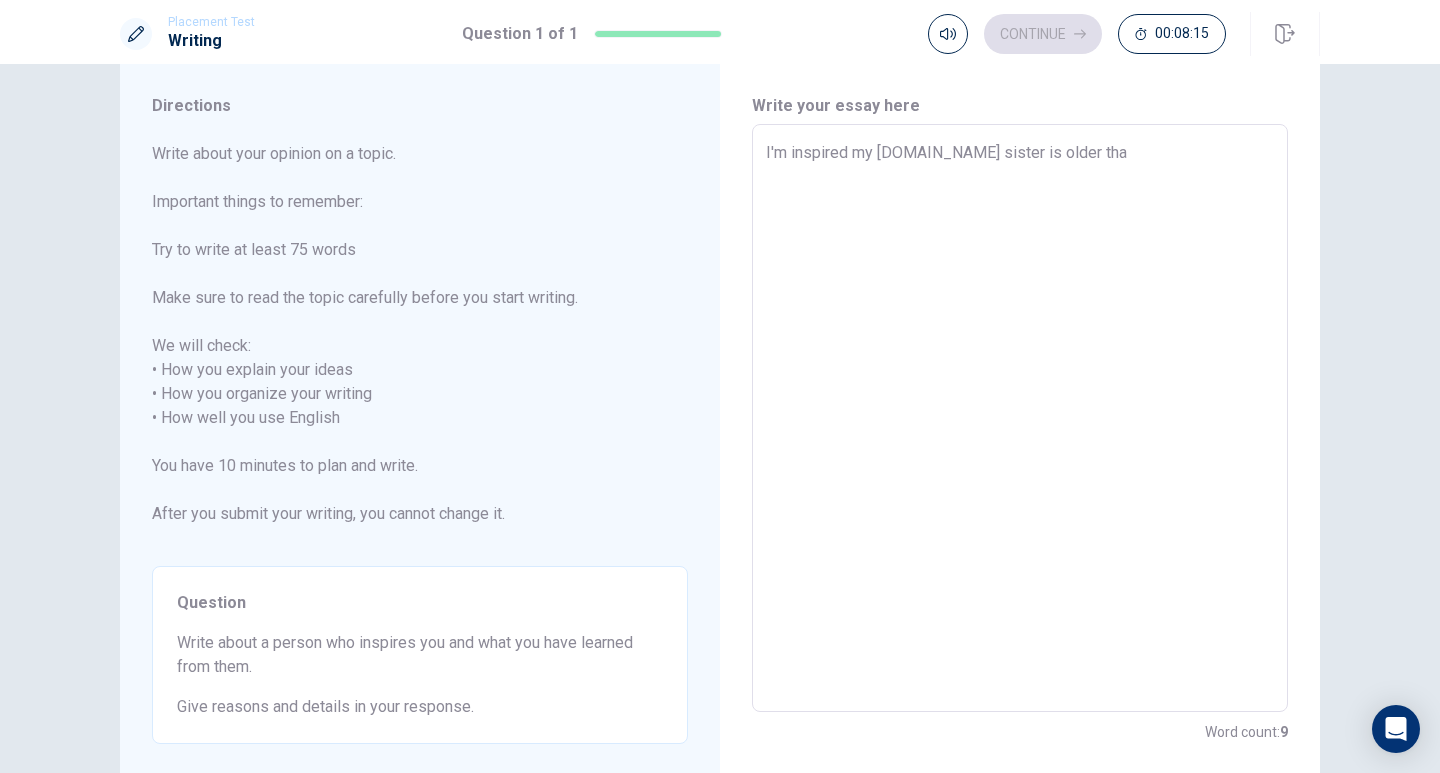 type on "x" 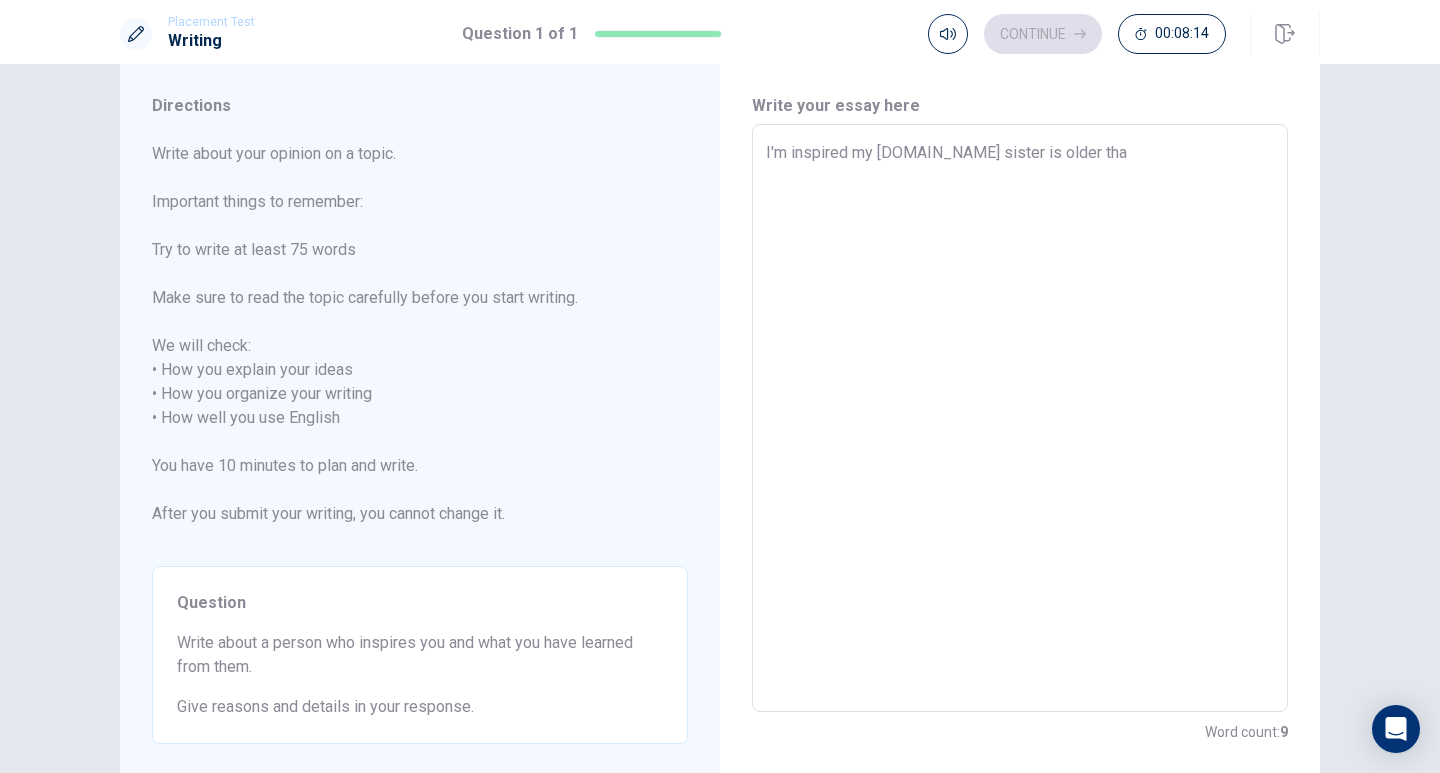 type on "I'm inspired my [DOMAIN_NAME] sister is older than" 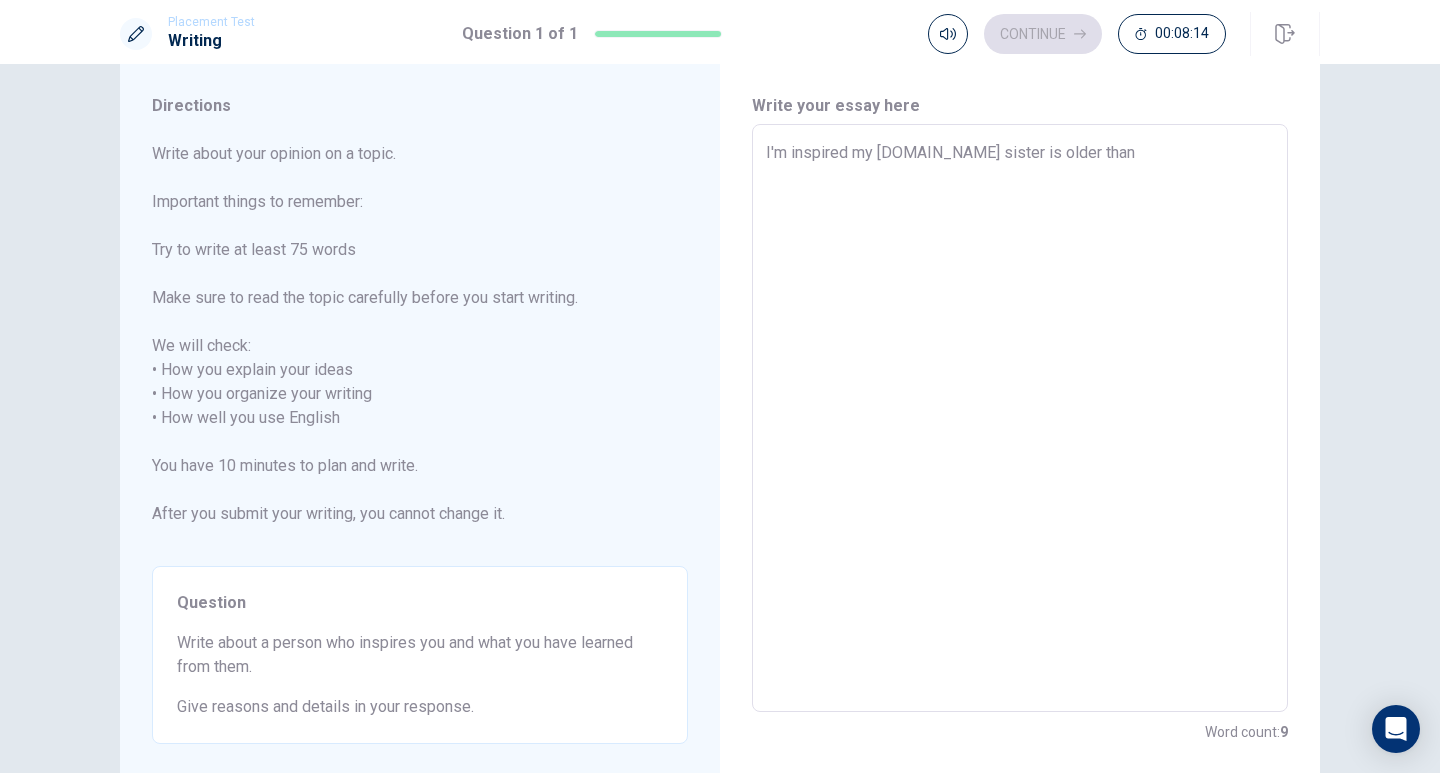 type on "x" 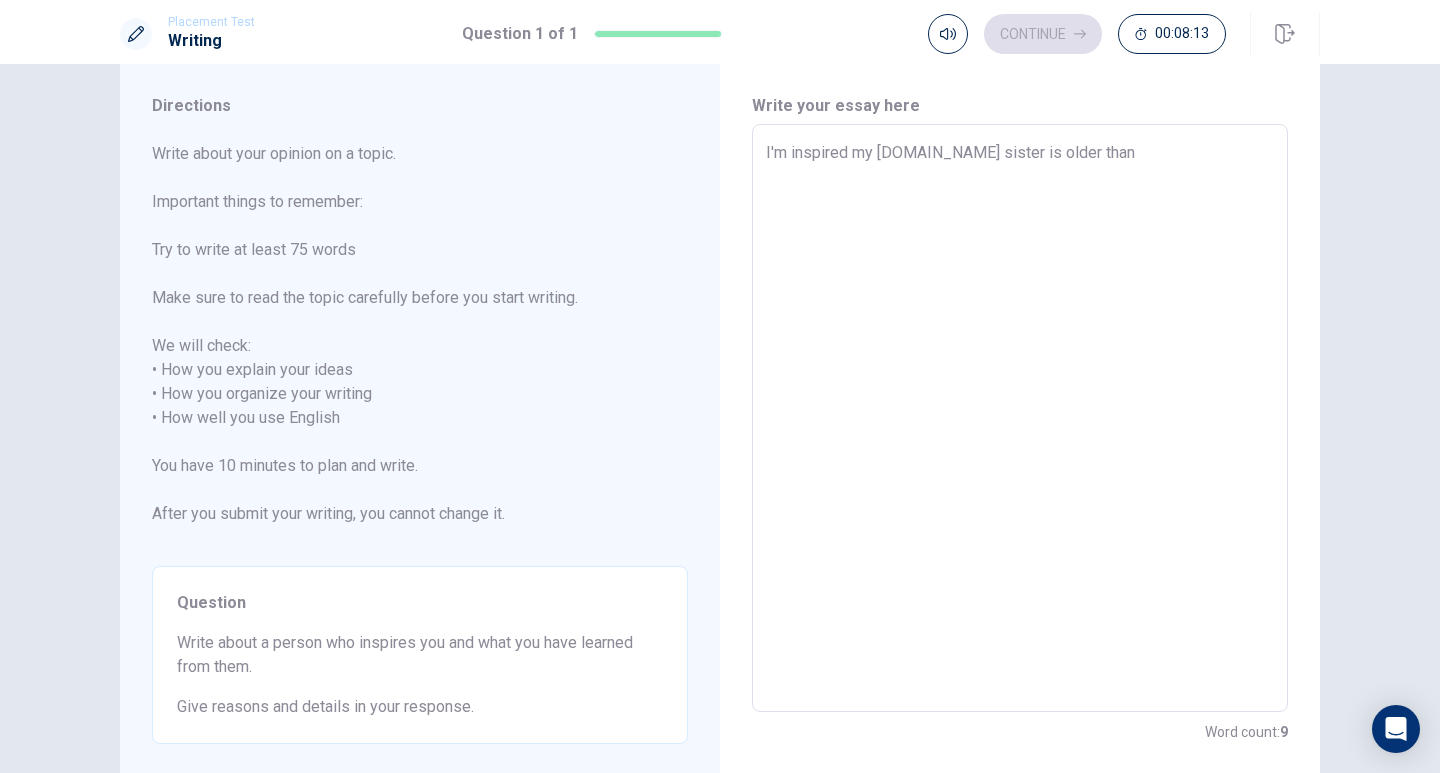 type on "I'm inspired my [DOMAIN_NAME] sister is older thanm" 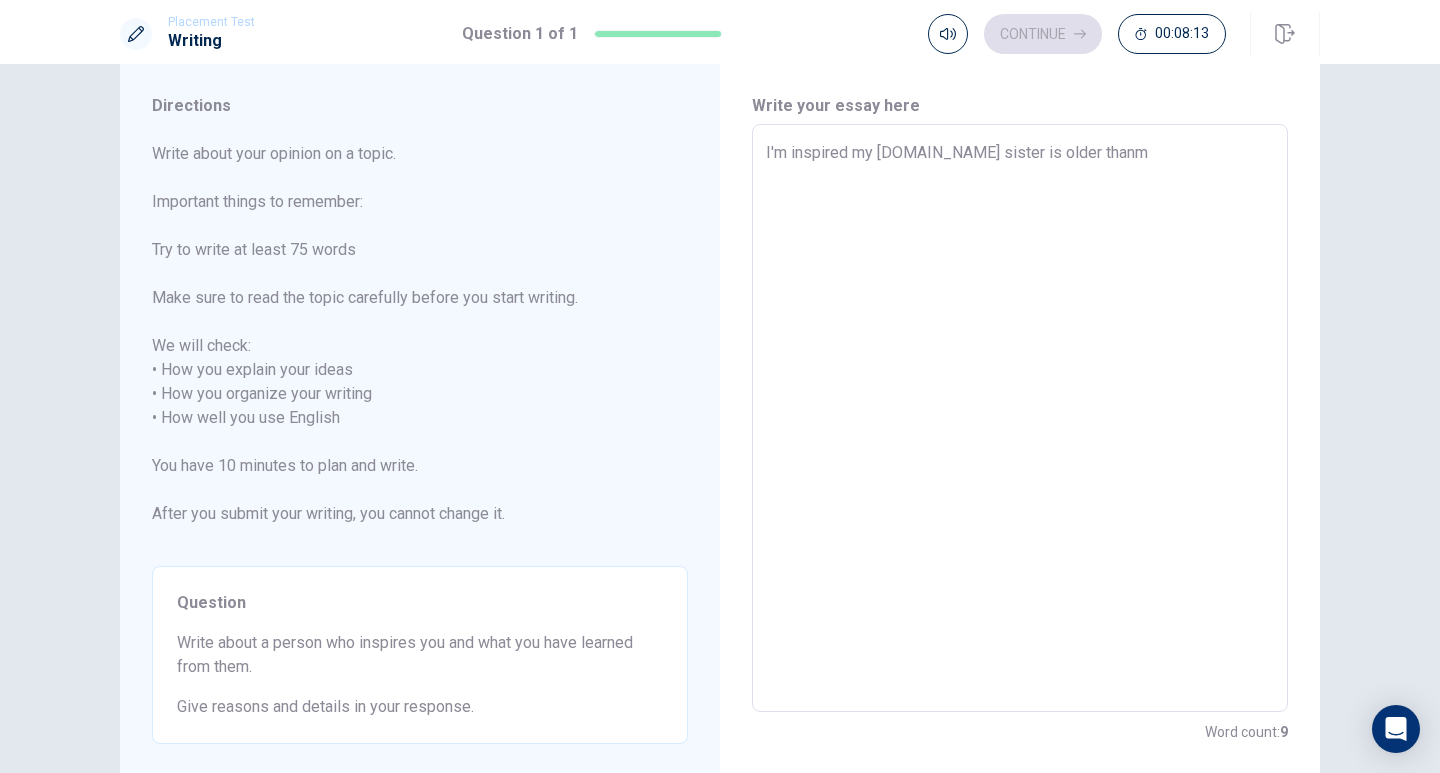 type on "x" 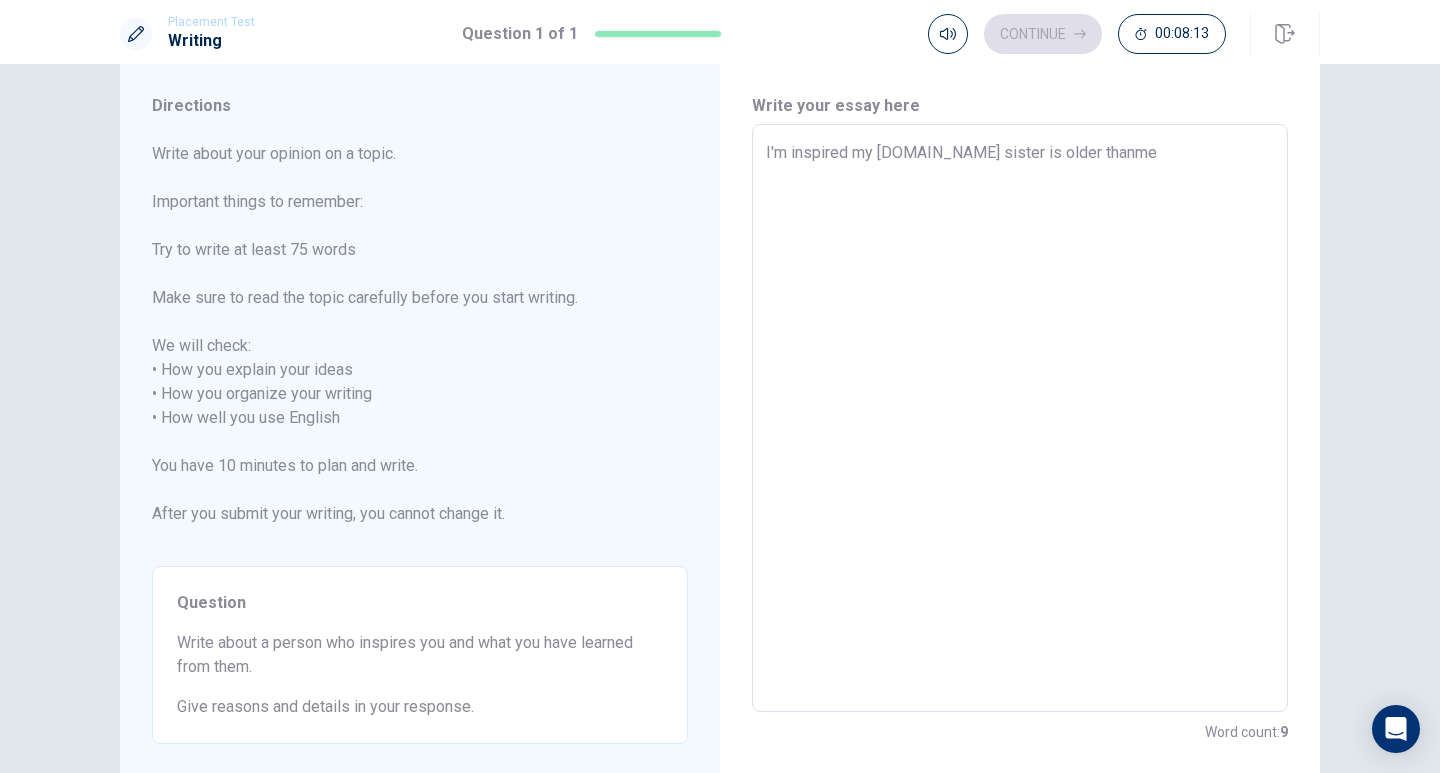 type on "x" 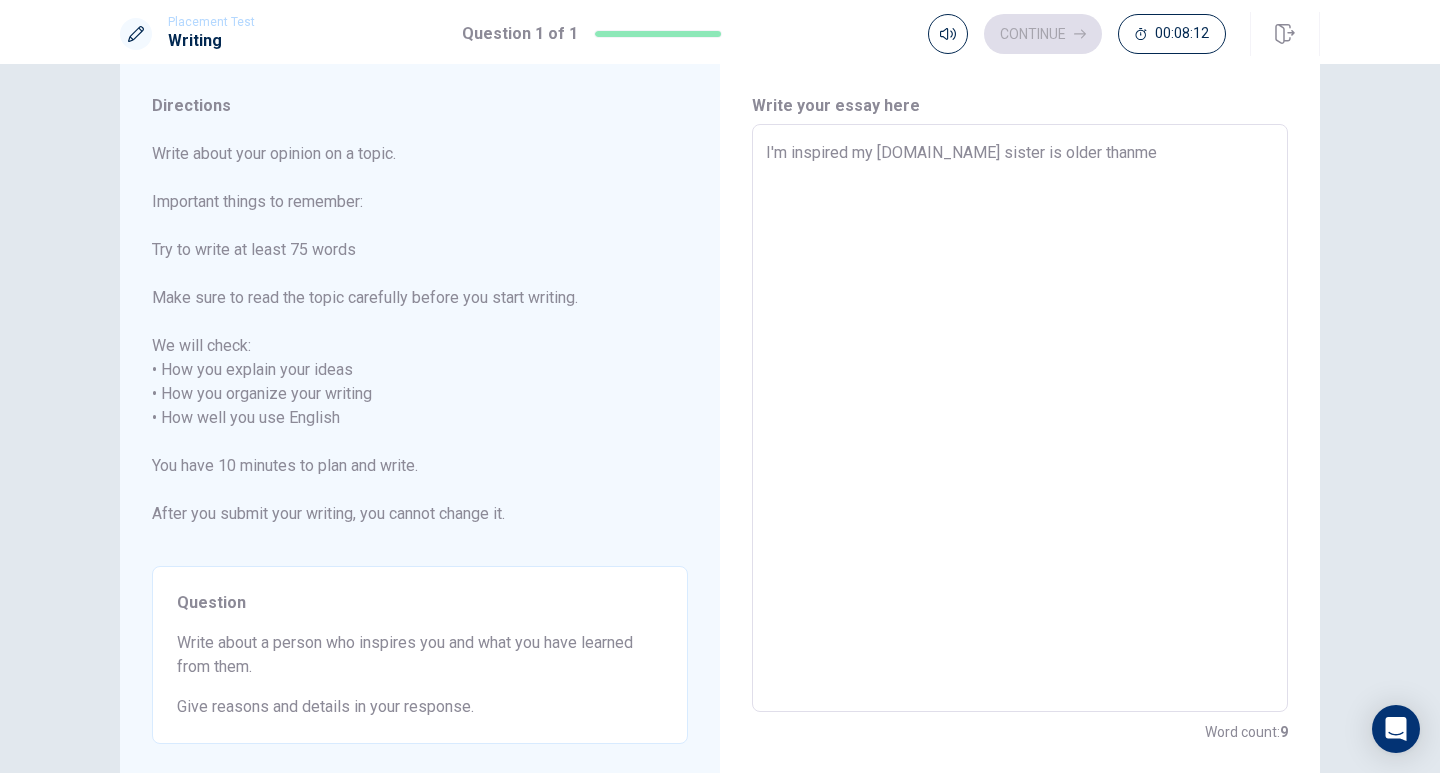 type on "I'm inspired my [DOMAIN_NAME] sister is older thanm" 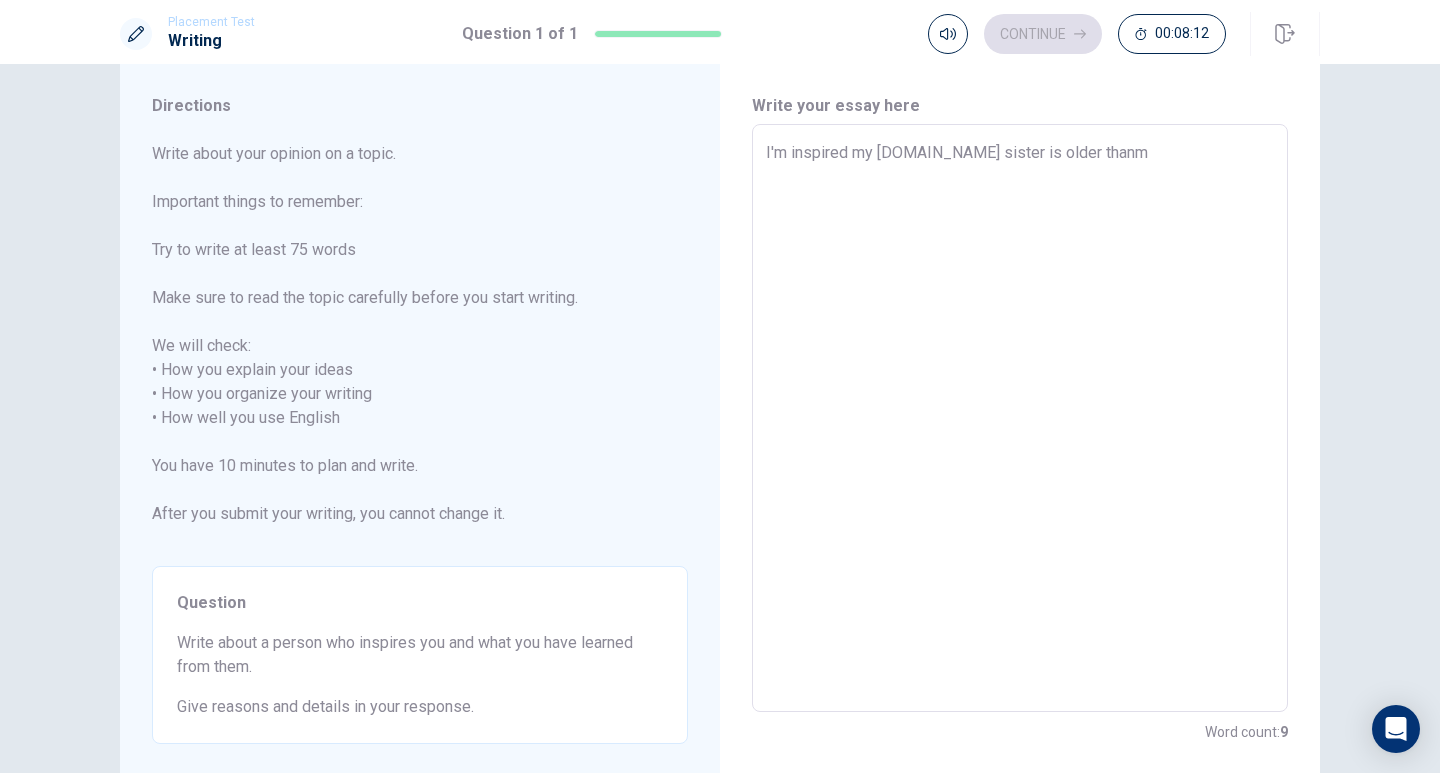 type on "x" 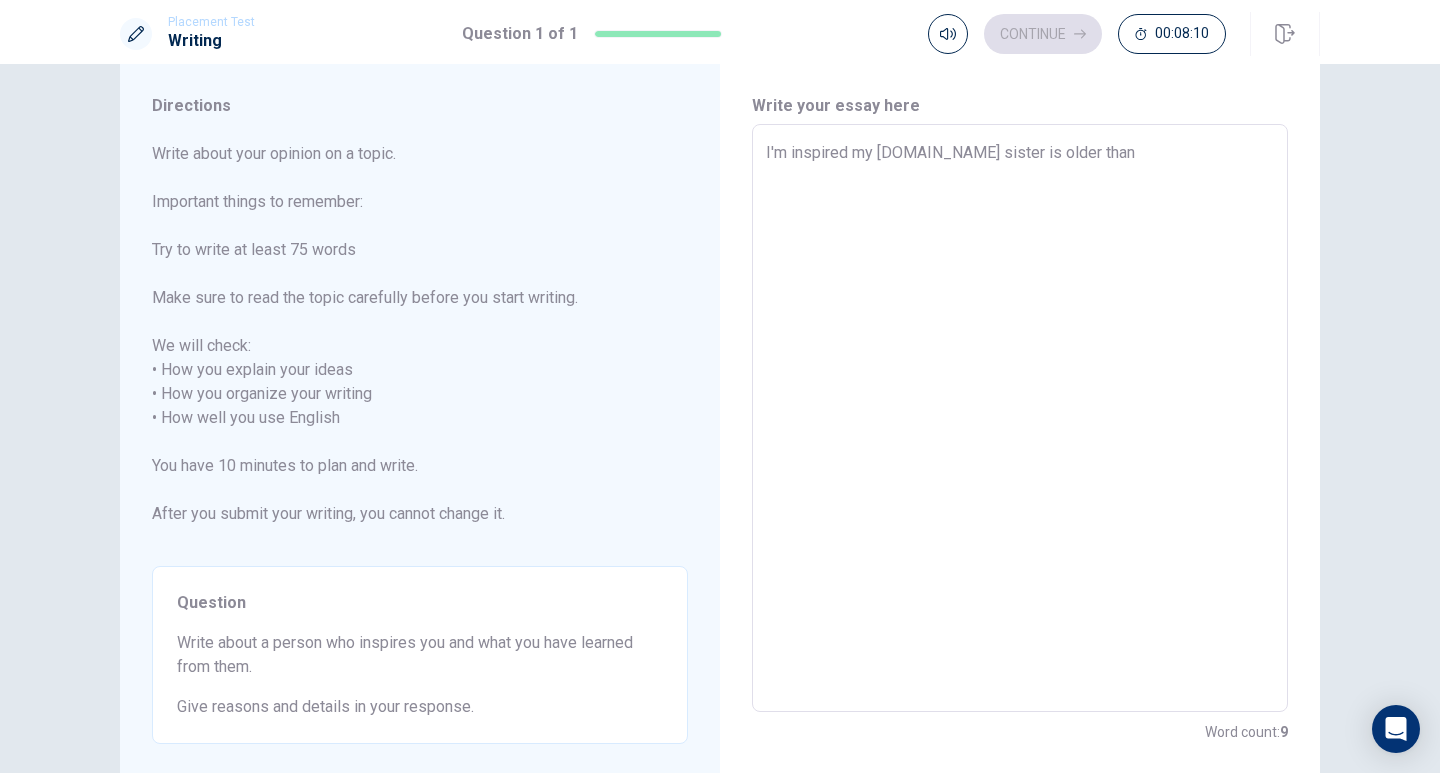 type on "x" 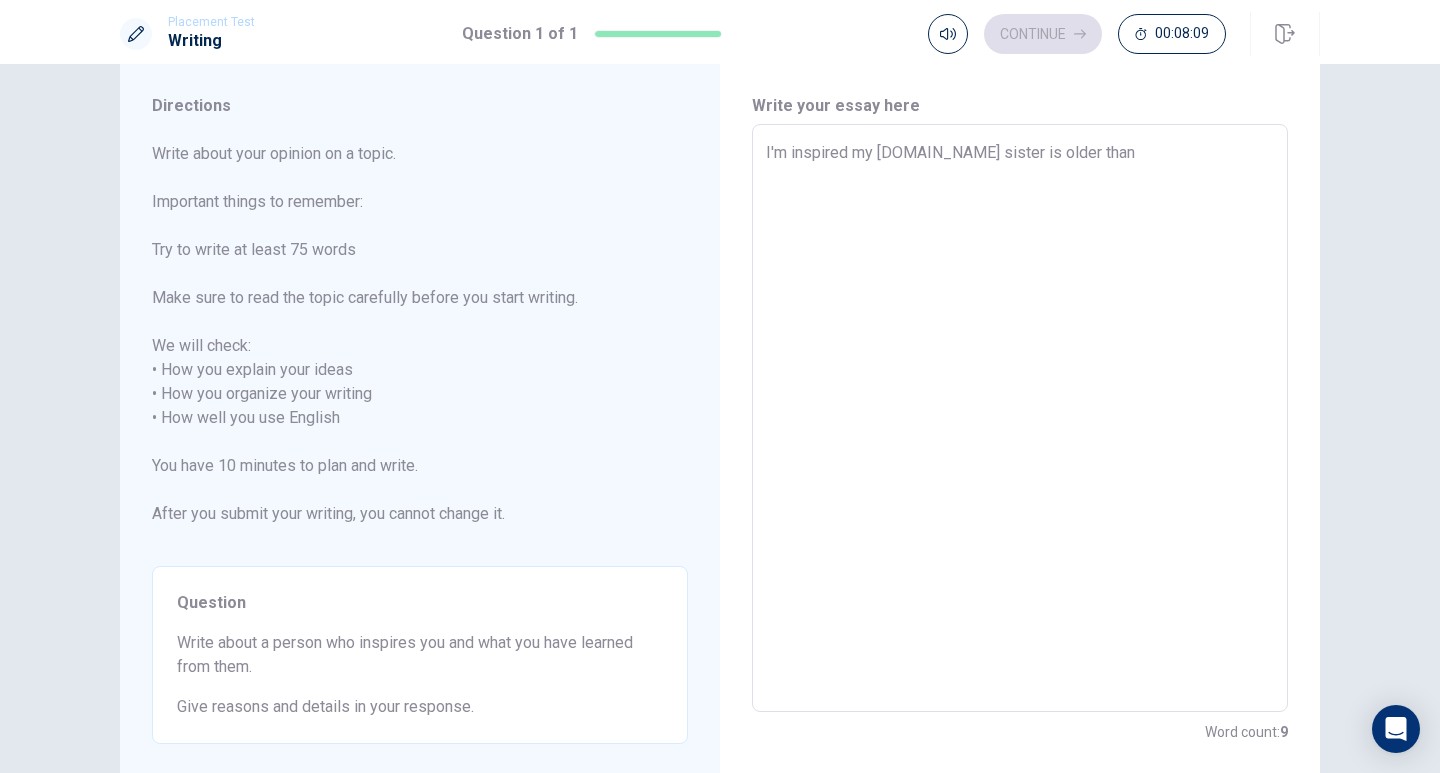 type on "I'm inspired my [DOMAIN_NAME] sister is older tha" 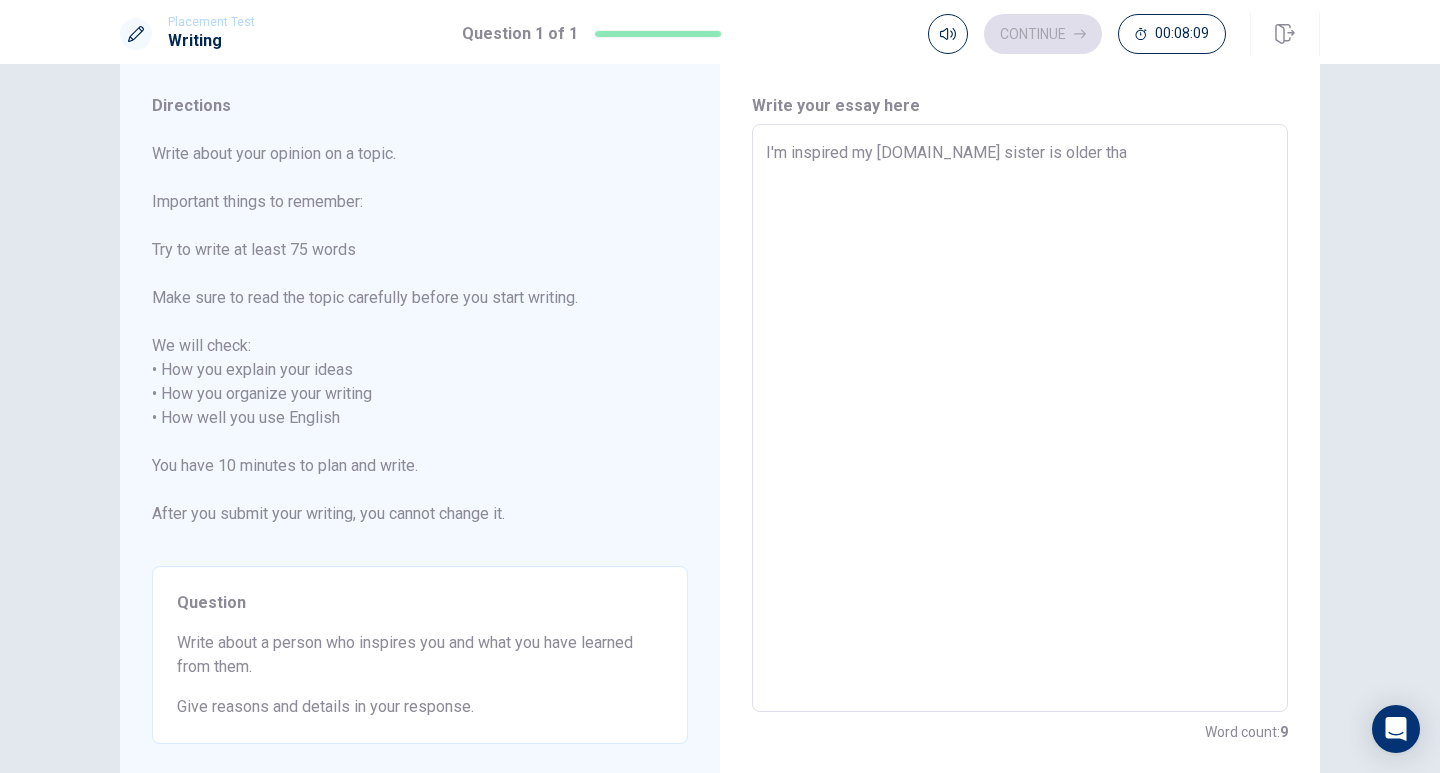 type on "x" 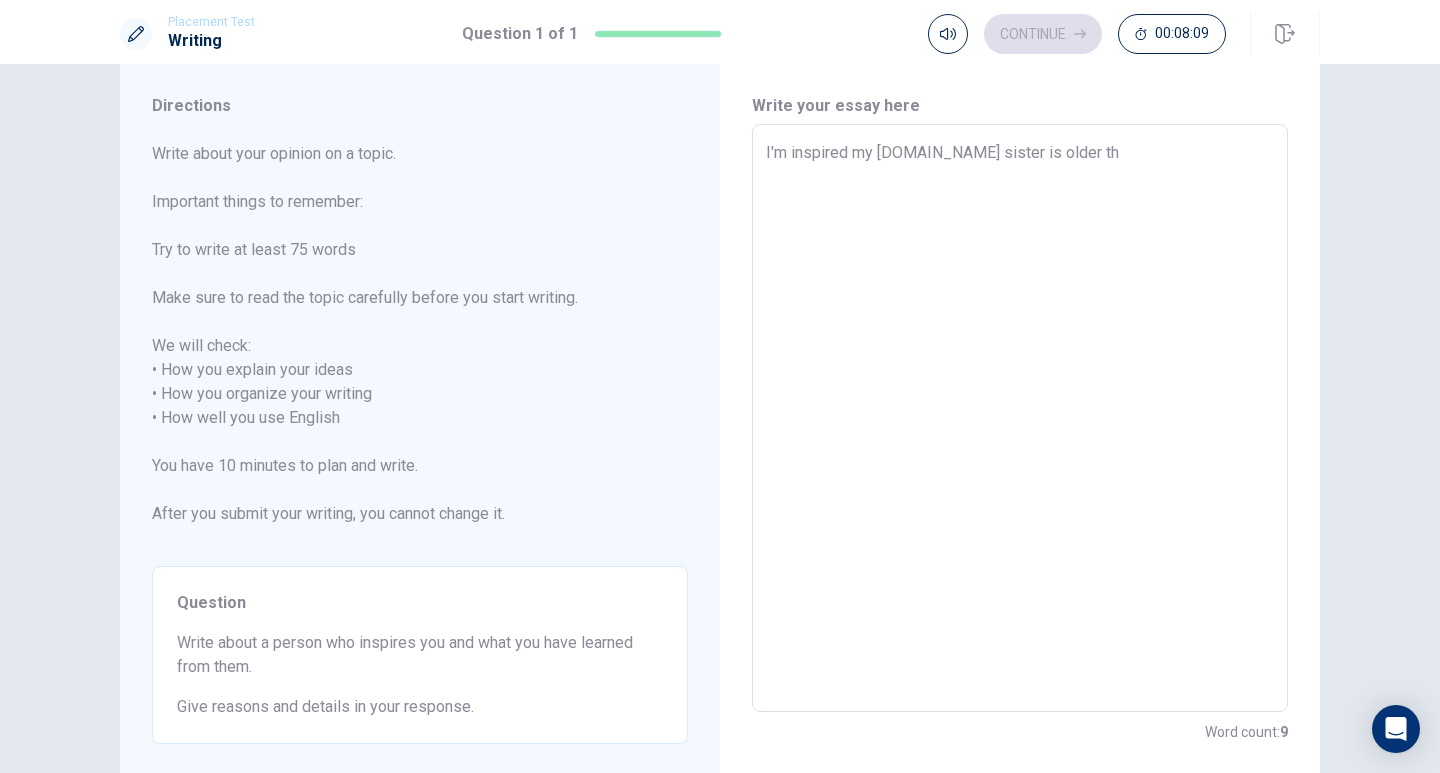 type on "x" 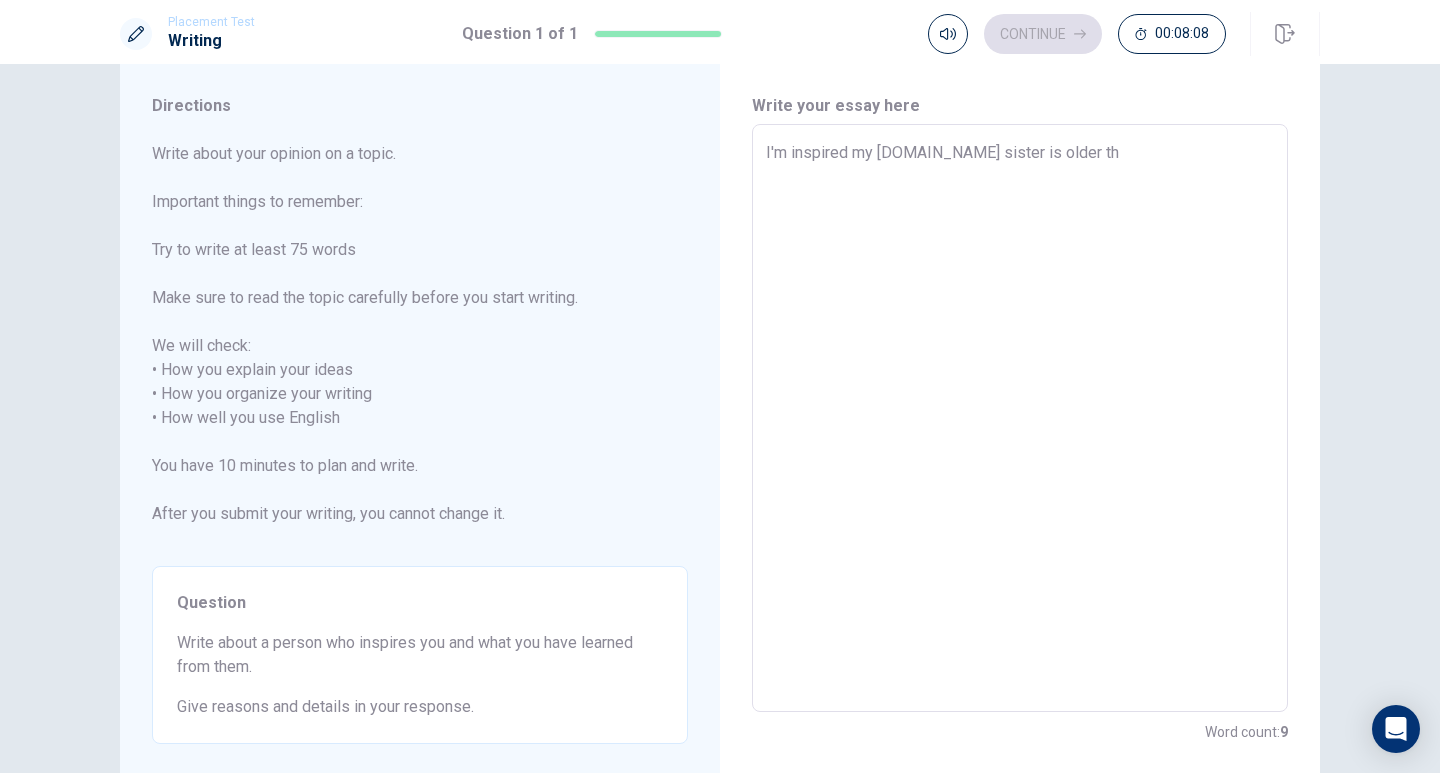 type on "I'm inspired my [DOMAIN_NAME] sister is older t" 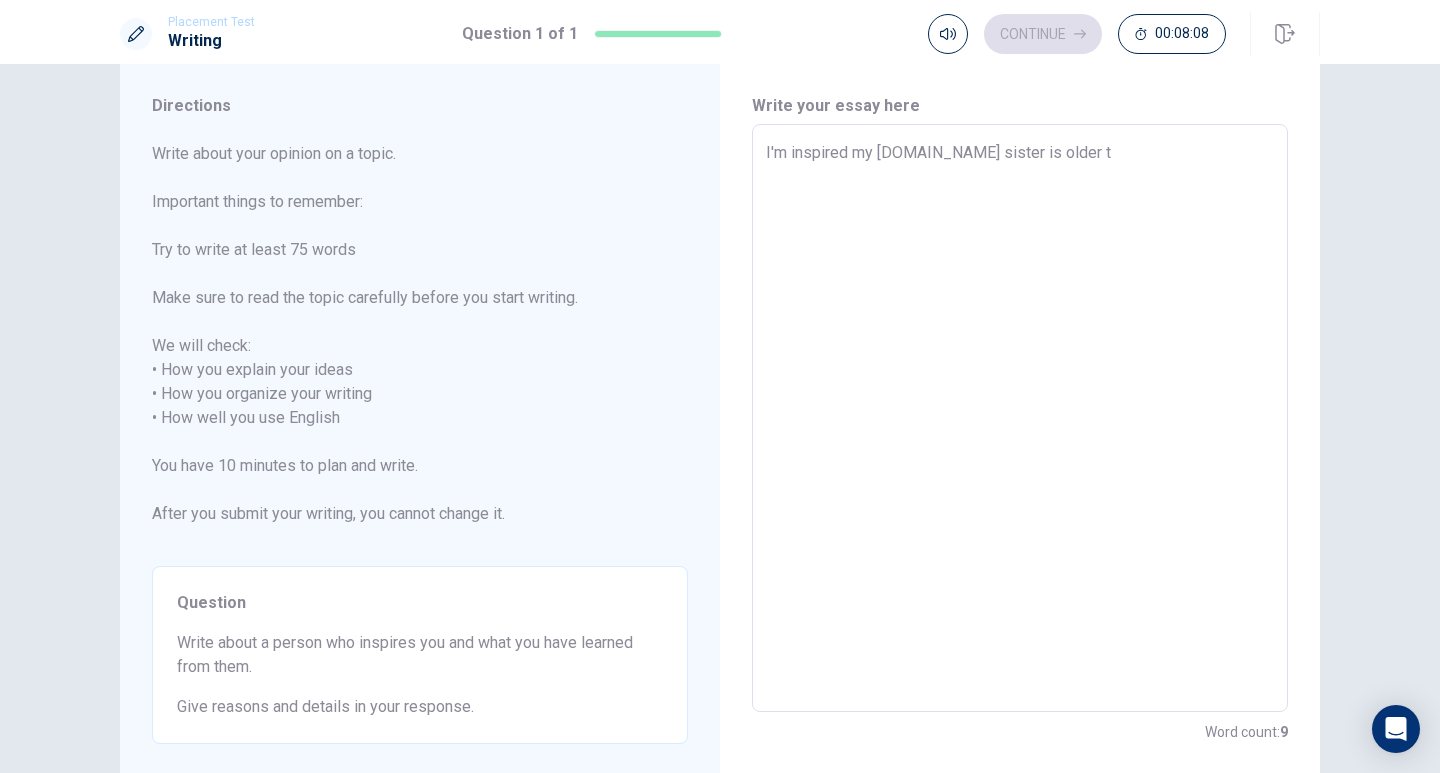type on "x" 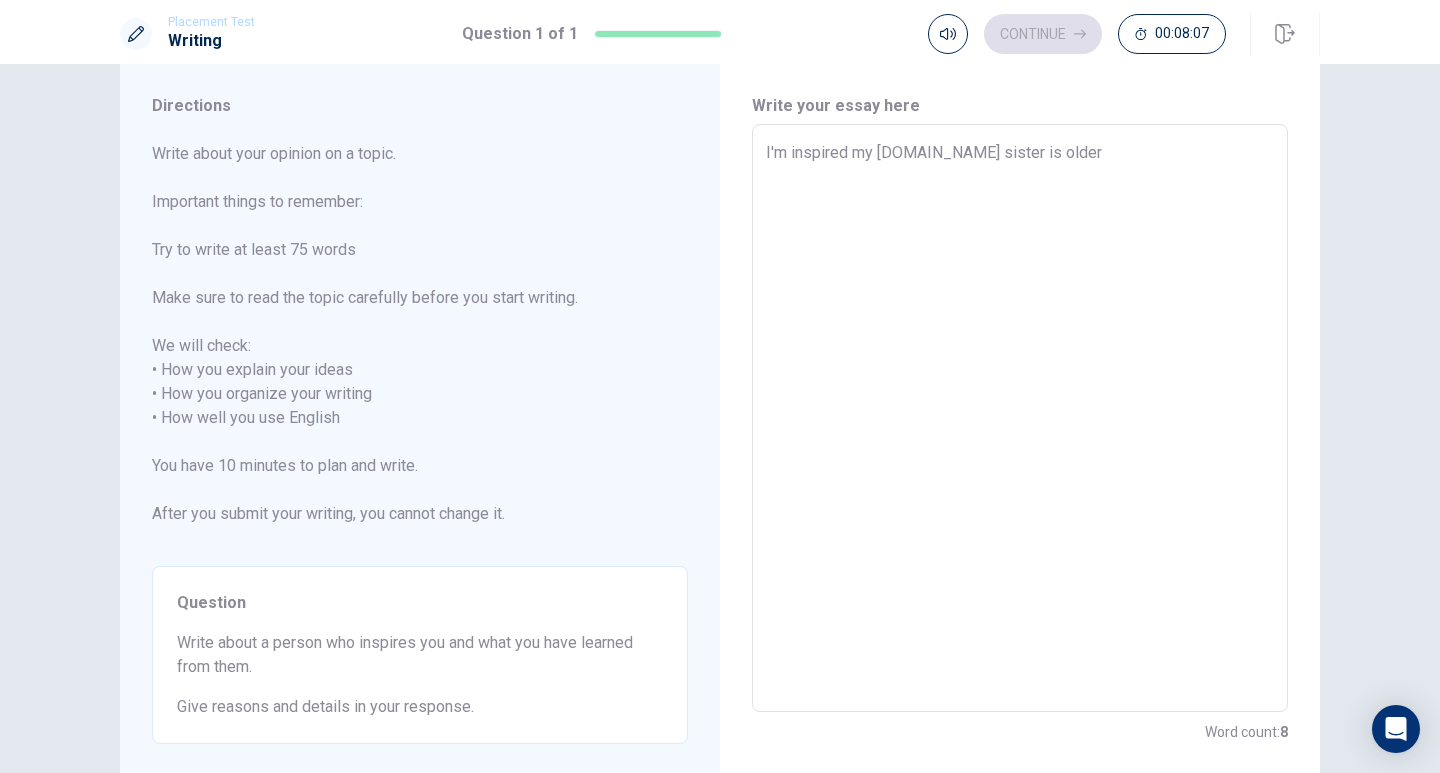 type on "x" 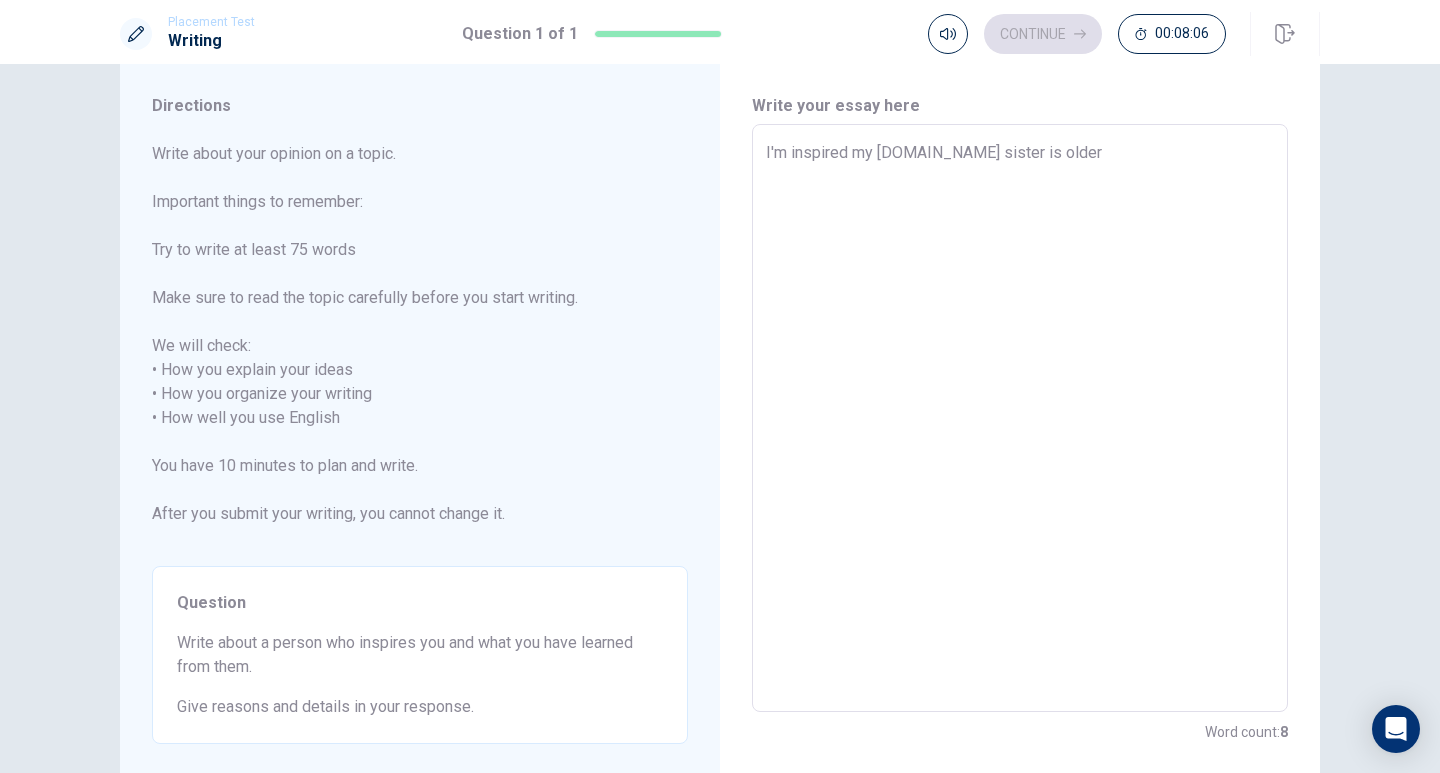 type on "I'm inspired my [DOMAIN_NAME] sister is older" 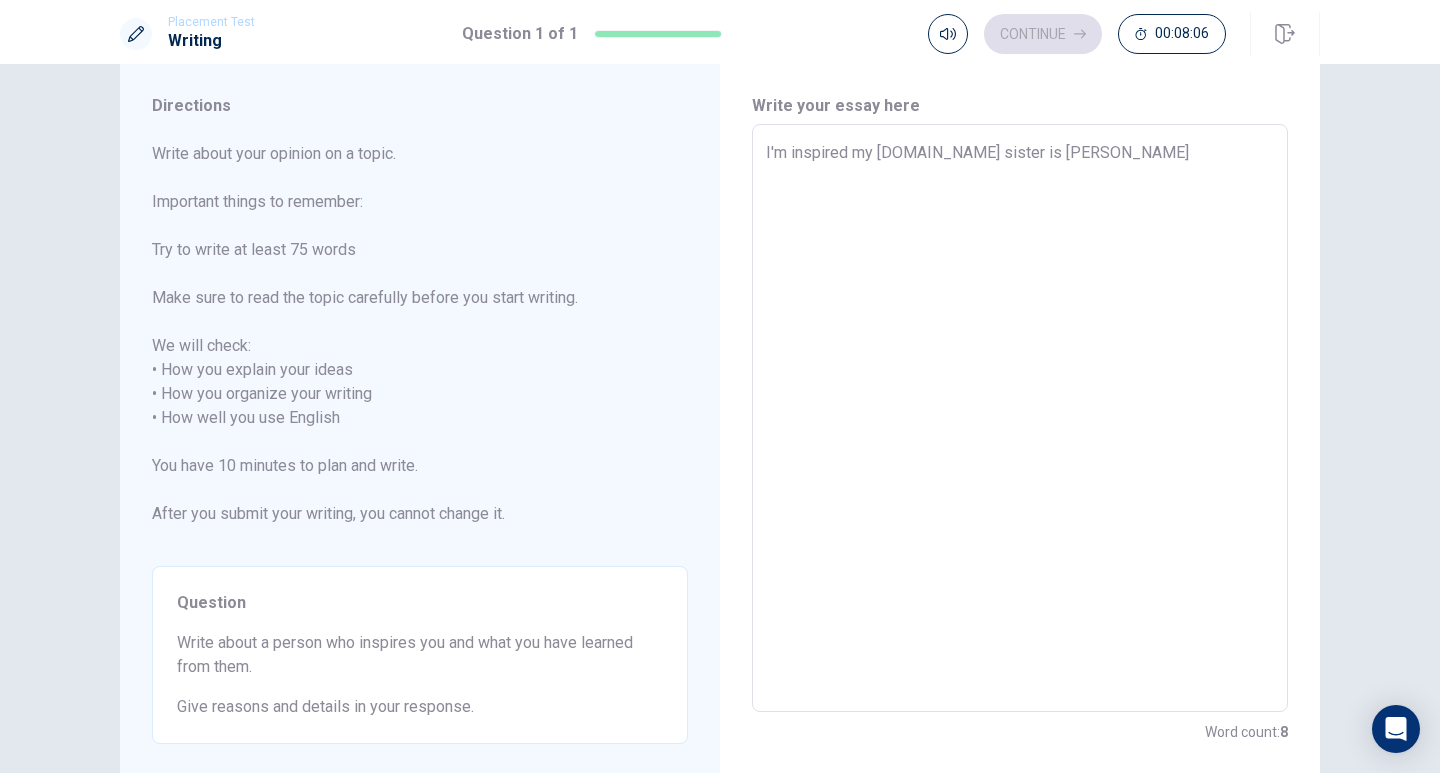 type on "x" 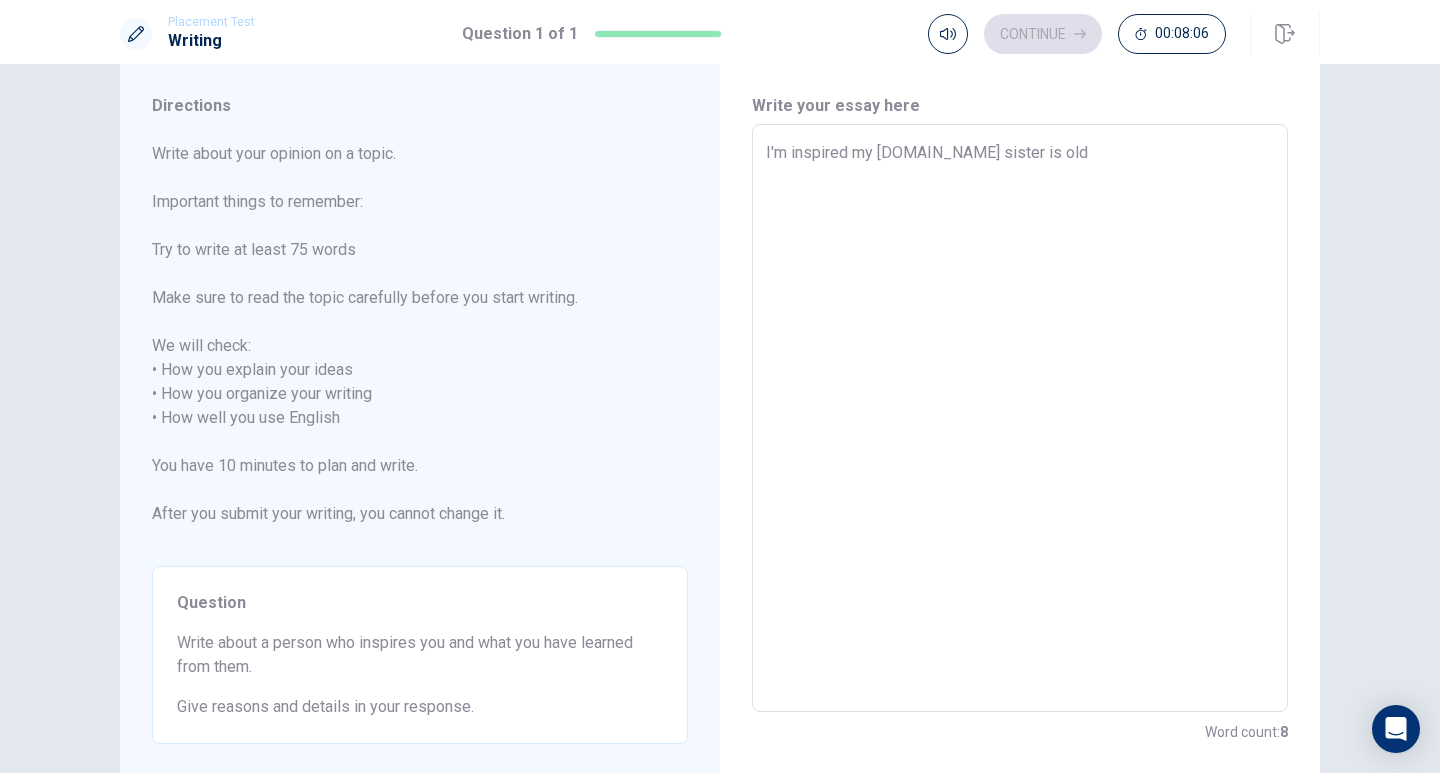 type 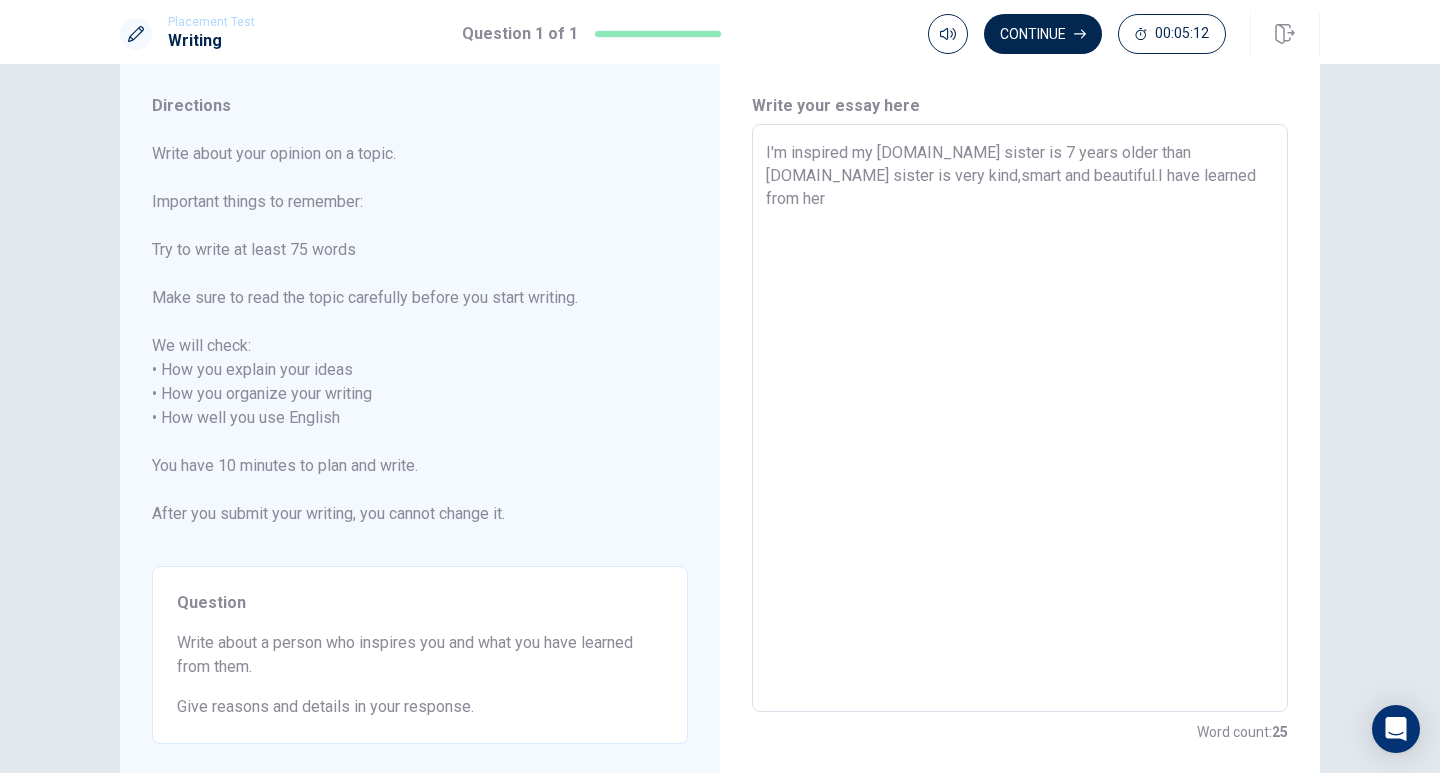 click on "I'm inspired my [DOMAIN_NAME] sister is 7 years older than [DOMAIN_NAME] sister is very kind,smart and beautiful.I have learned from her" at bounding box center [1020, 418] 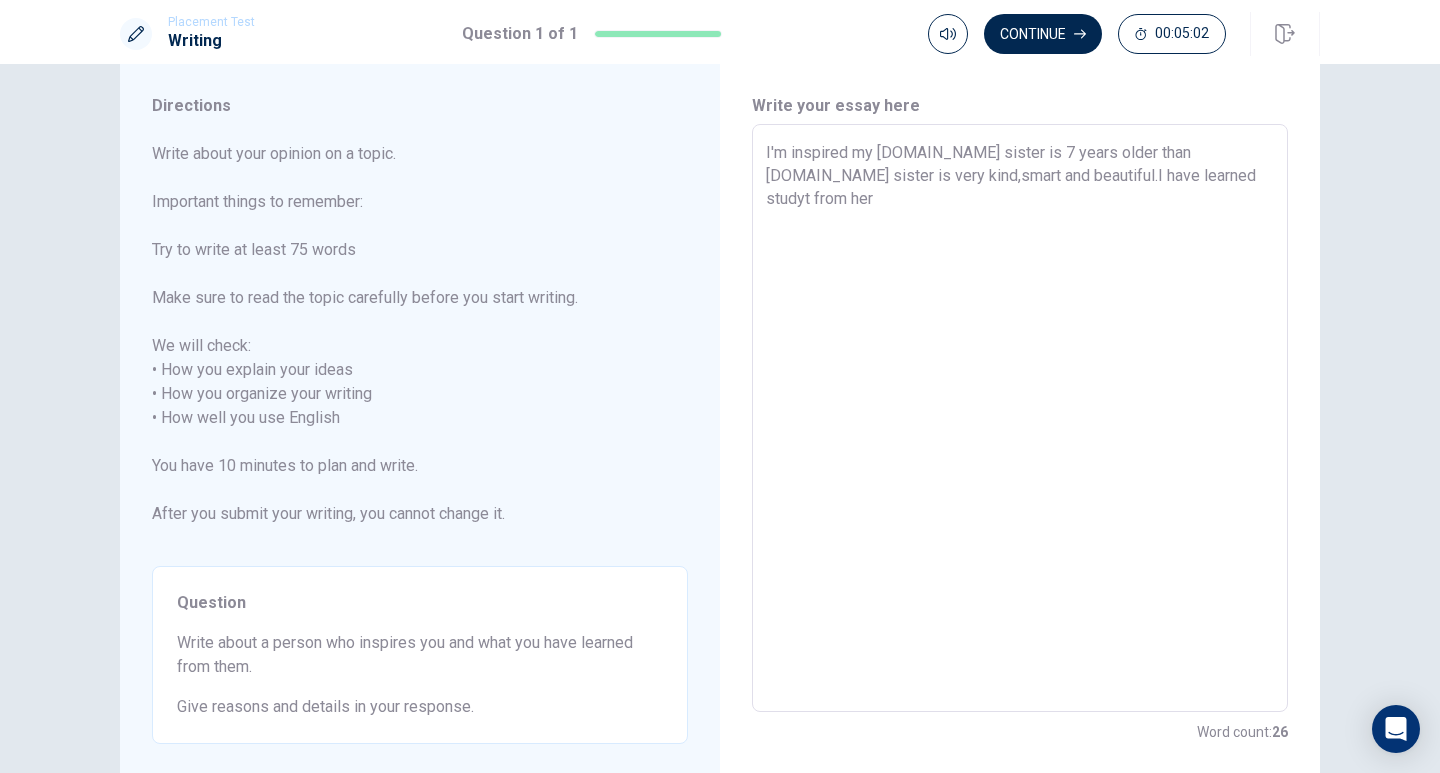 click on "I'm inspired my [DOMAIN_NAME] sister is 7 years older than [DOMAIN_NAME] sister is very kind,smart and beautiful.I have learned studyt from her" at bounding box center (1020, 418) 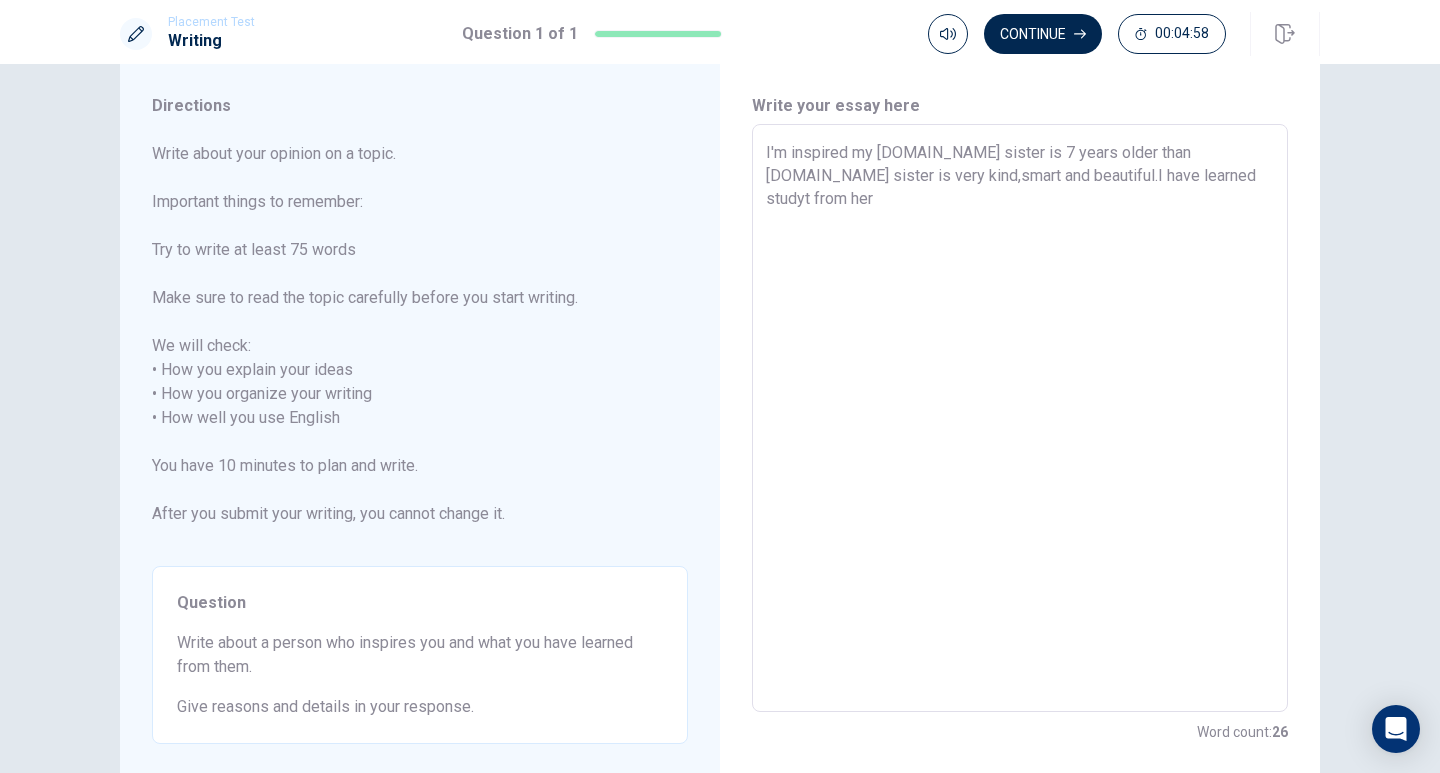 click on "I'm inspired my [DOMAIN_NAME] sister is 7 years older than [DOMAIN_NAME] sister is very kind,smart and beautiful.I have learned studyt from her" at bounding box center (1020, 418) 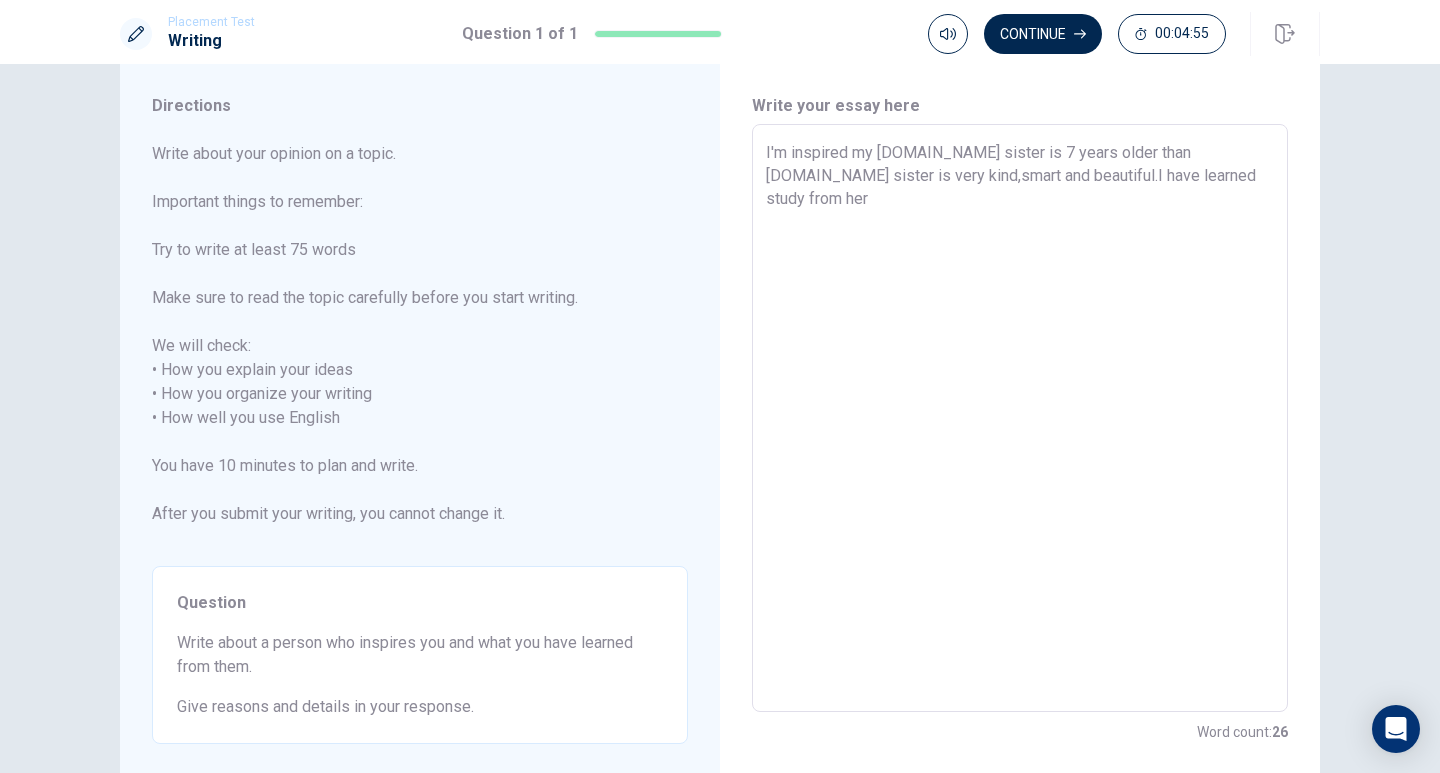 click on "I'm inspired my [DOMAIN_NAME] sister is 7 years older than [DOMAIN_NAME] sister is very kind,smart and beautiful.I have learned study from her" at bounding box center [1020, 418] 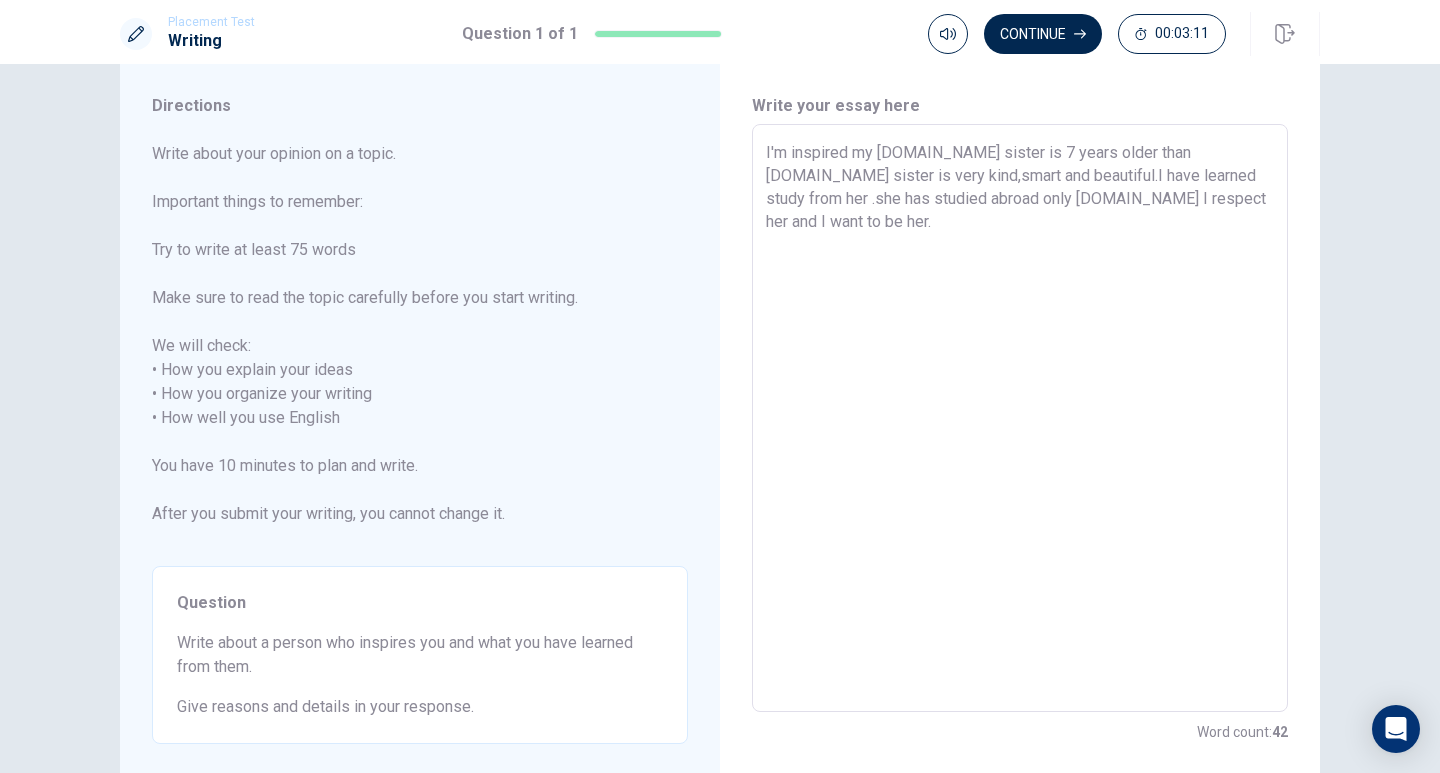 click on "I'm inspired my [DOMAIN_NAME] sister is 7 years older than [DOMAIN_NAME] sister is very kind,smart and beautiful.I have learned study from her .she has studied abroad only [DOMAIN_NAME] I respect her and I want to be her." at bounding box center (1020, 418) 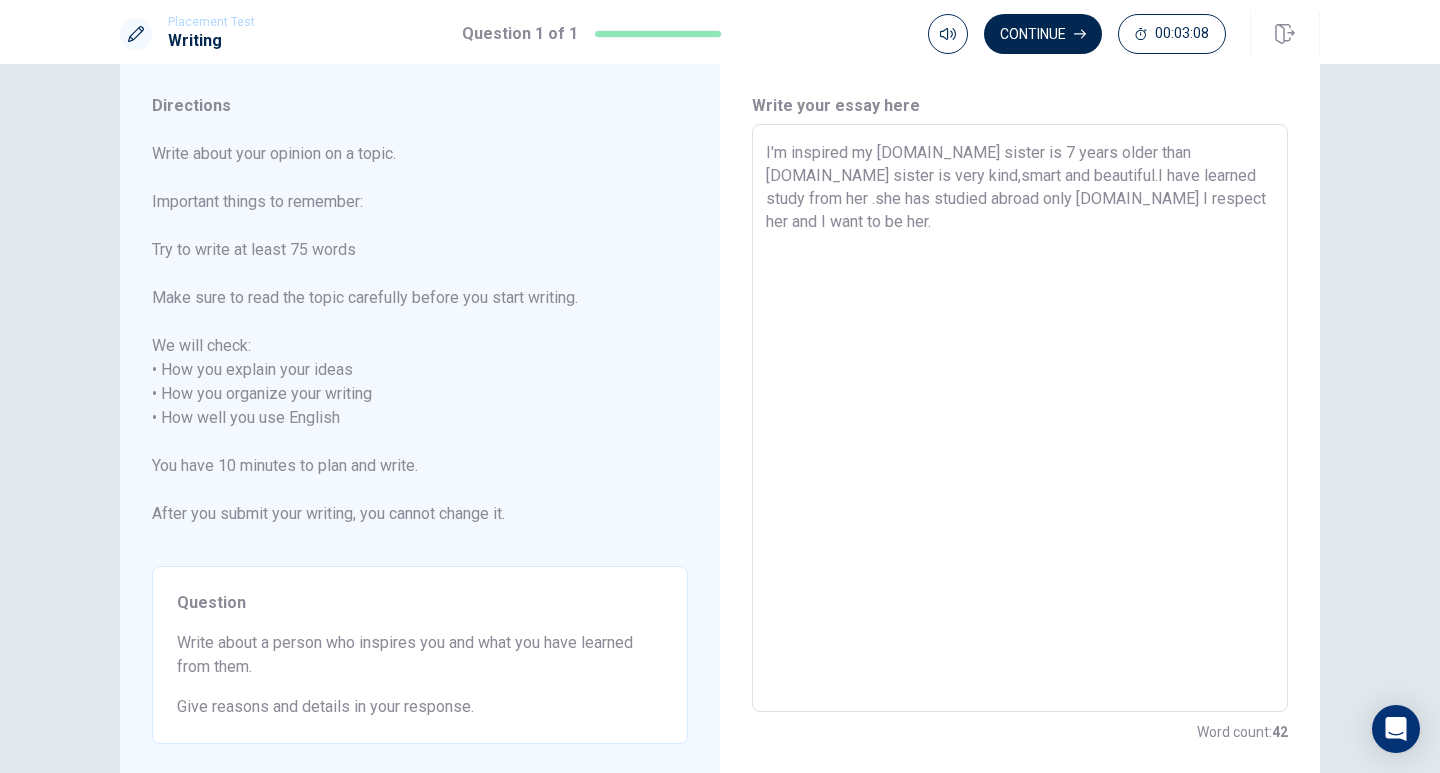 click on "I'm inspired my [DOMAIN_NAME] sister is 7 years older than [DOMAIN_NAME] sister is very kind,smart and beautiful.I have learned study from her .she has studied abroad only [DOMAIN_NAME] I respect her and I want to be her." at bounding box center [1020, 418] 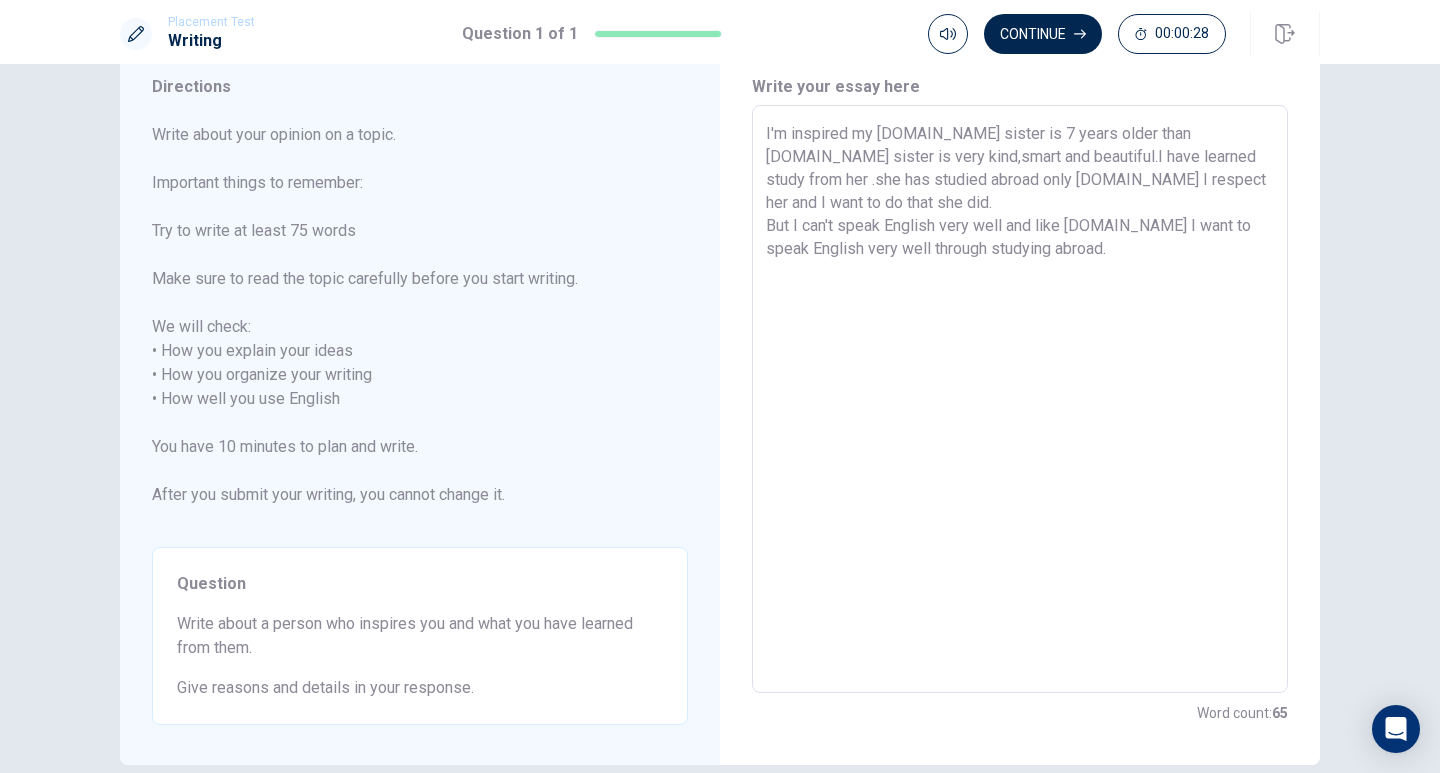 scroll, scrollTop: 70, scrollLeft: 0, axis: vertical 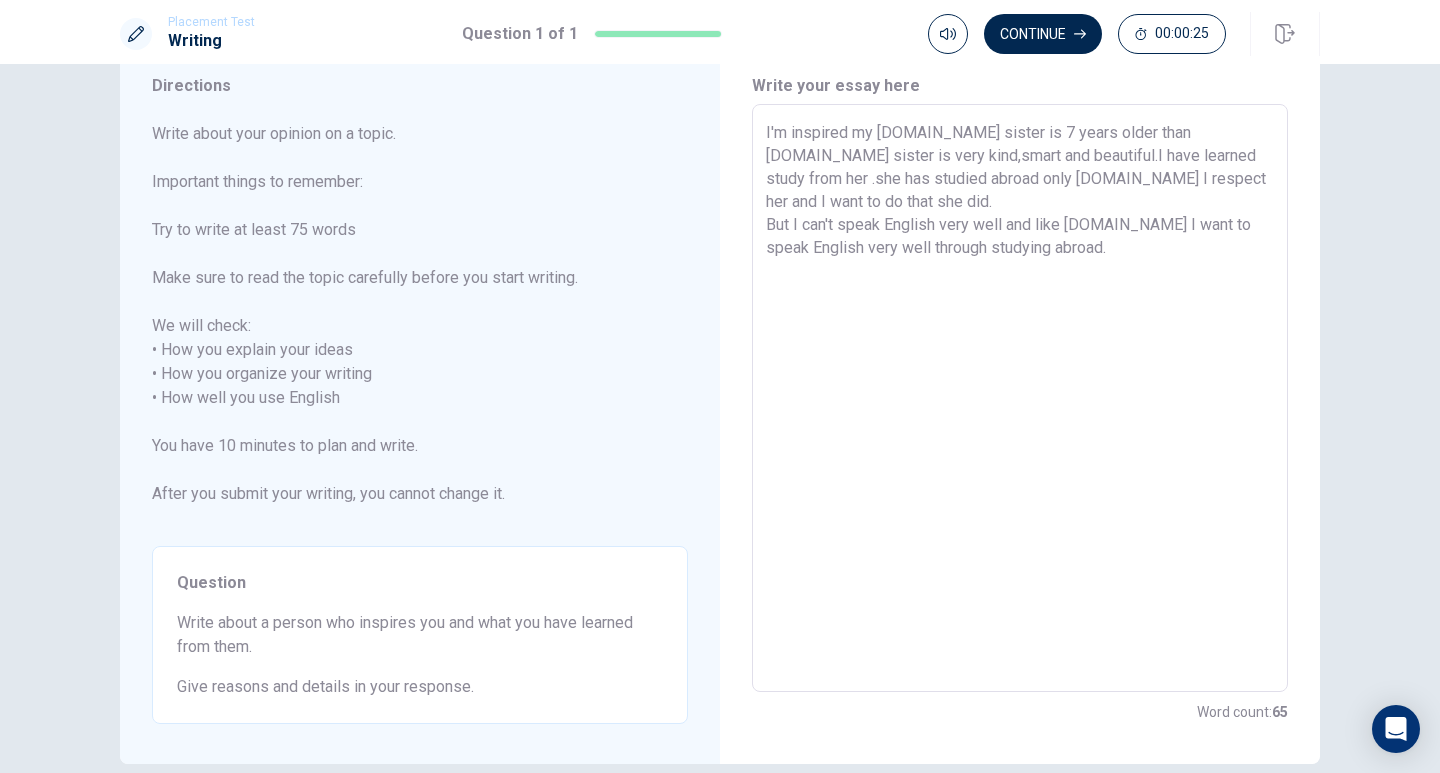 click on "I'm inspired my [DOMAIN_NAME] sister is 7 years older than [DOMAIN_NAME] sister is very kind,smart and beautiful.I have learned study from her .she has studied abroad only [DOMAIN_NAME] I respect her and I want to do that she did.
But I can't speak English very well and like [DOMAIN_NAME] I want to speak English very well through studying abroad." at bounding box center [1020, 398] 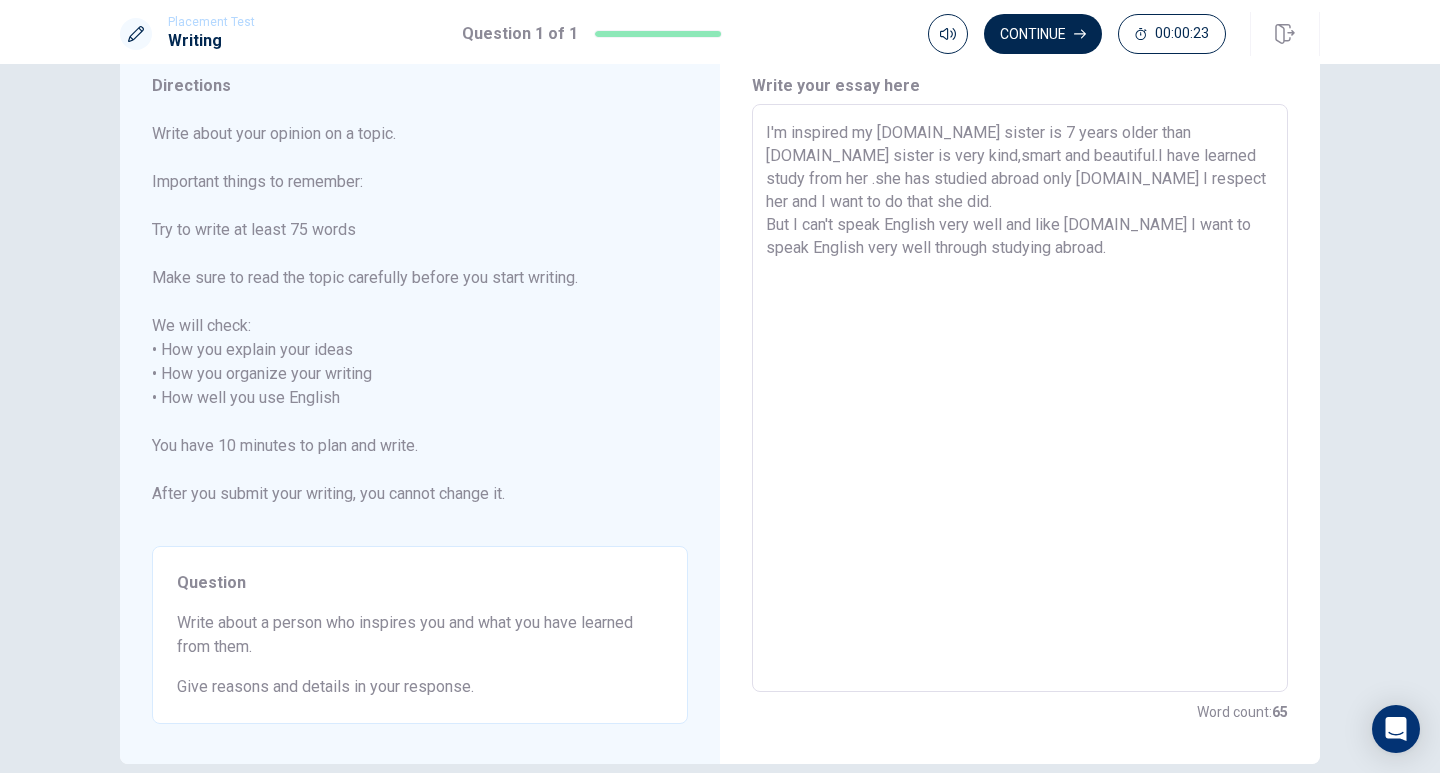 click on "I'm inspired my [DOMAIN_NAME] sister is 7 years older than [DOMAIN_NAME] sister is very kind,smart and beautiful.I have learned study from her .she has studied abroad only [DOMAIN_NAME] I respect her and I want to do that she did.
But I can't speak English very well and like [DOMAIN_NAME] I want to speak English very well through studying abroad." at bounding box center [1020, 398] 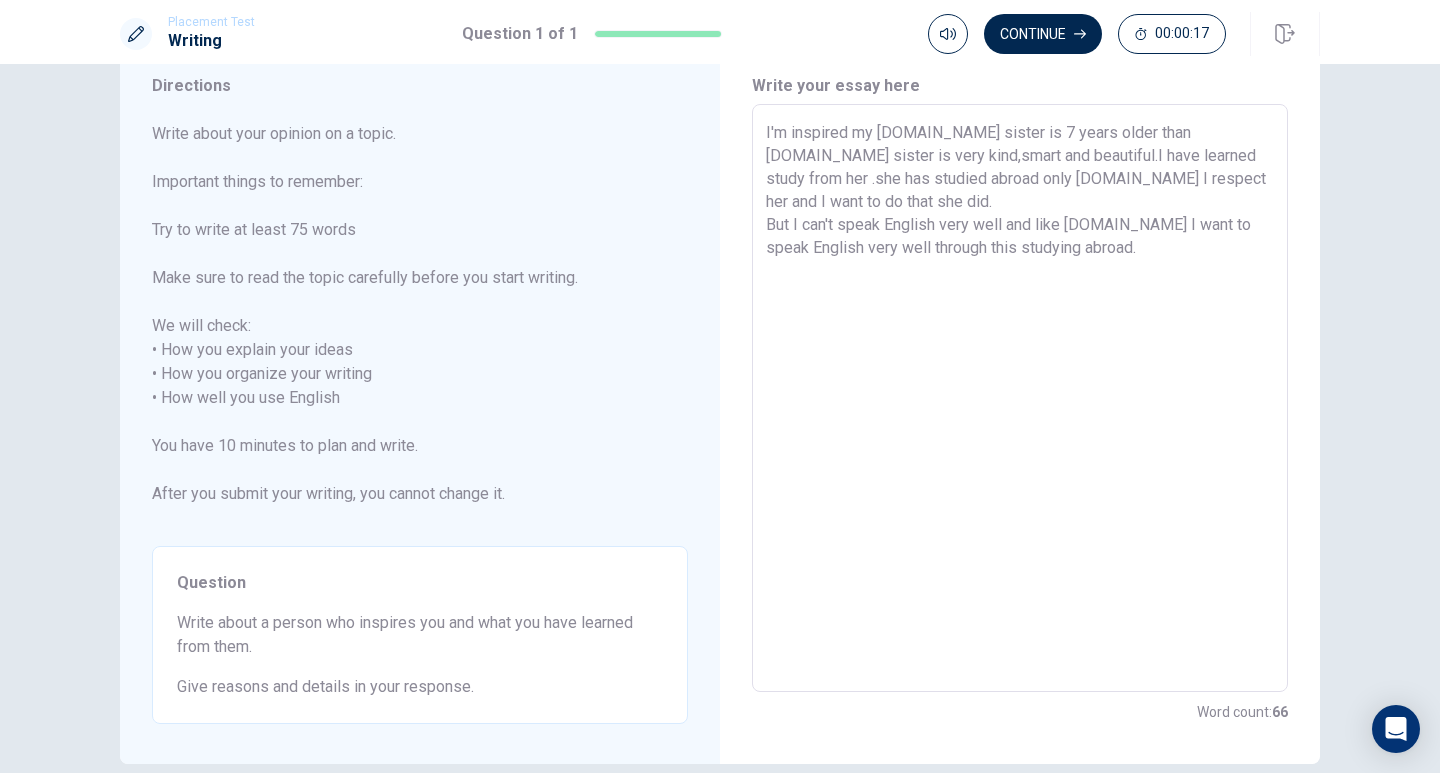 click on "I'm inspired my [DOMAIN_NAME] sister is 7 years older than [DOMAIN_NAME] sister is very kind,smart and beautiful.I have learned study from her .she has studied abroad only [DOMAIN_NAME] I respect her and I want to do that she did.
But I can't speak English very well and like [DOMAIN_NAME] I want to speak English very well through this studying abroad." at bounding box center (1020, 398) 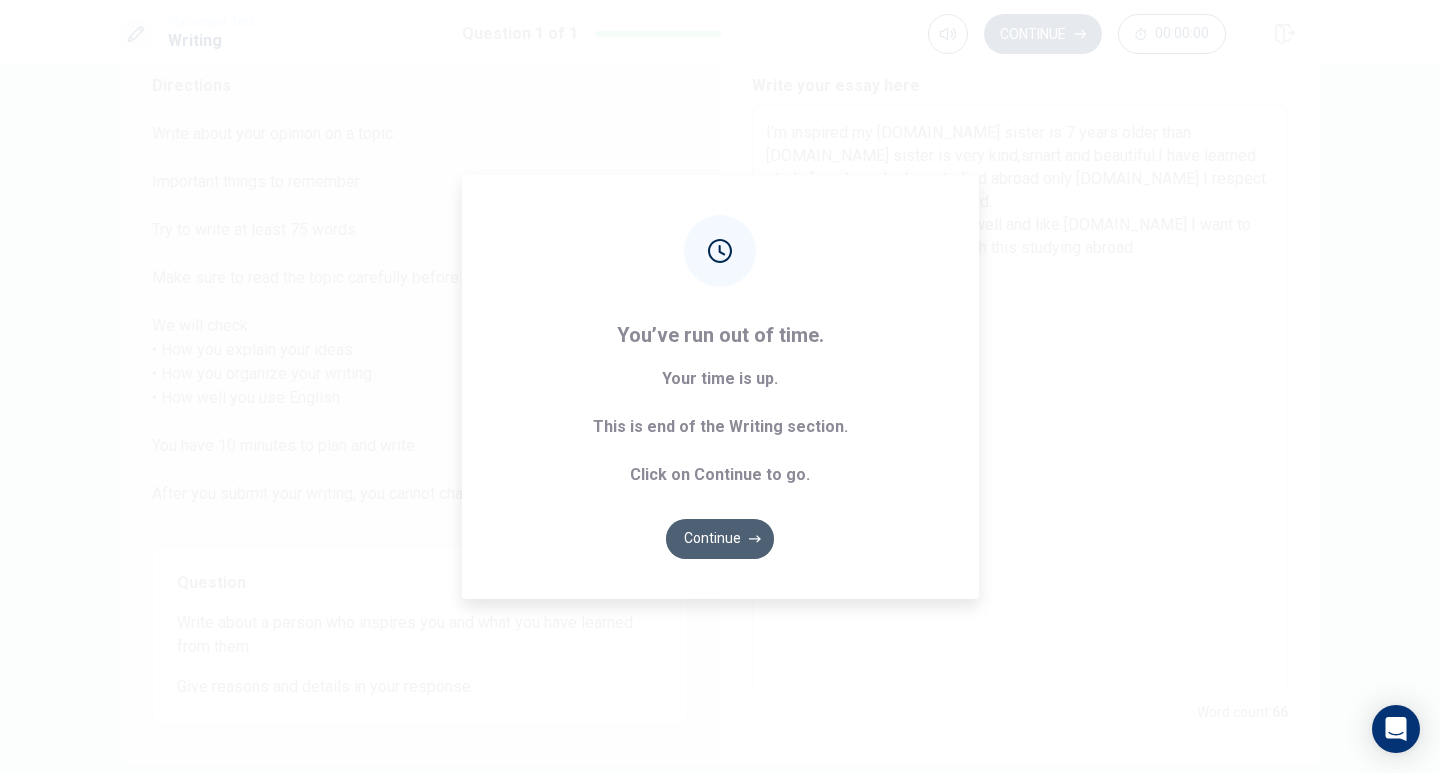 click on "Continue" at bounding box center (720, 539) 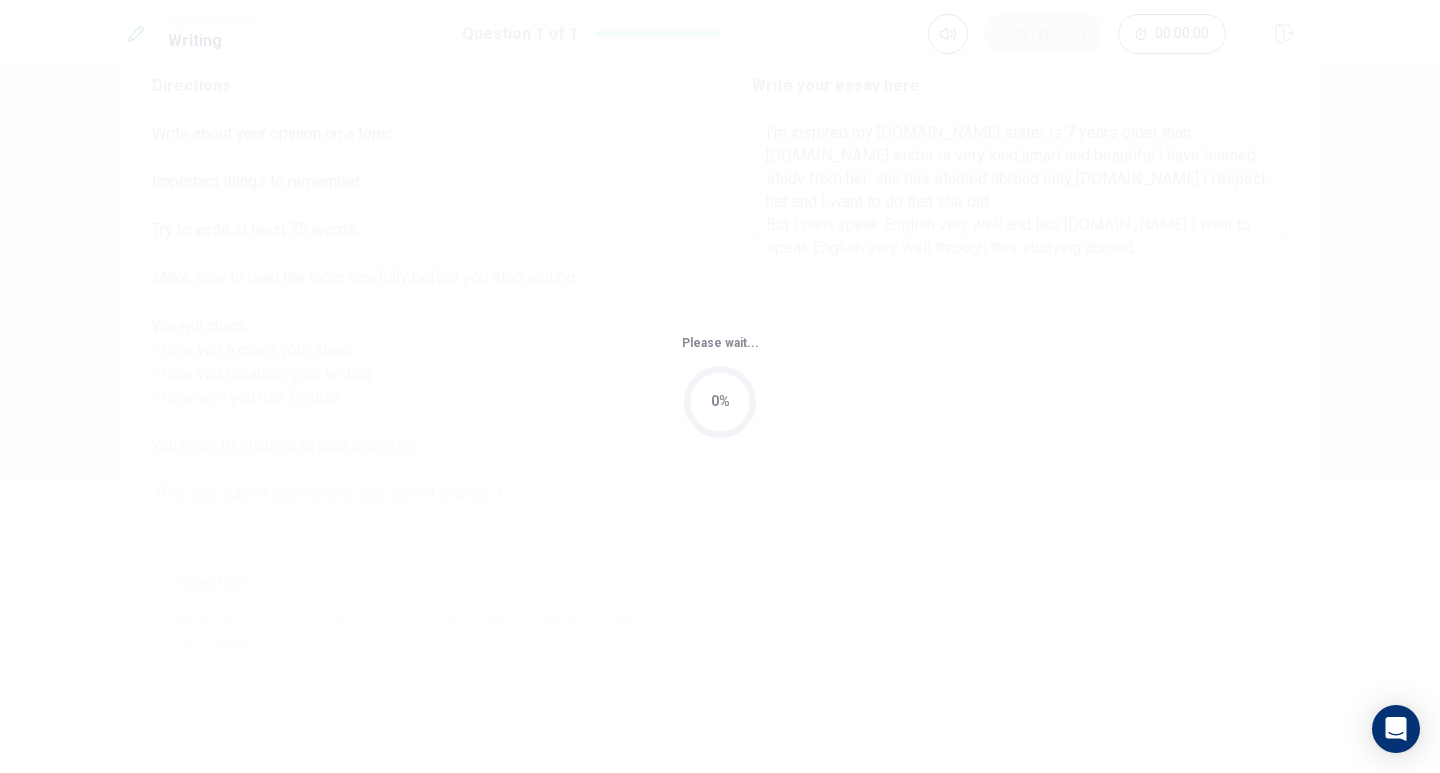 scroll, scrollTop: 0, scrollLeft: 0, axis: both 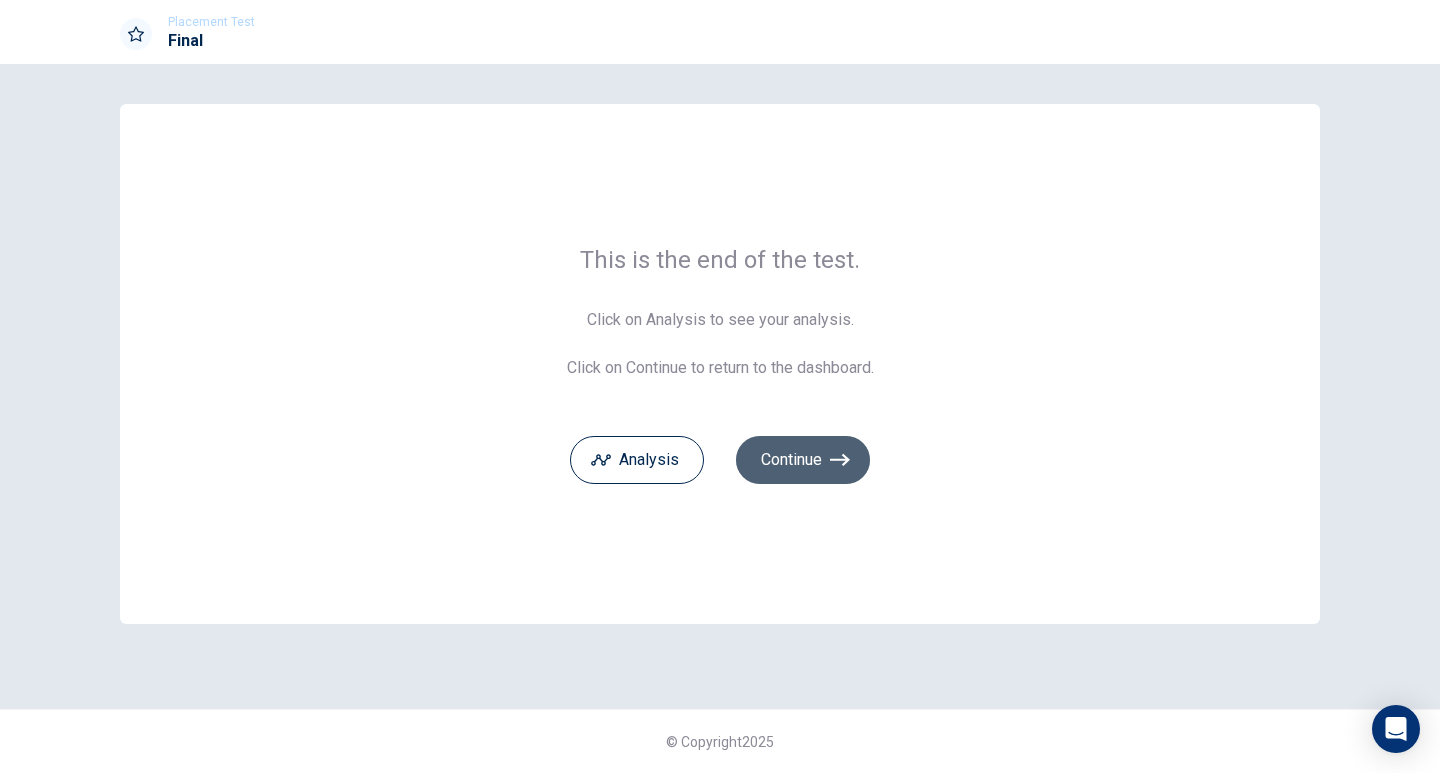 click on "Continue" at bounding box center (803, 460) 